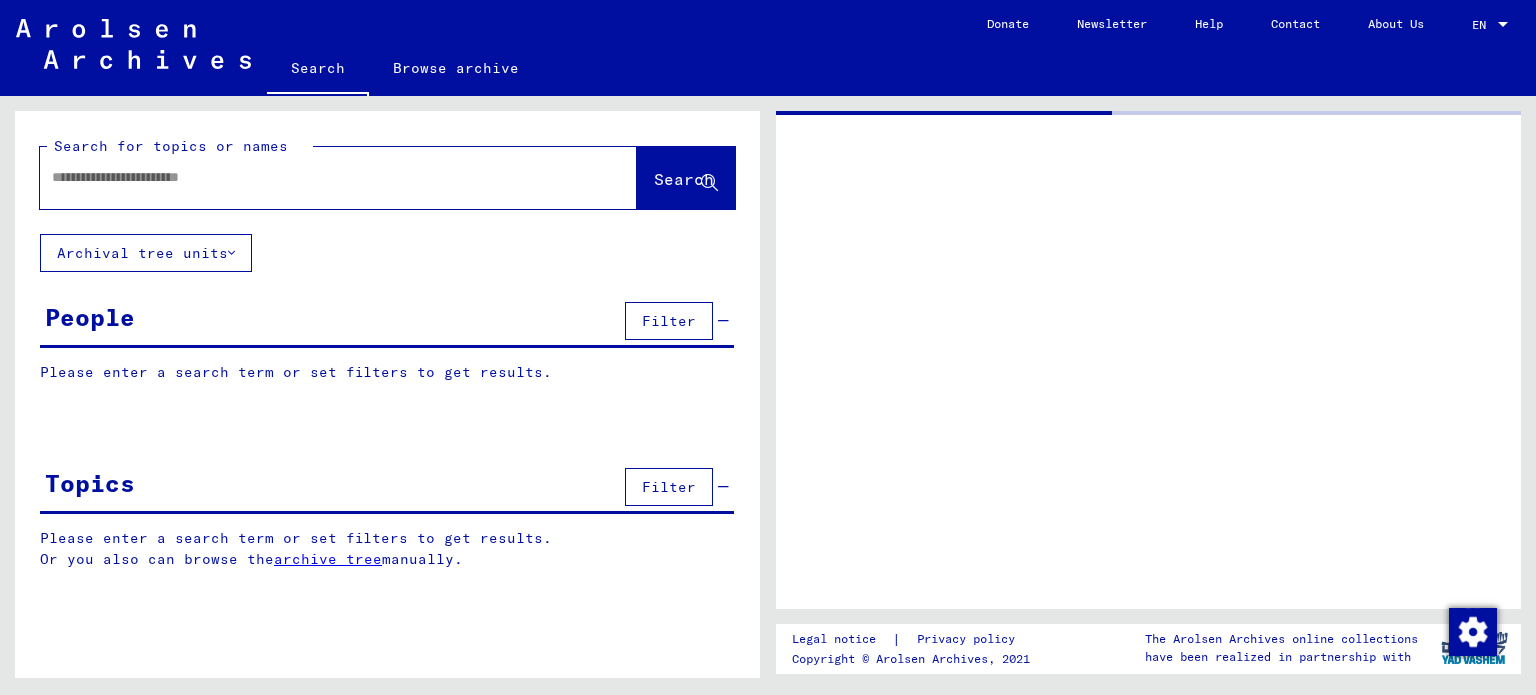 type on "********" 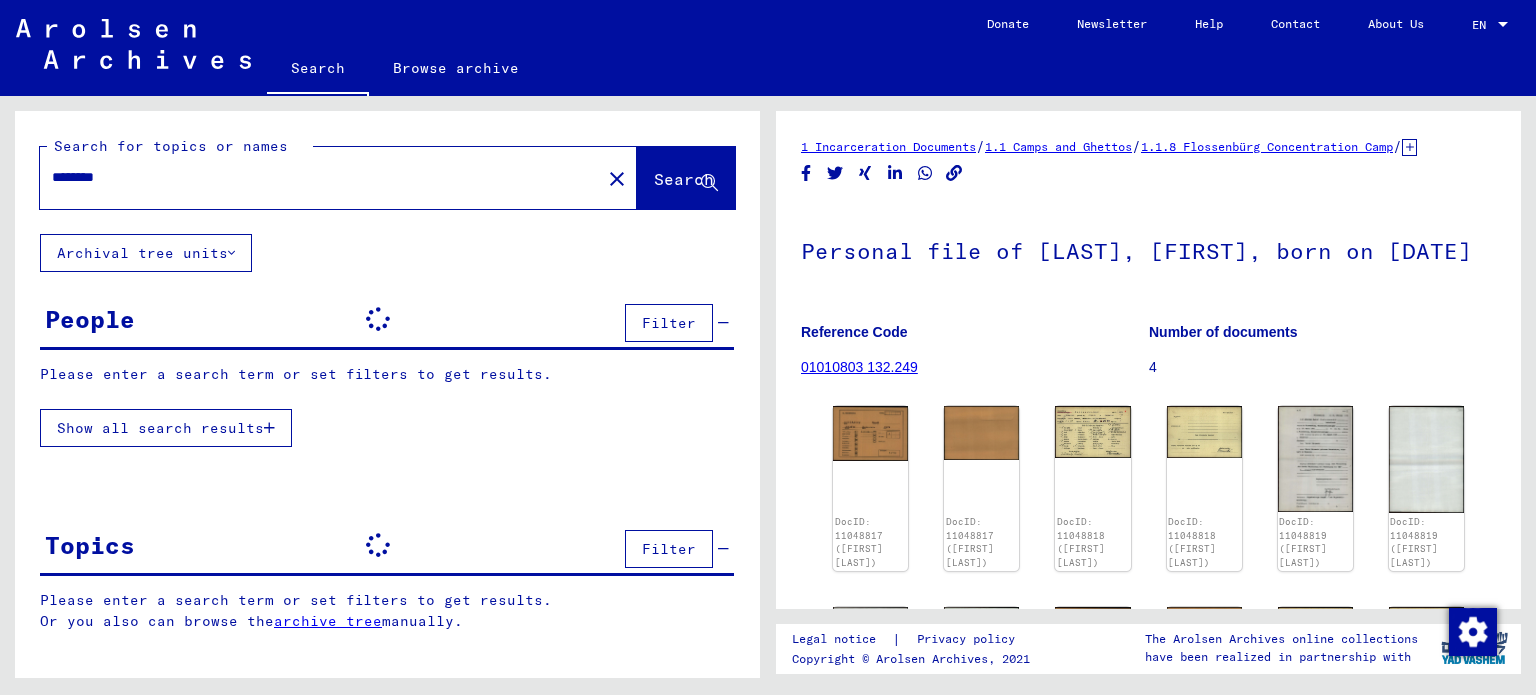 scroll, scrollTop: 0, scrollLeft: 0, axis: both 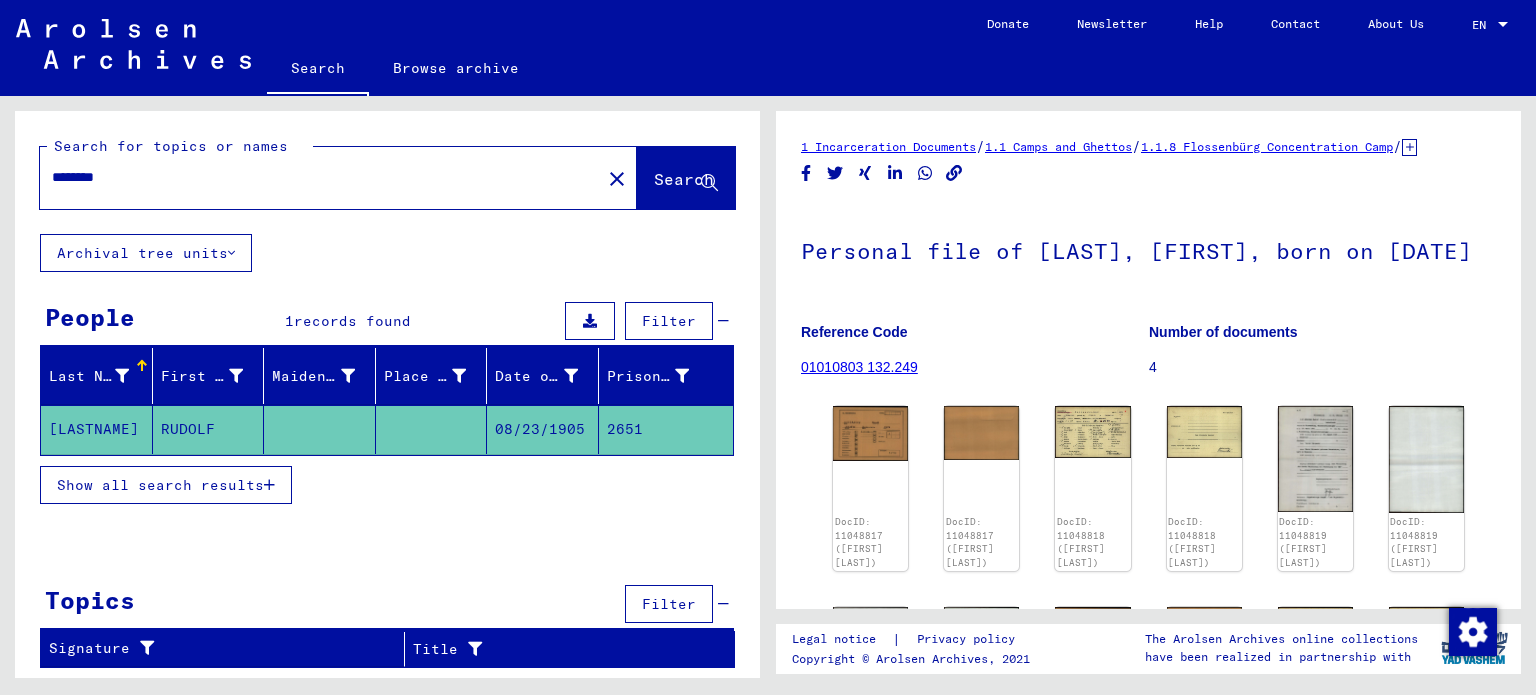 click 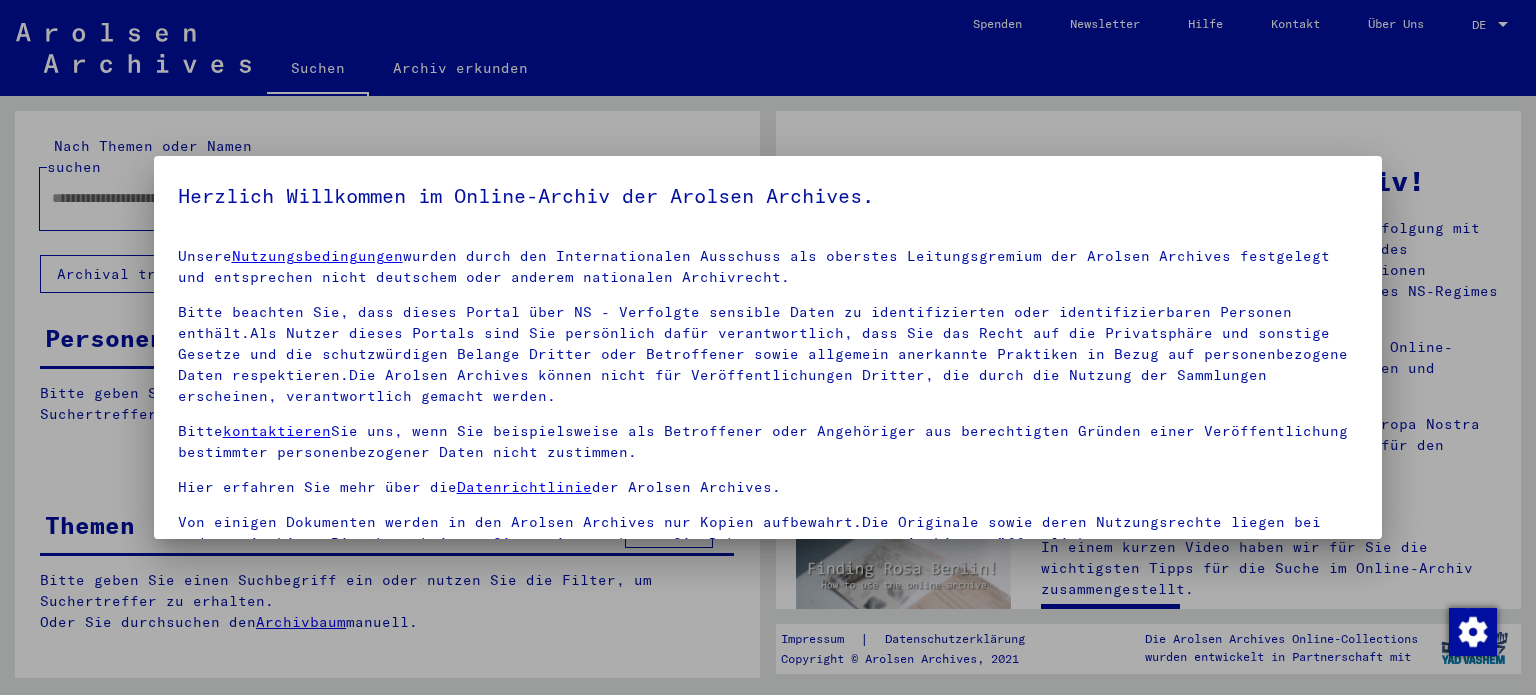 scroll, scrollTop: 0, scrollLeft: 0, axis: both 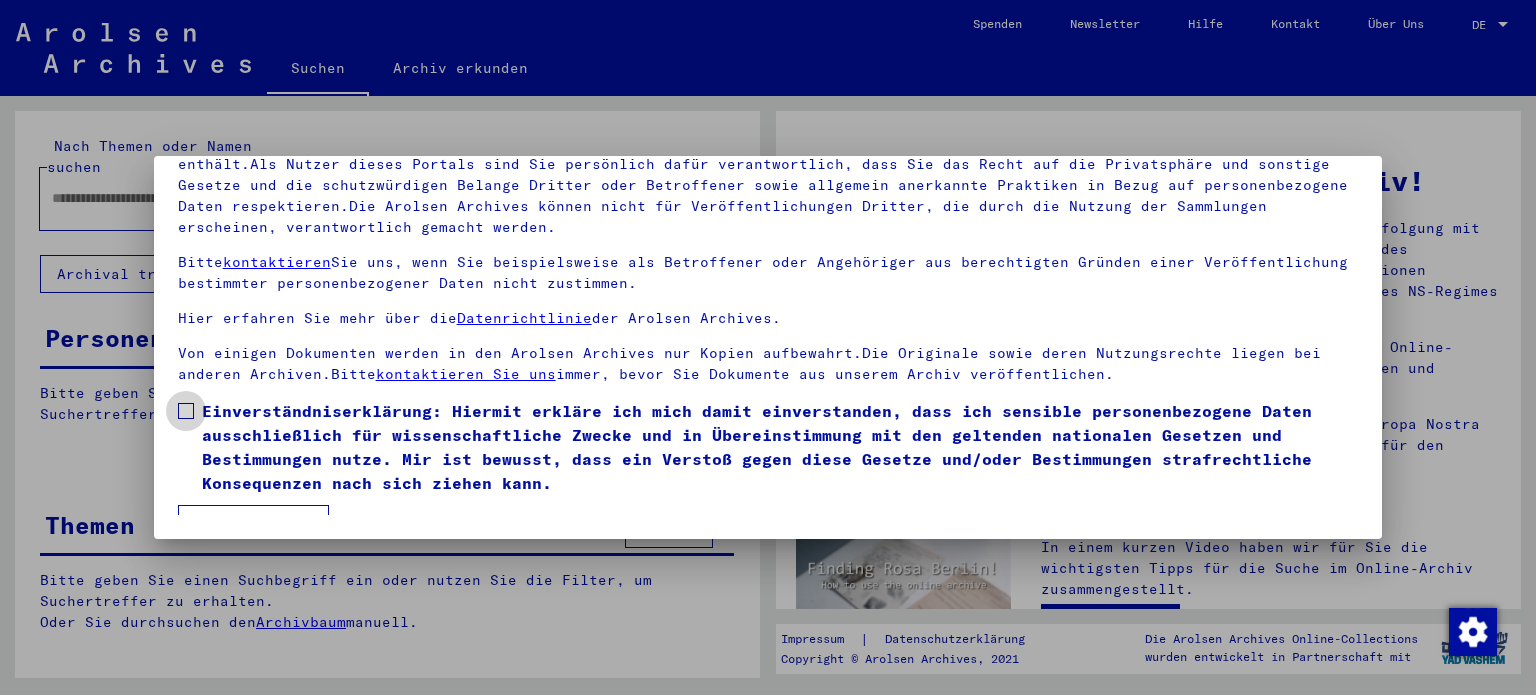 click at bounding box center (186, 411) 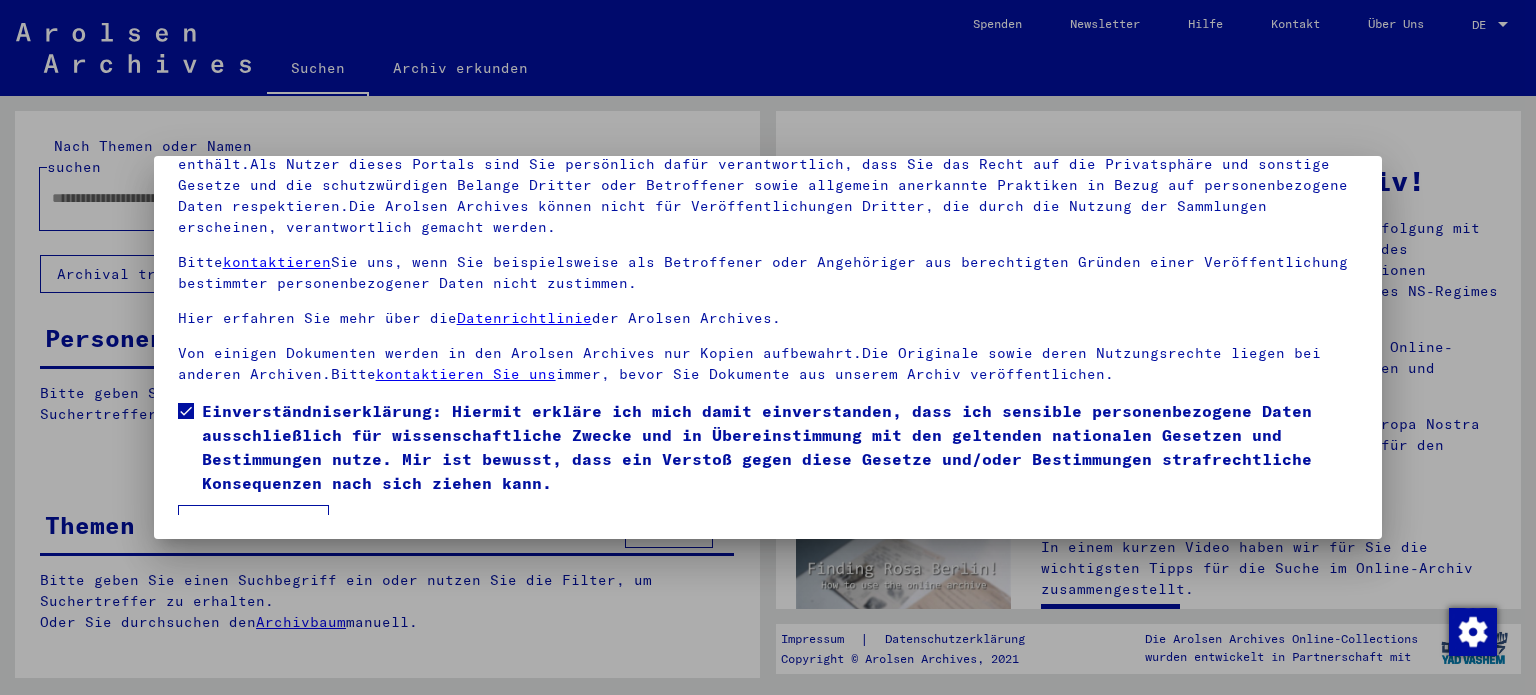 click on "Einverständniserklärung: Hiermit erkläre ich mich damit einverstanden, dass ich sensible personenbezogene Daten ausschließlich für wissenschaftliche Zwecke und in Übereinstimmung mit den geltenden nationalen Gesetzen und Bestimmungen nutze. Mir ist bewusst, dass ein Verstoß gegen diese Gesetze und/oder Bestimmungen strafrechtliche Konsequenzen nach sich ziehen kann." at bounding box center [768, 452] 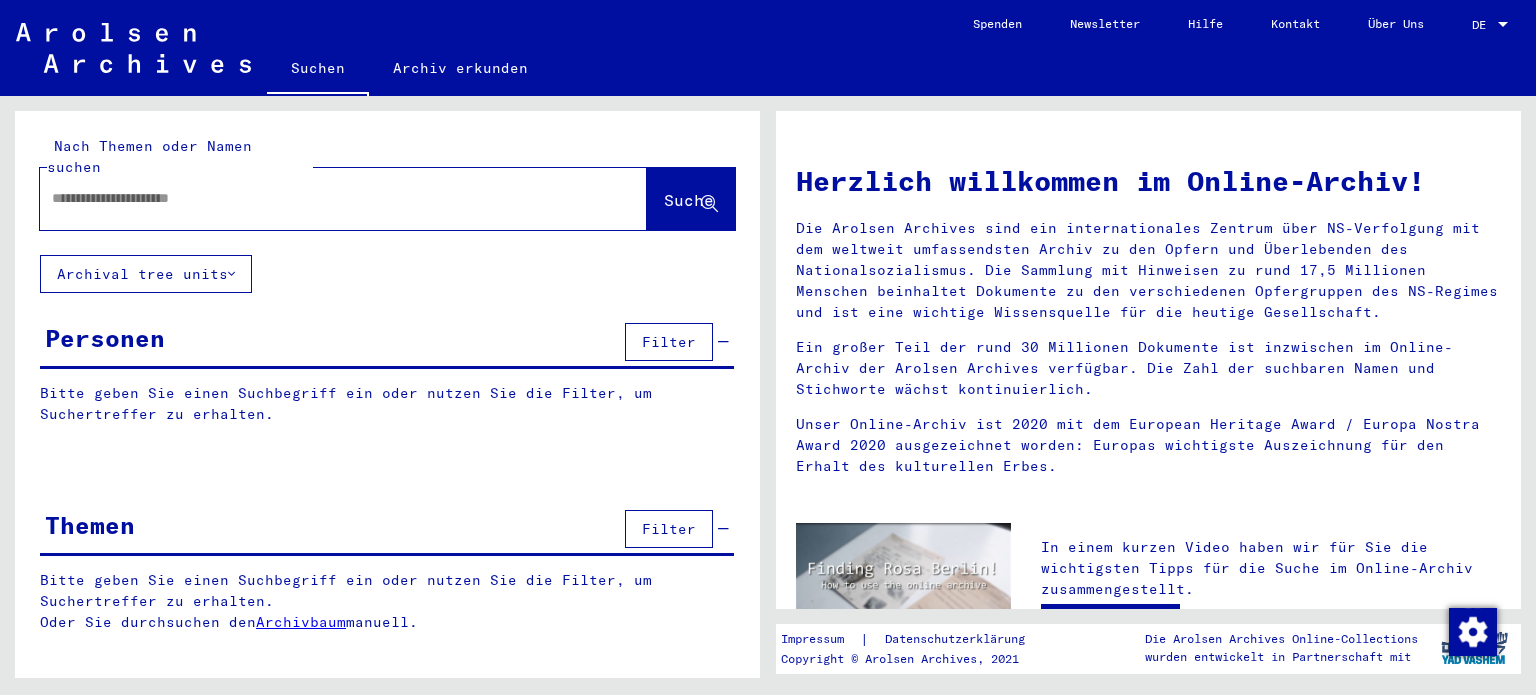 click on "DE" at bounding box center (1483, 25) 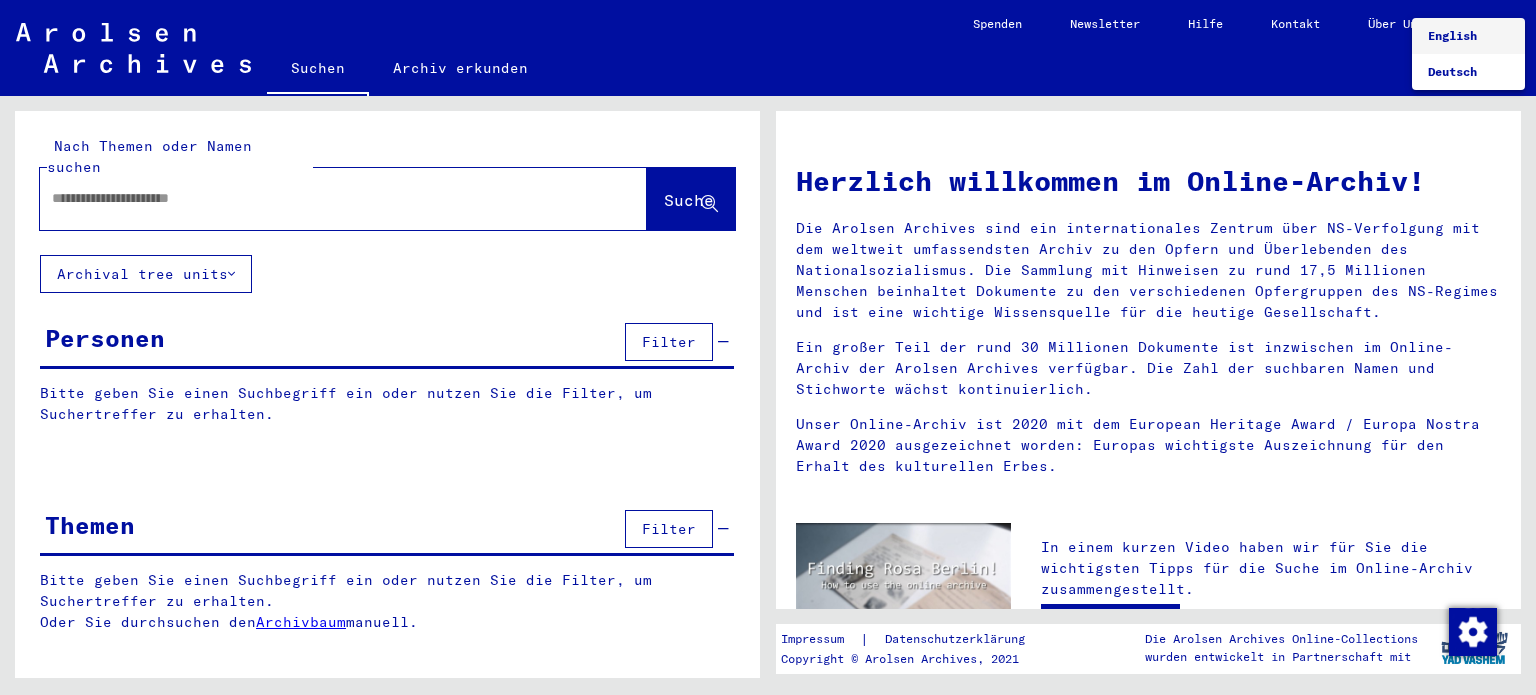 click on "English" at bounding box center (1452, 35) 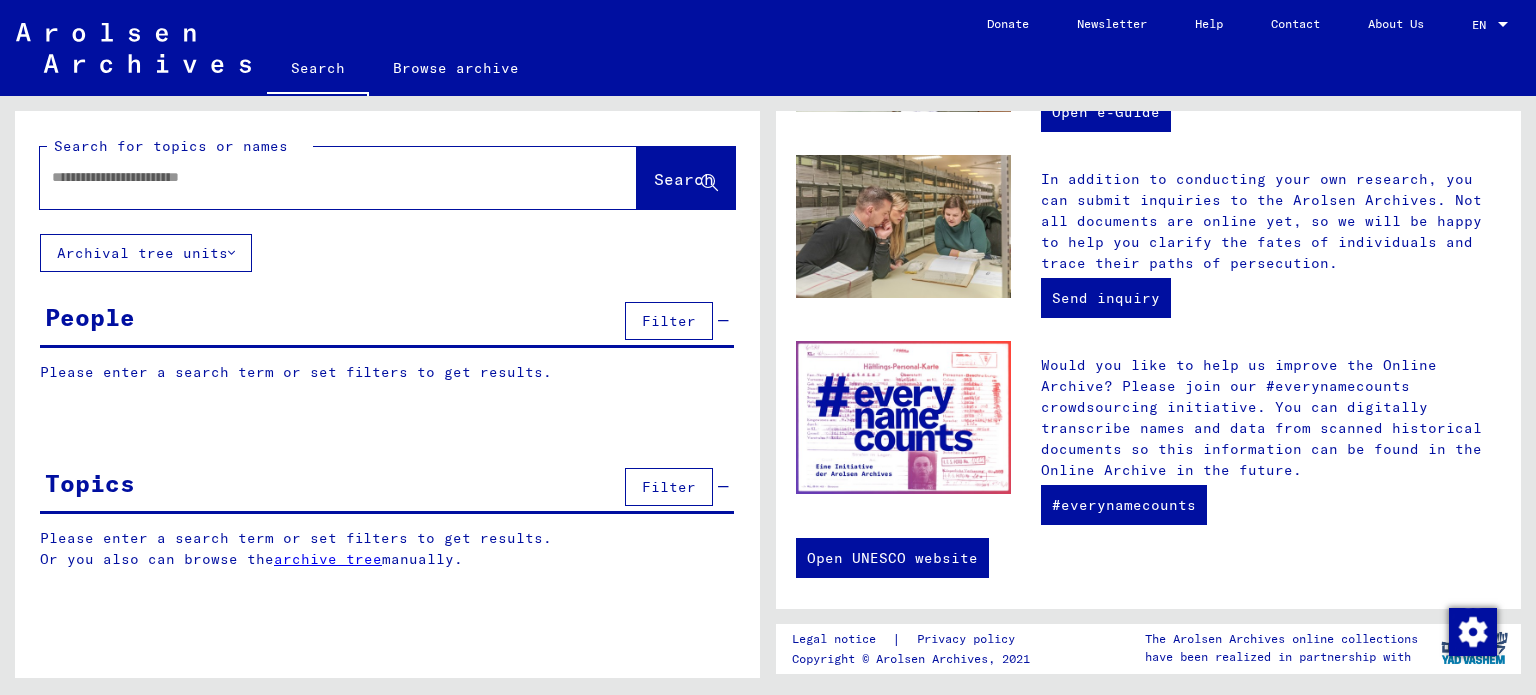 scroll, scrollTop: 753, scrollLeft: 0, axis: vertical 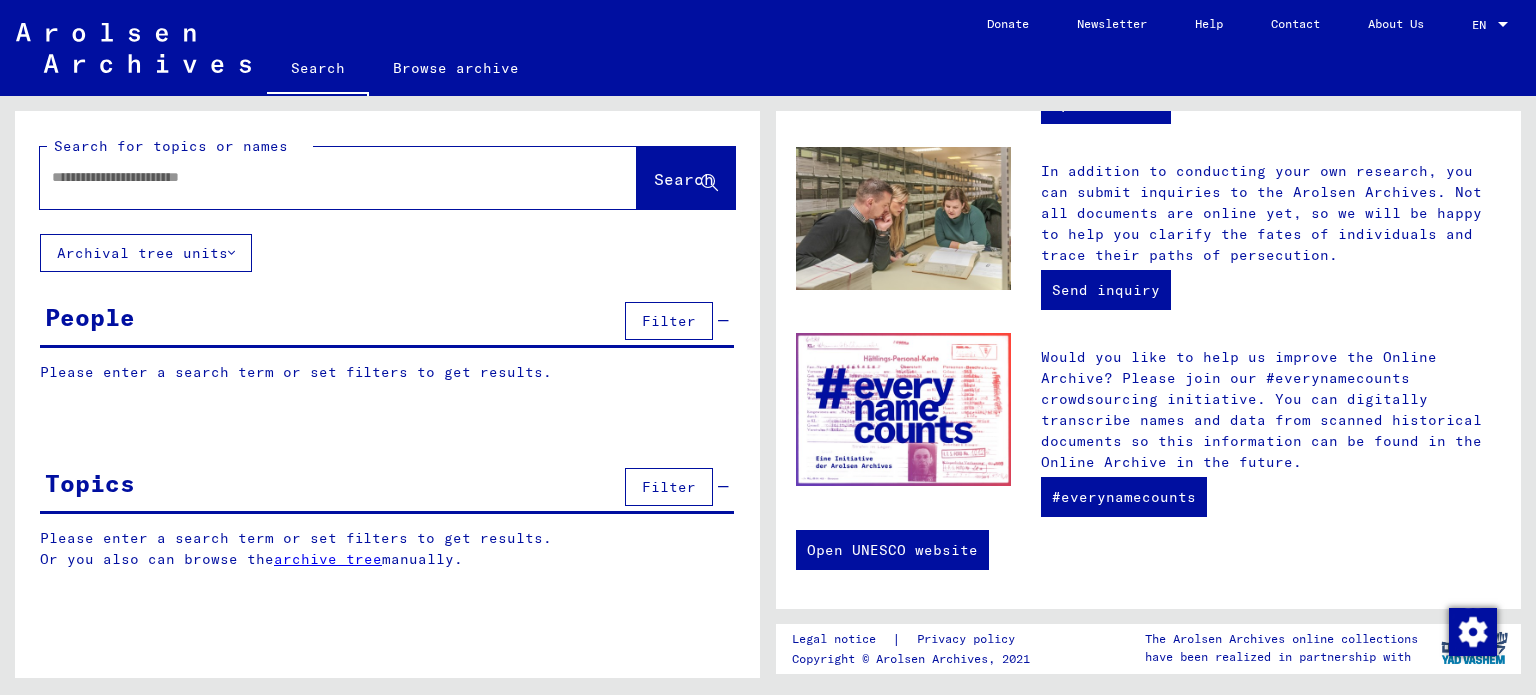 click at bounding box center (314, 177) 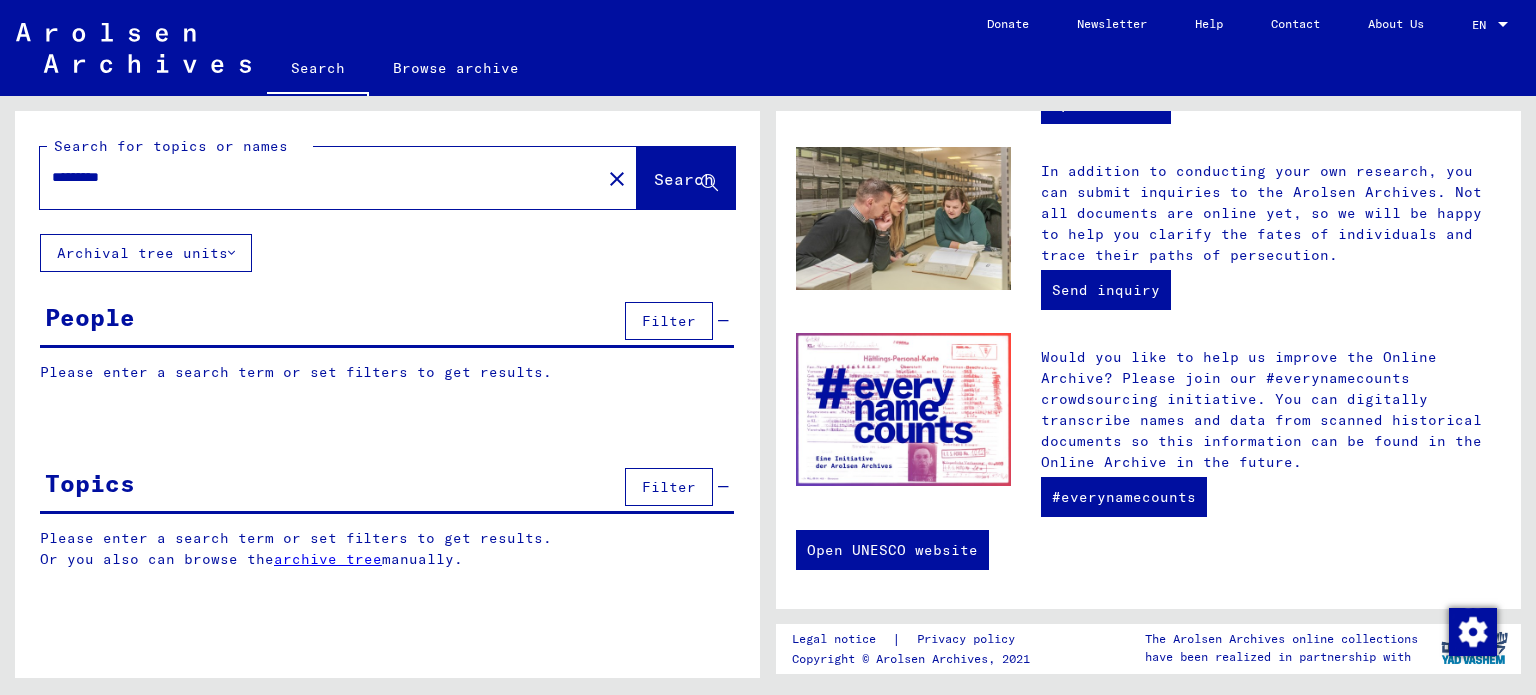 type on "*********" 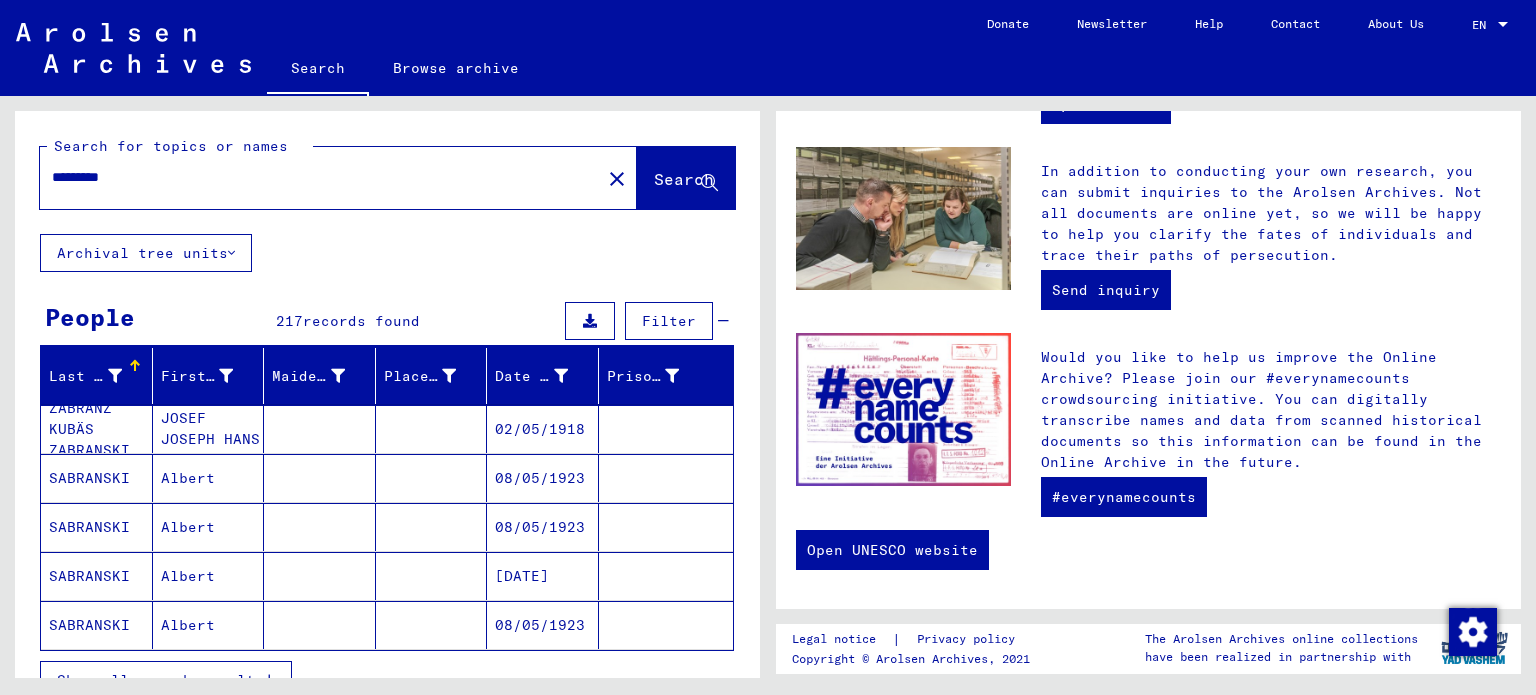click at bounding box center (115, 376) 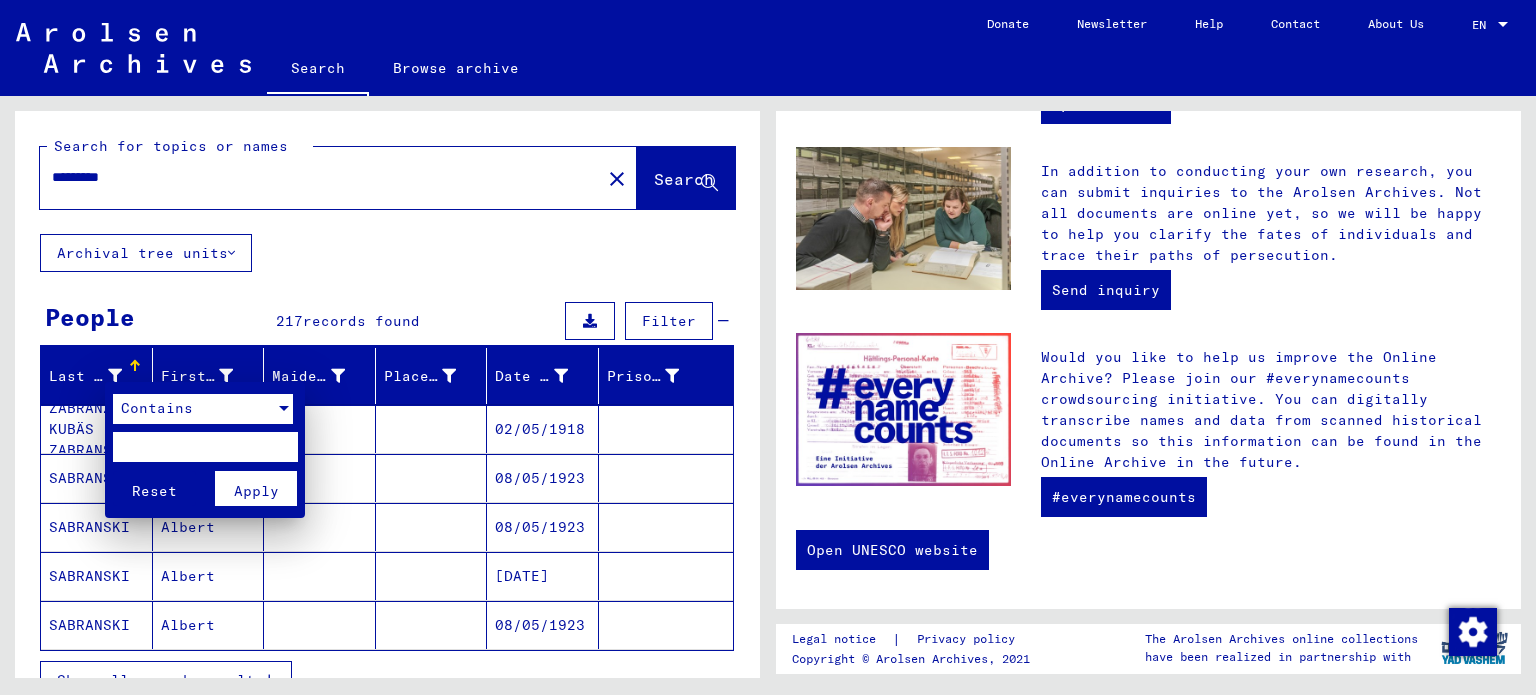 click on "Contains" at bounding box center [157, 408] 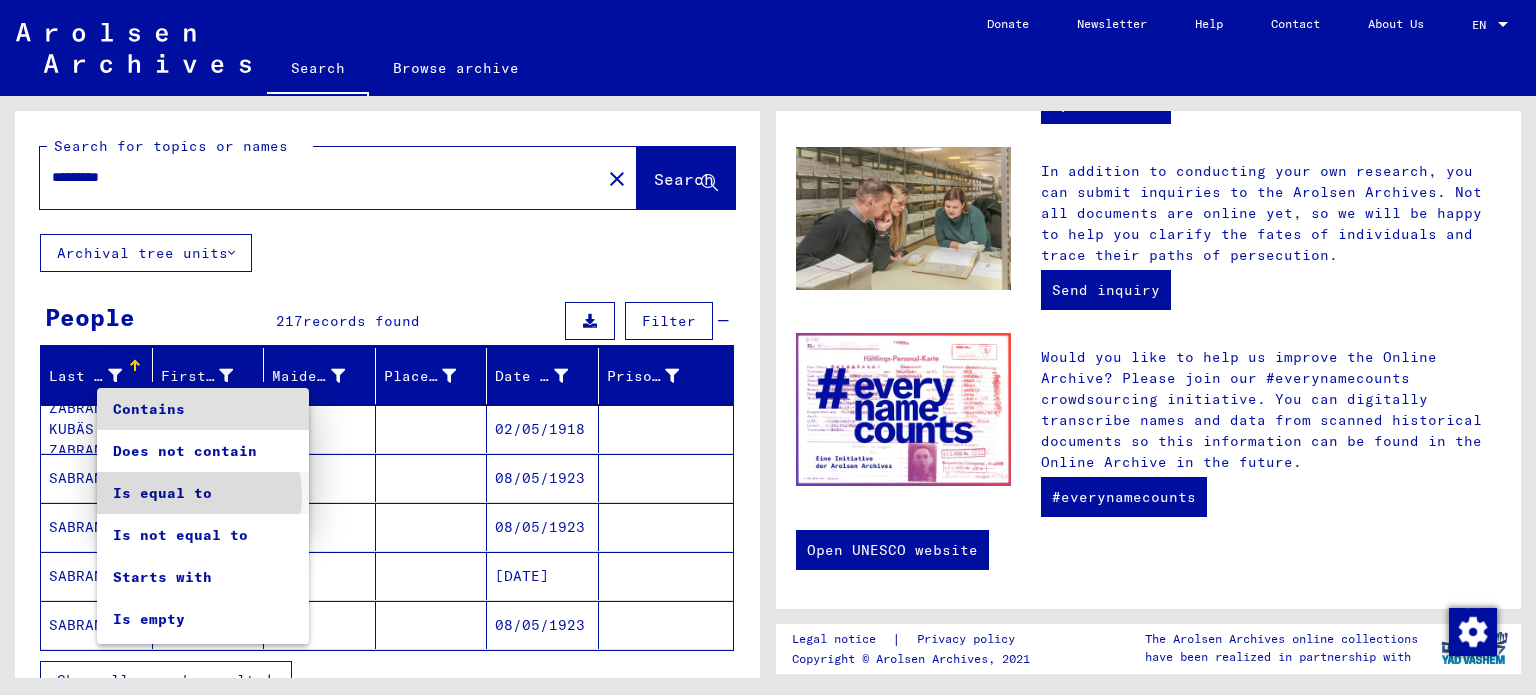 click on "Is equal to" at bounding box center [203, 493] 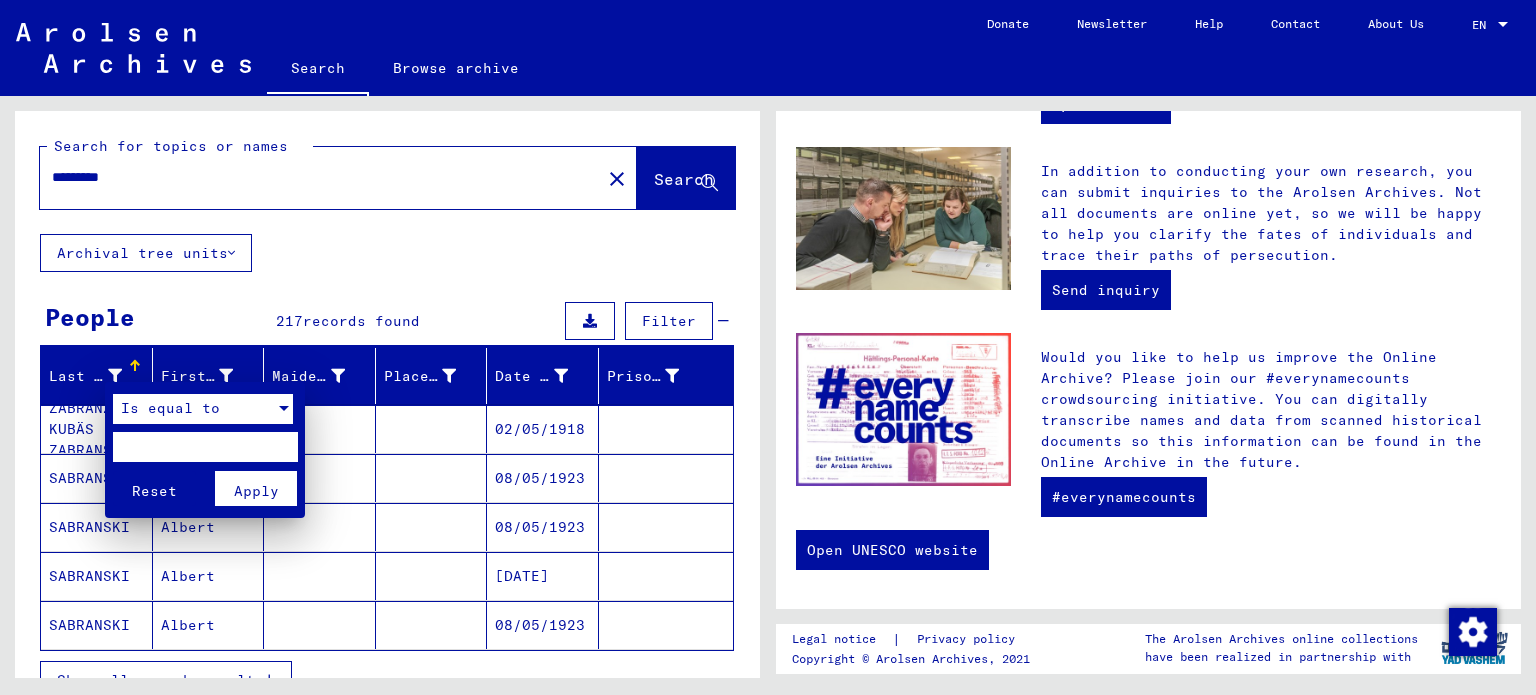 click at bounding box center (205, 447) 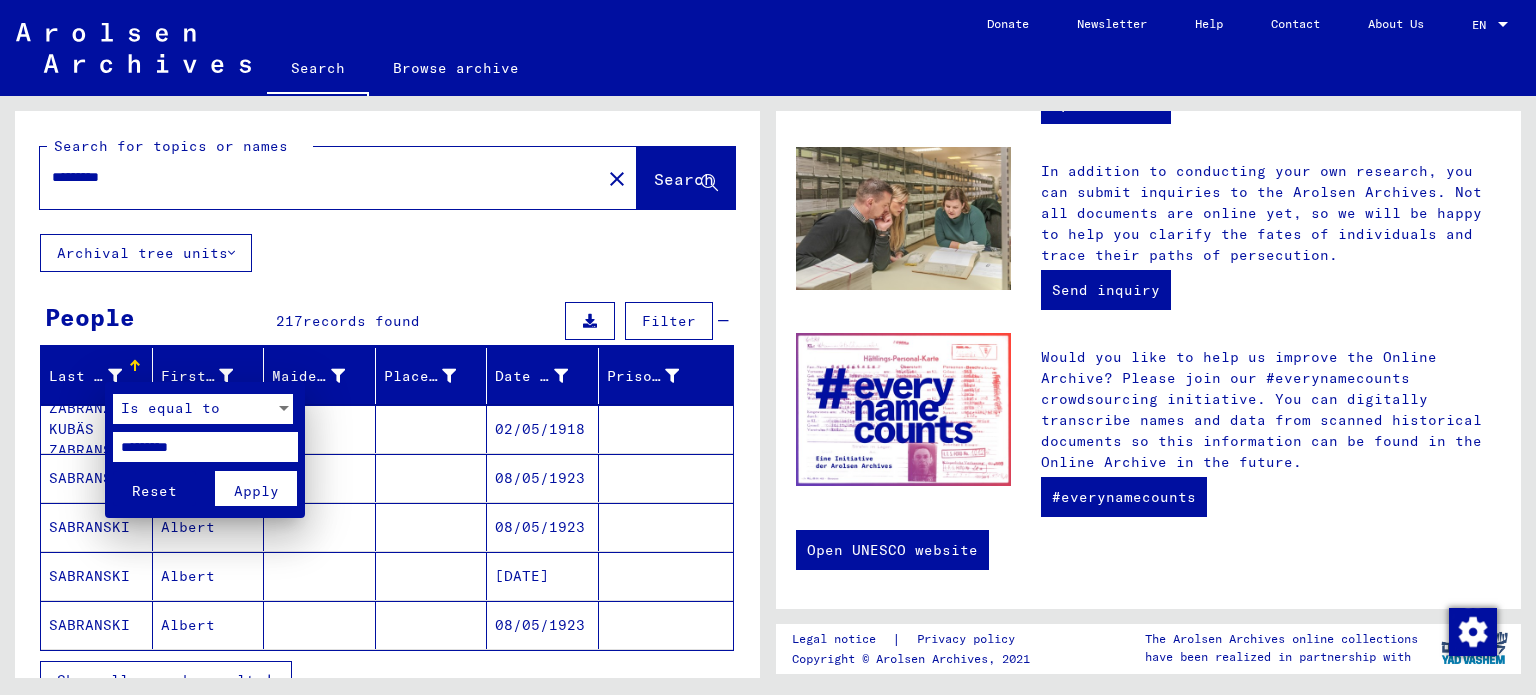 type on "*********" 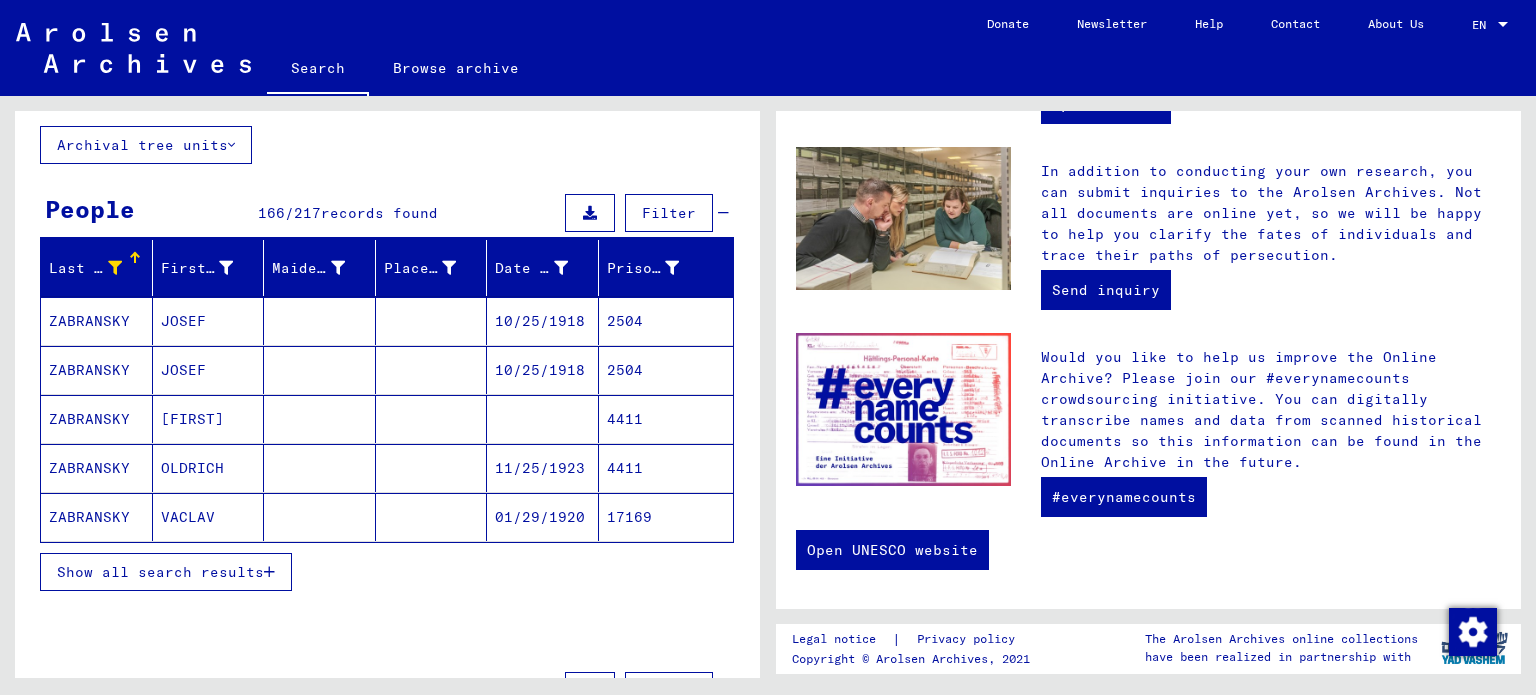 scroll, scrollTop: 114, scrollLeft: 0, axis: vertical 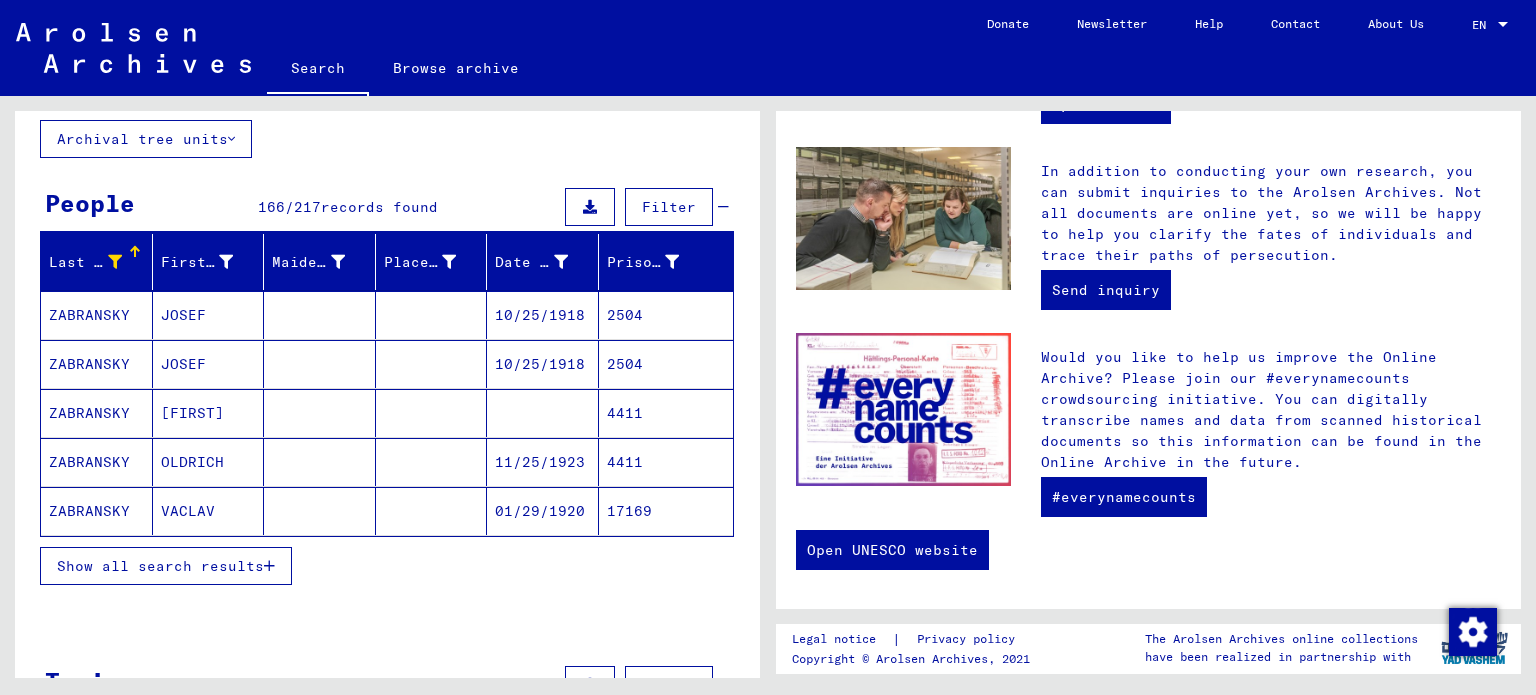 click at bounding box center (269, 566) 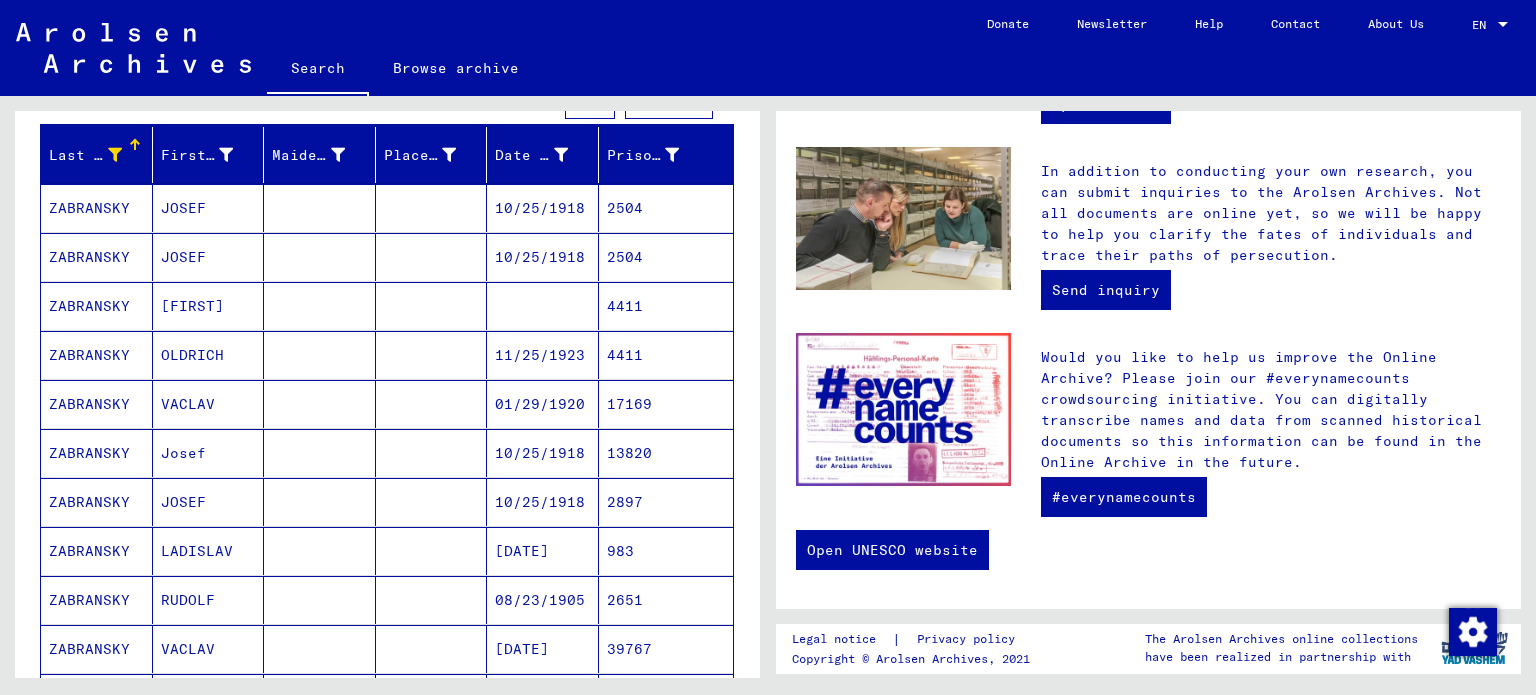 scroll, scrollTop: 232, scrollLeft: 0, axis: vertical 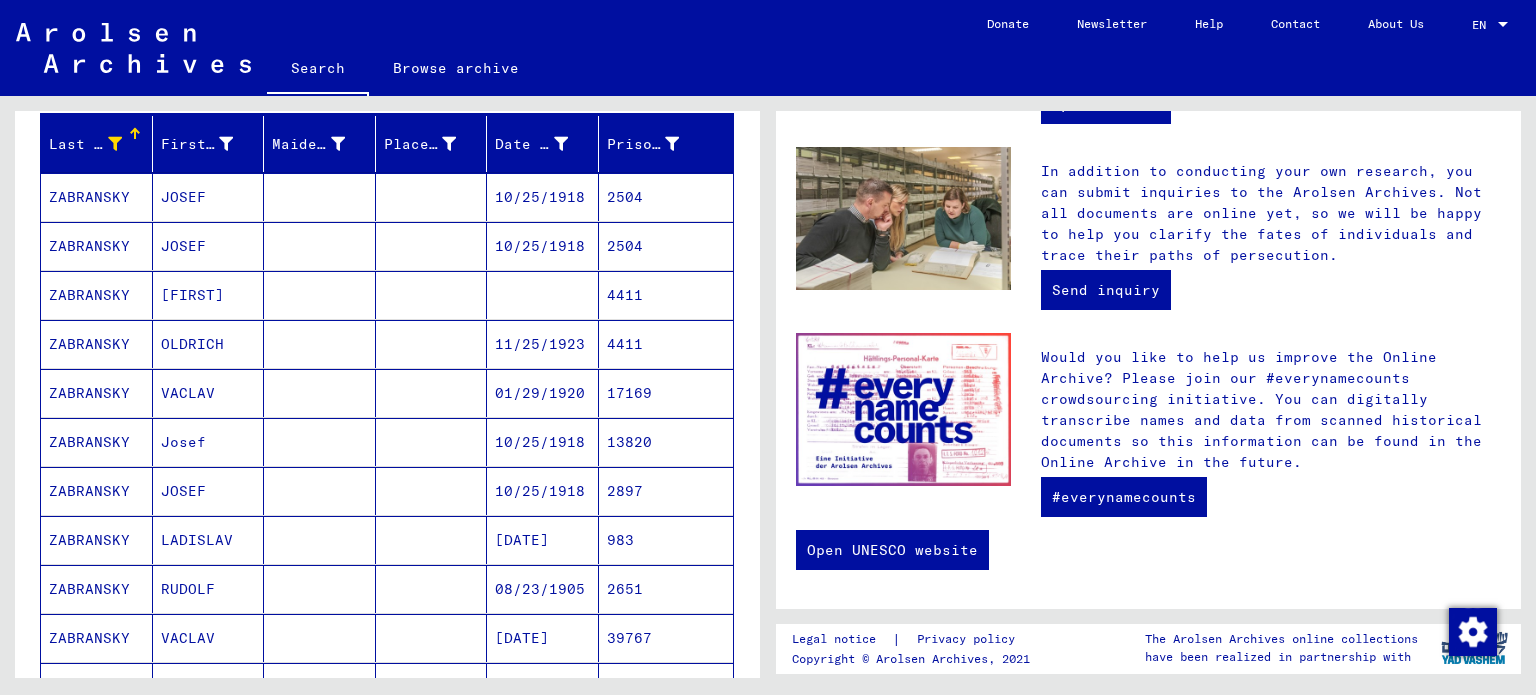 click on "10/25/1918" at bounding box center [543, 246] 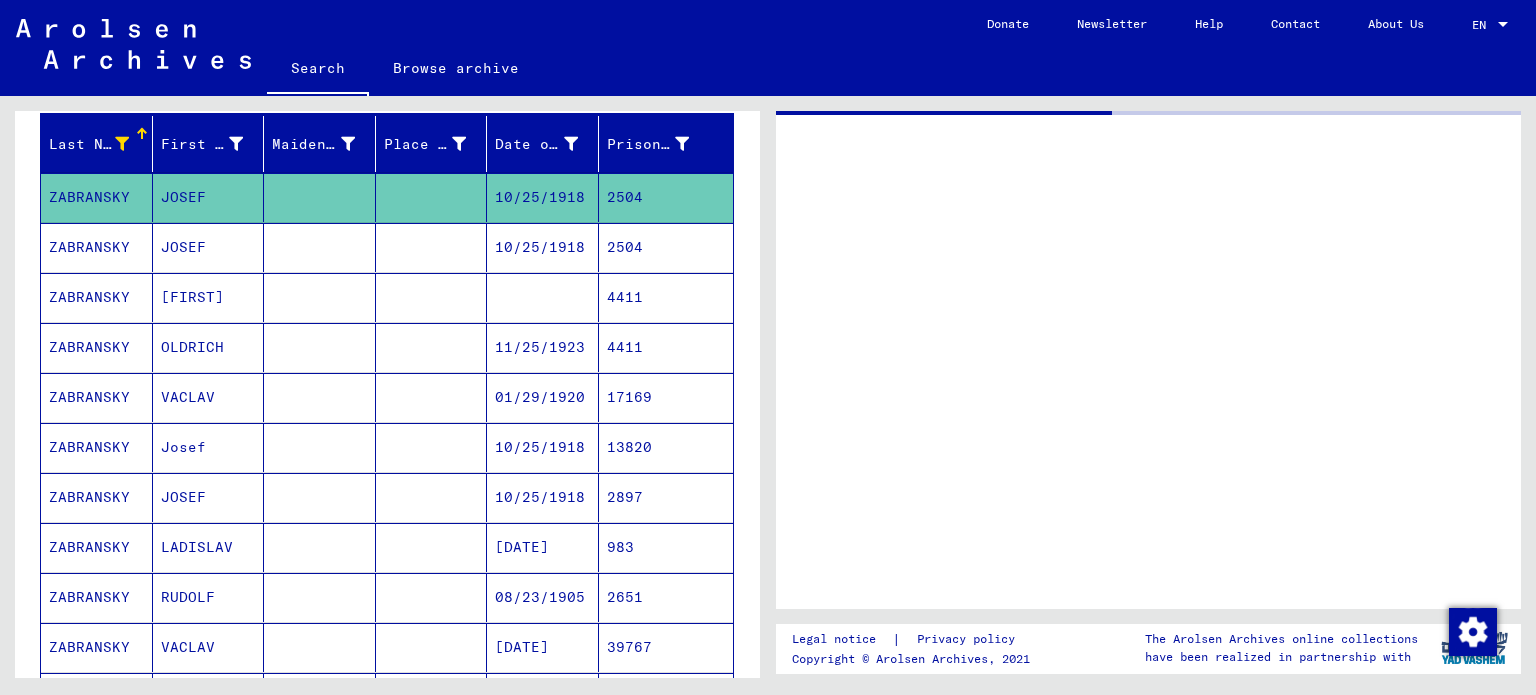 scroll, scrollTop: 0, scrollLeft: 0, axis: both 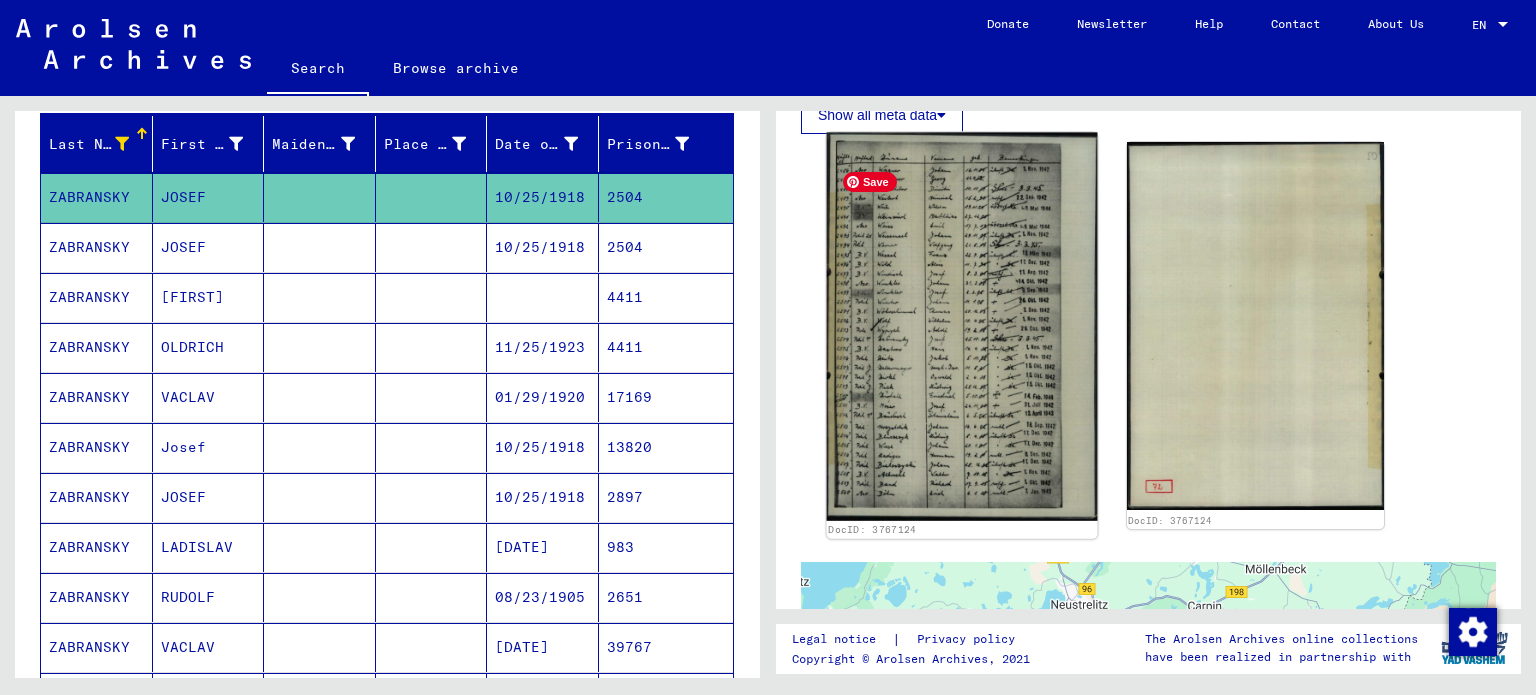 click 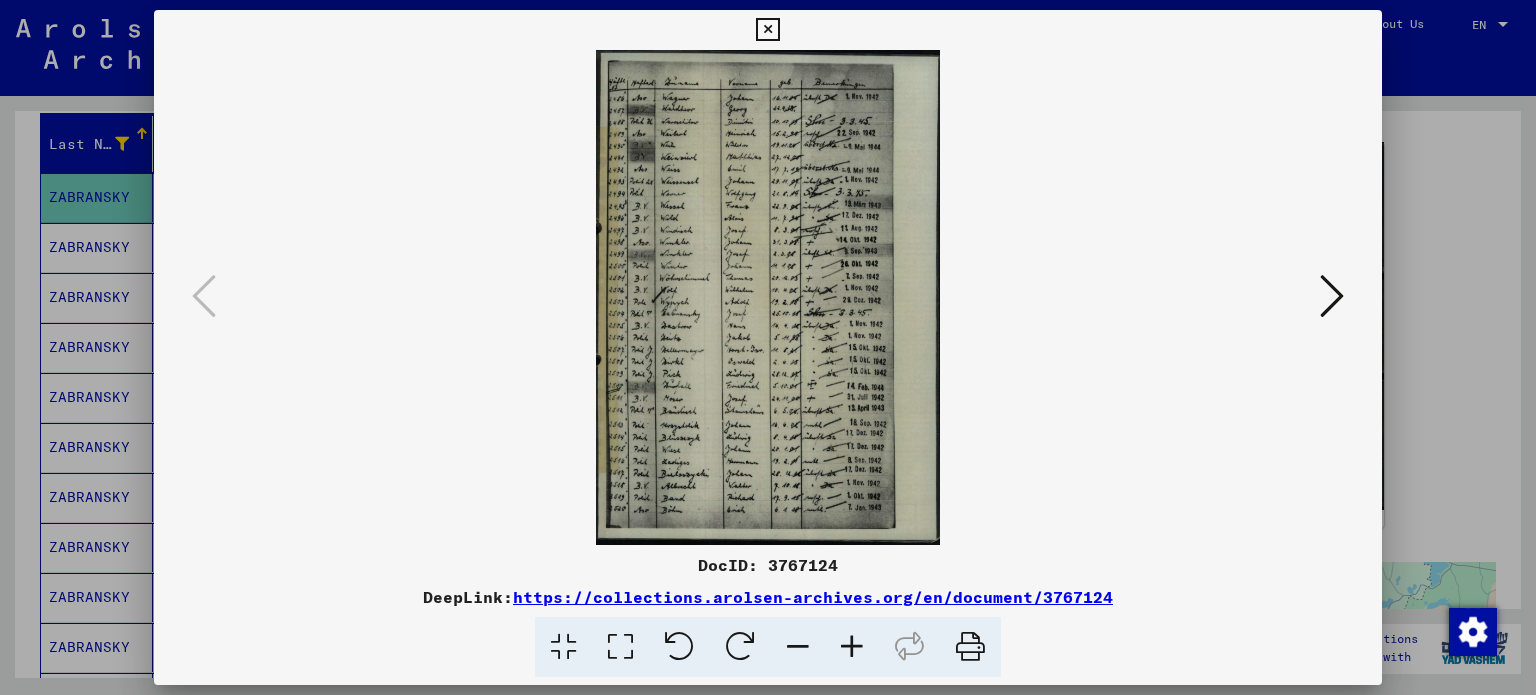 click at bounding box center (852, 647) 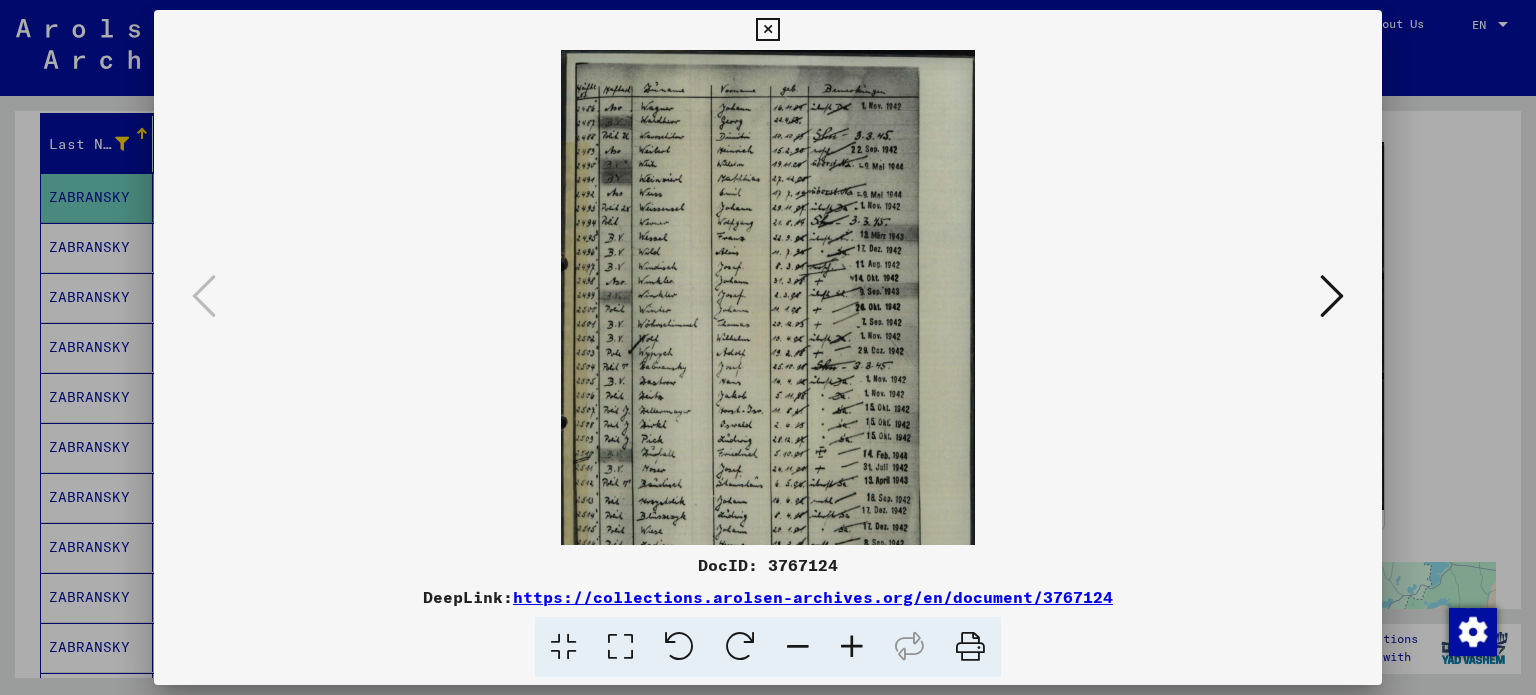 click at bounding box center [852, 647] 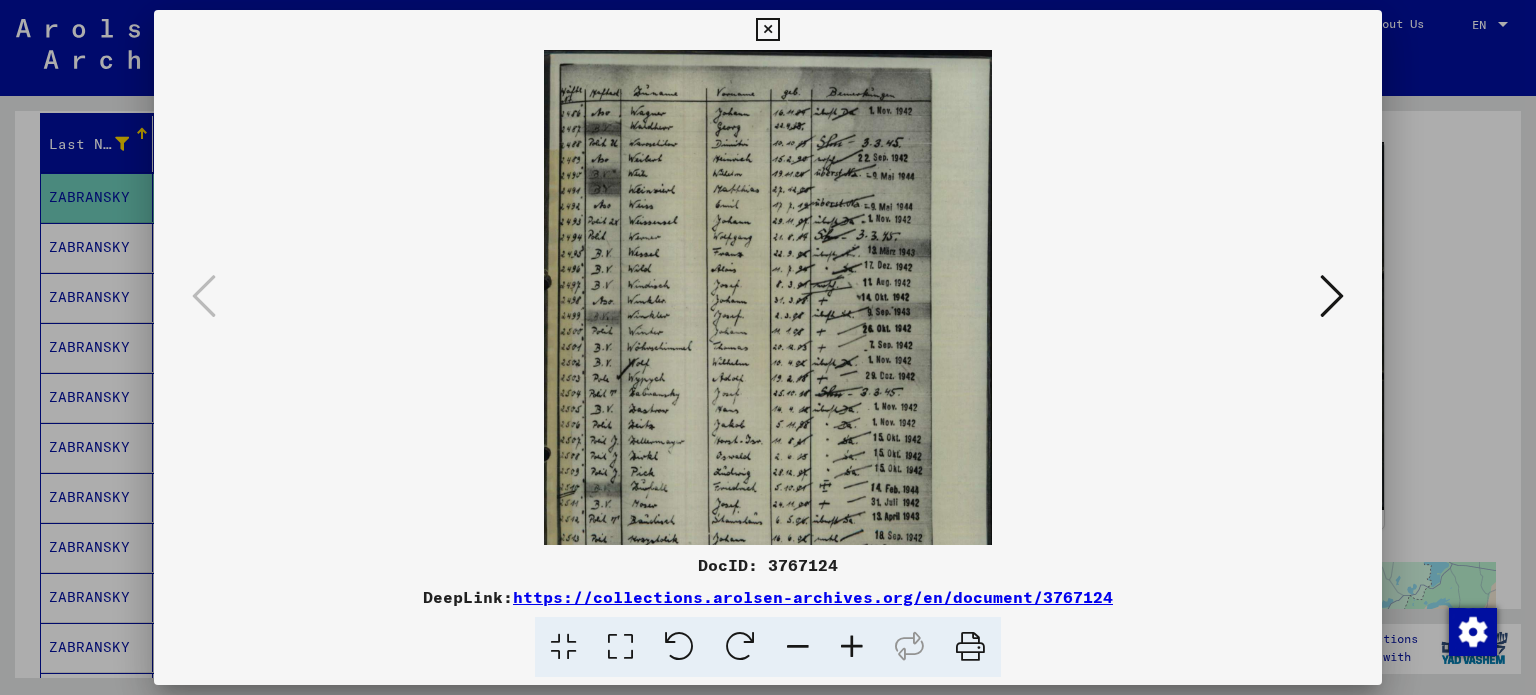 click at bounding box center (852, 647) 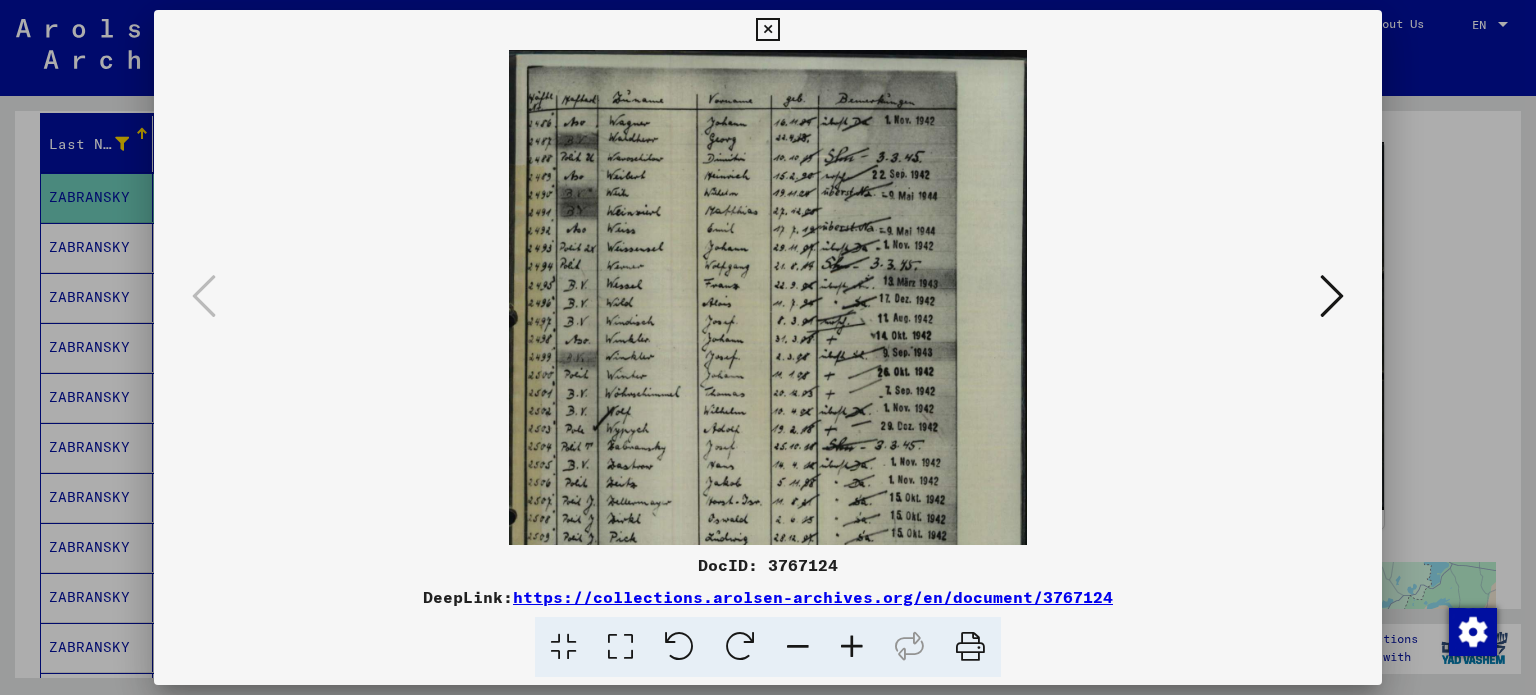 click at bounding box center (852, 647) 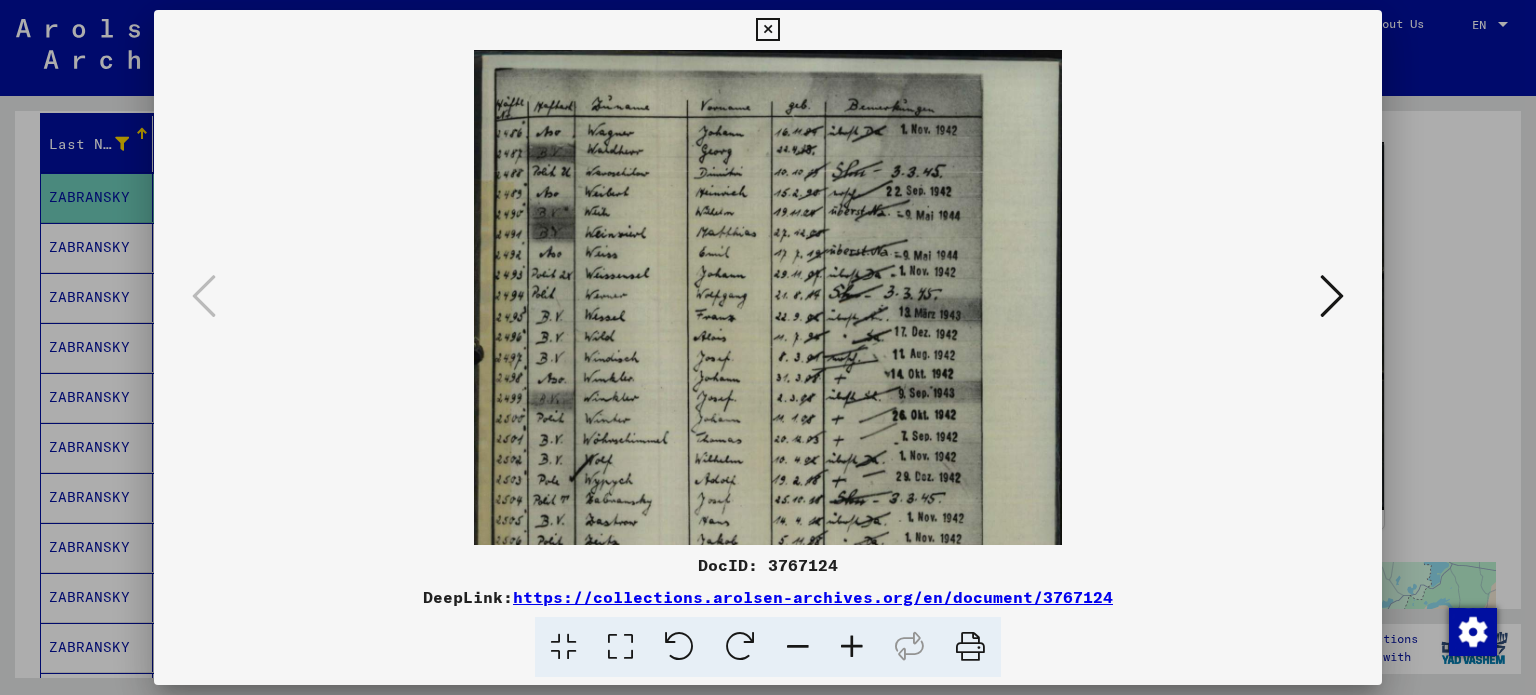 click at bounding box center [852, 647] 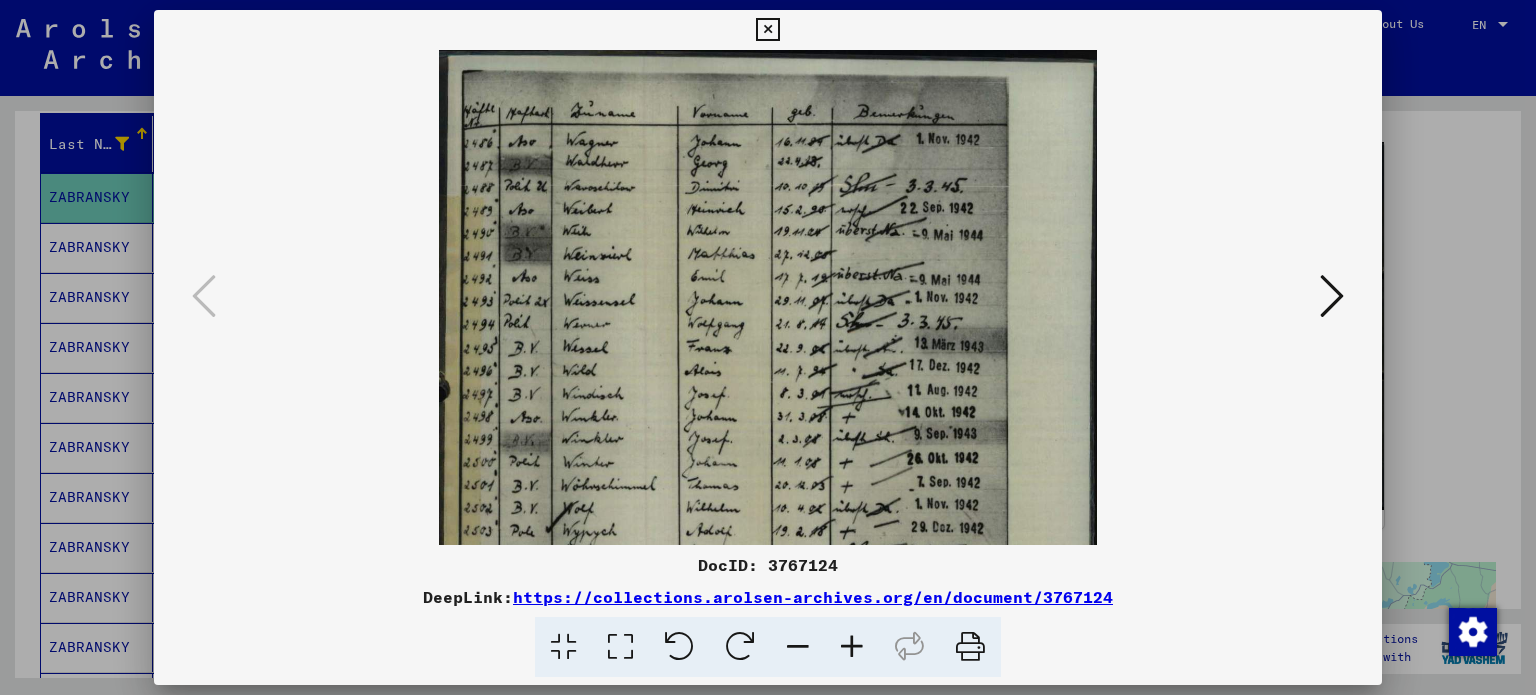 click at bounding box center [852, 647] 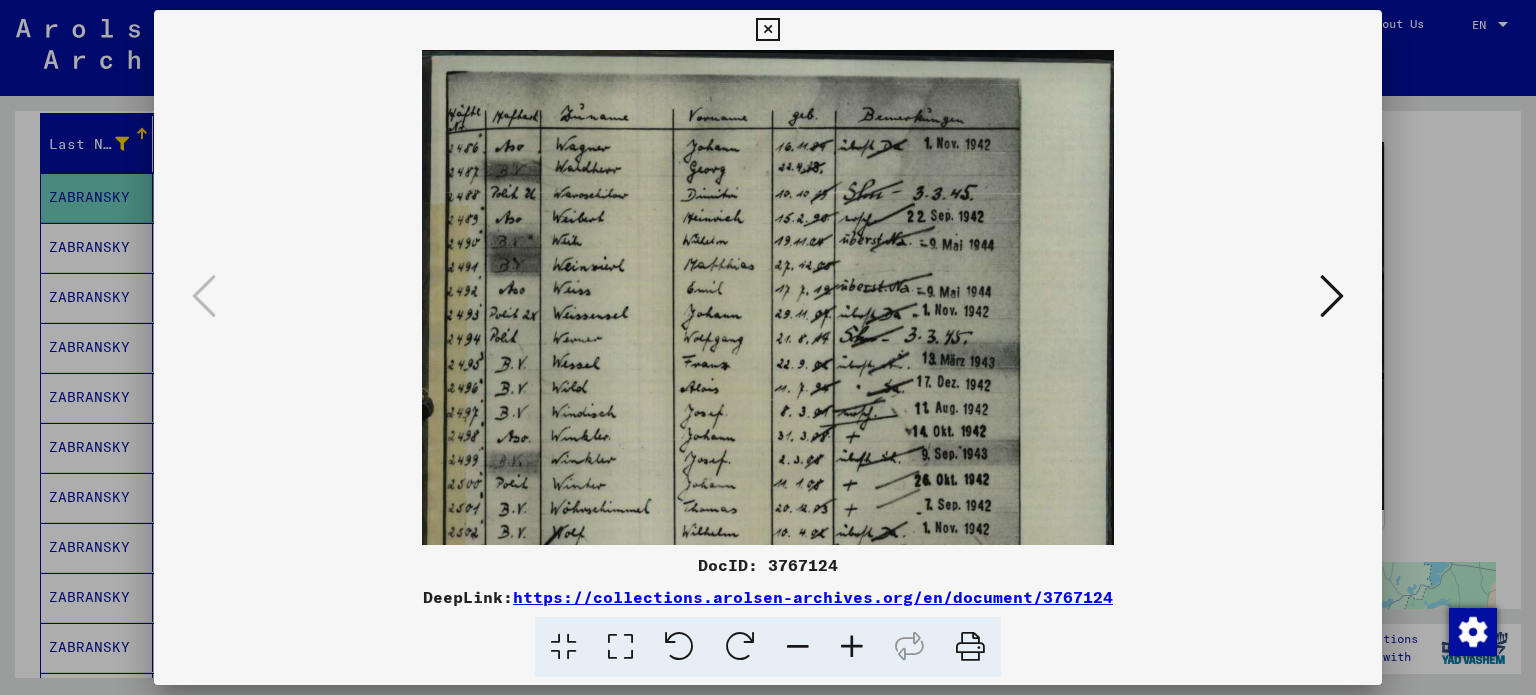 click at bounding box center [852, 647] 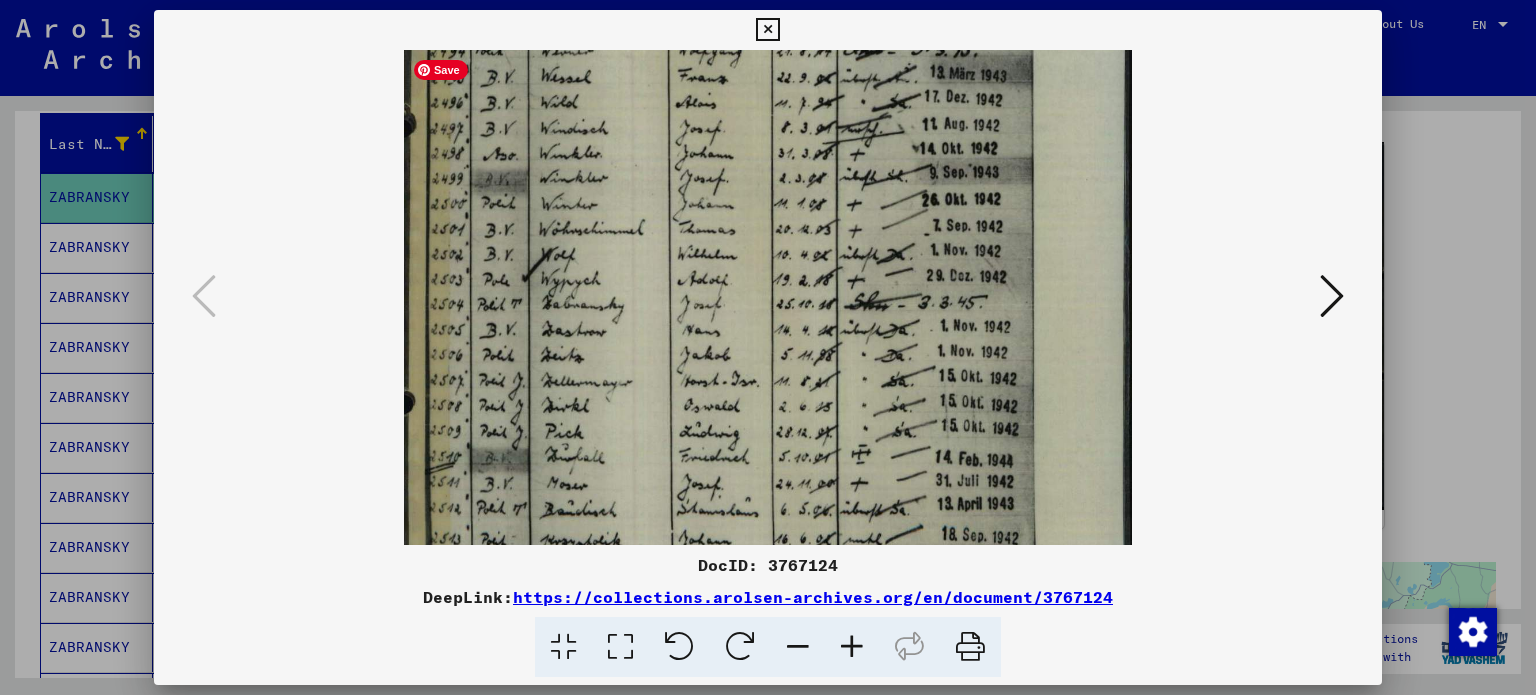 scroll, scrollTop: 309, scrollLeft: 0, axis: vertical 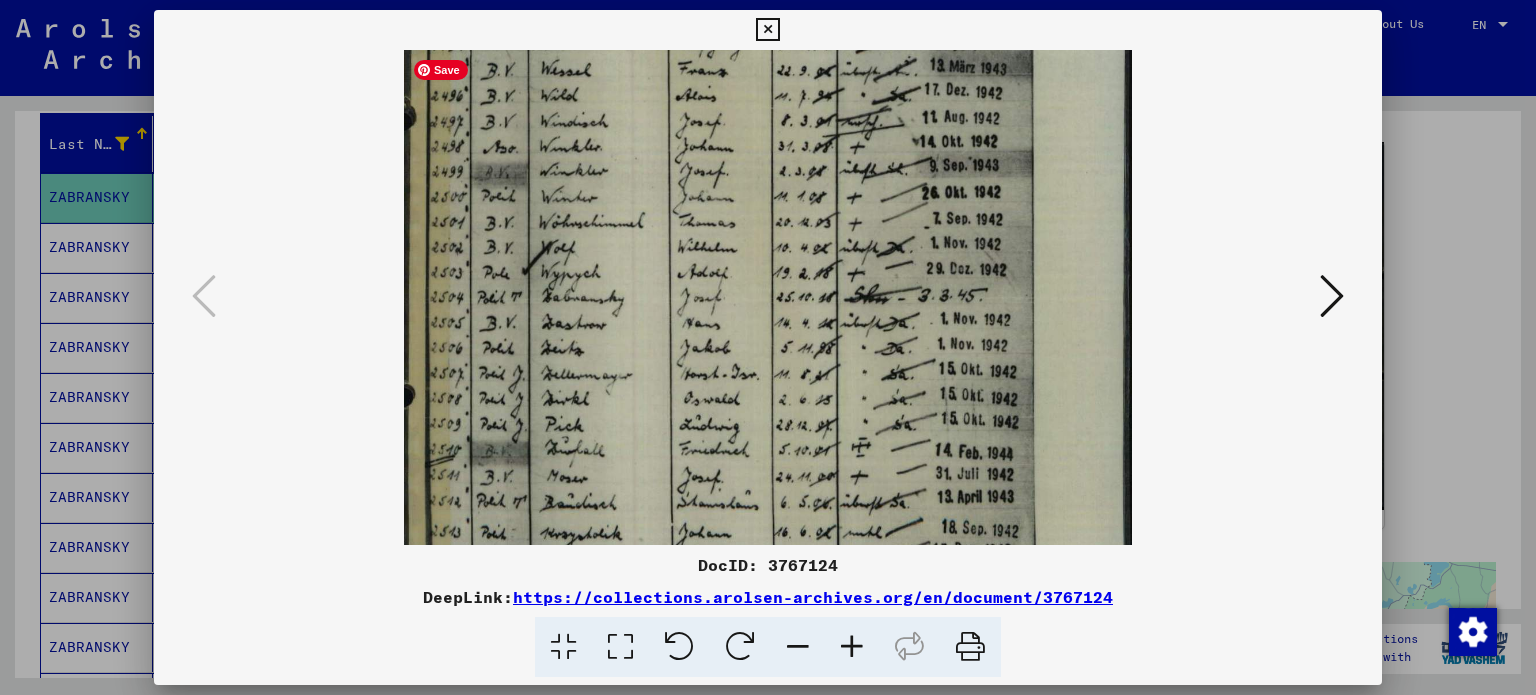 drag, startPoint x: 752, startPoint y: 408, endPoint x: 783, endPoint y: 103, distance: 306.57135 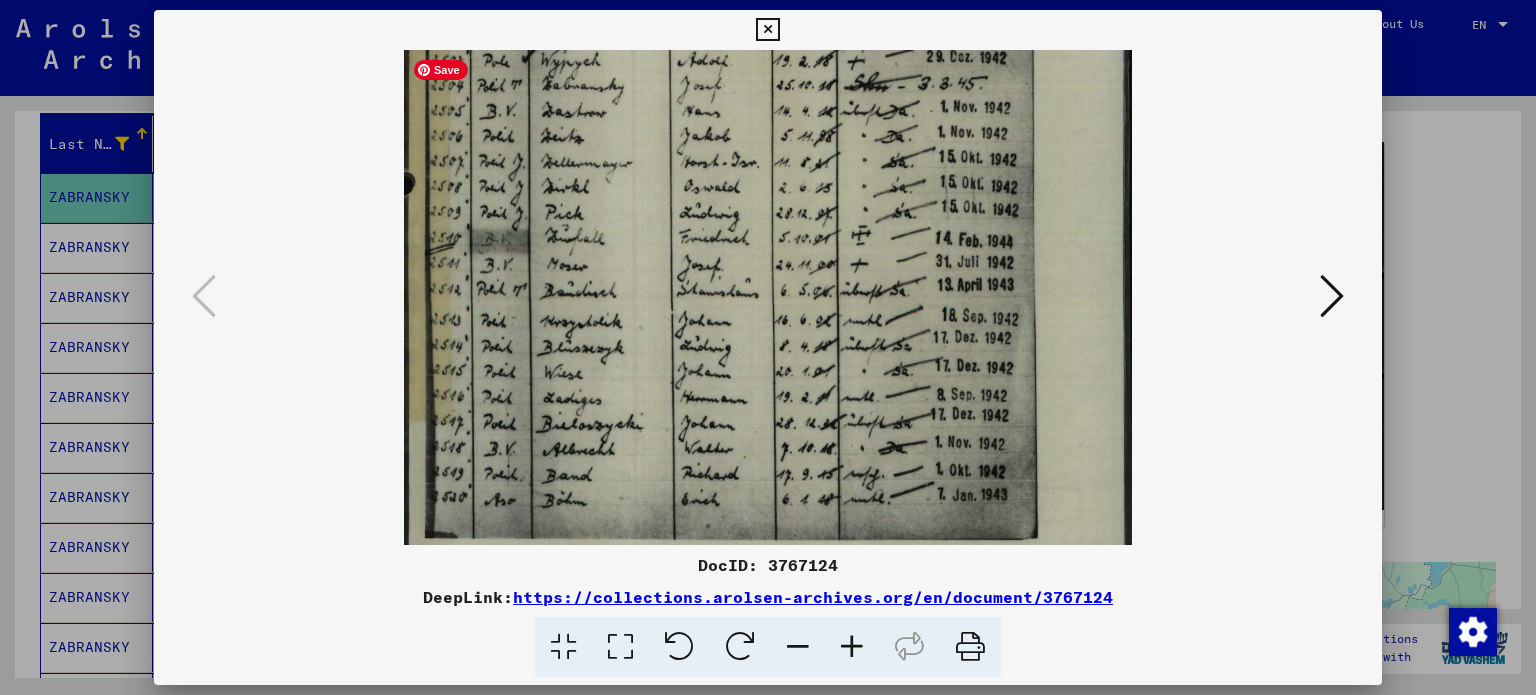 scroll, scrollTop: 550, scrollLeft: 0, axis: vertical 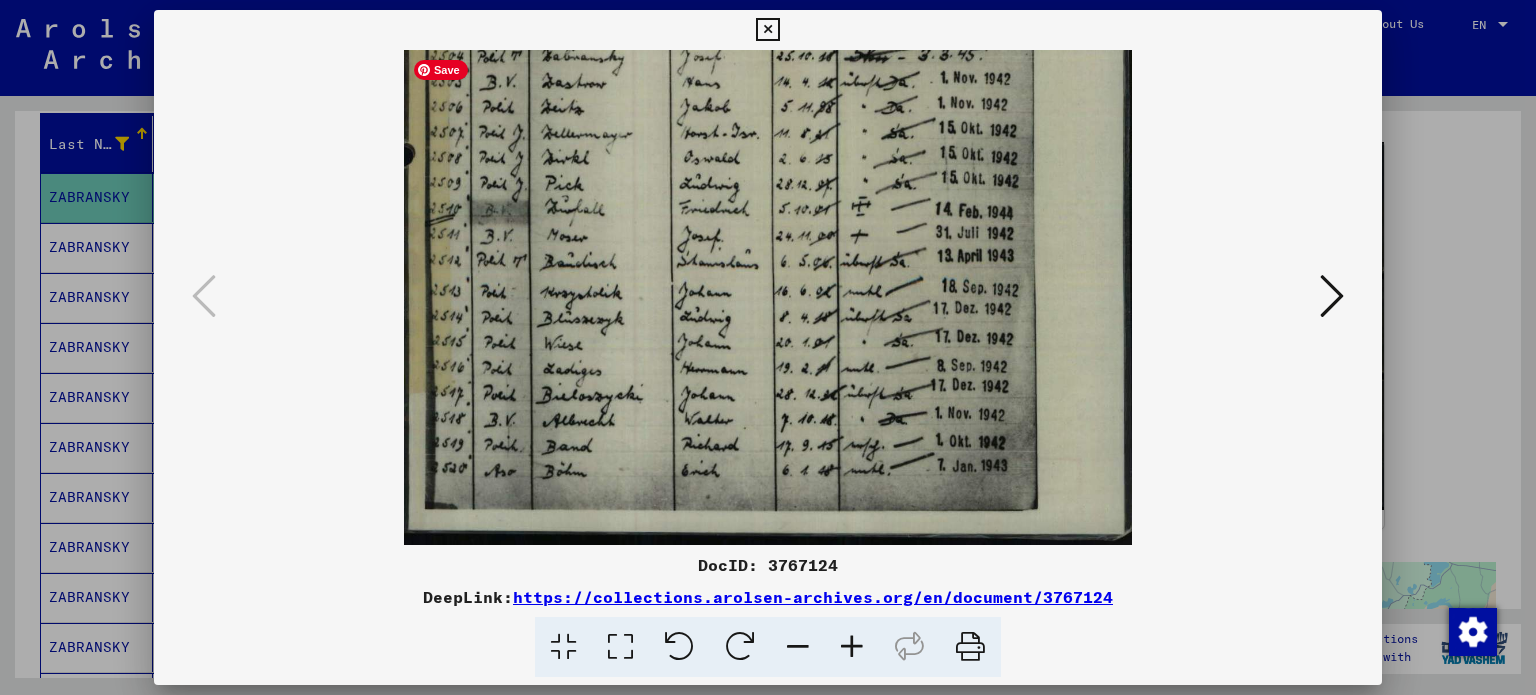 drag, startPoint x: 718, startPoint y: 457, endPoint x: 746, endPoint y: 195, distance: 263.49194 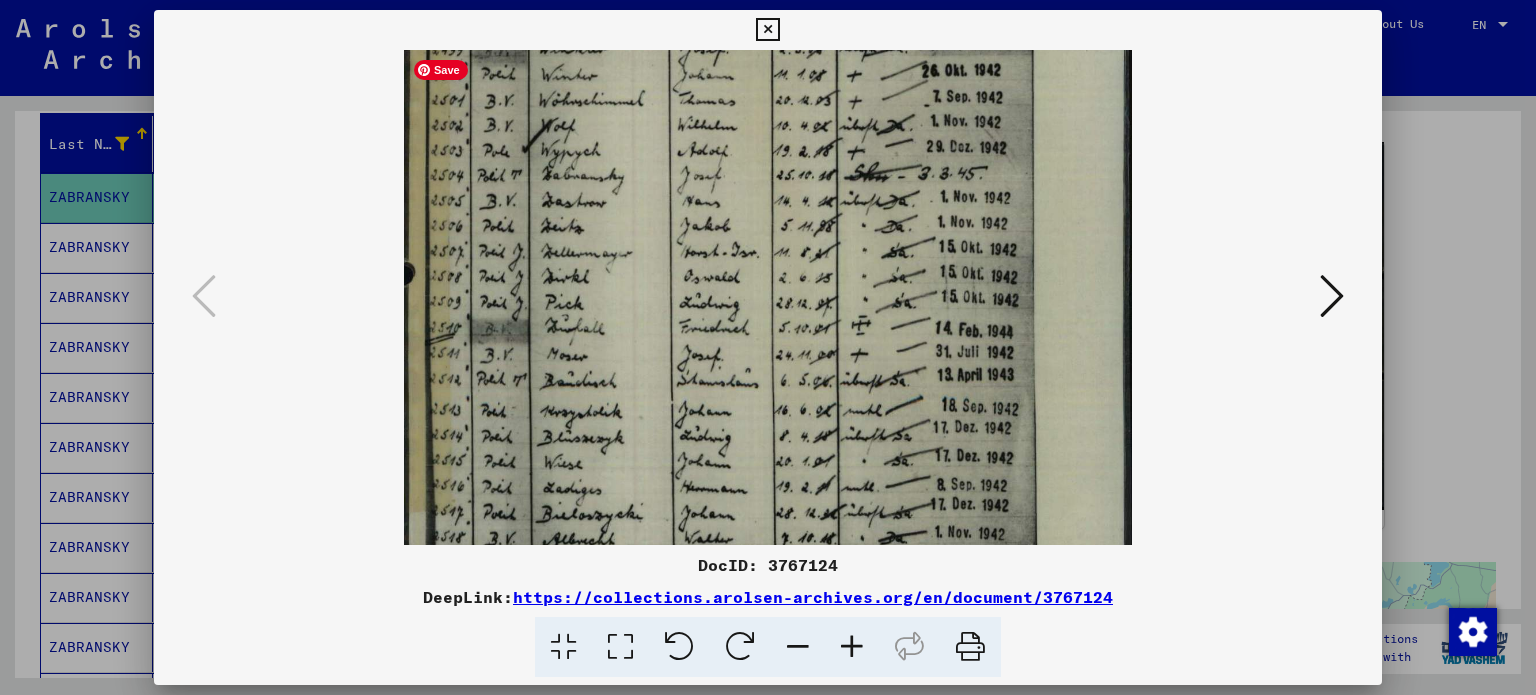 scroll, scrollTop: 430, scrollLeft: 0, axis: vertical 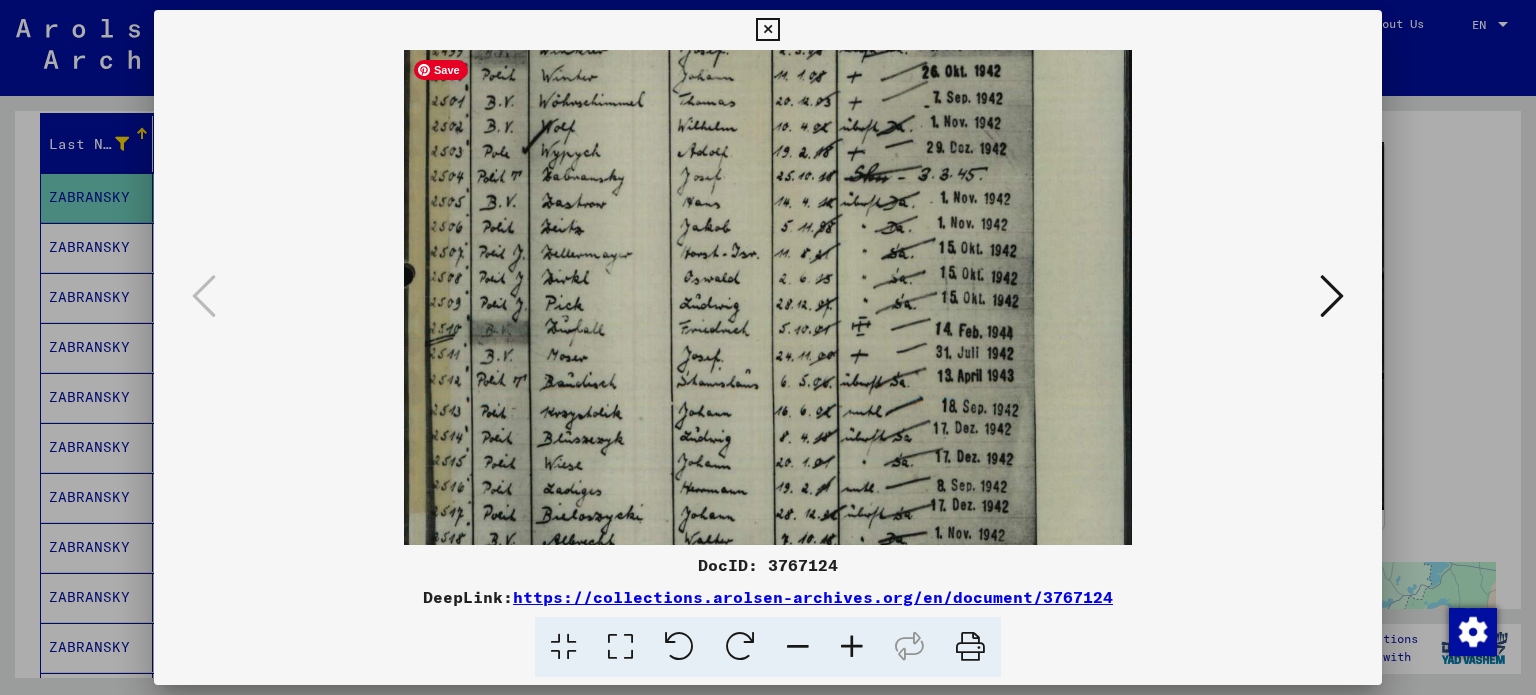 drag, startPoint x: 684, startPoint y: 144, endPoint x: 694, endPoint y: 273, distance: 129.38702 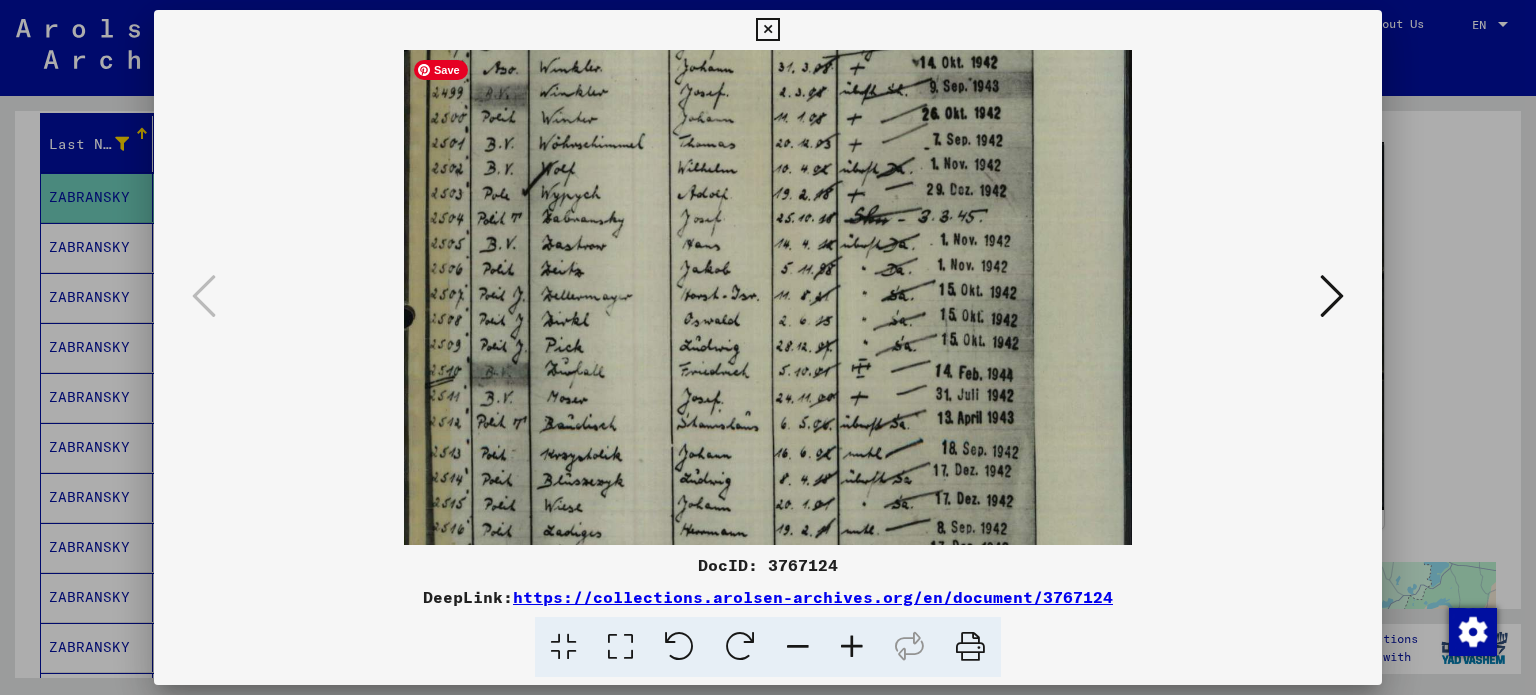 drag, startPoint x: 634, startPoint y: 182, endPoint x: 633, endPoint y: 226, distance: 44.011364 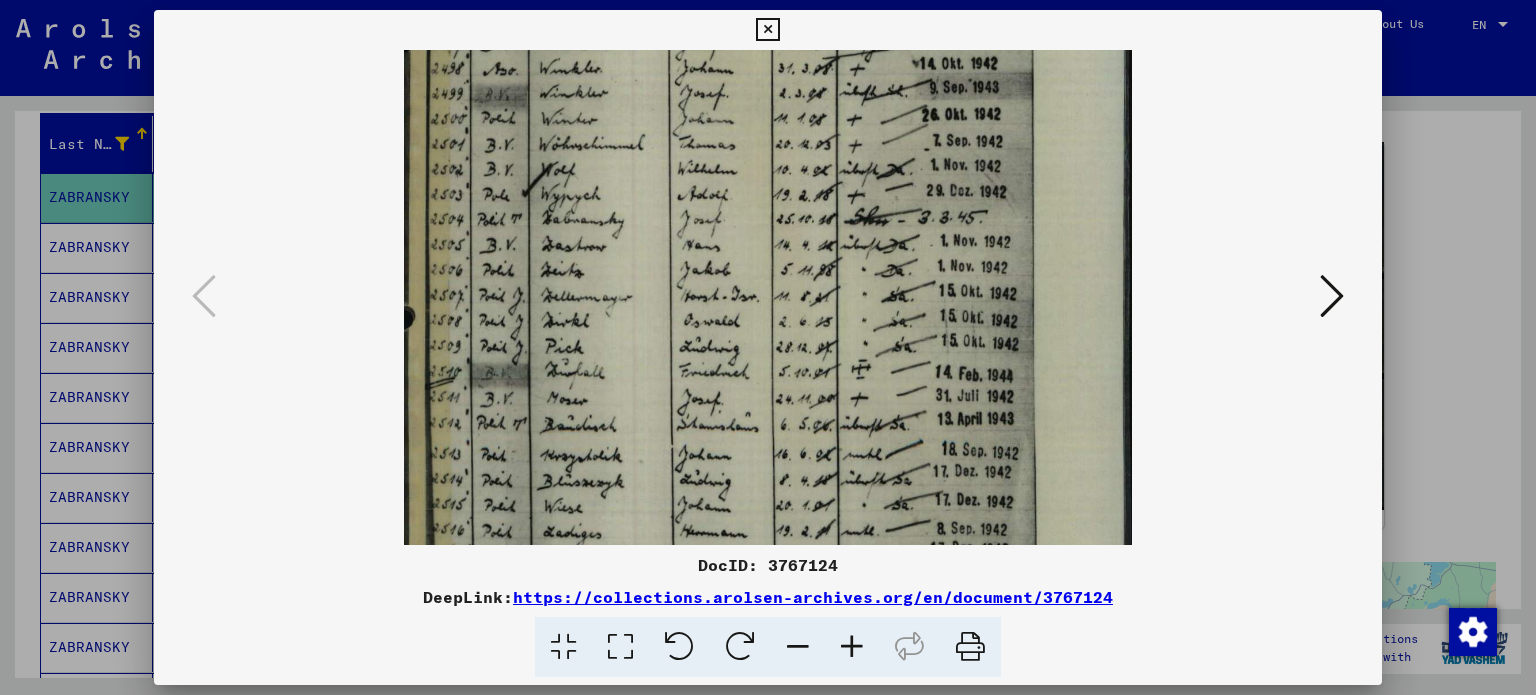 click at bounding box center [852, 647] 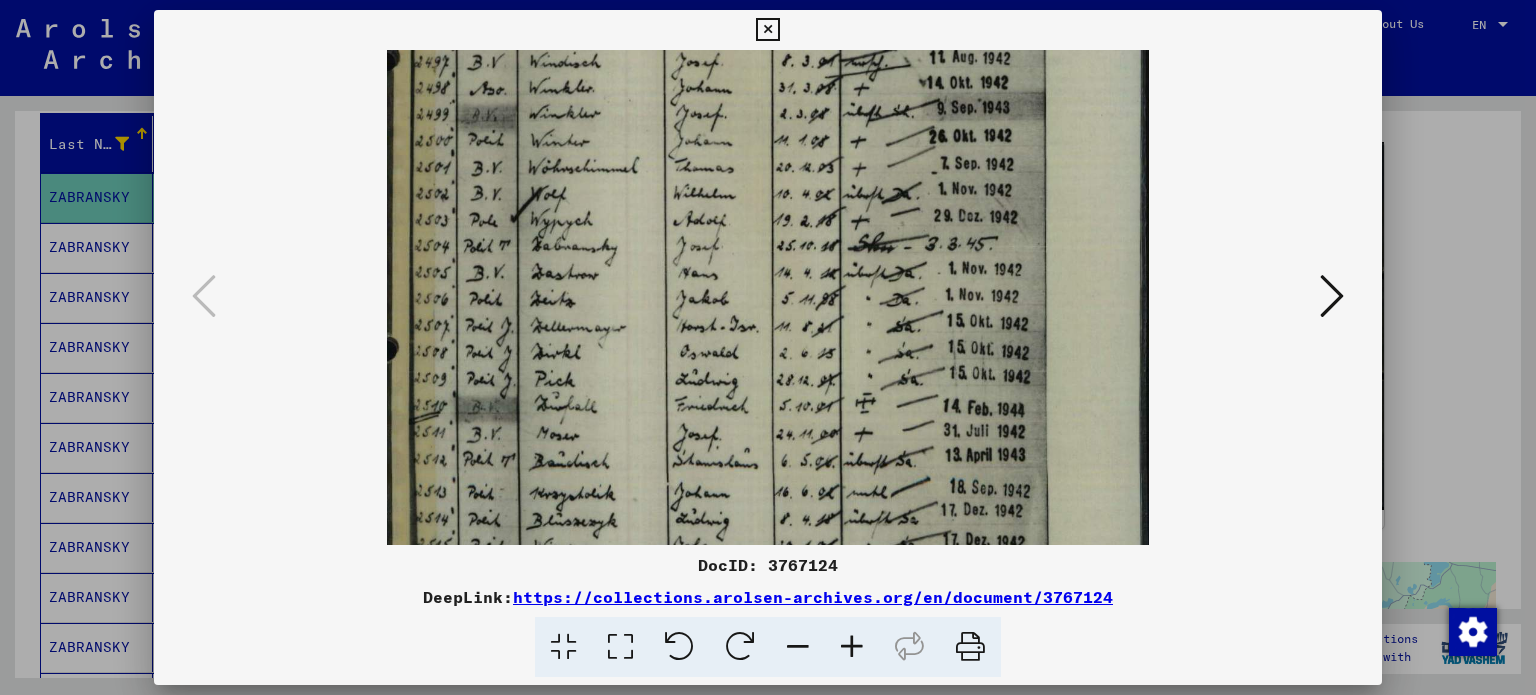 click at bounding box center (852, 647) 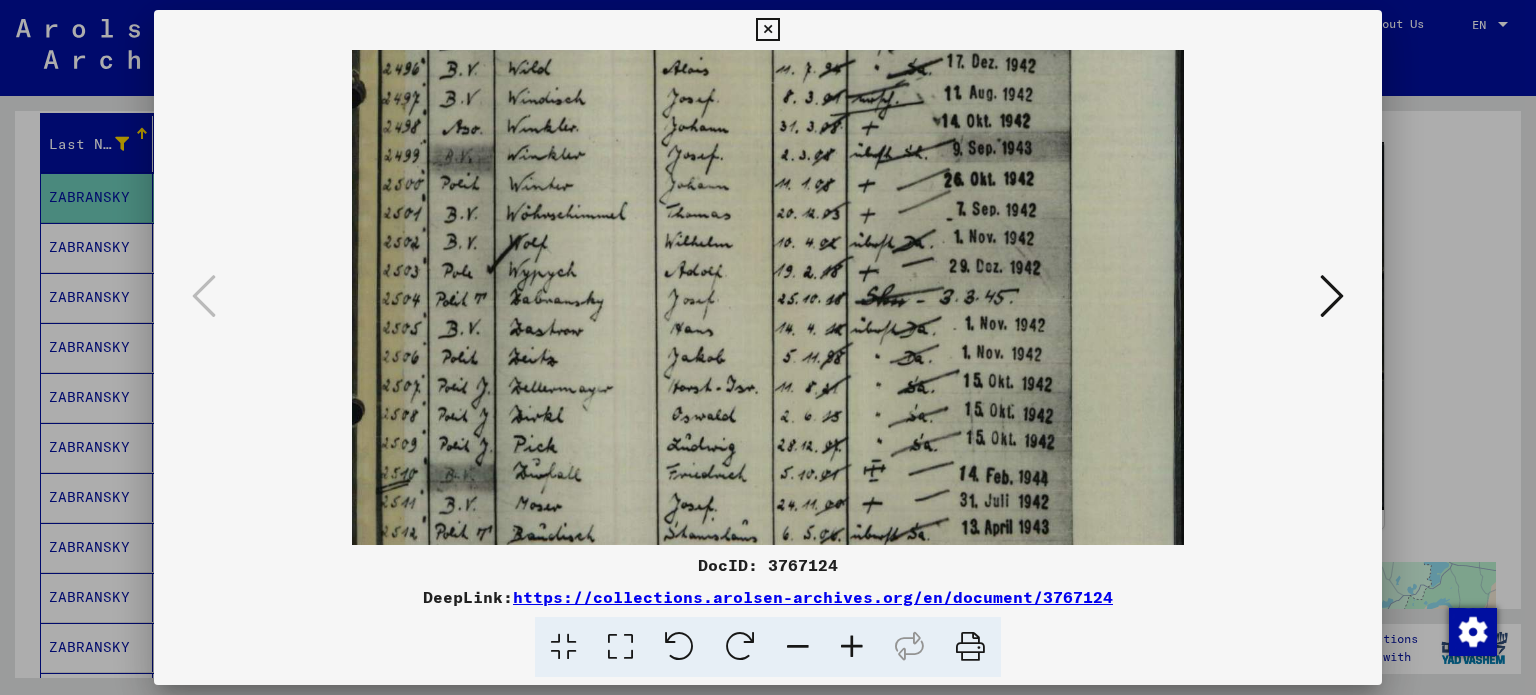 click at bounding box center [852, 647] 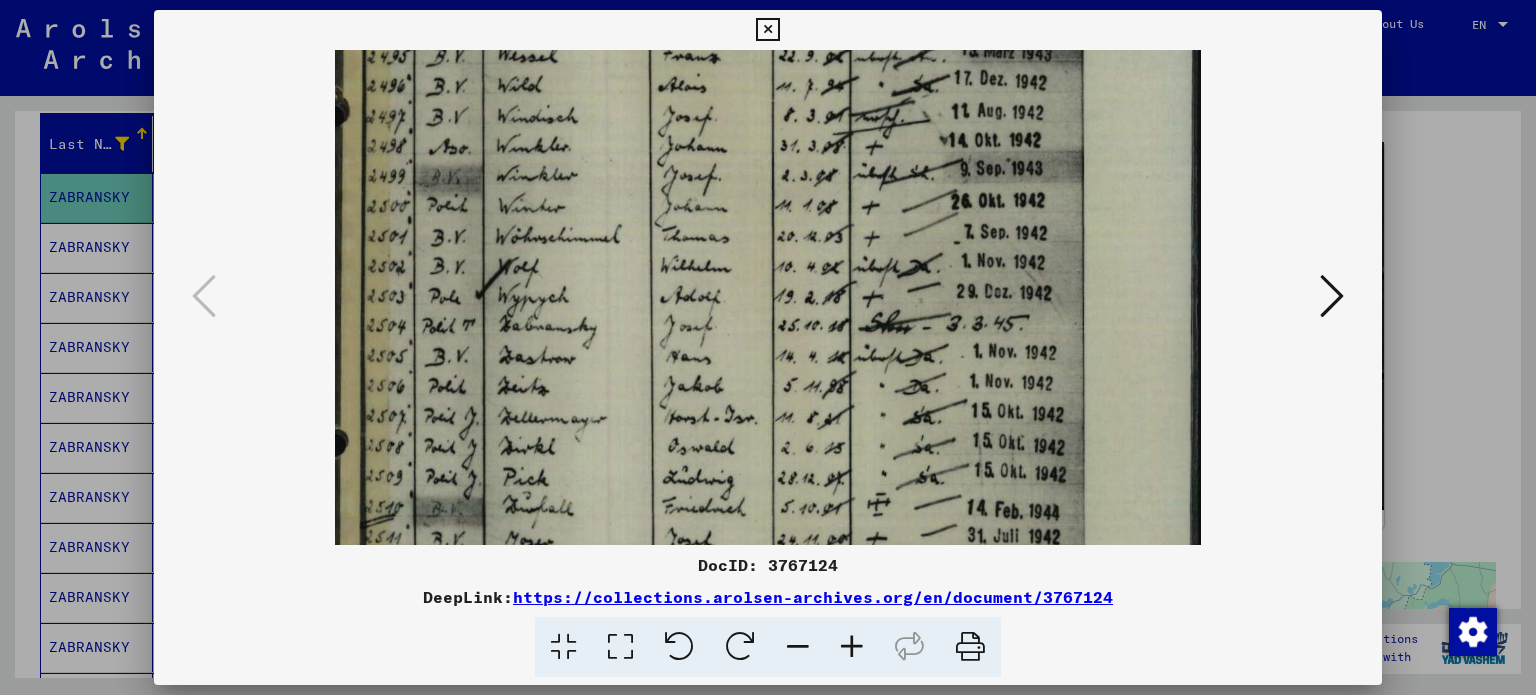 click at bounding box center [852, 647] 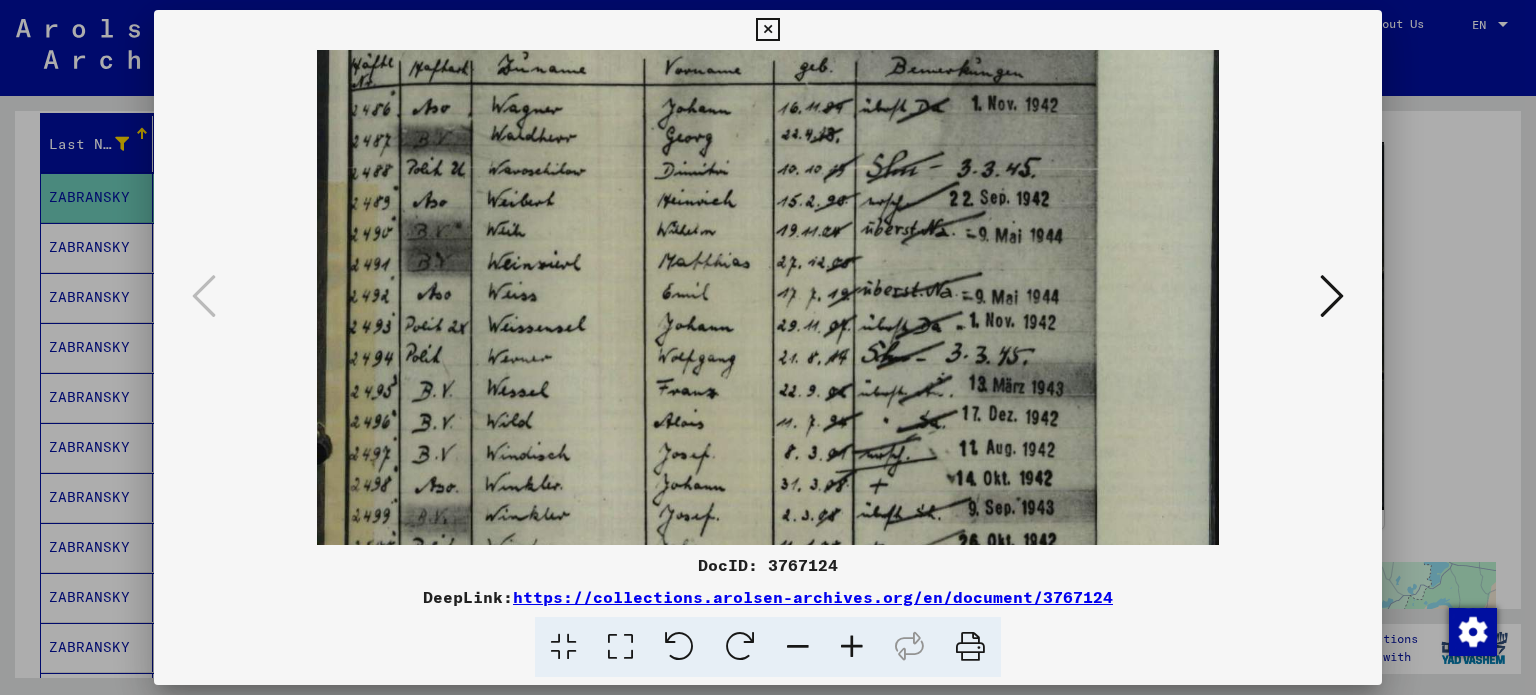 scroll, scrollTop: 0, scrollLeft: 0, axis: both 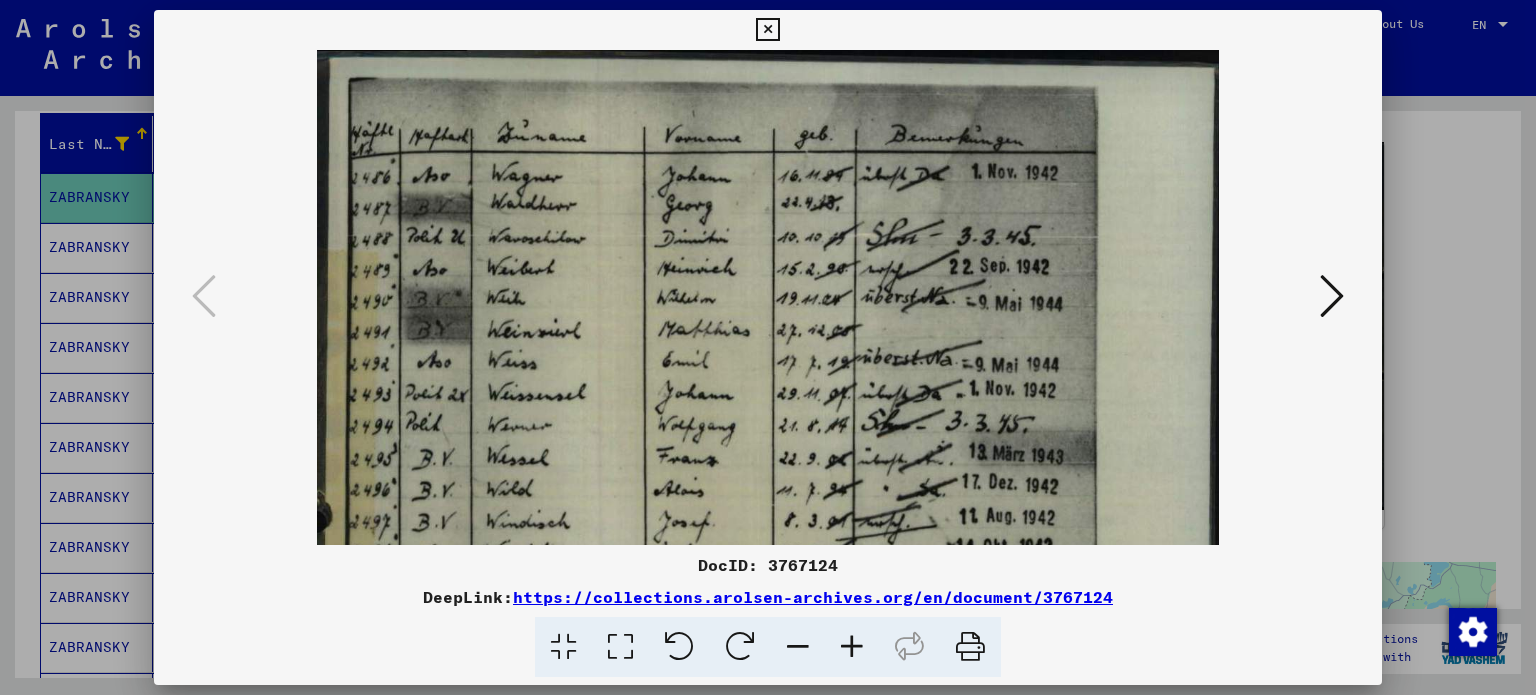drag, startPoint x: 852, startPoint y: 188, endPoint x: 853, endPoint y: 463, distance: 275.00183 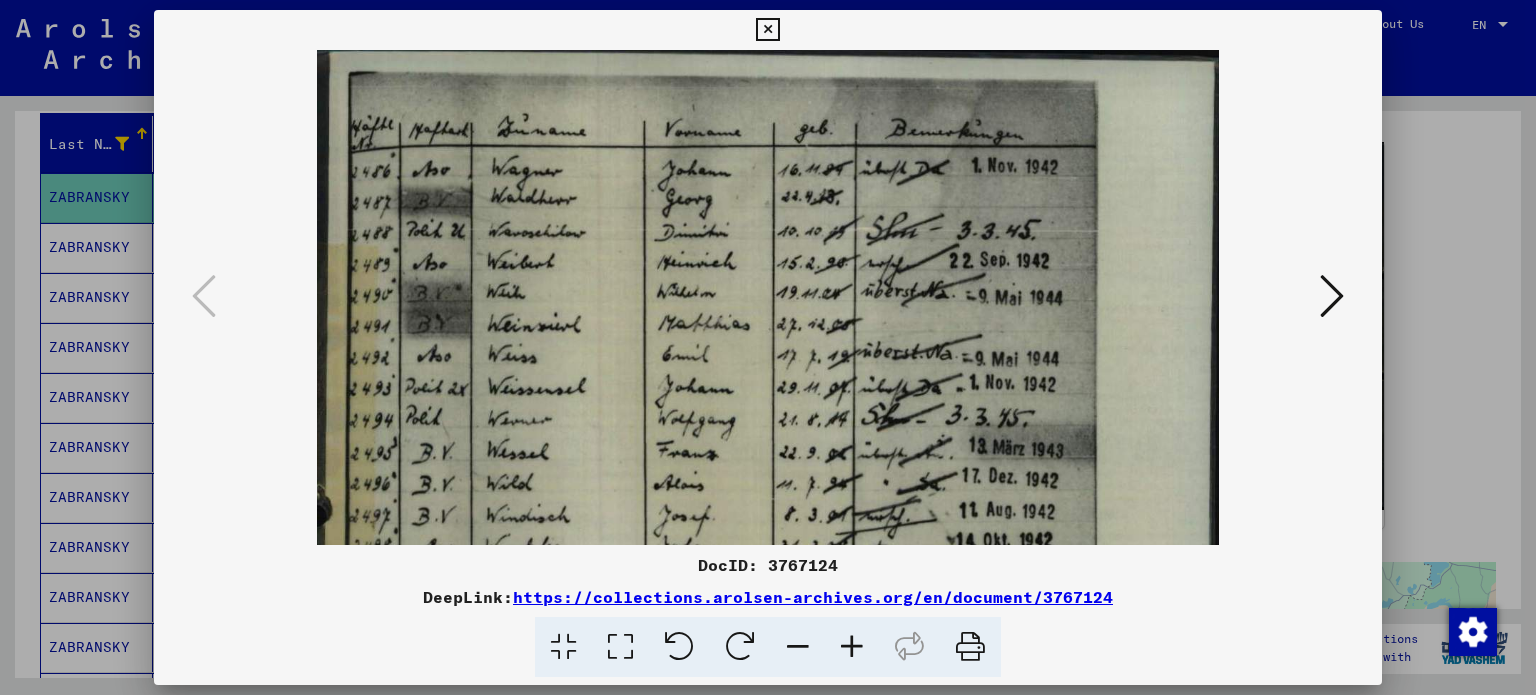click at bounding box center (767, 30) 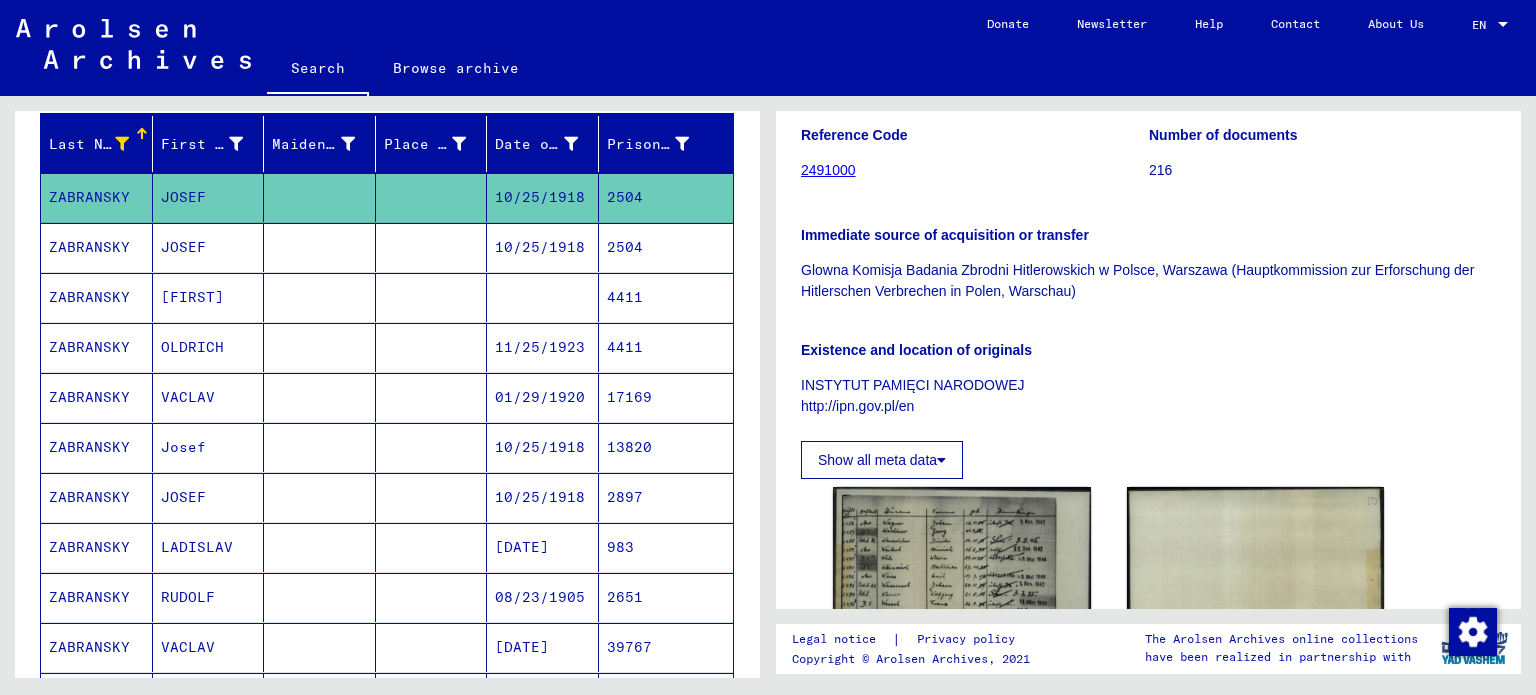 scroll, scrollTop: 199, scrollLeft: 0, axis: vertical 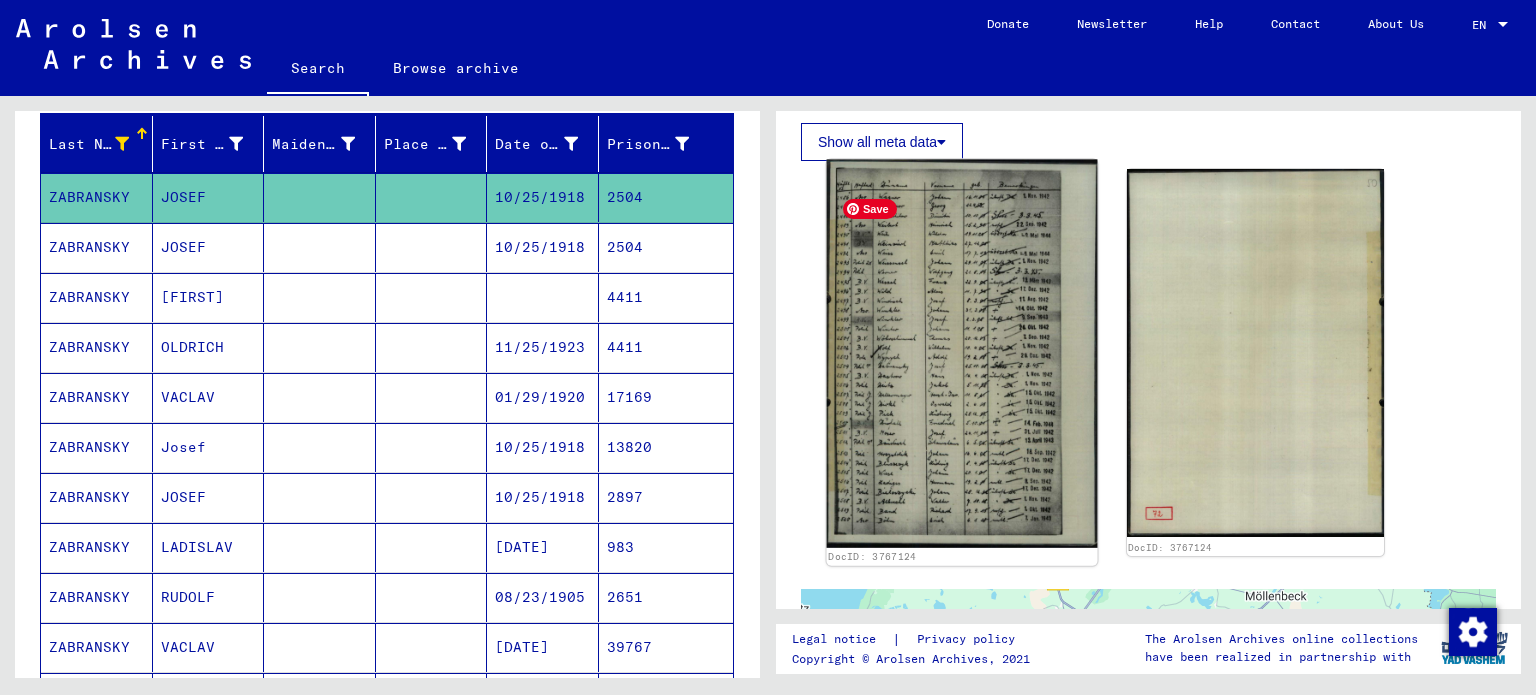 click 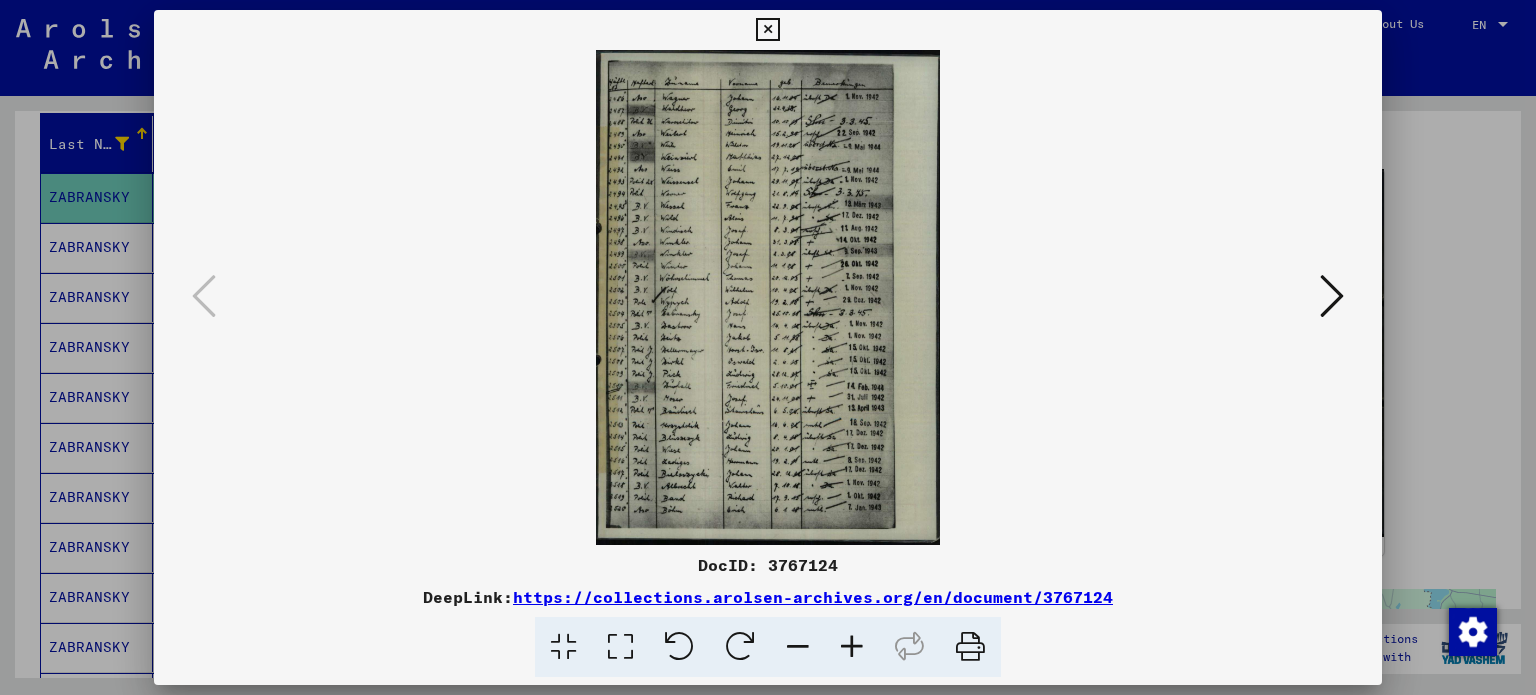 click at bounding box center (852, 647) 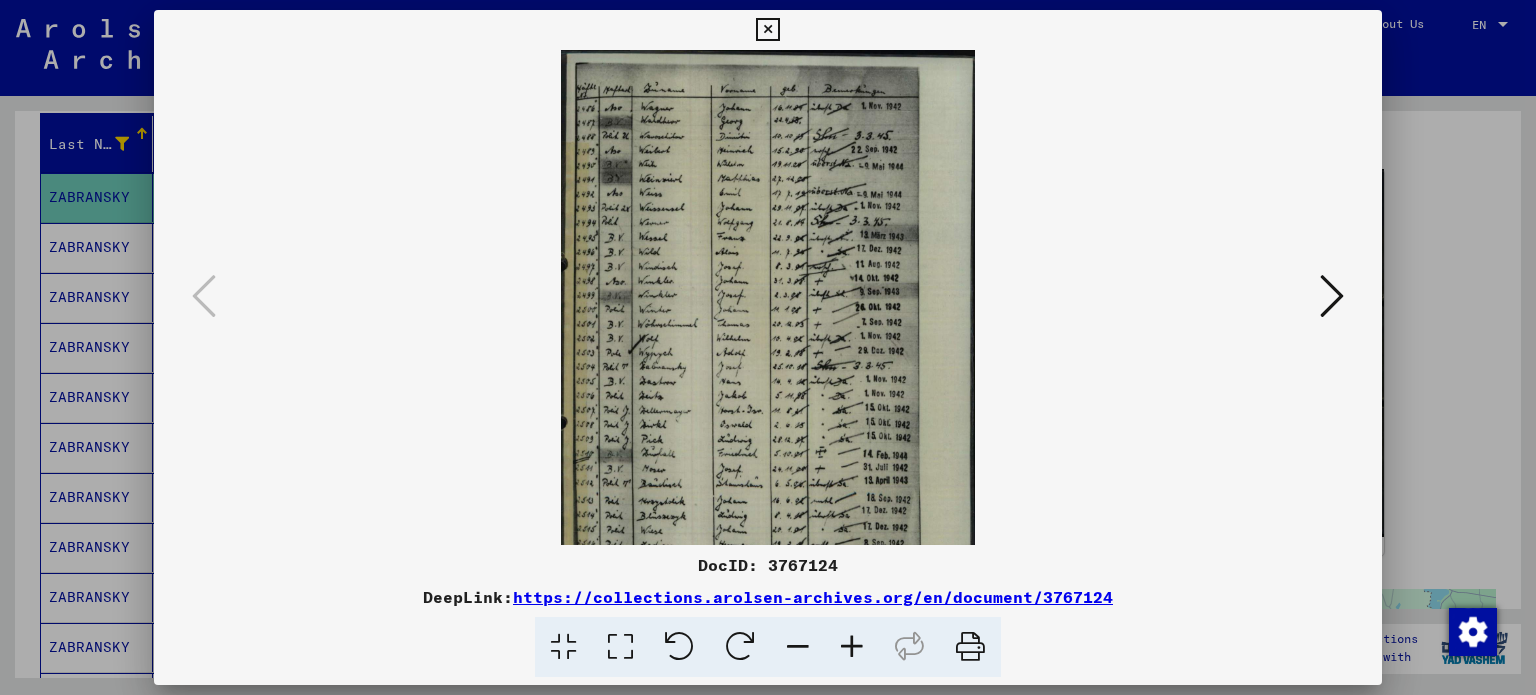 click at bounding box center (852, 647) 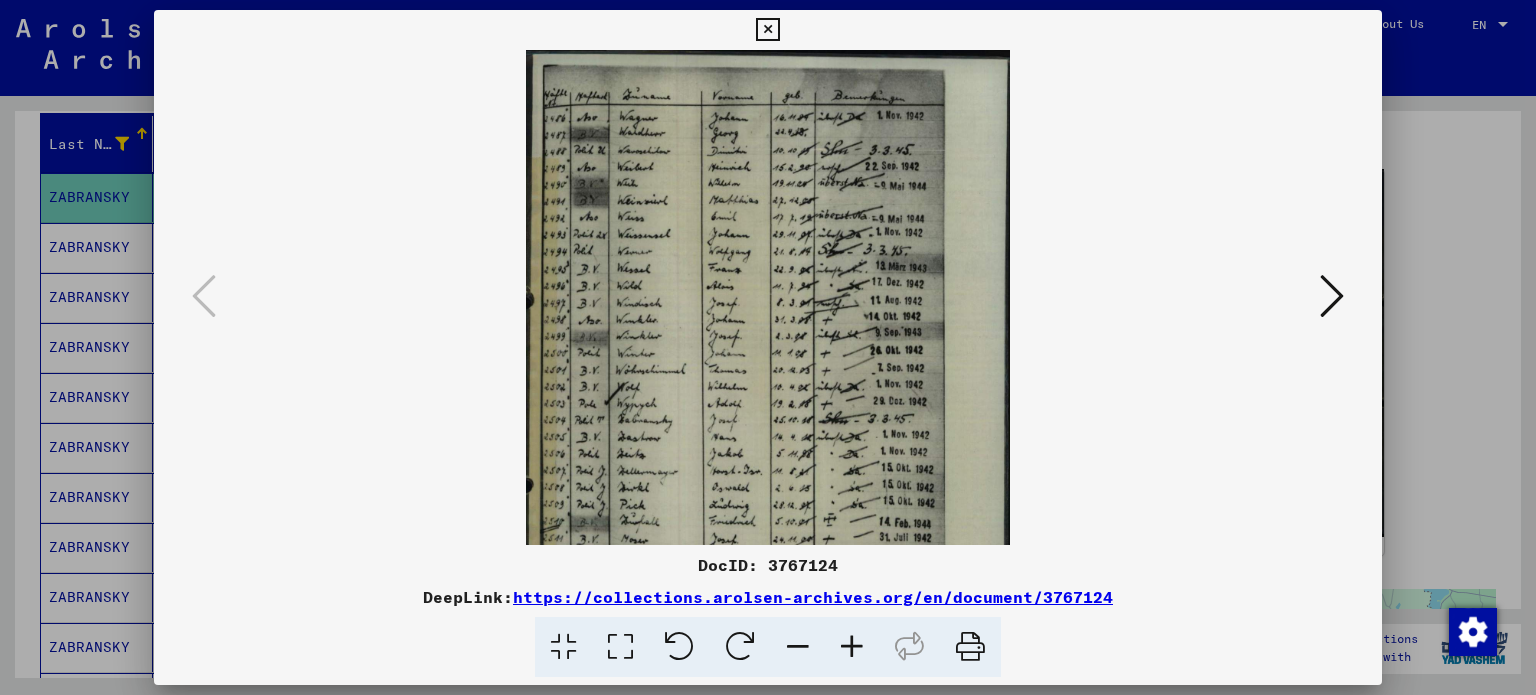 click at bounding box center (852, 647) 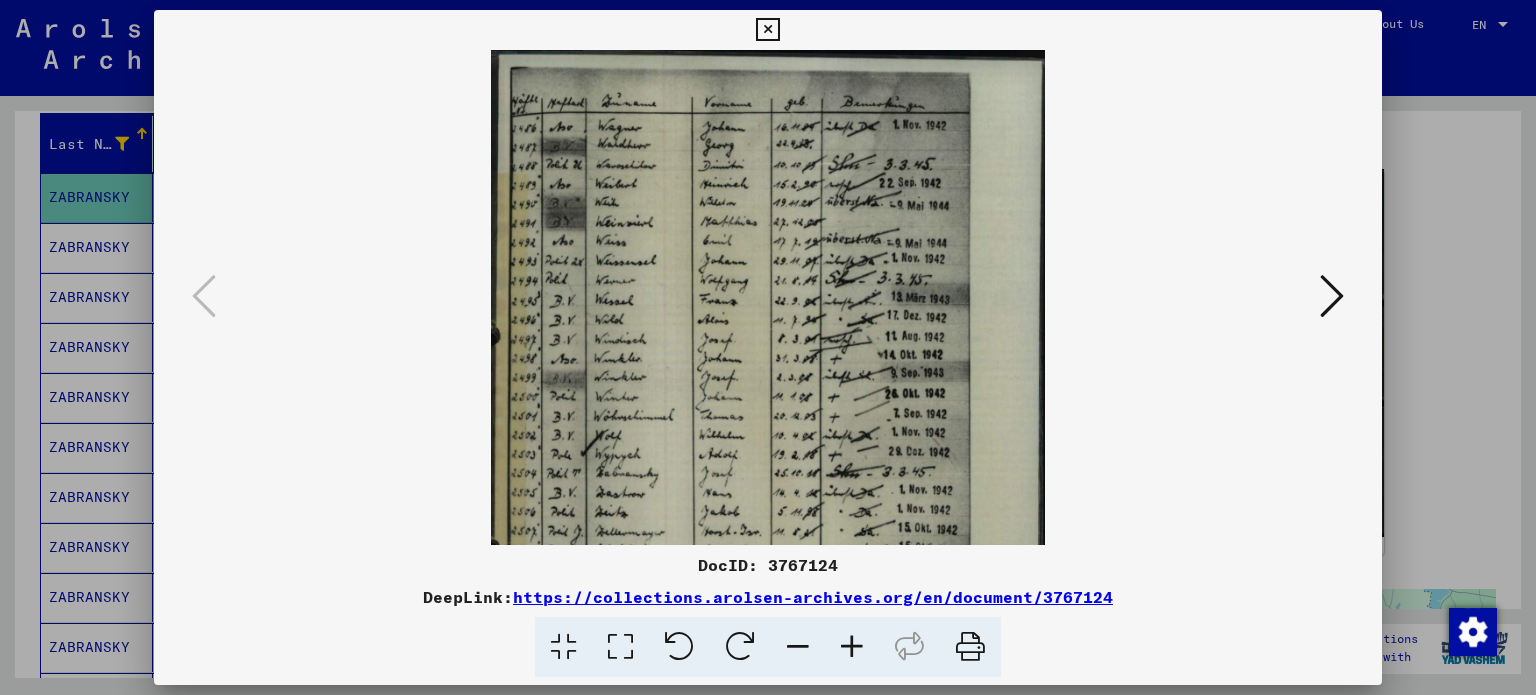 click at bounding box center [852, 647] 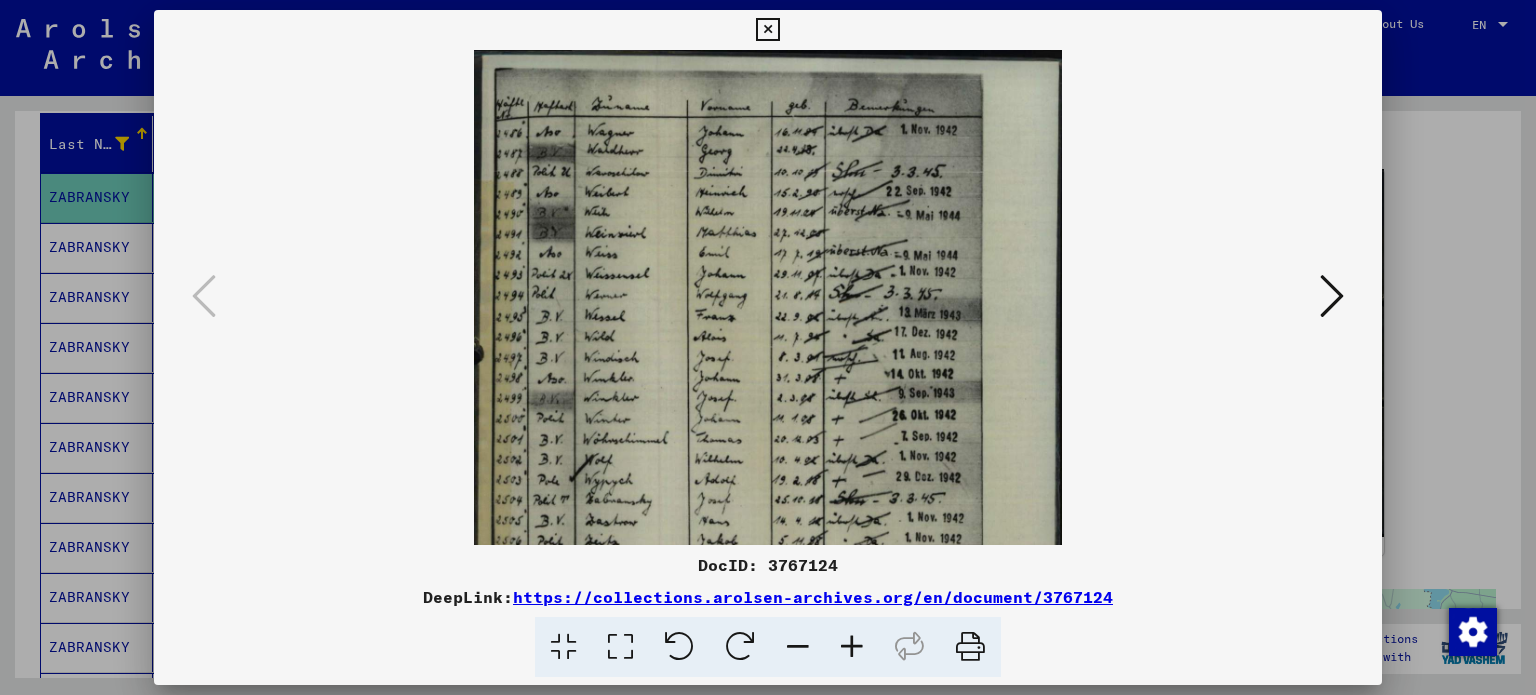 click at bounding box center (852, 647) 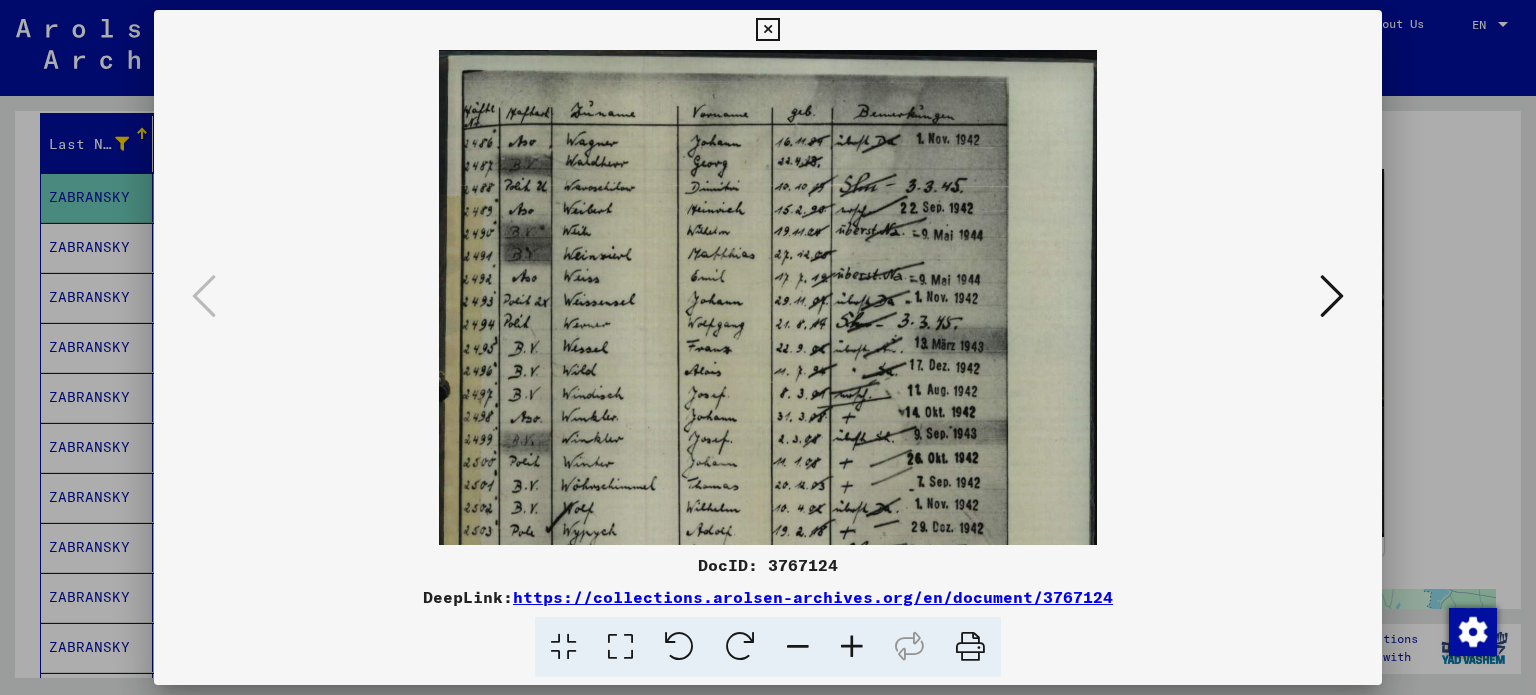 click at bounding box center (852, 647) 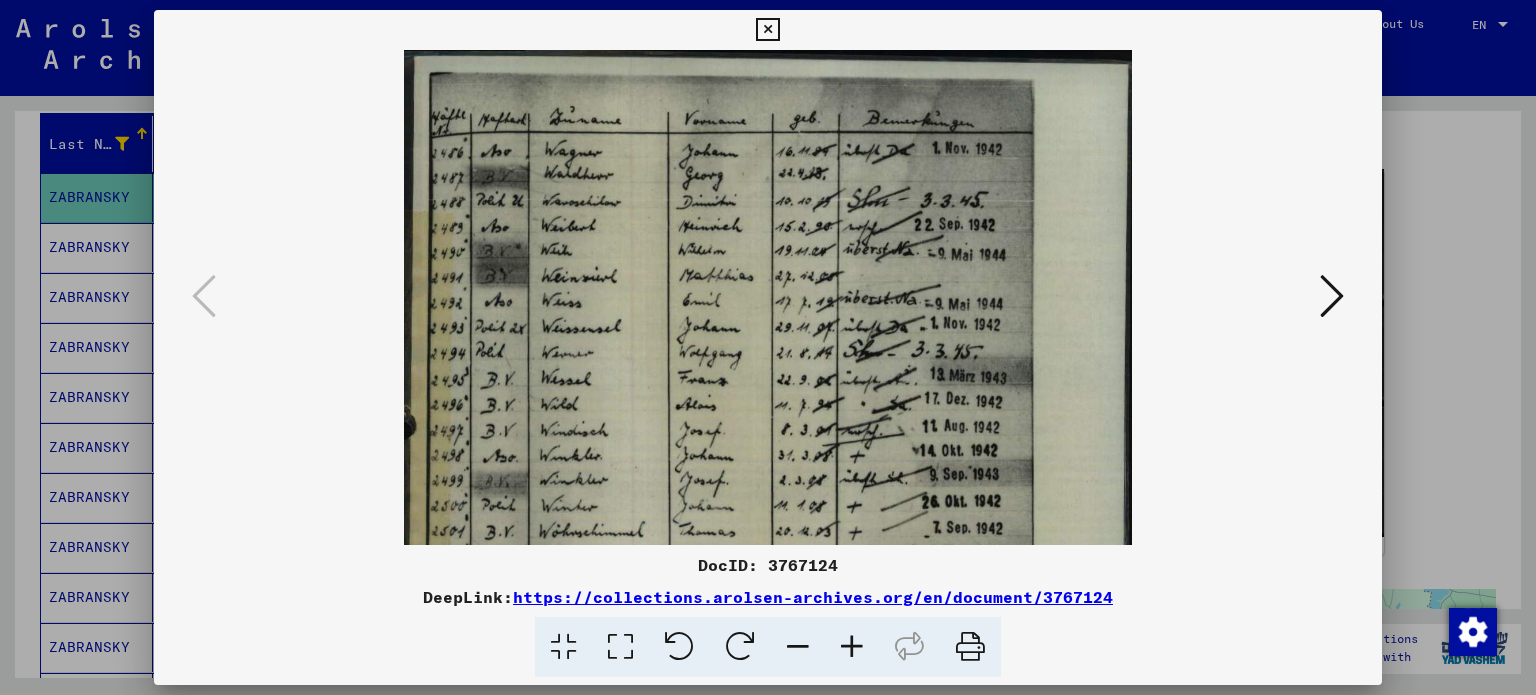 click at bounding box center [852, 647] 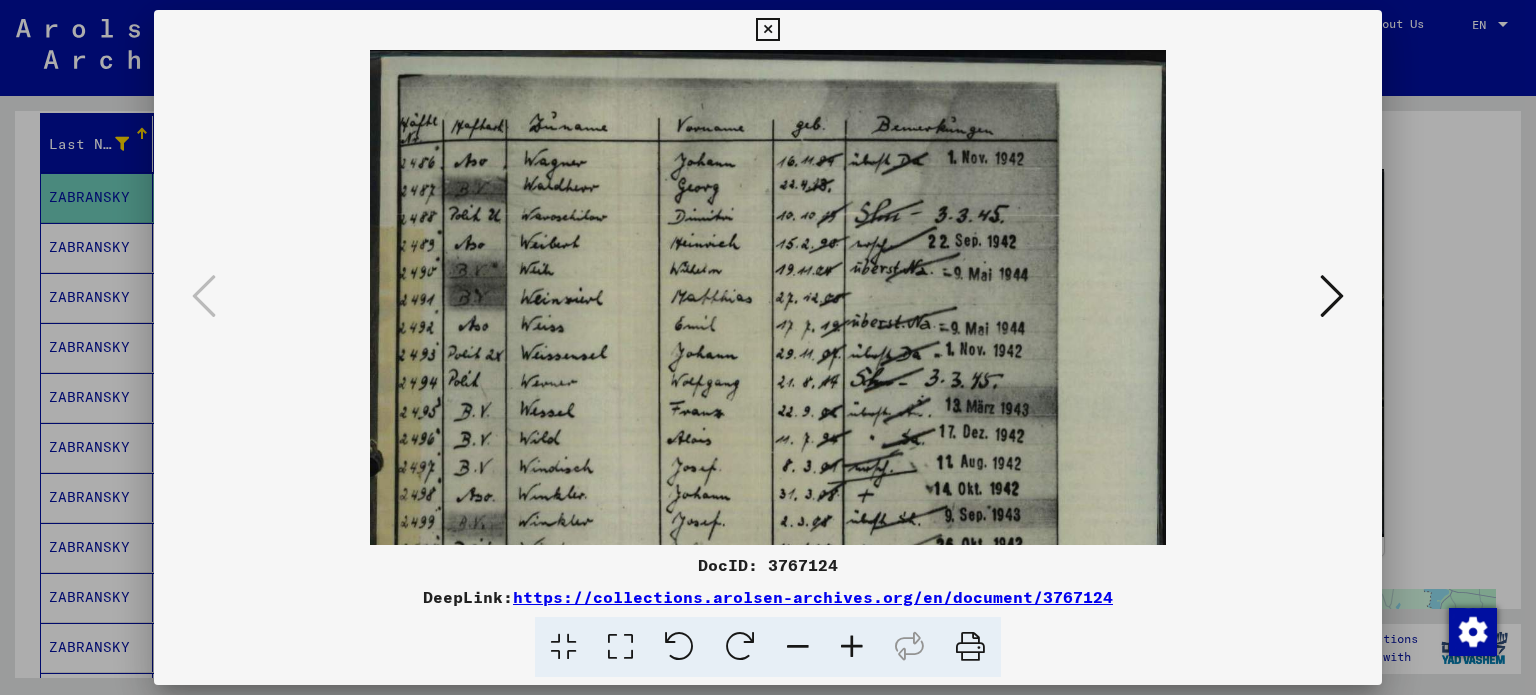 click at bounding box center (852, 647) 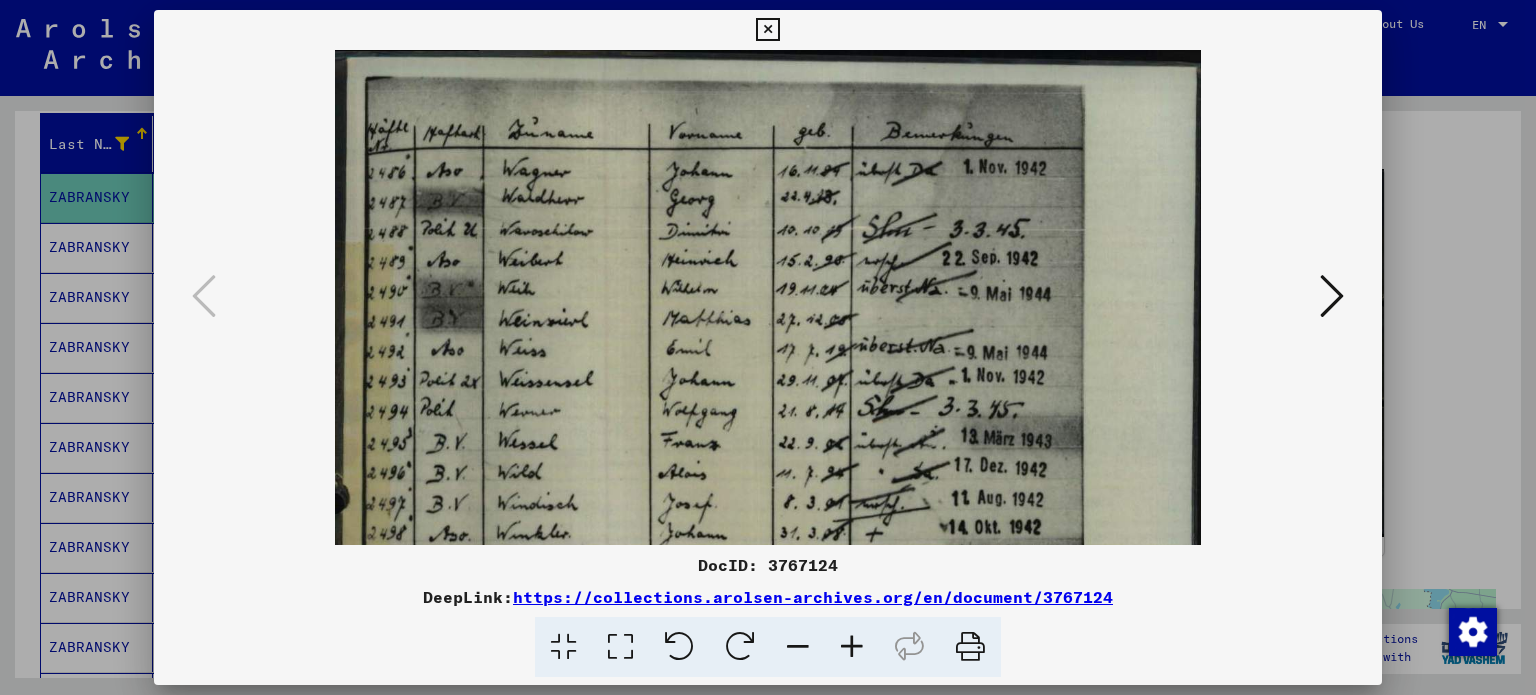 click at bounding box center (852, 647) 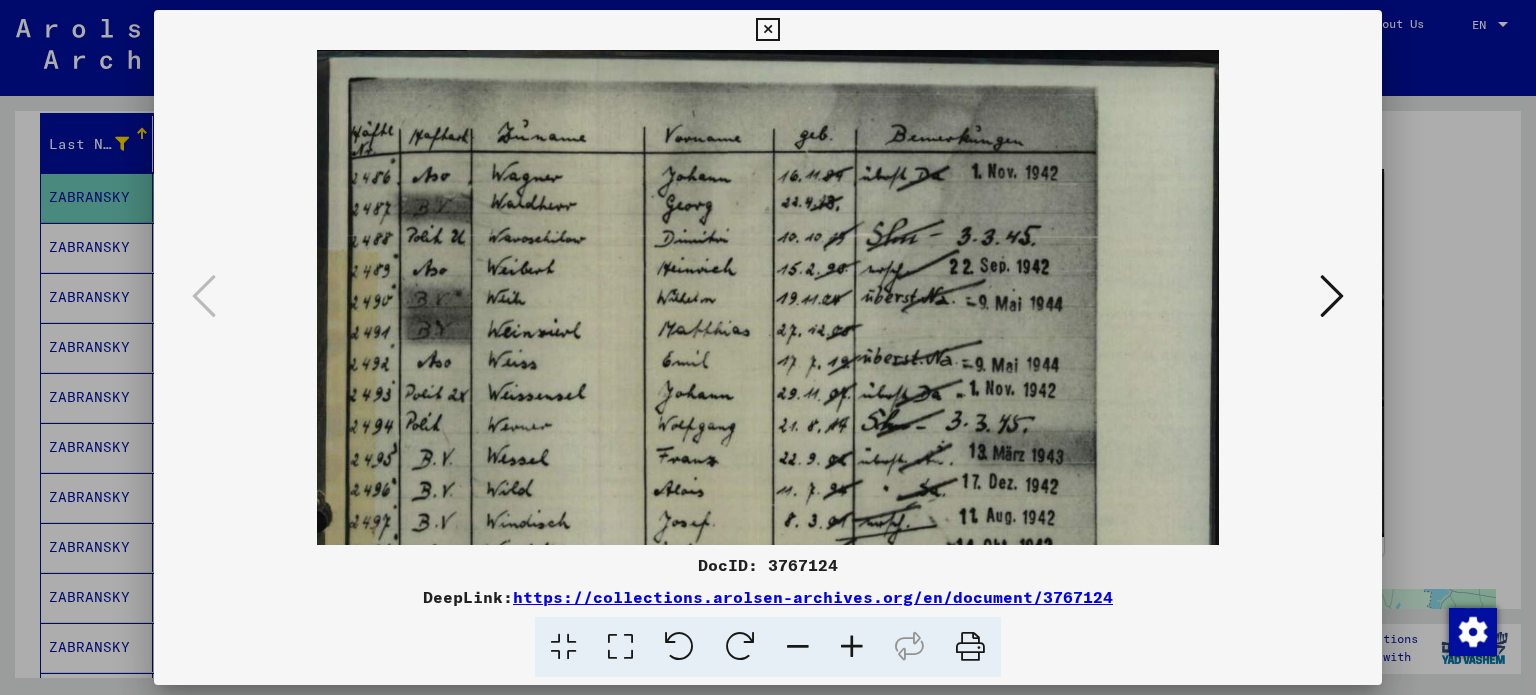 click at bounding box center (852, 647) 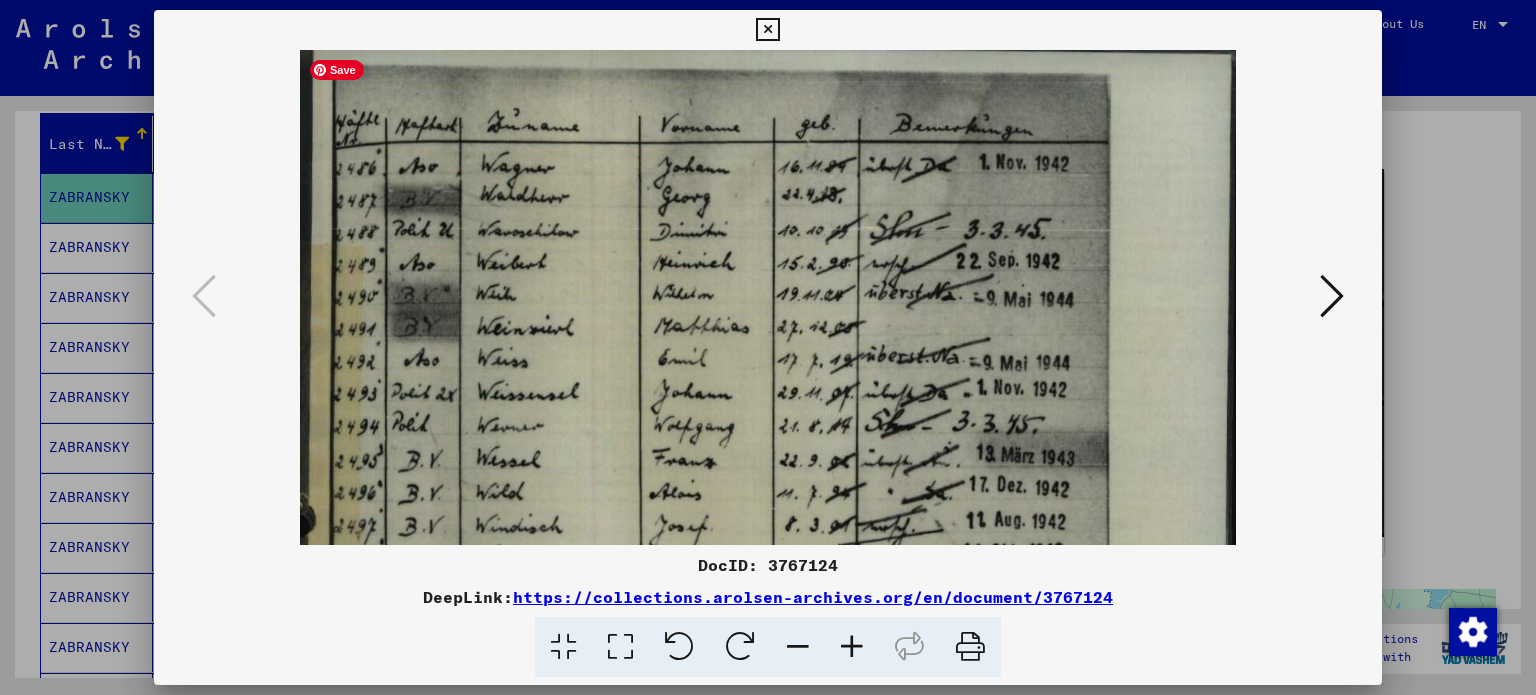 scroll, scrollTop: 13, scrollLeft: 0, axis: vertical 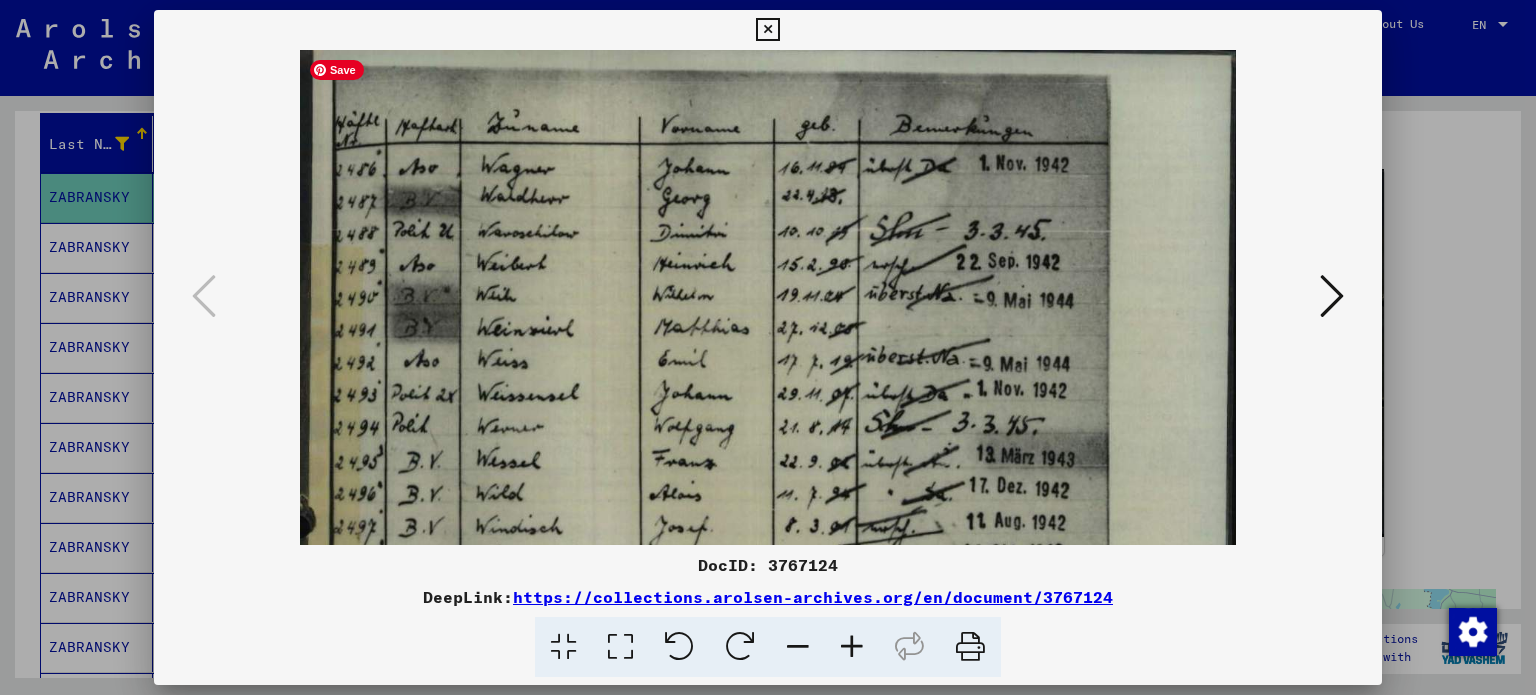drag, startPoint x: 669, startPoint y: 455, endPoint x: 690, endPoint y: 448, distance: 22.135944 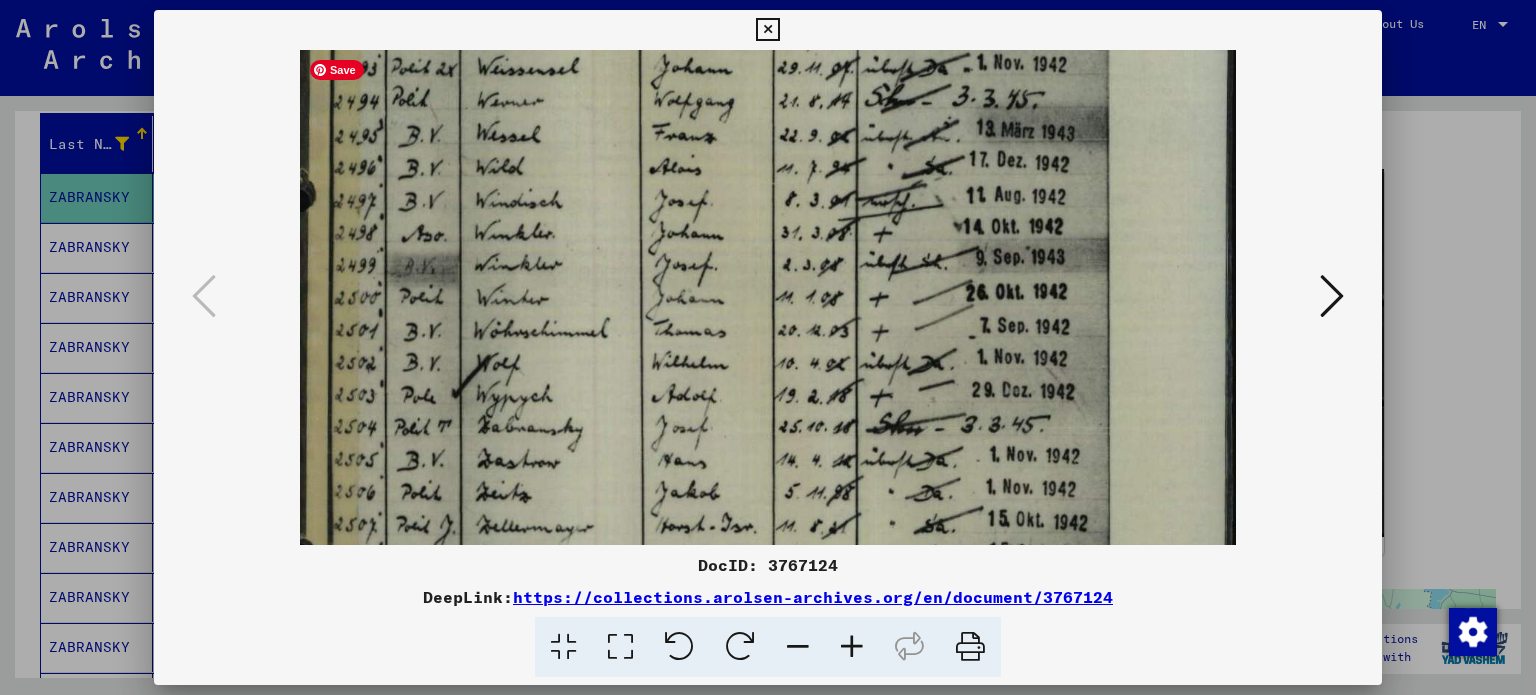 drag, startPoint x: 1075, startPoint y: 480, endPoint x: 1063, endPoint y: 148, distance: 332.2168 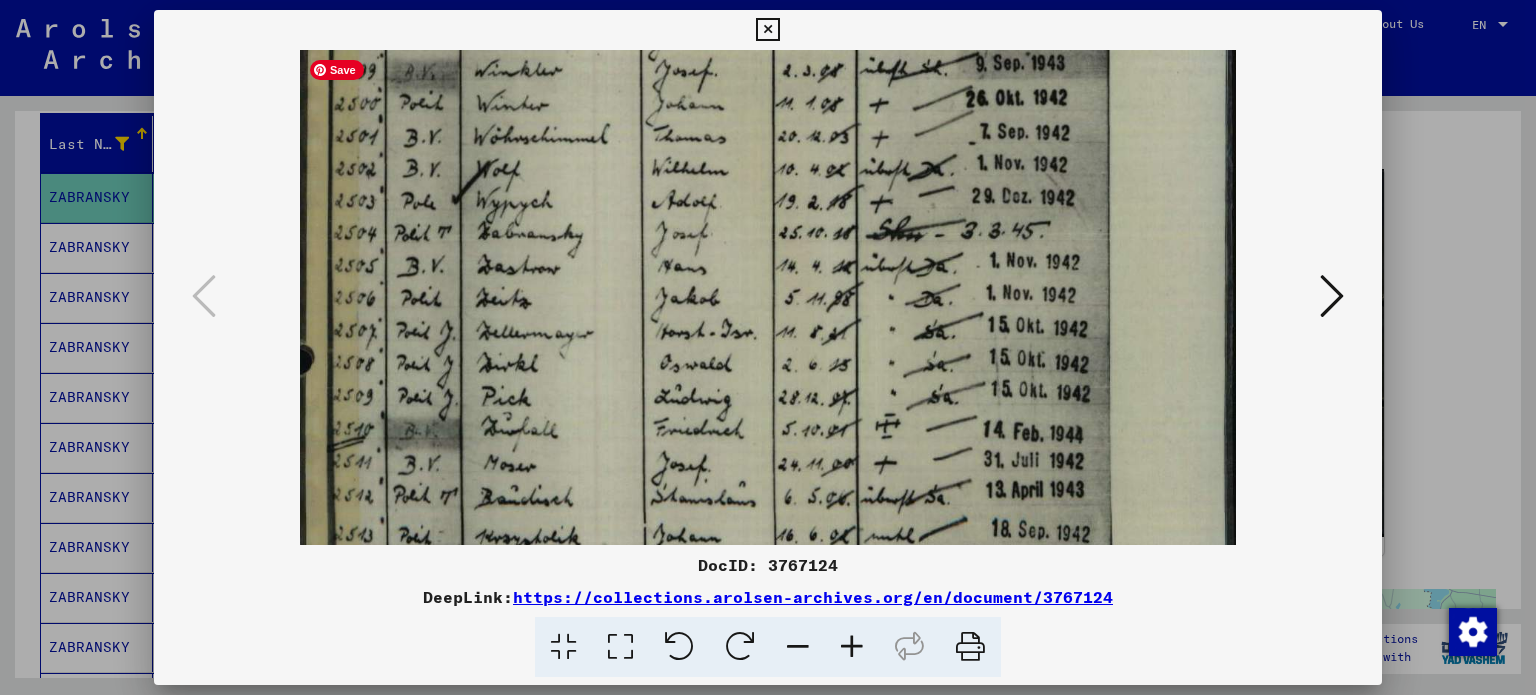 scroll, scrollTop: 534, scrollLeft: 0, axis: vertical 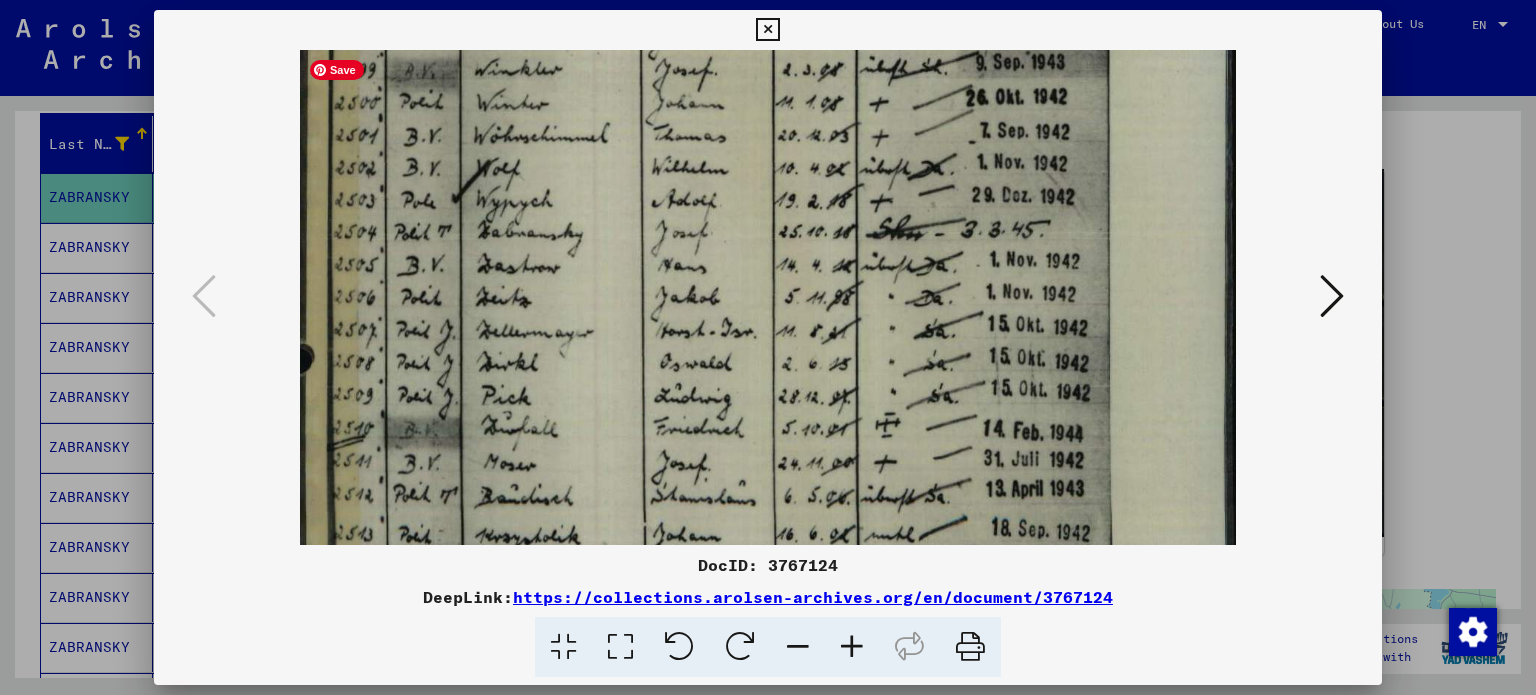 drag, startPoint x: 1075, startPoint y: 438, endPoint x: 1055, endPoint y: 258, distance: 181.1077 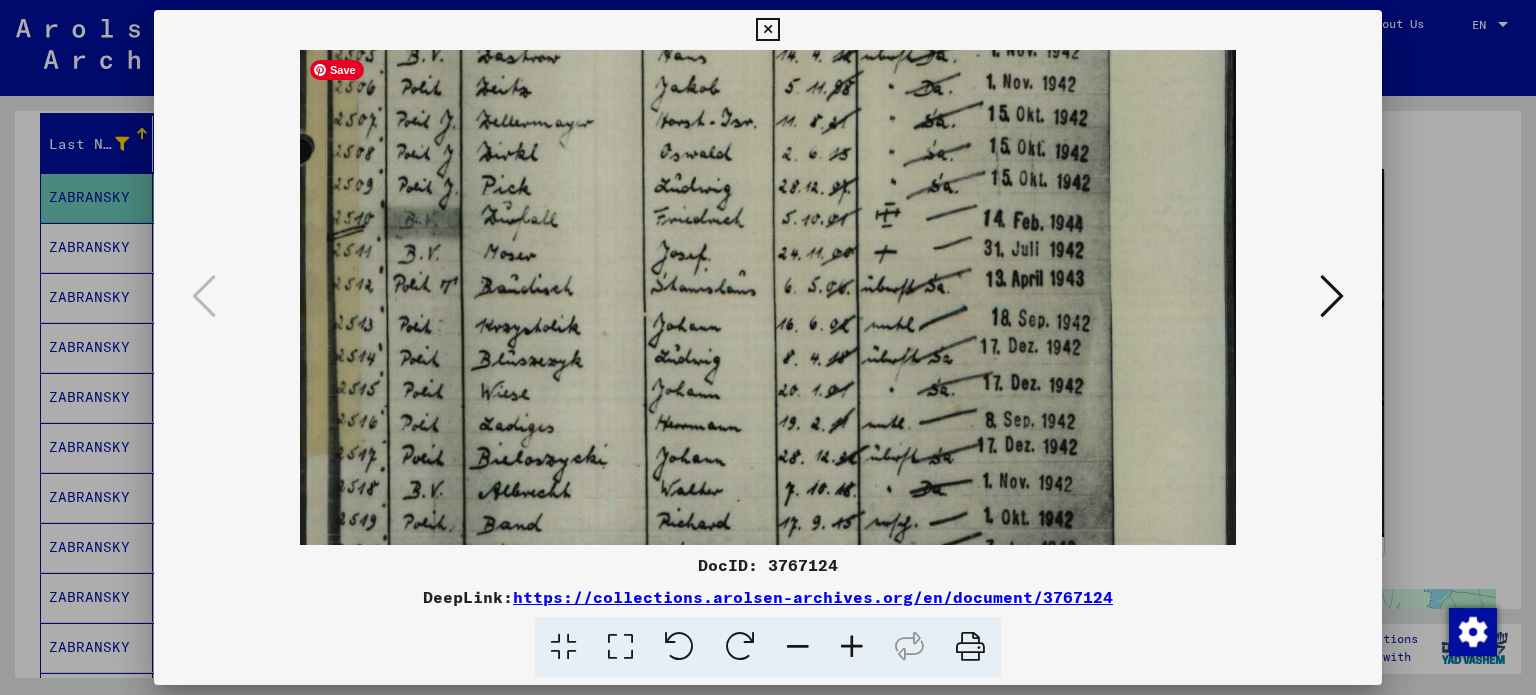 drag, startPoint x: 1058, startPoint y: 391, endPoint x: 1048, endPoint y: 186, distance: 205.24376 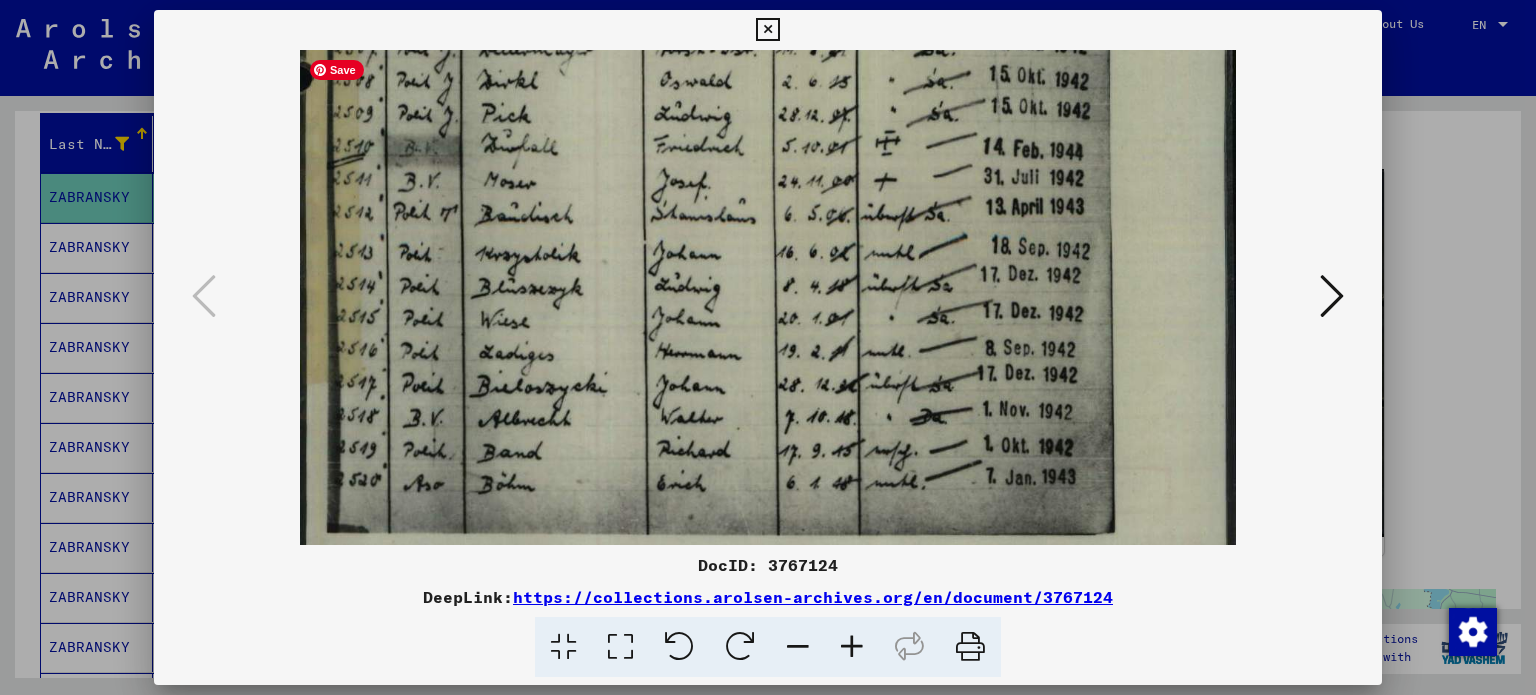 scroll, scrollTop: 818, scrollLeft: 0, axis: vertical 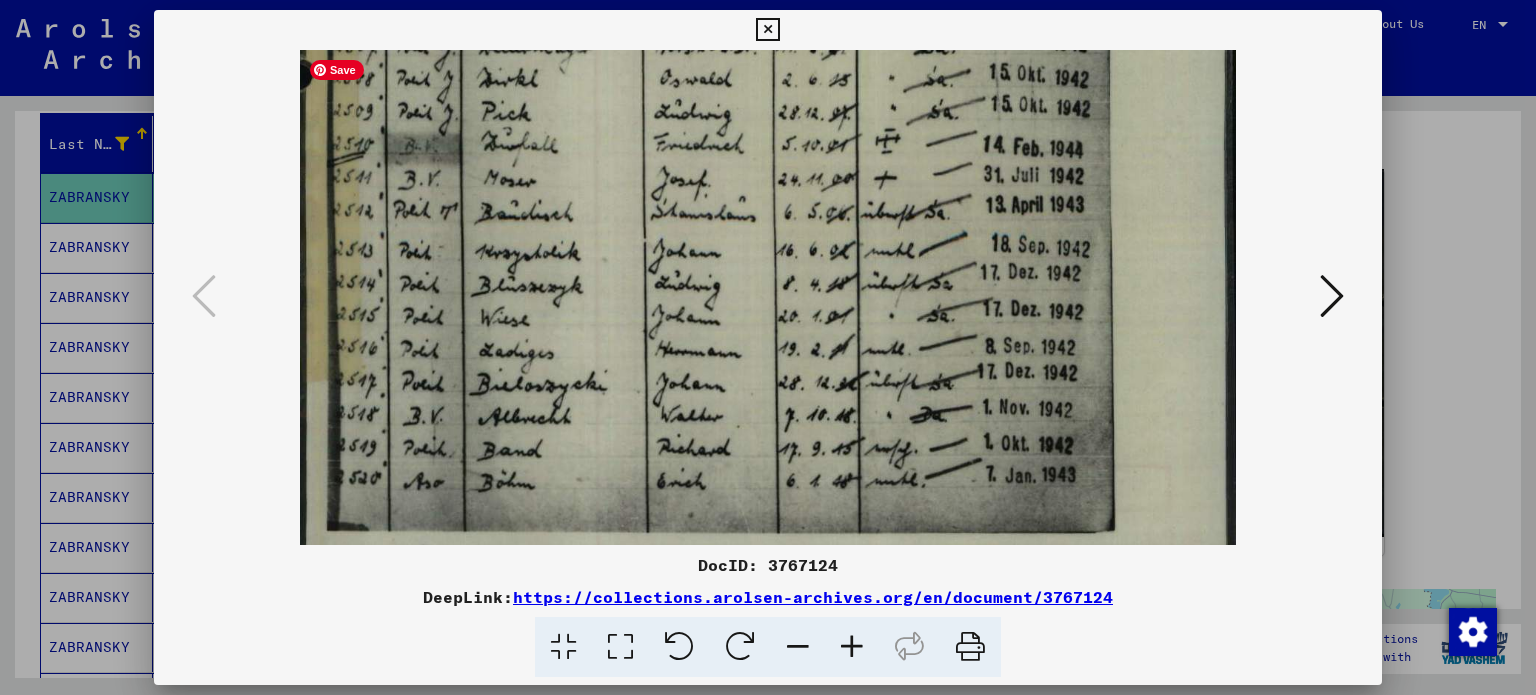 drag, startPoint x: 1012, startPoint y: 449, endPoint x: 1010, endPoint y: 387, distance: 62.03225 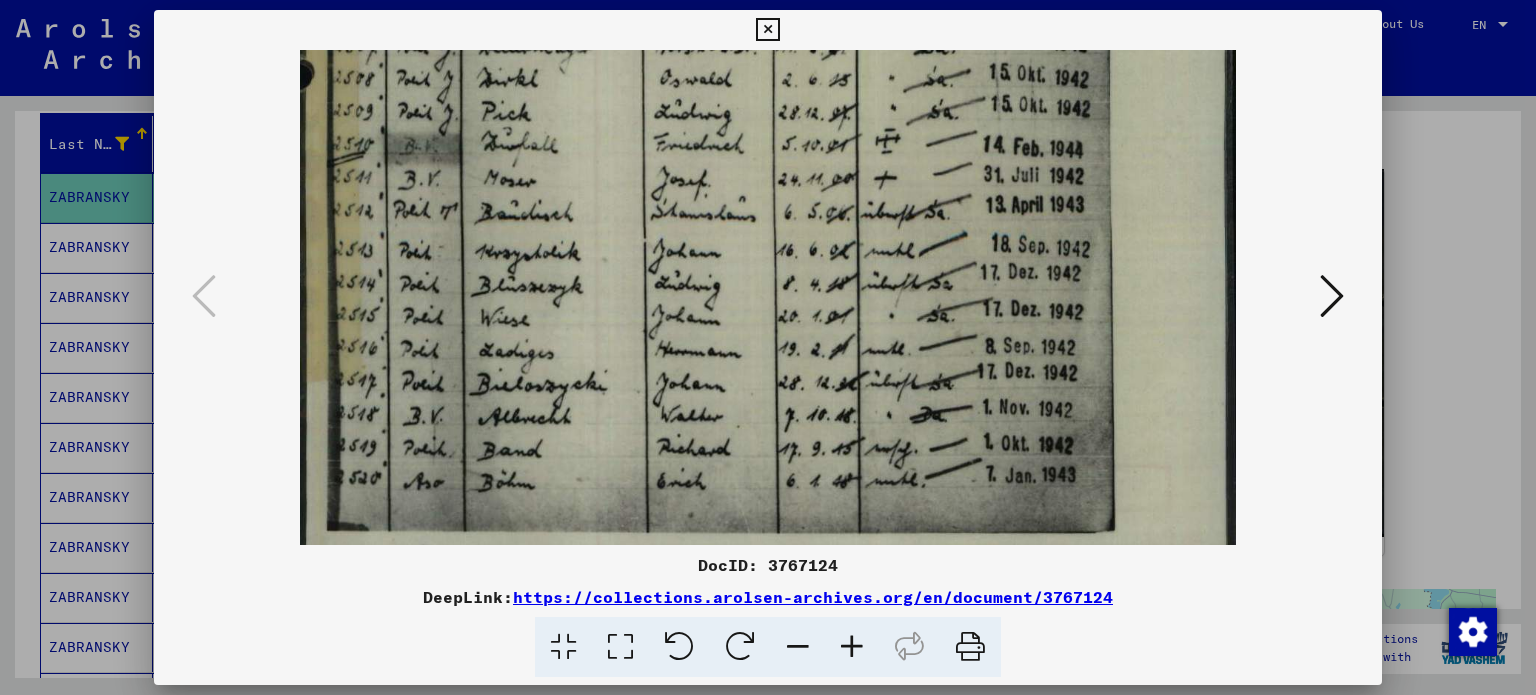 click at bounding box center [768, 347] 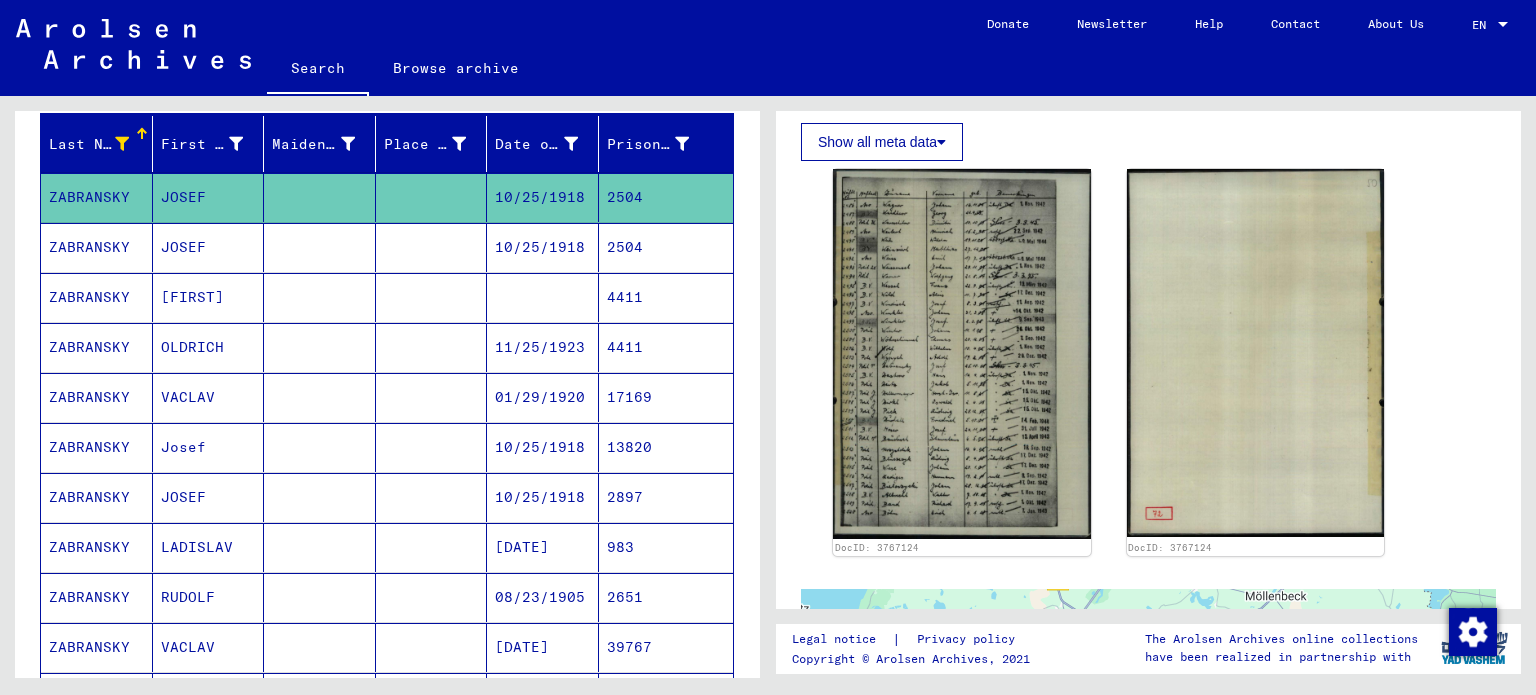 click on "JOSEF" at bounding box center [209, 297] 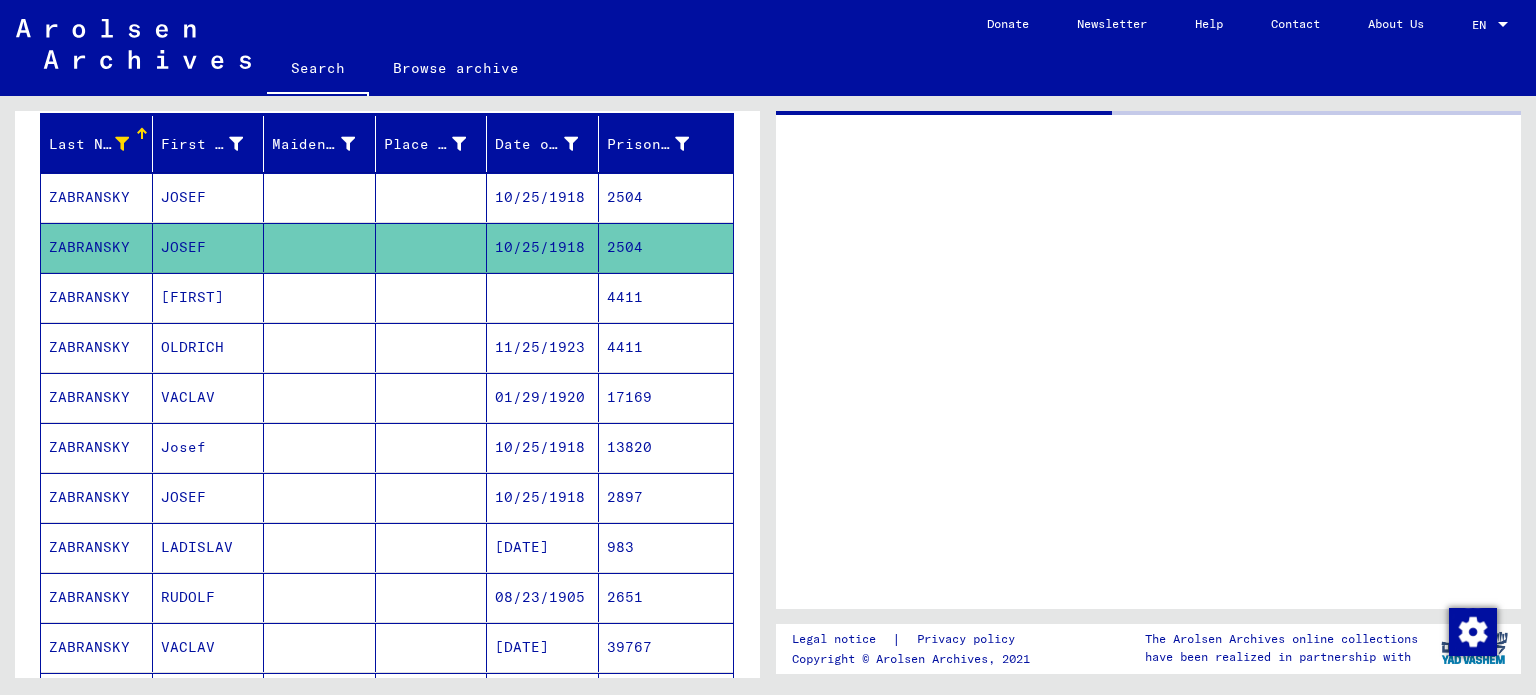 scroll, scrollTop: 0, scrollLeft: 0, axis: both 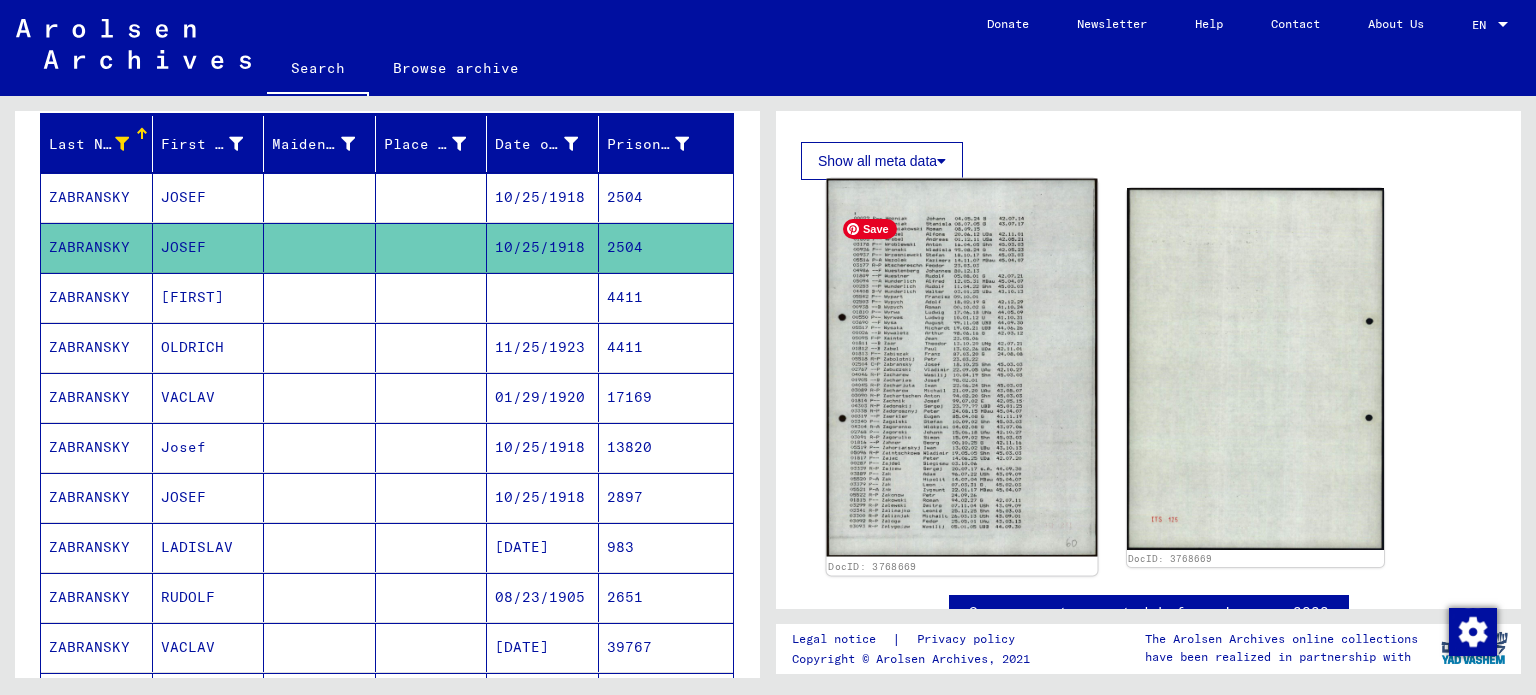 click 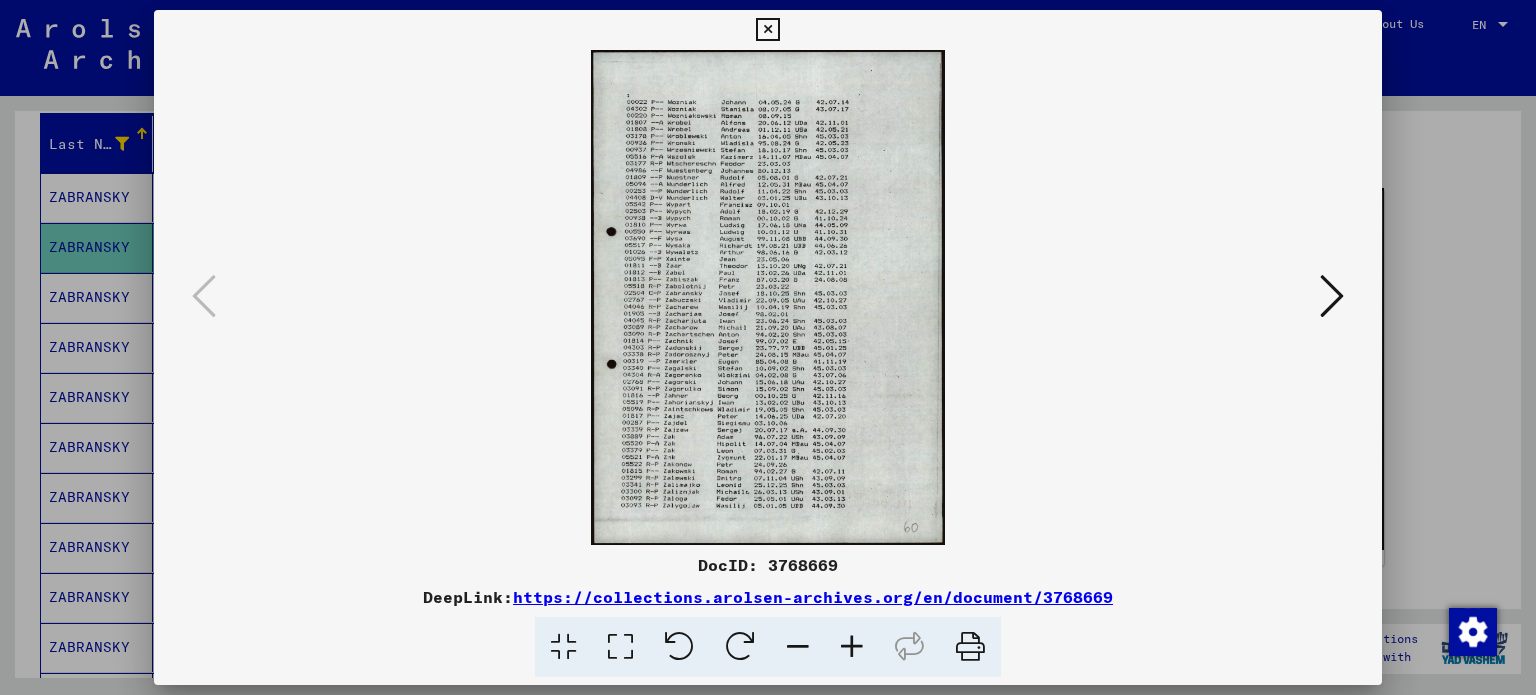 click at bounding box center (852, 647) 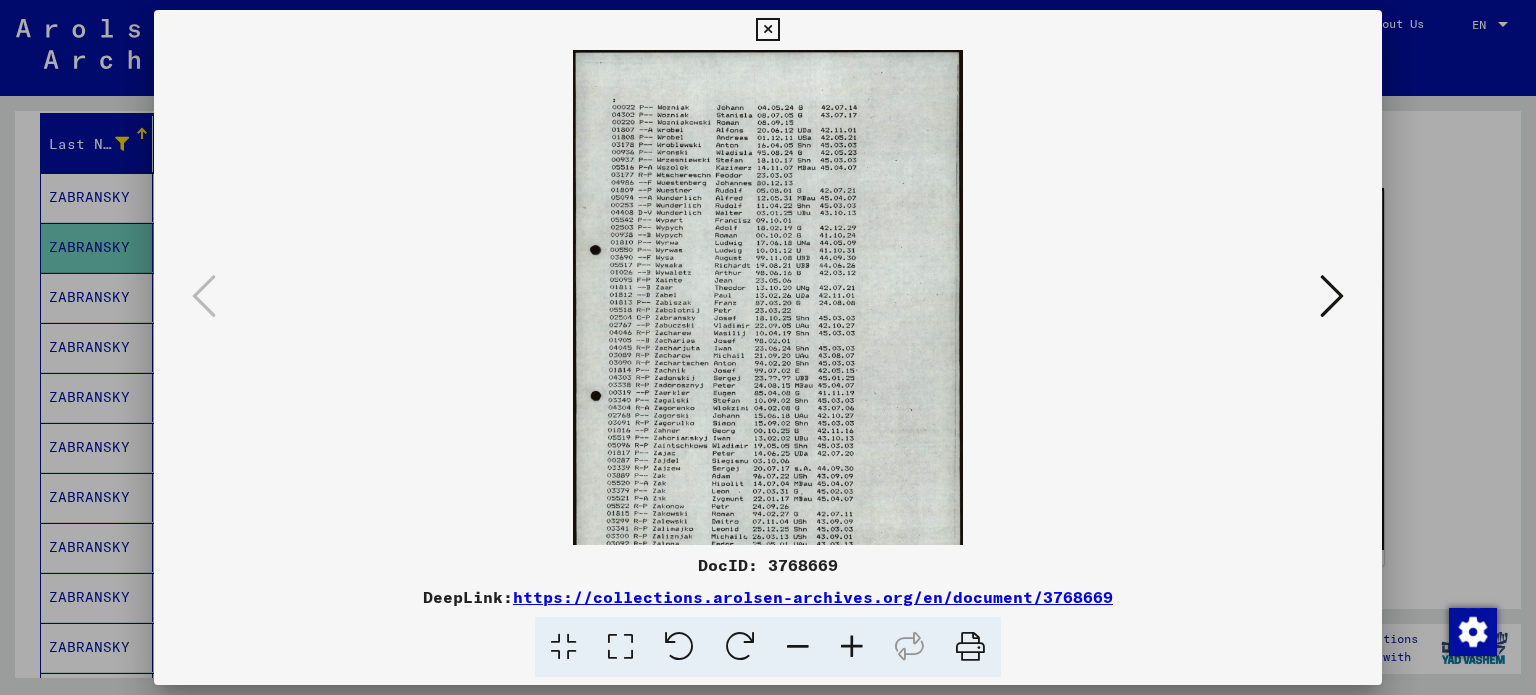 click at bounding box center (852, 647) 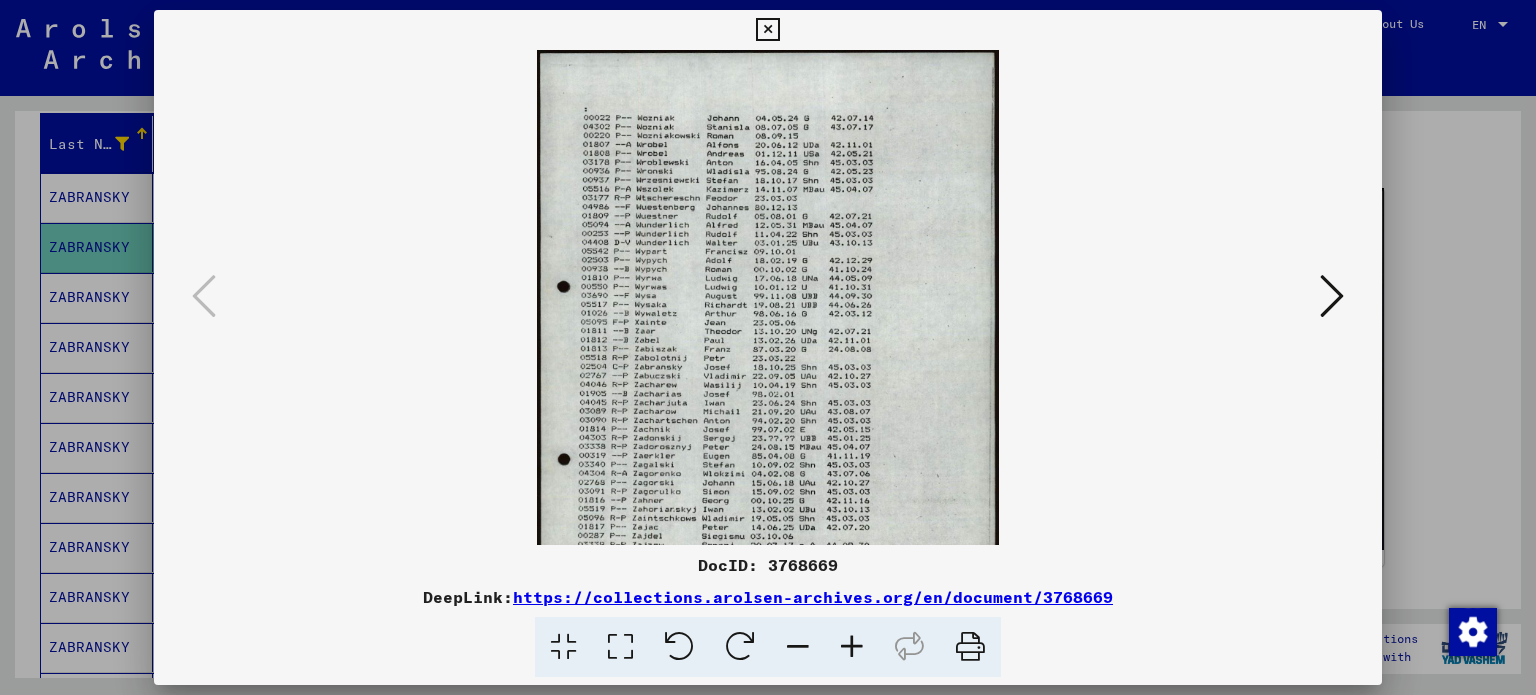 click at bounding box center [852, 647] 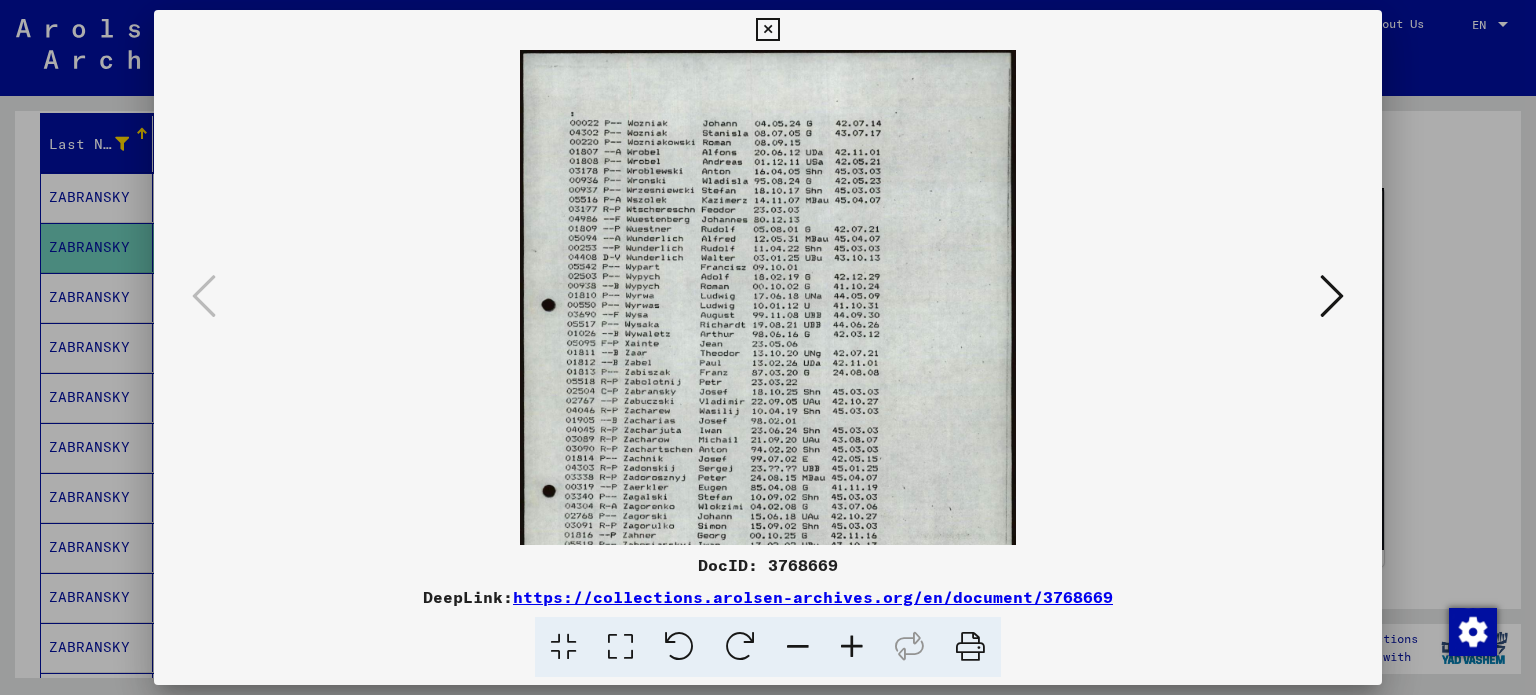 click at bounding box center (852, 647) 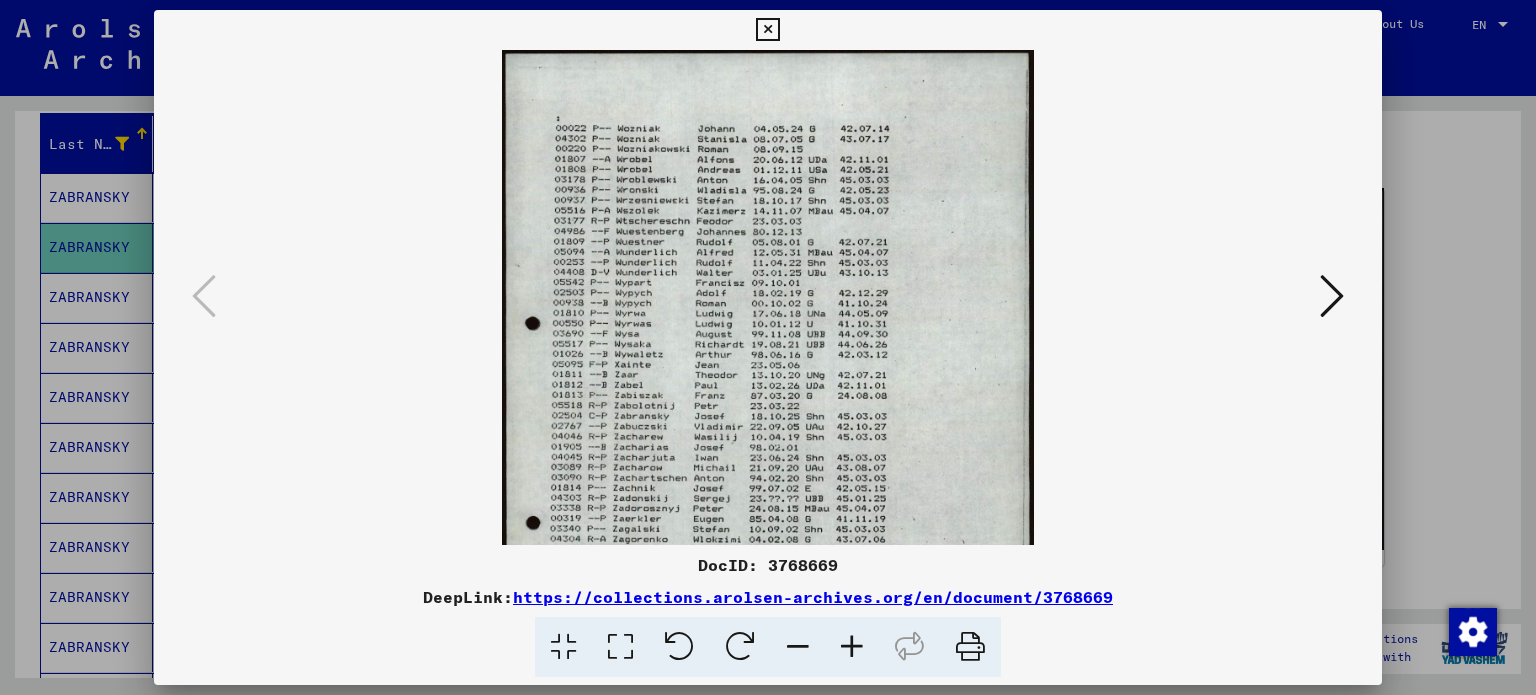 click at bounding box center (852, 647) 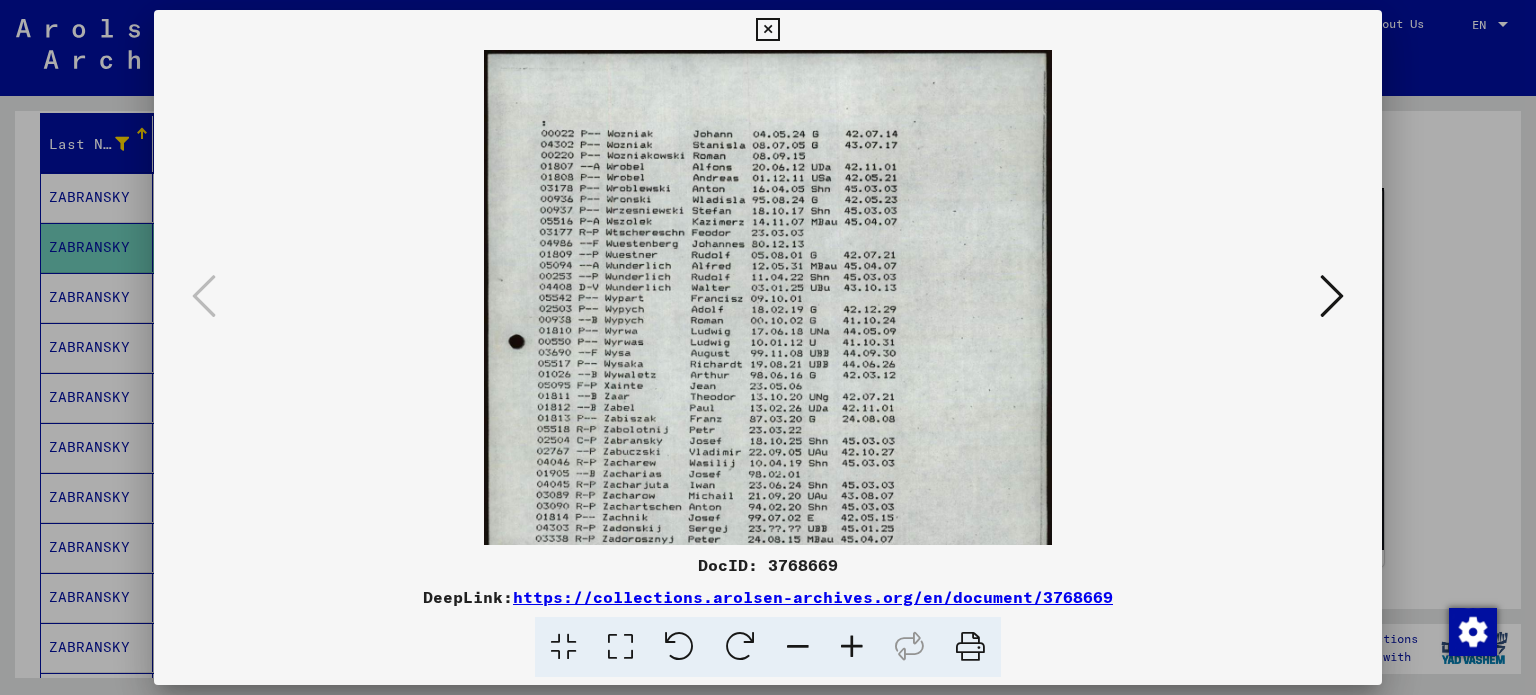 click at bounding box center [852, 647] 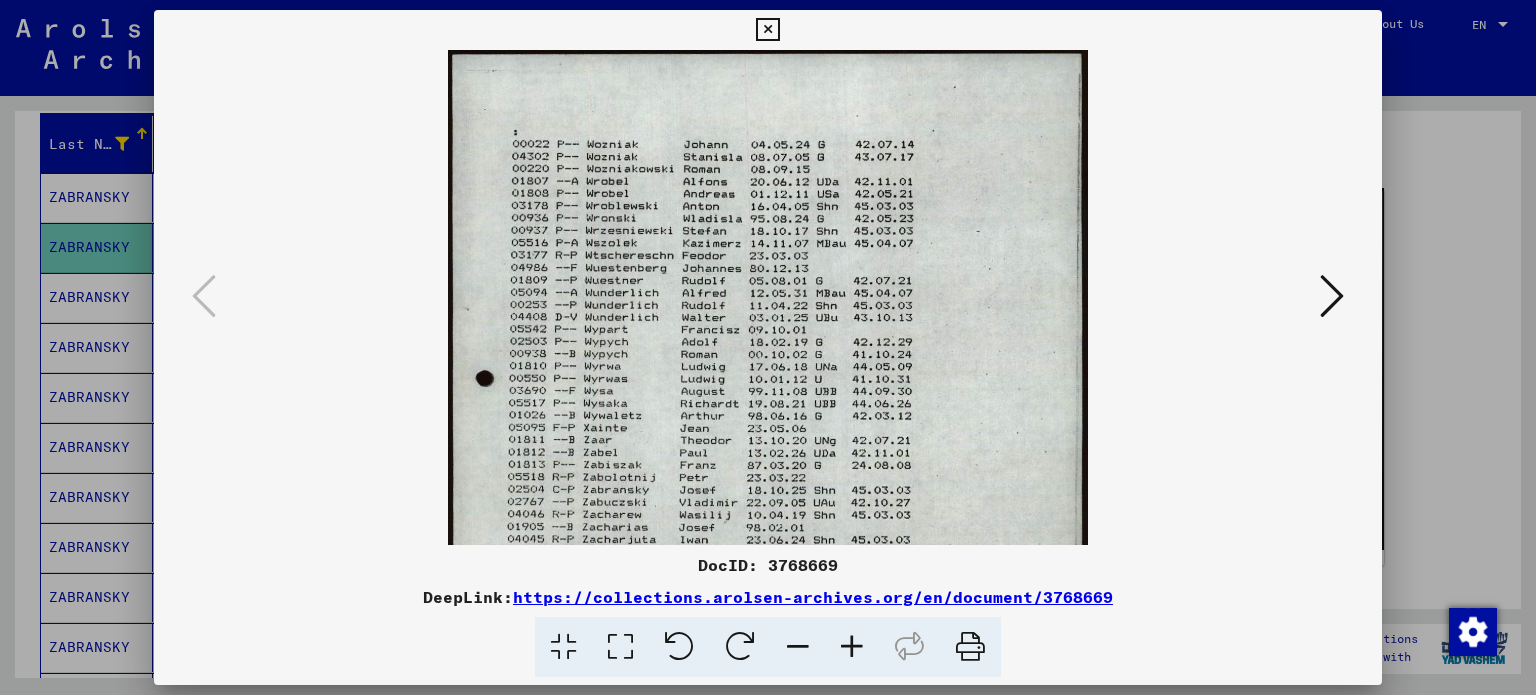 click at bounding box center [852, 647] 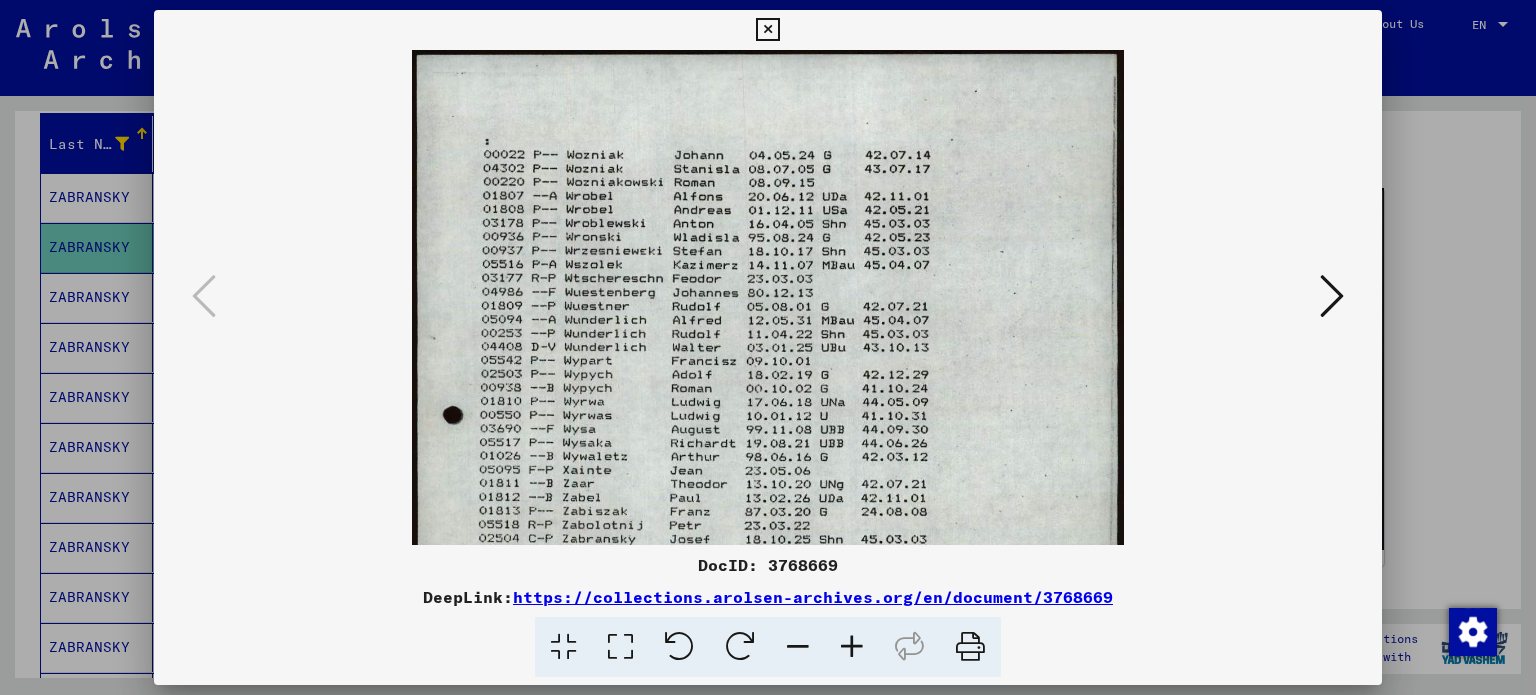 click at bounding box center (852, 647) 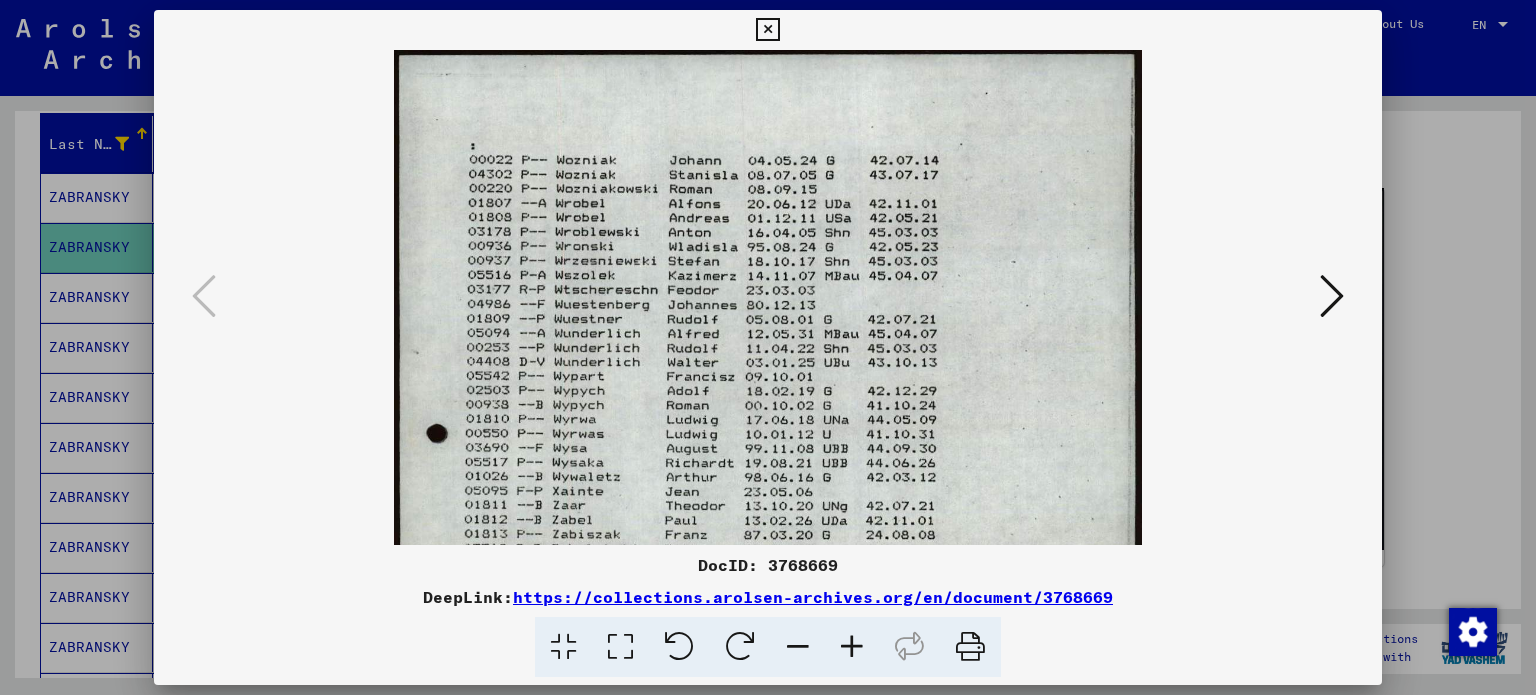 click at bounding box center (852, 647) 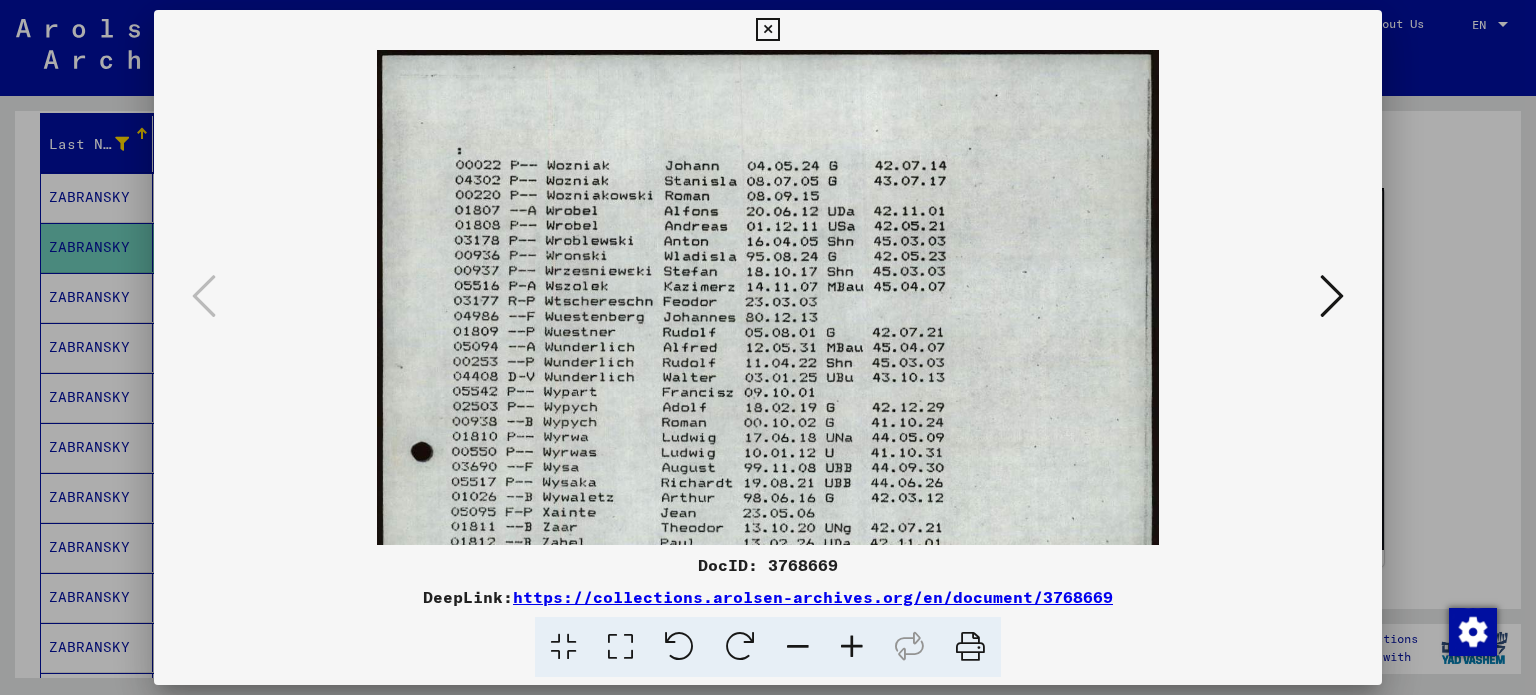 click at bounding box center [852, 647] 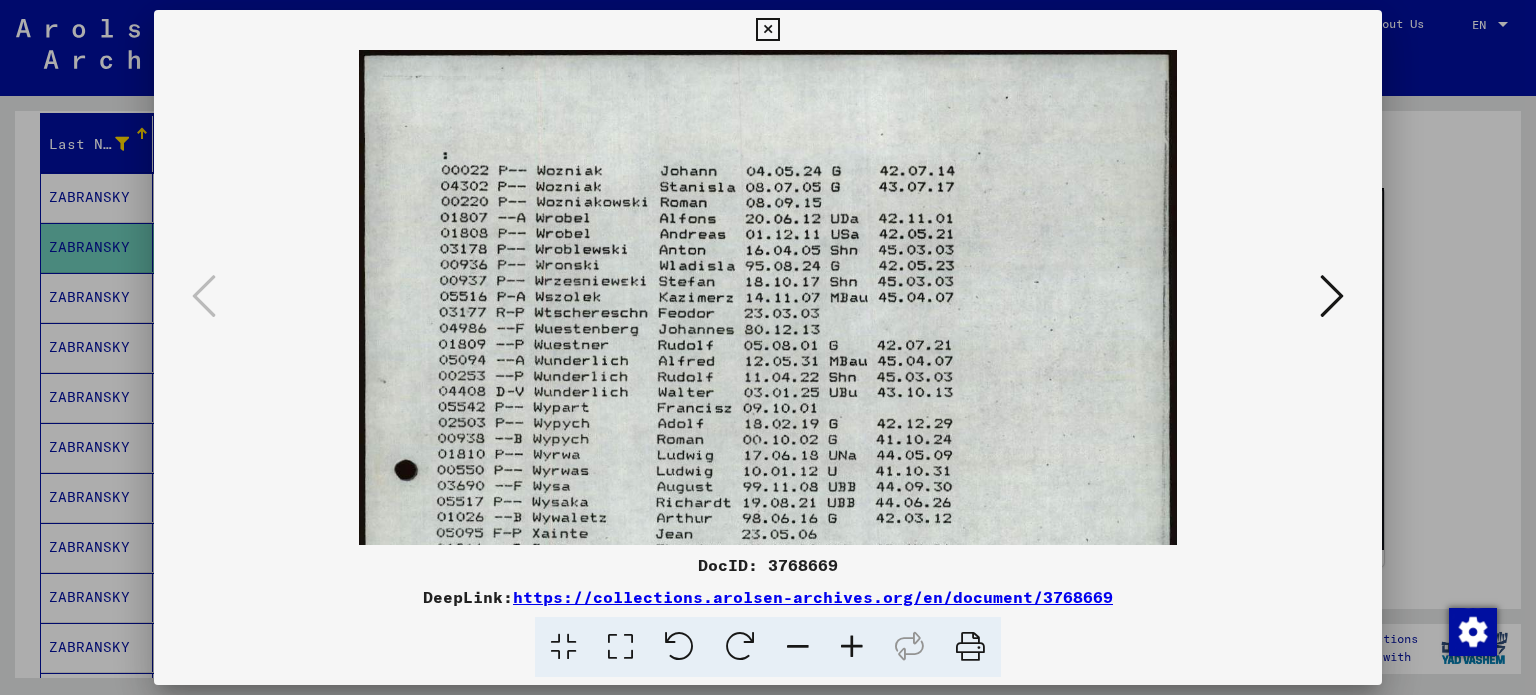 click at bounding box center (852, 647) 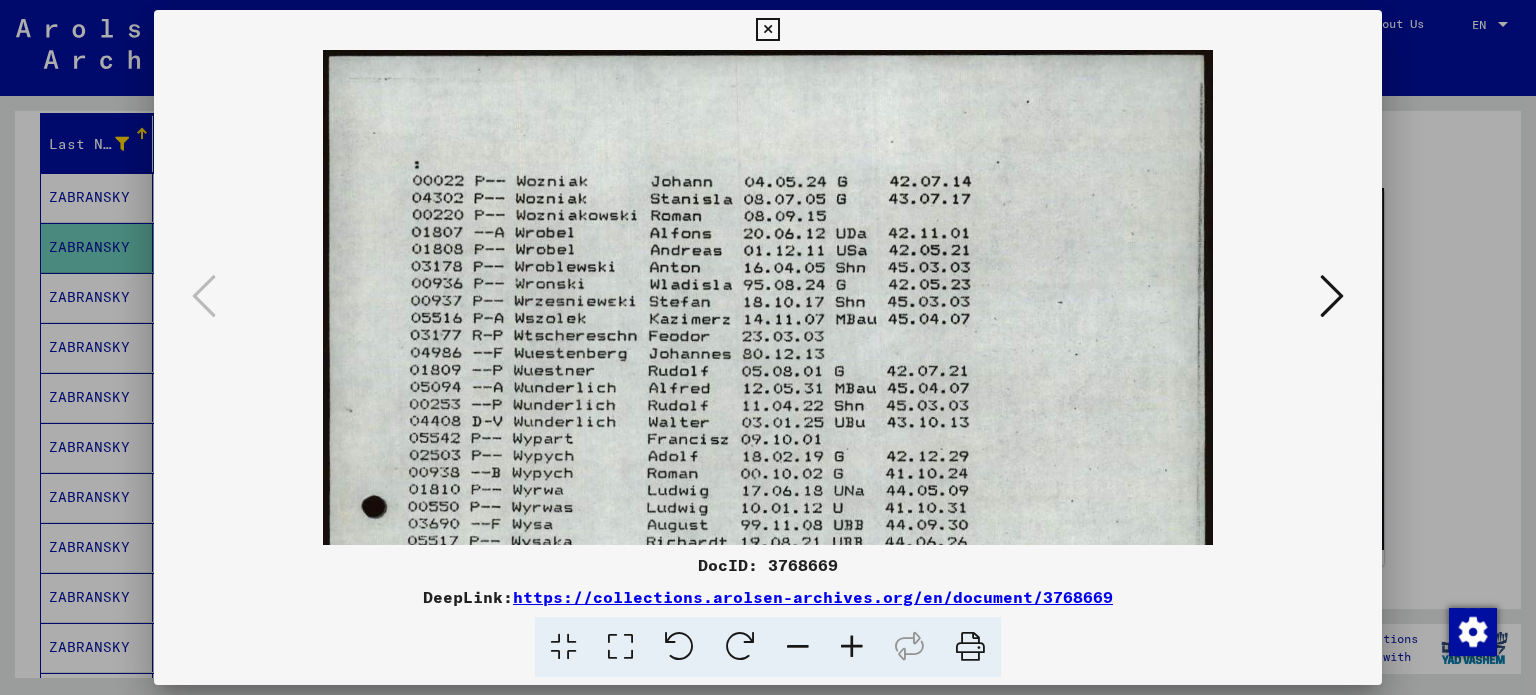click at bounding box center [852, 647] 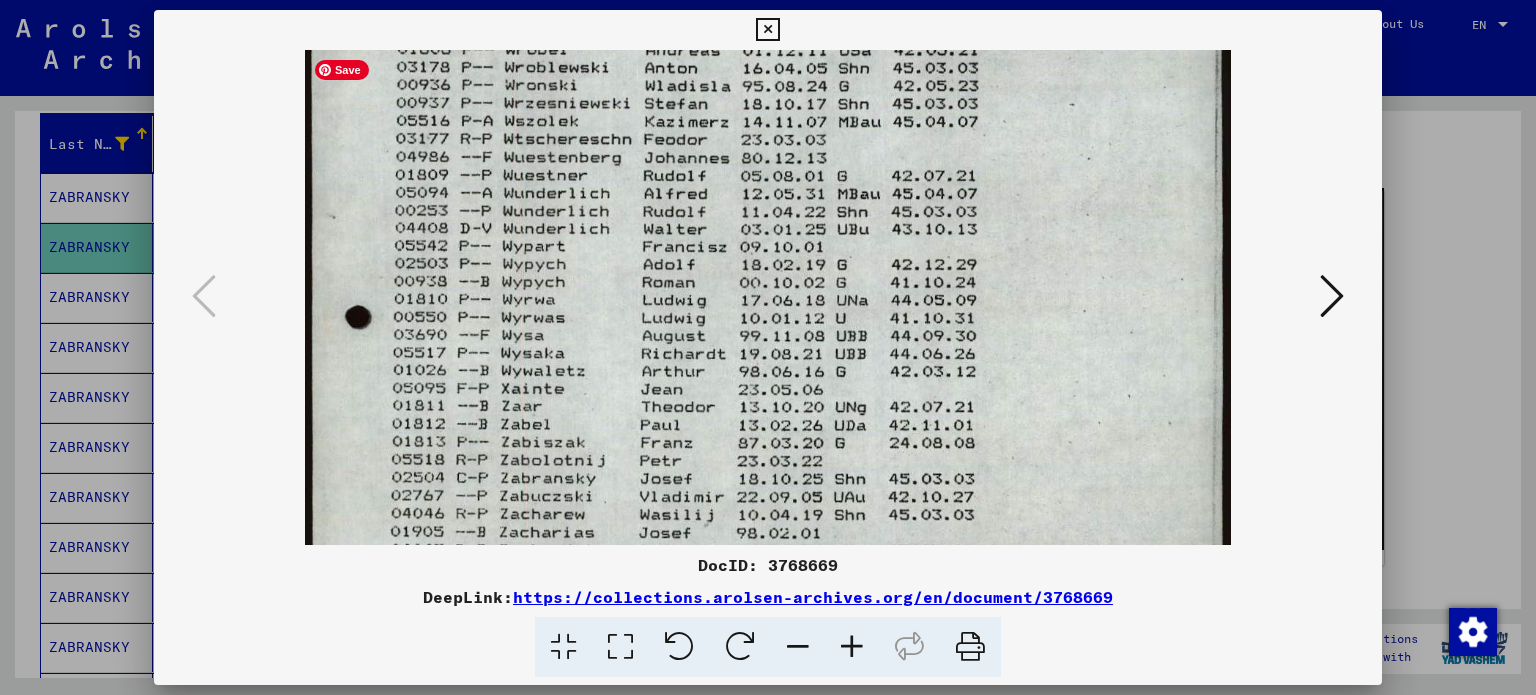 drag, startPoint x: 639, startPoint y: 419, endPoint x: 662, endPoint y: 215, distance: 205.29248 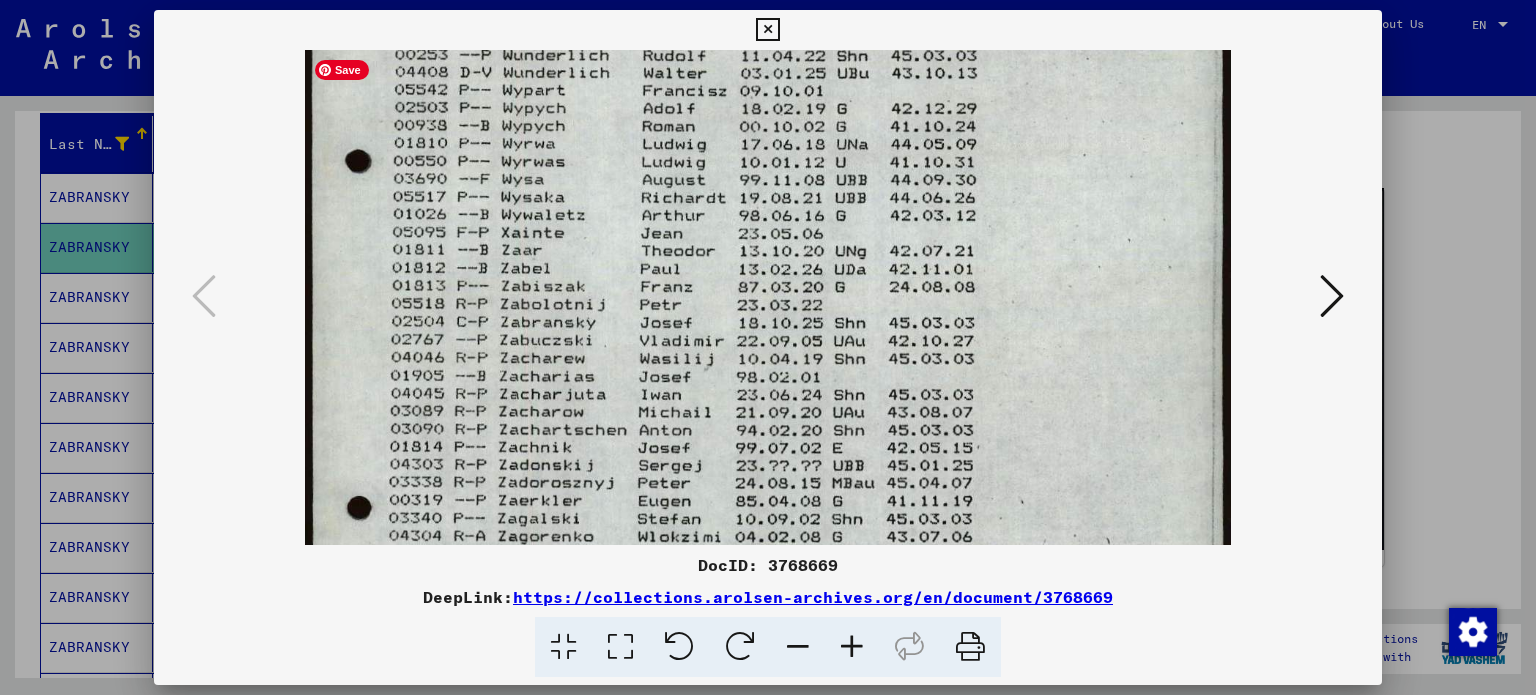 drag, startPoint x: 673, startPoint y: 421, endPoint x: 695, endPoint y: 249, distance: 173.40128 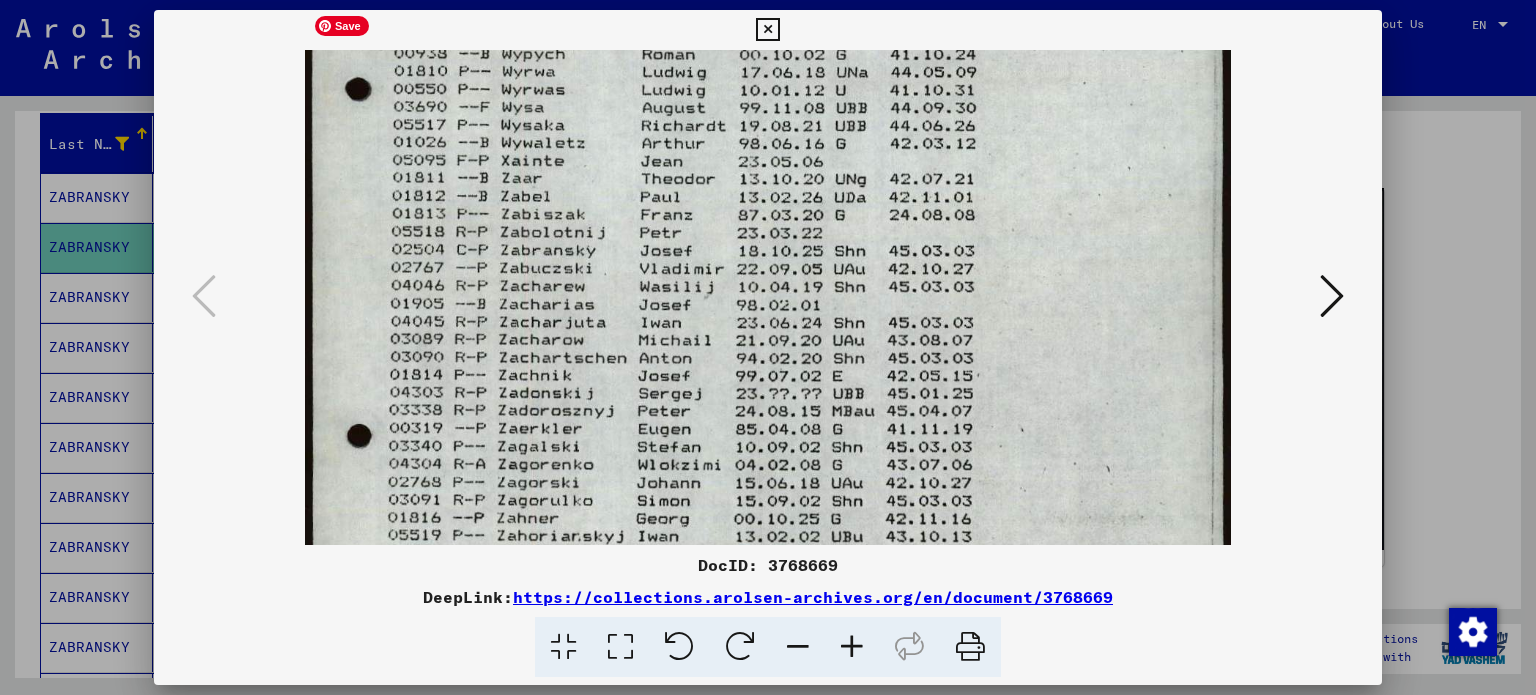 scroll, scrollTop: 444, scrollLeft: 0, axis: vertical 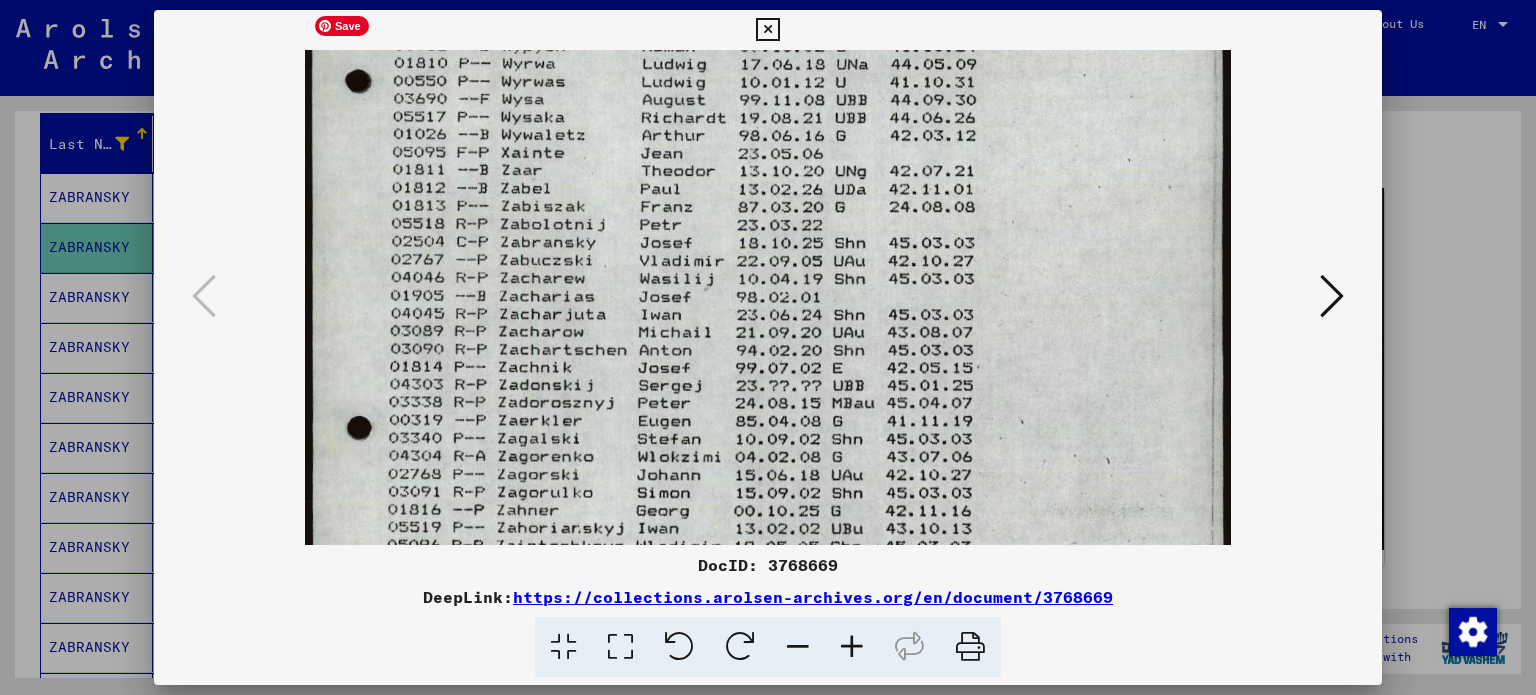 drag, startPoint x: 946, startPoint y: 197, endPoint x: 930, endPoint y: 159, distance: 41.231056 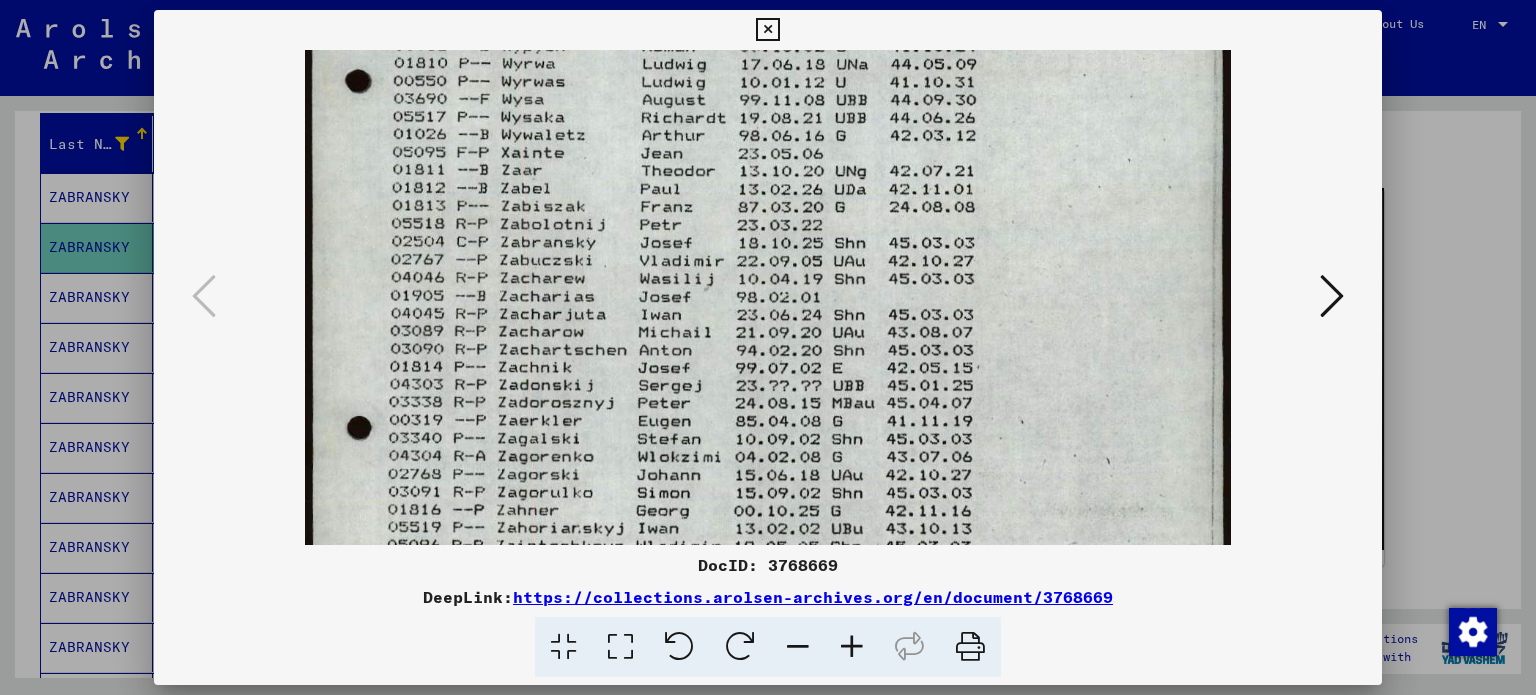 click at bounding box center (768, 347) 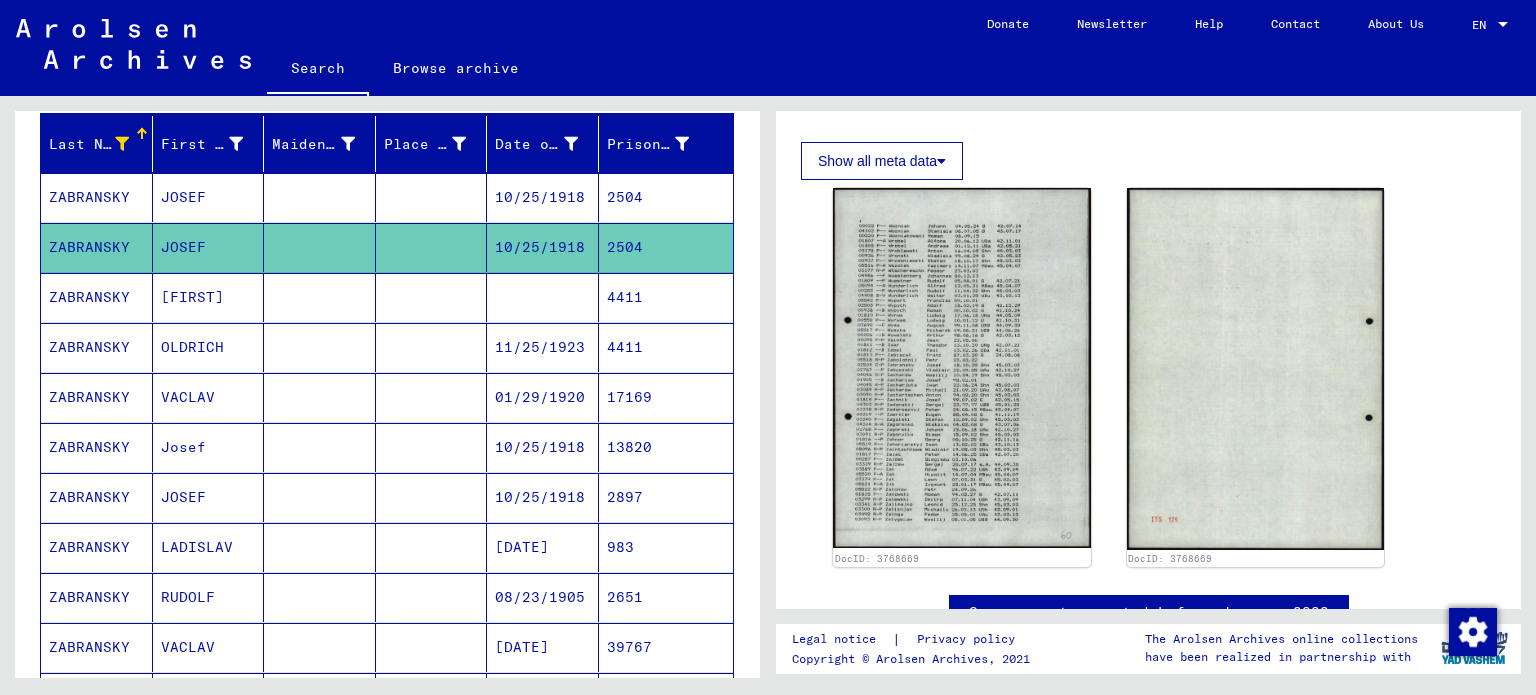 click on "13820" at bounding box center (666, 497) 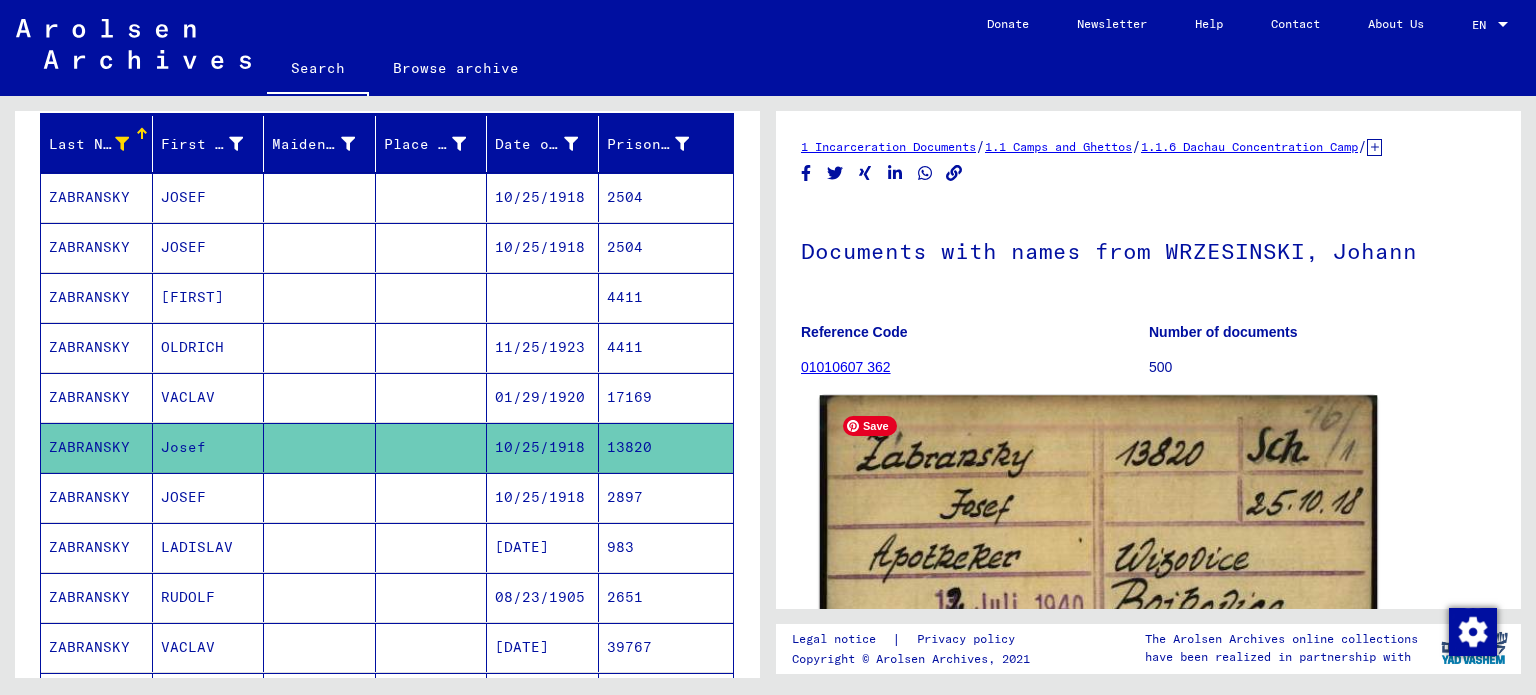 scroll, scrollTop: 0, scrollLeft: 0, axis: both 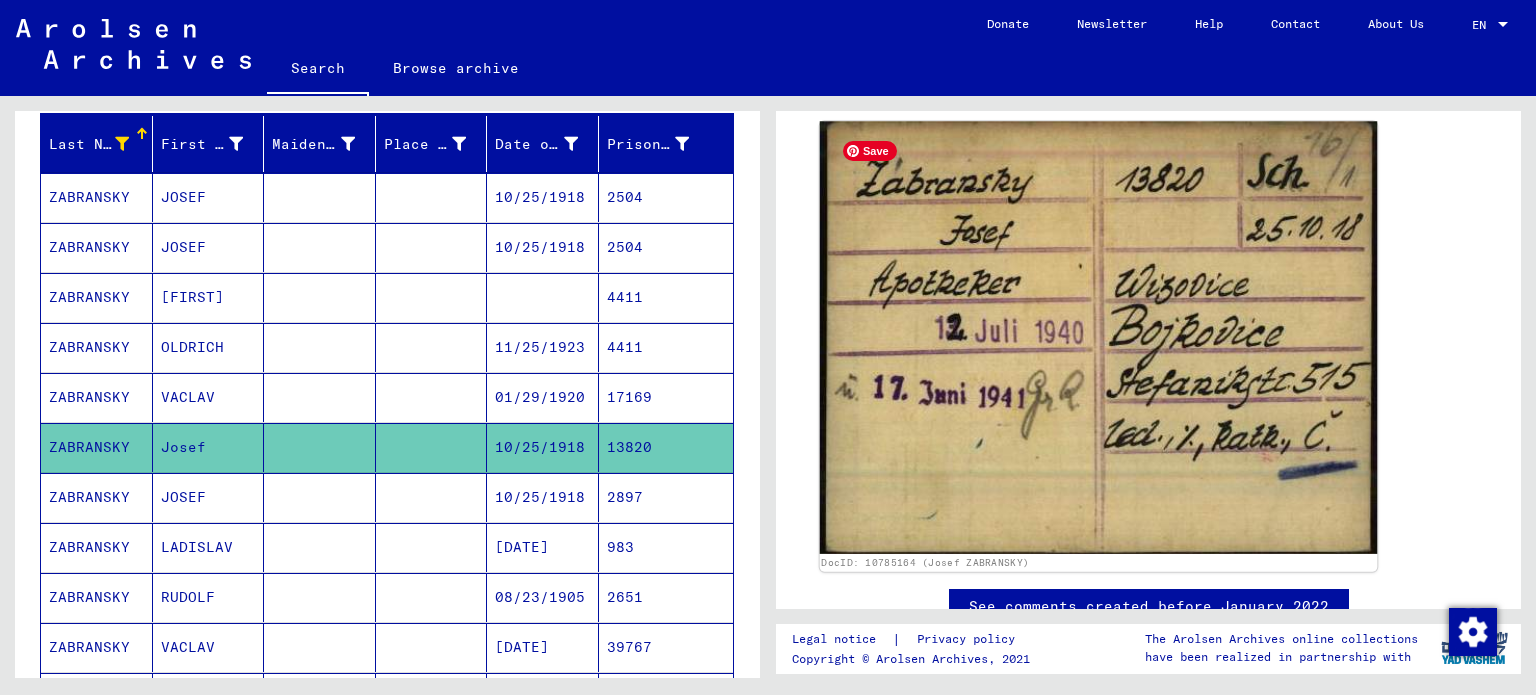 click 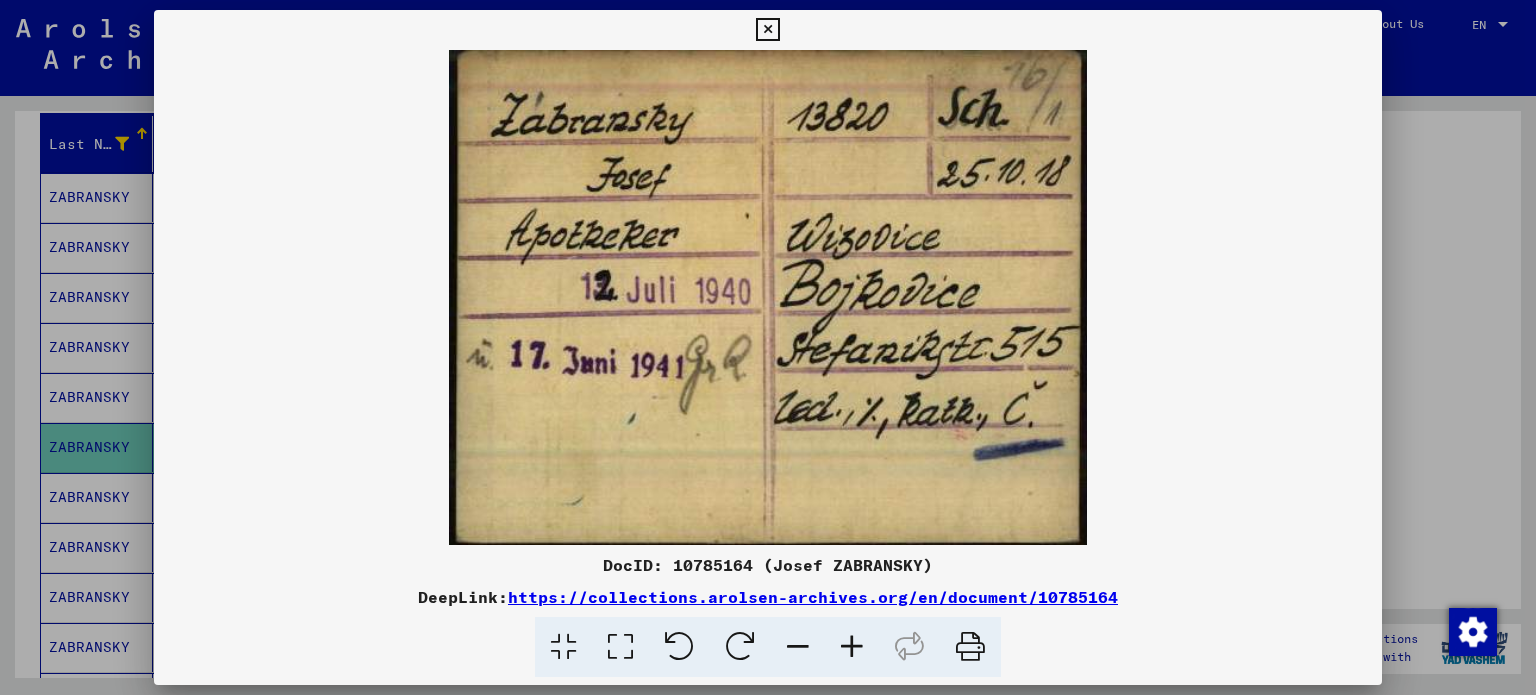 click at bounding box center (768, 347) 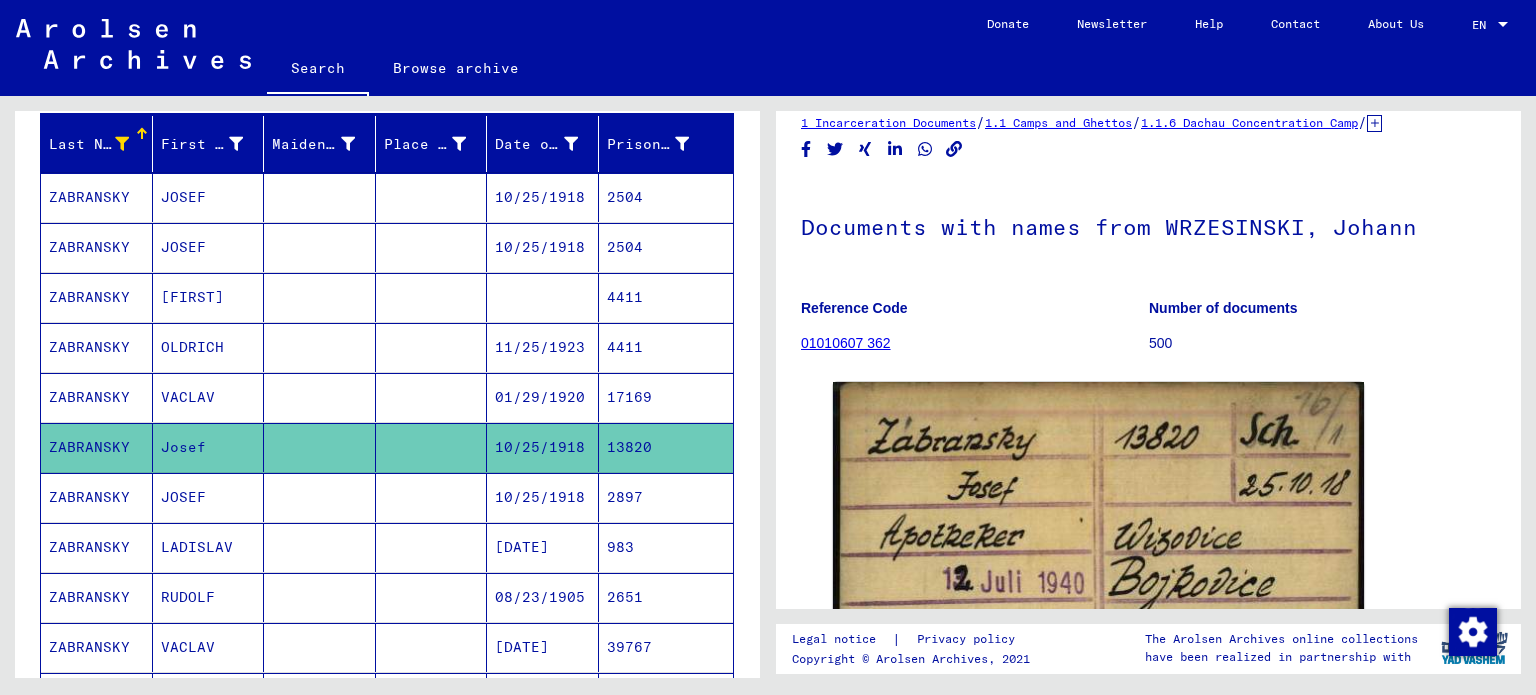 scroll, scrollTop: 0, scrollLeft: 0, axis: both 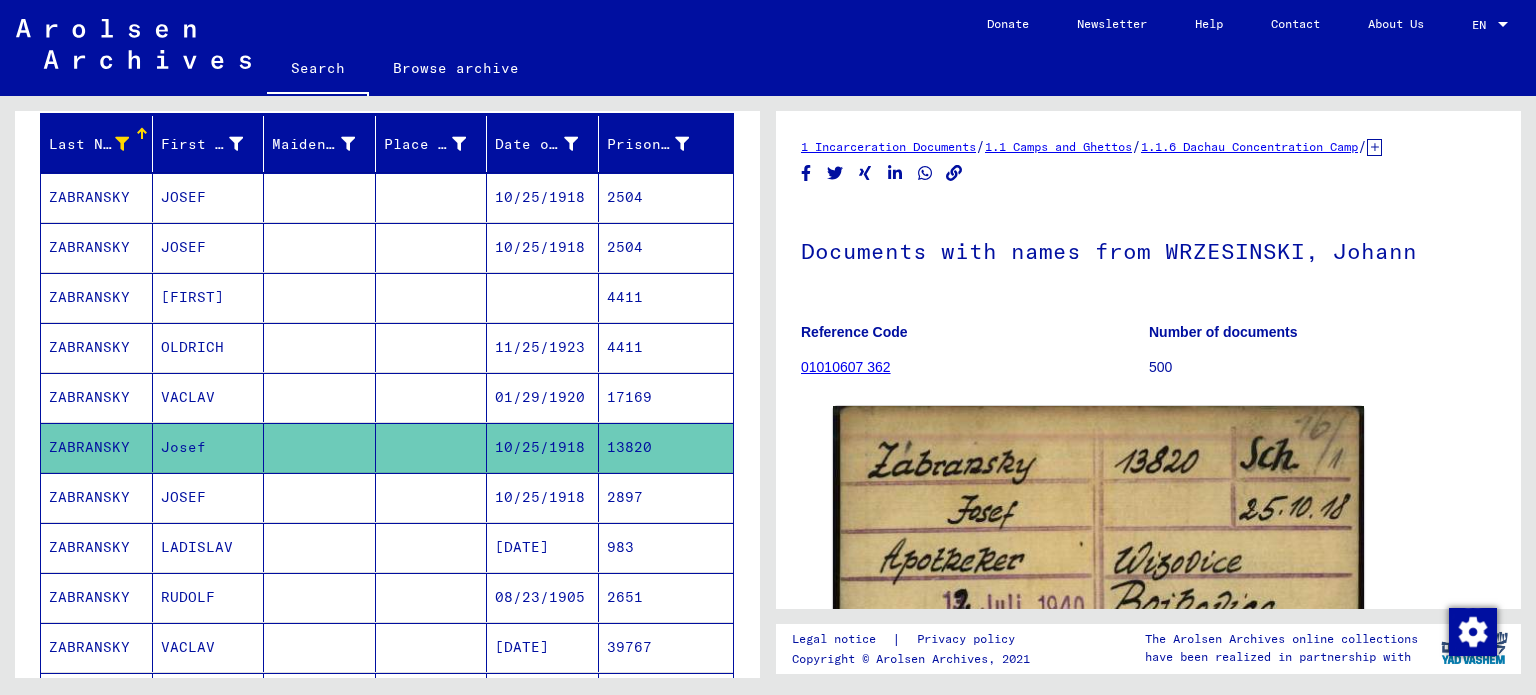 click 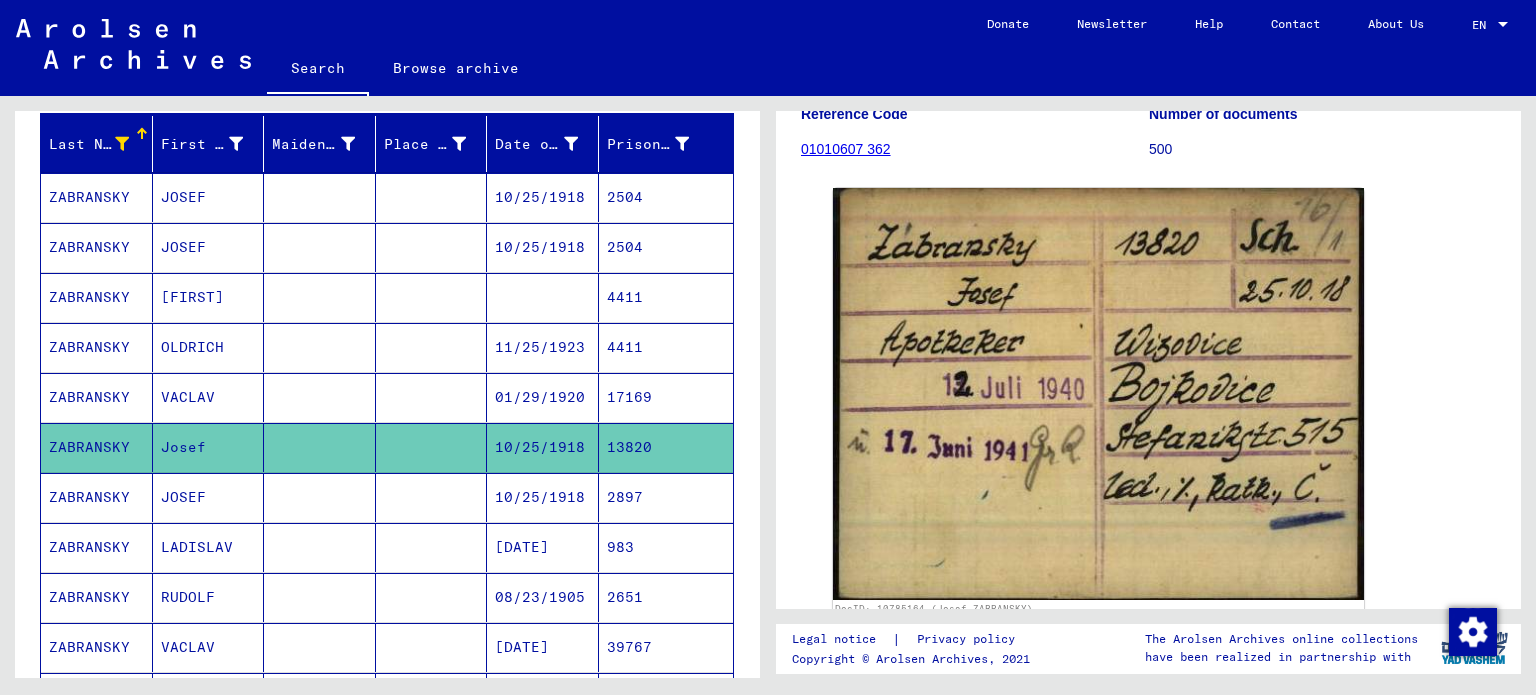 scroll, scrollTop: 240, scrollLeft: 0, axis: vertical 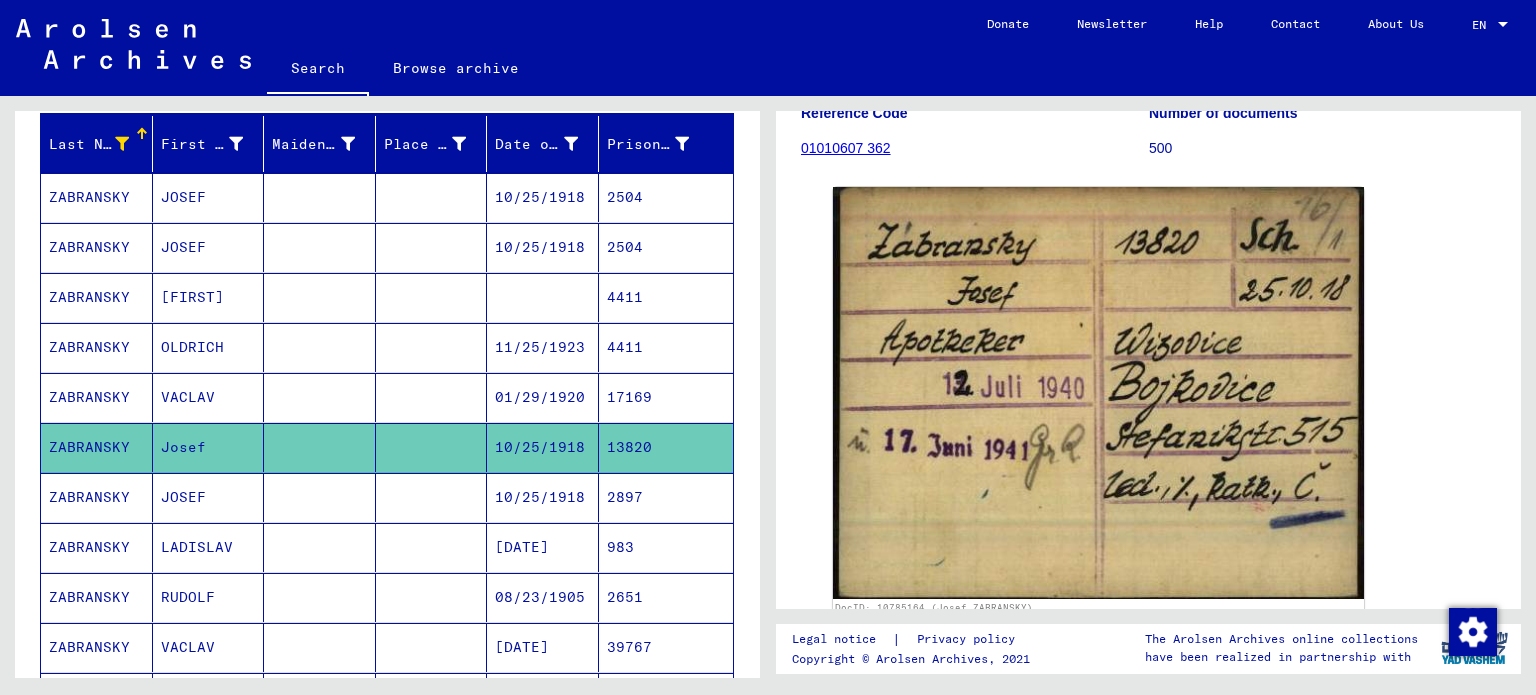 click on "DocID: 10785164 (Josef ZABRANSKY)" 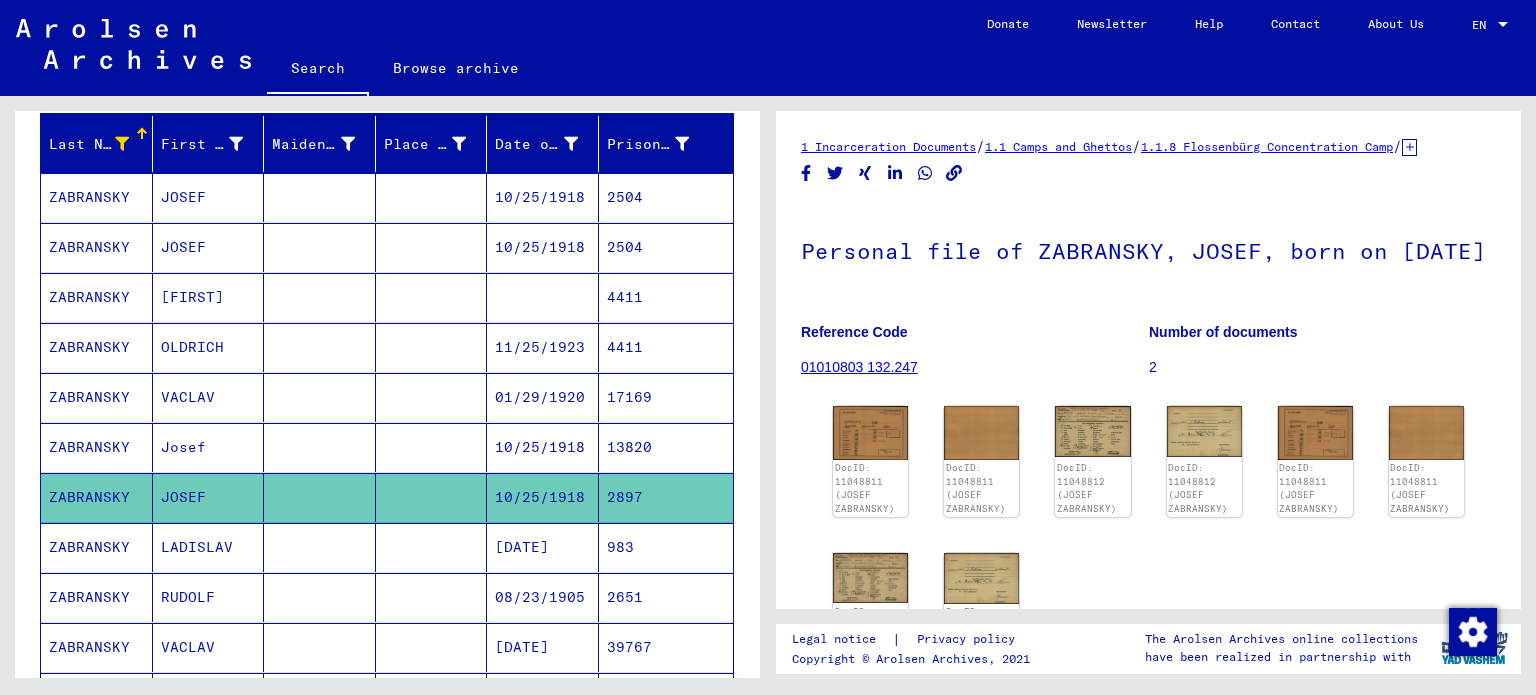 scroll, scrollTop: 0, scrollLeft: 0, axis: both 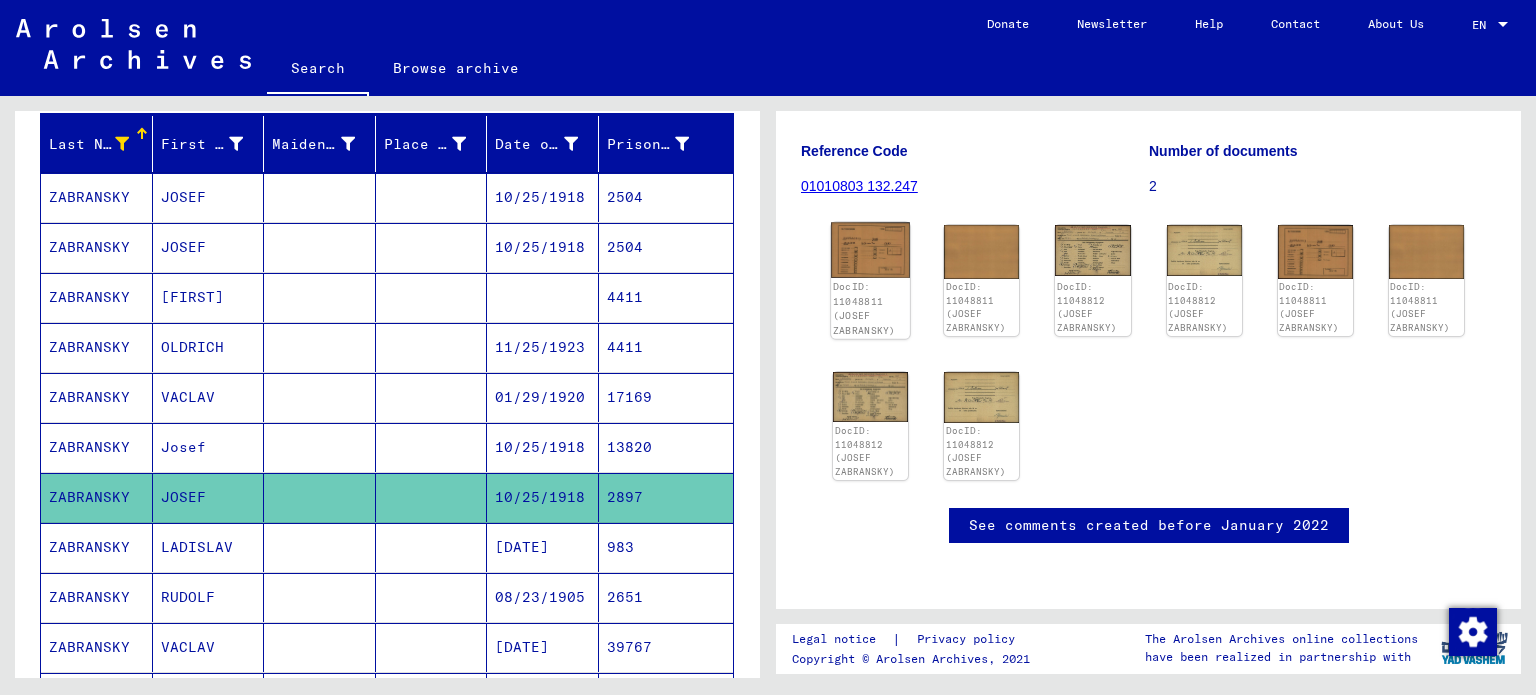 click 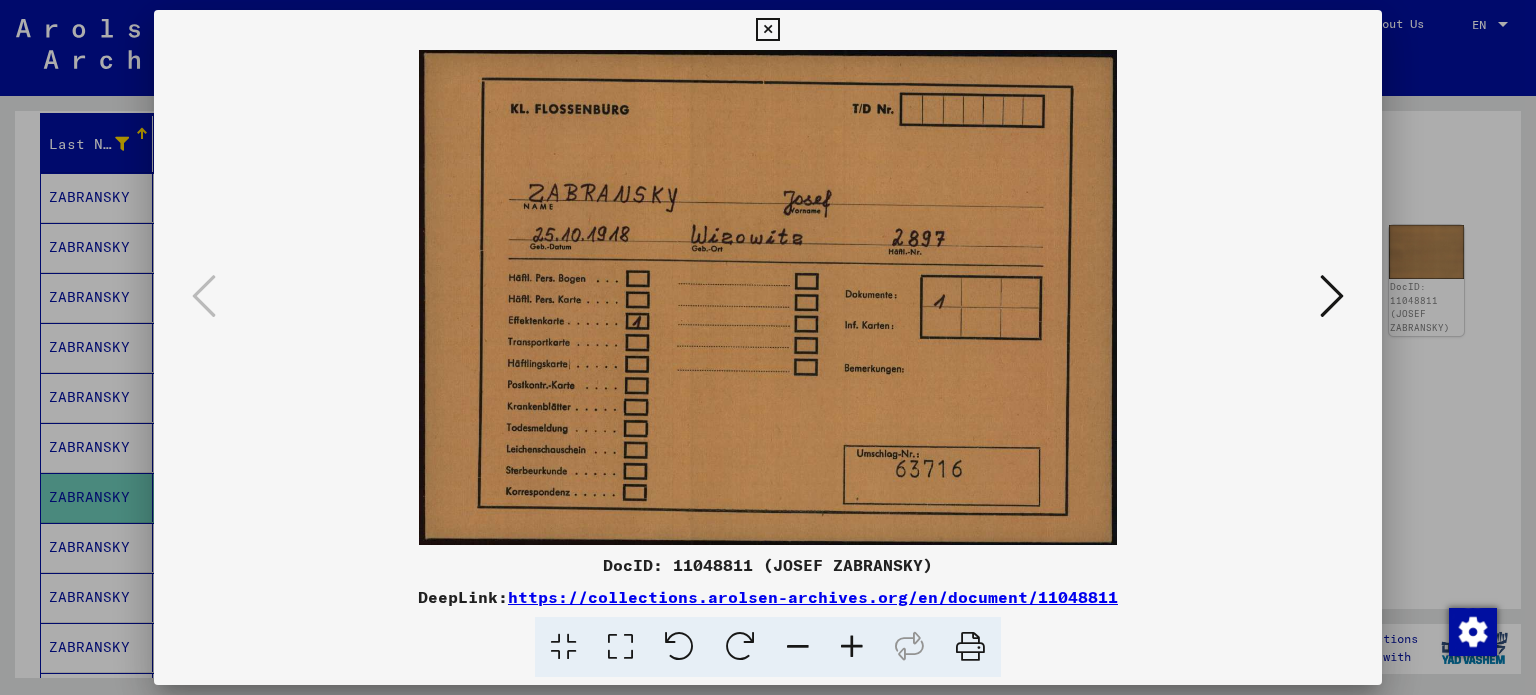 click at bounding box center [1332, 296] 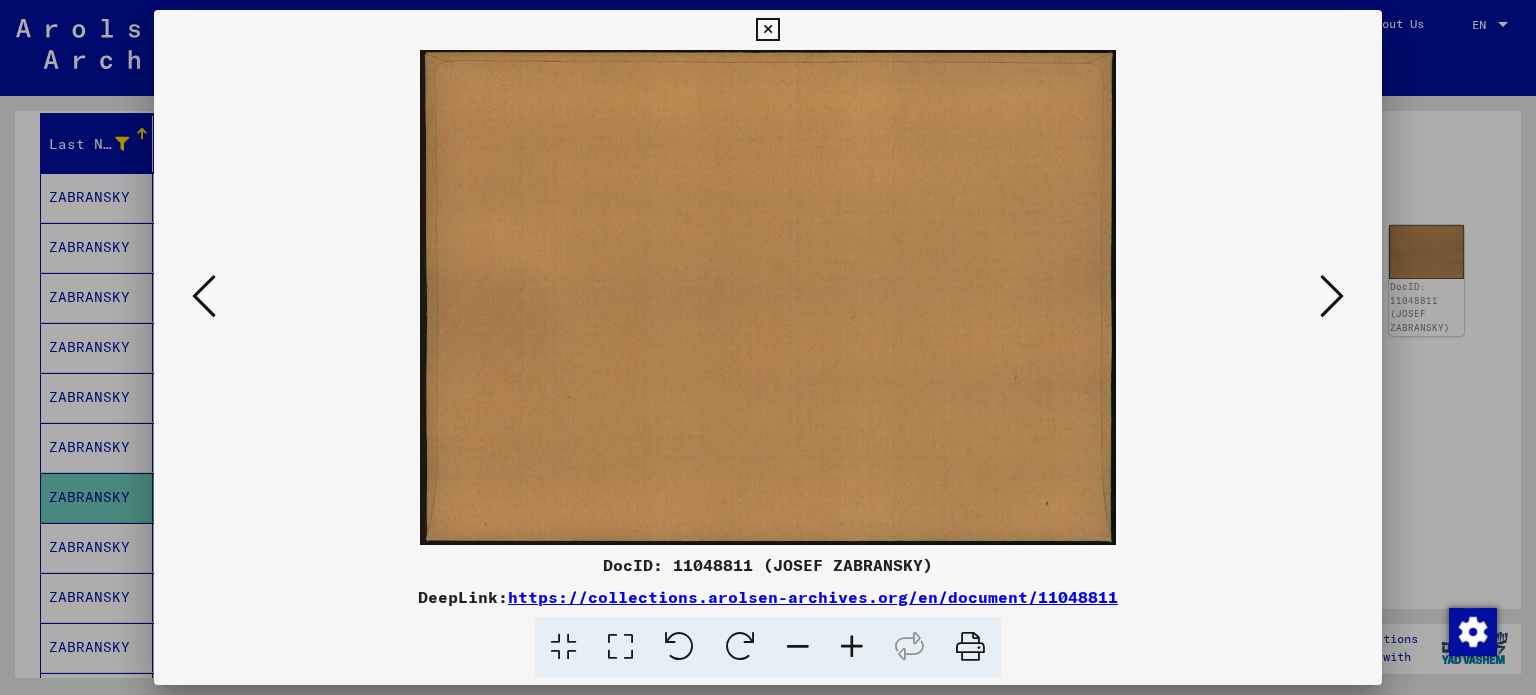 click at bounding box center [1332, 296] 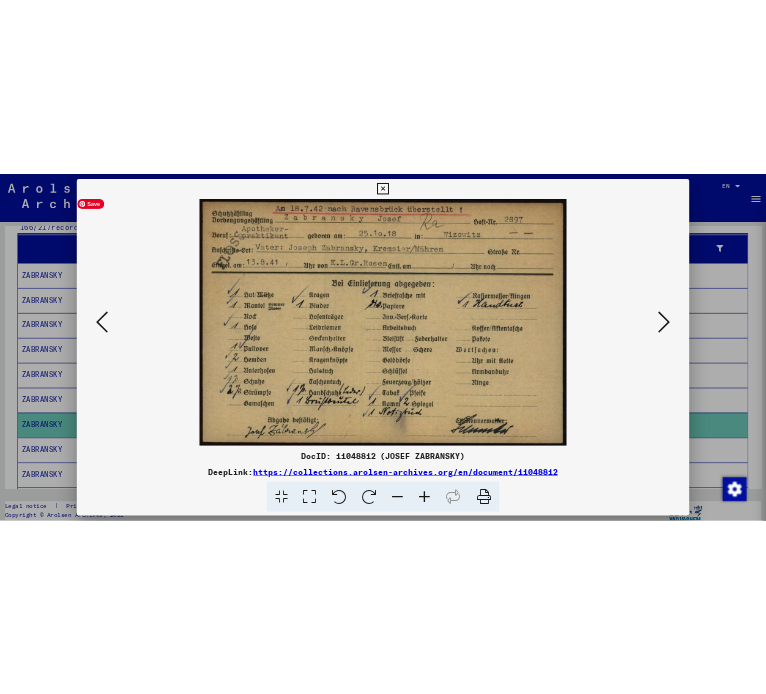 scroll, scrollTop: 242, scrollLeft: 0, axis: vertical 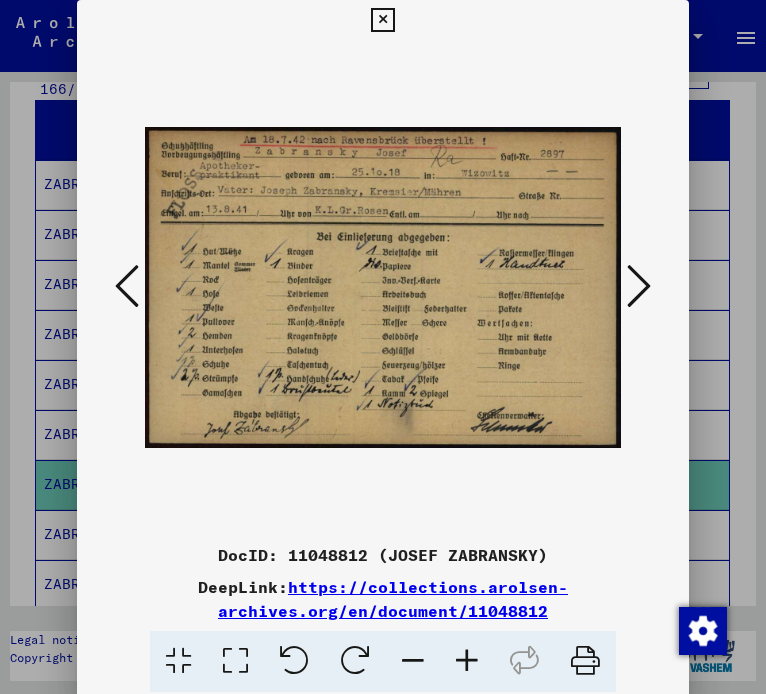 click at bounding box center [467, 661] 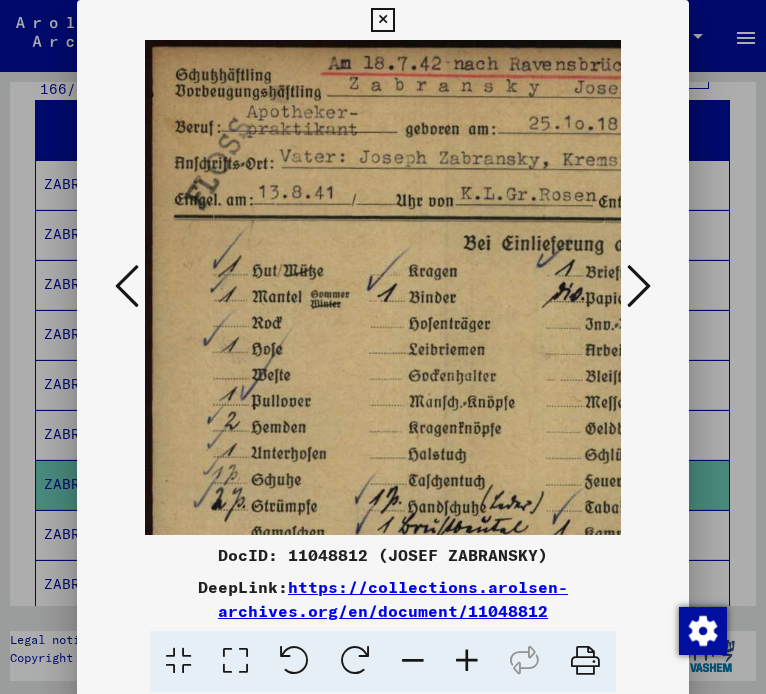 click at bounding box center [467, 661] 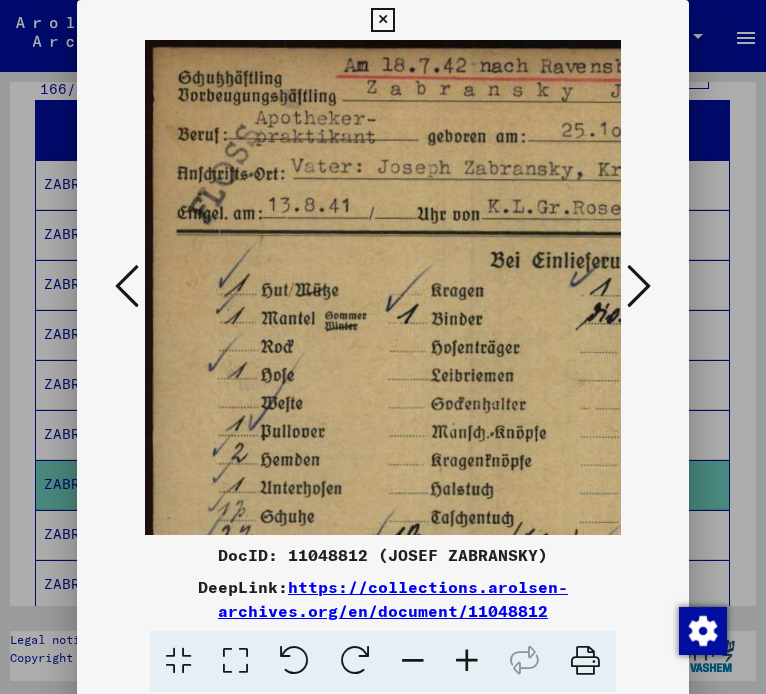 click at bounding box center (467, 661) 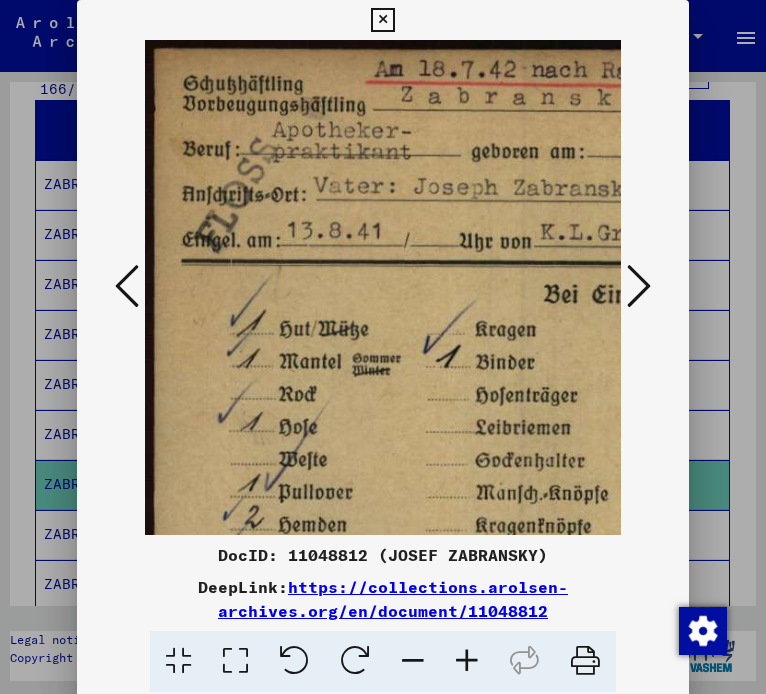 click at bounding box center [467, 661] 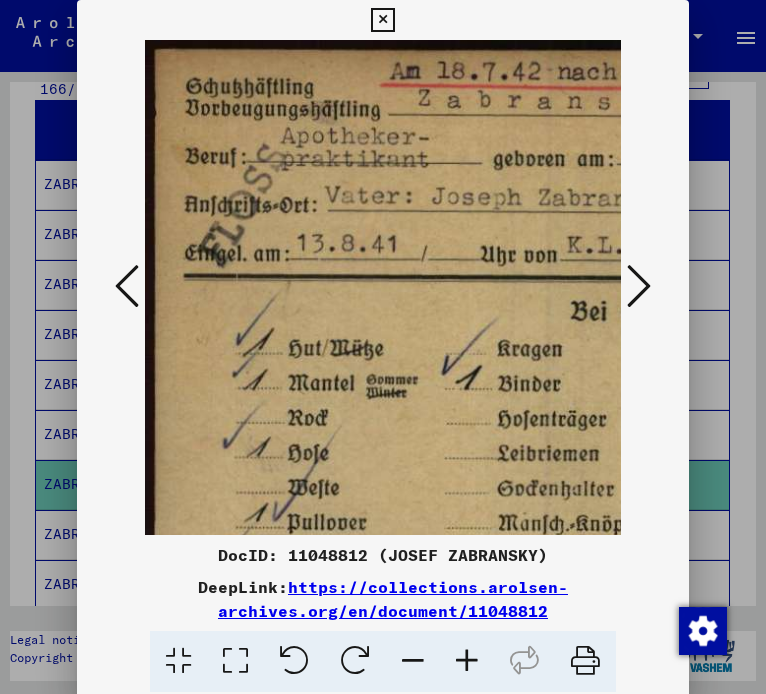 click at bounding box center (467, 661) 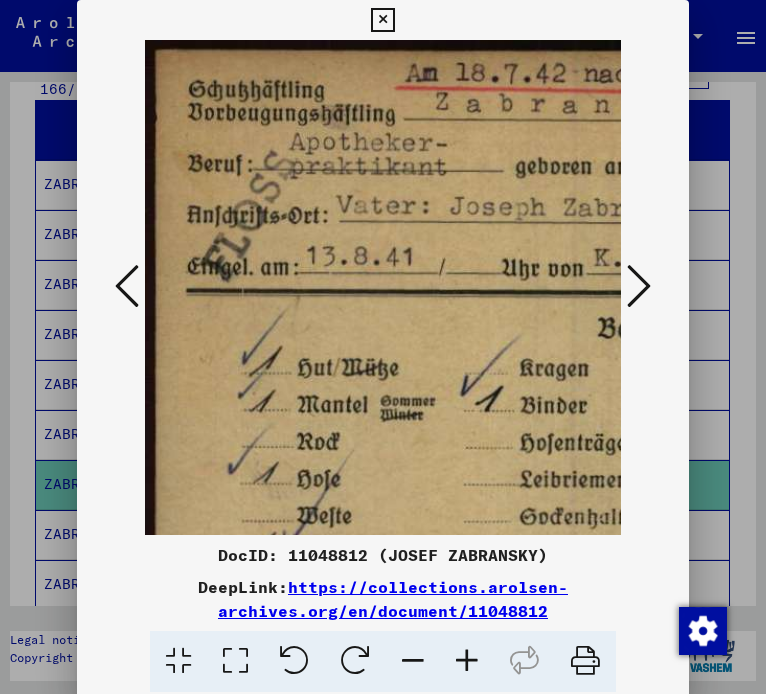 click at bounding box center (467, 661) 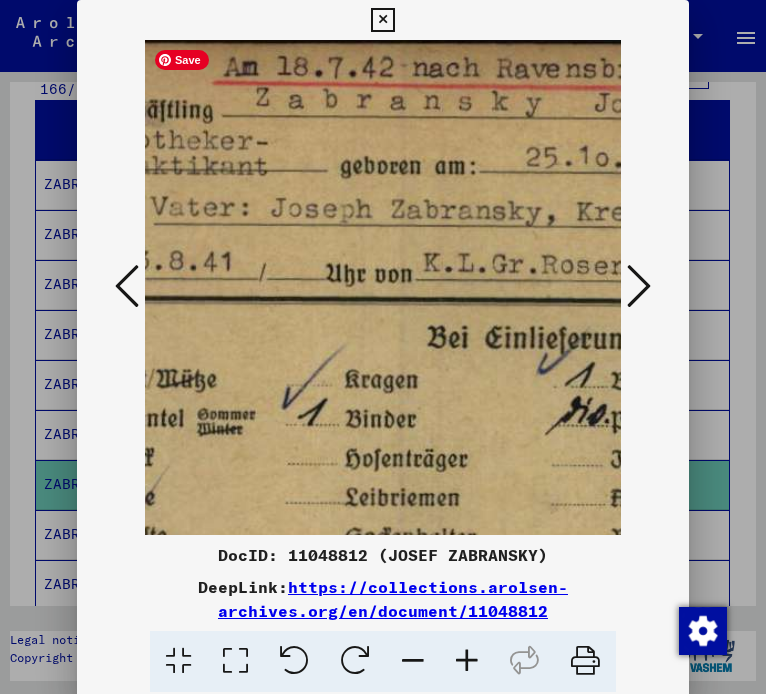 scroll, scrollTop: 8, scrollLeft: 201, axis: both 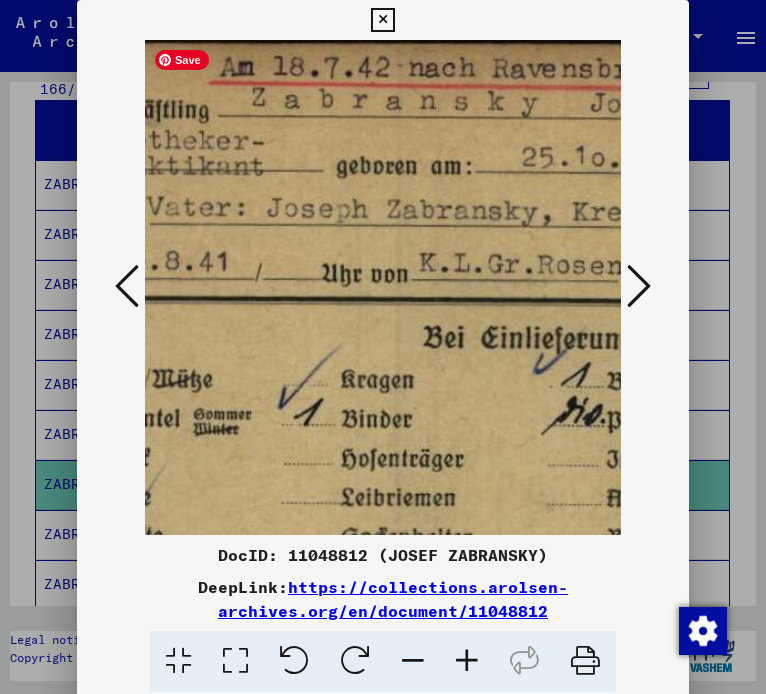 drag, startPoint x: 538, startPoint y: 249, endPoint x: 342, endPoint y: 243, distance: 196.09181 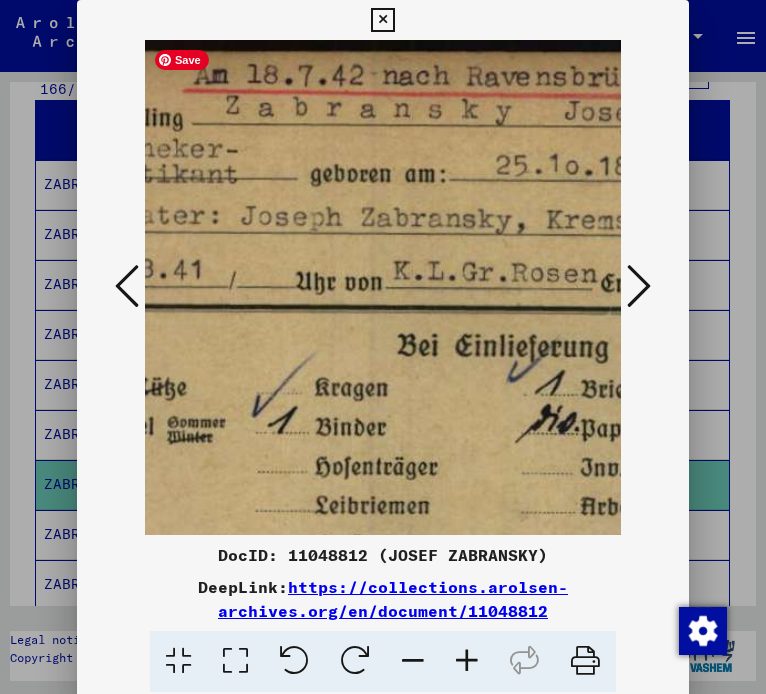 scroll, scrollTop: 0, scrollLeft: 214, axis: horizontal 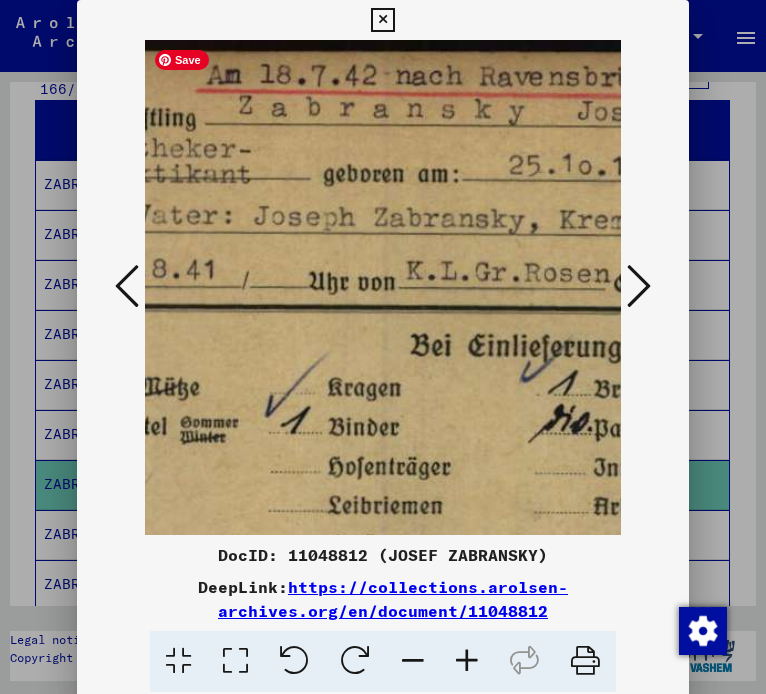 drag, startPoint x: 458, startPoint y: 251, endPoint x: 453, endPoint y: 344, distance: 93.13431 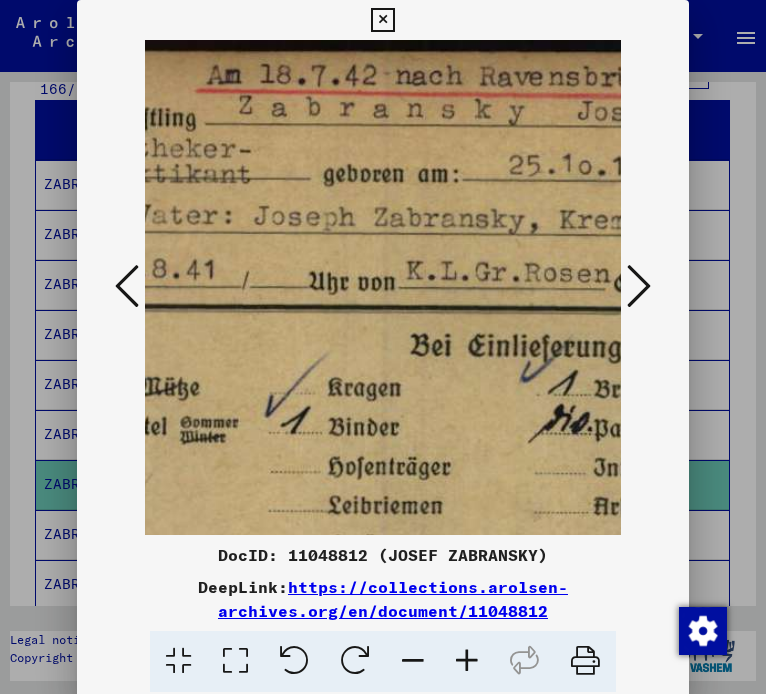 drag, startPoint x: 126, startPoint y: 285, endPoint x: 246, endPoint y: 278, distance: 120.203995 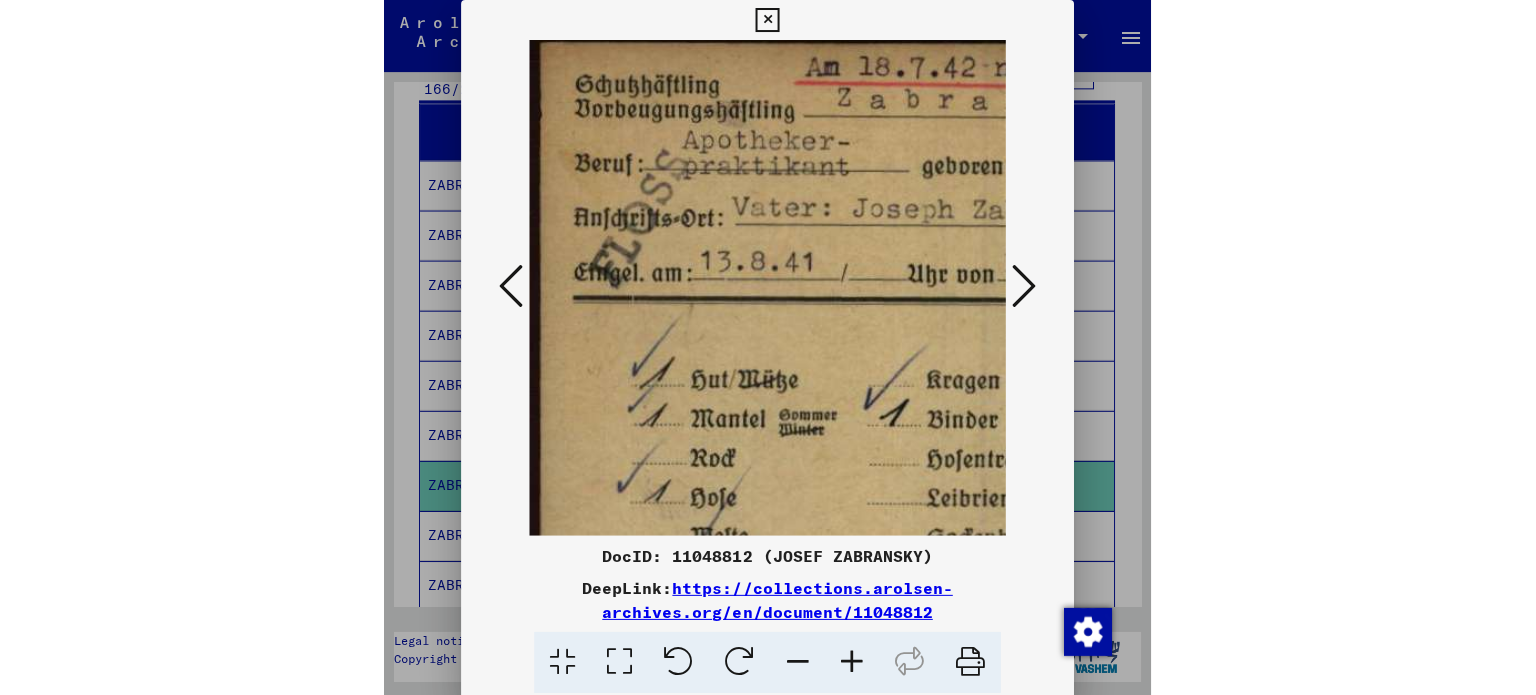 scroll, scrollTop: 6, scrollLeft: 0, axis: vertical 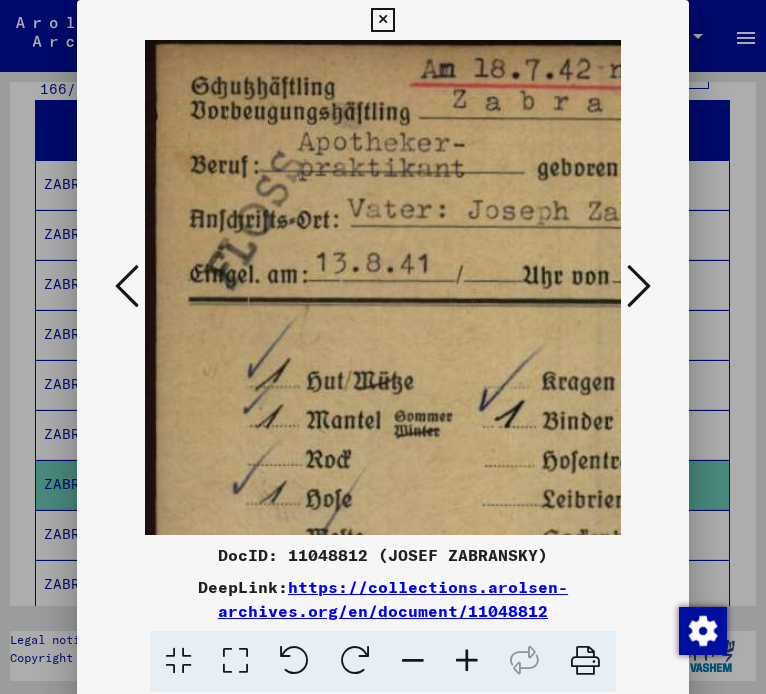 drag, startPoint x: 246, startPoint y: 278, endPoint x: 540, endPoint y: 273, distance: 294.0425 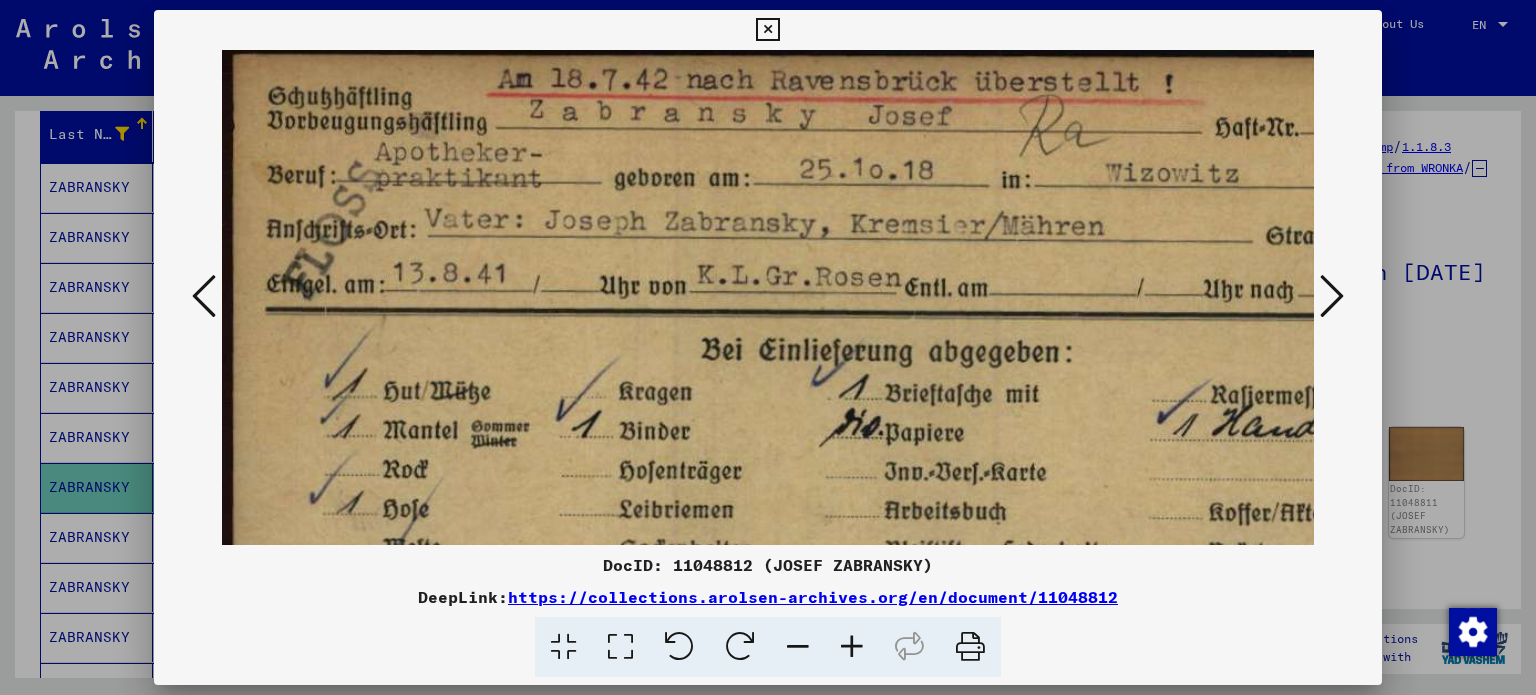 scroll, scrollTop: 0, scrollLeft: 0, axis: both 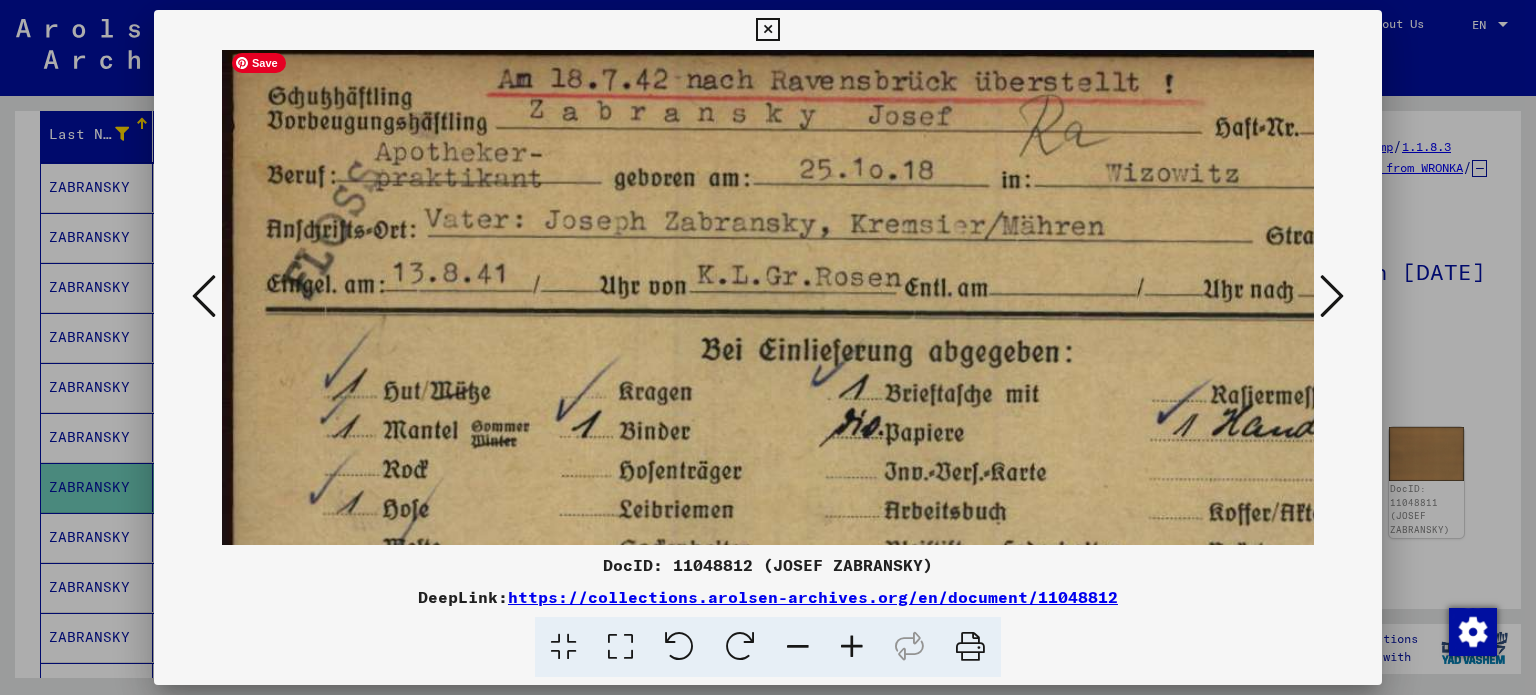 click at bounding box center [886, 491] 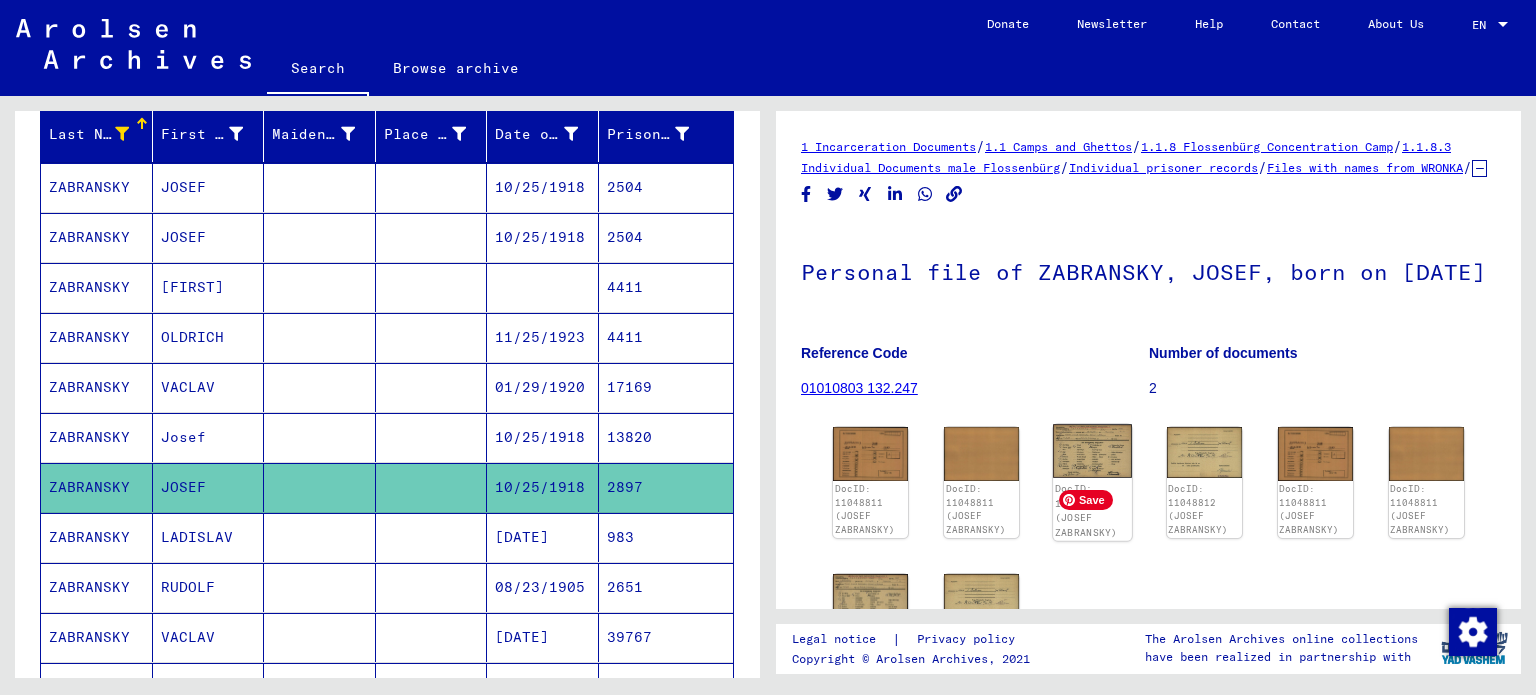 click 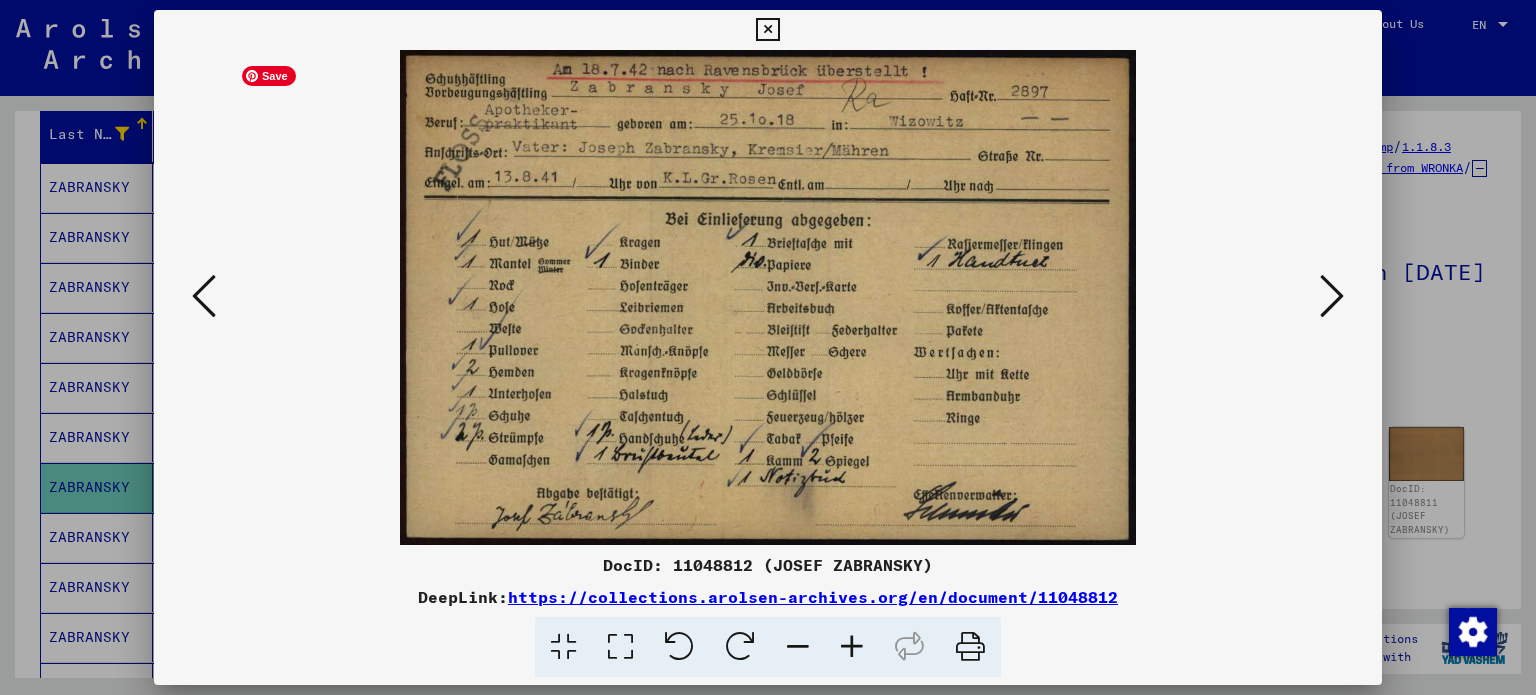 click at bounding box center (768, 297) 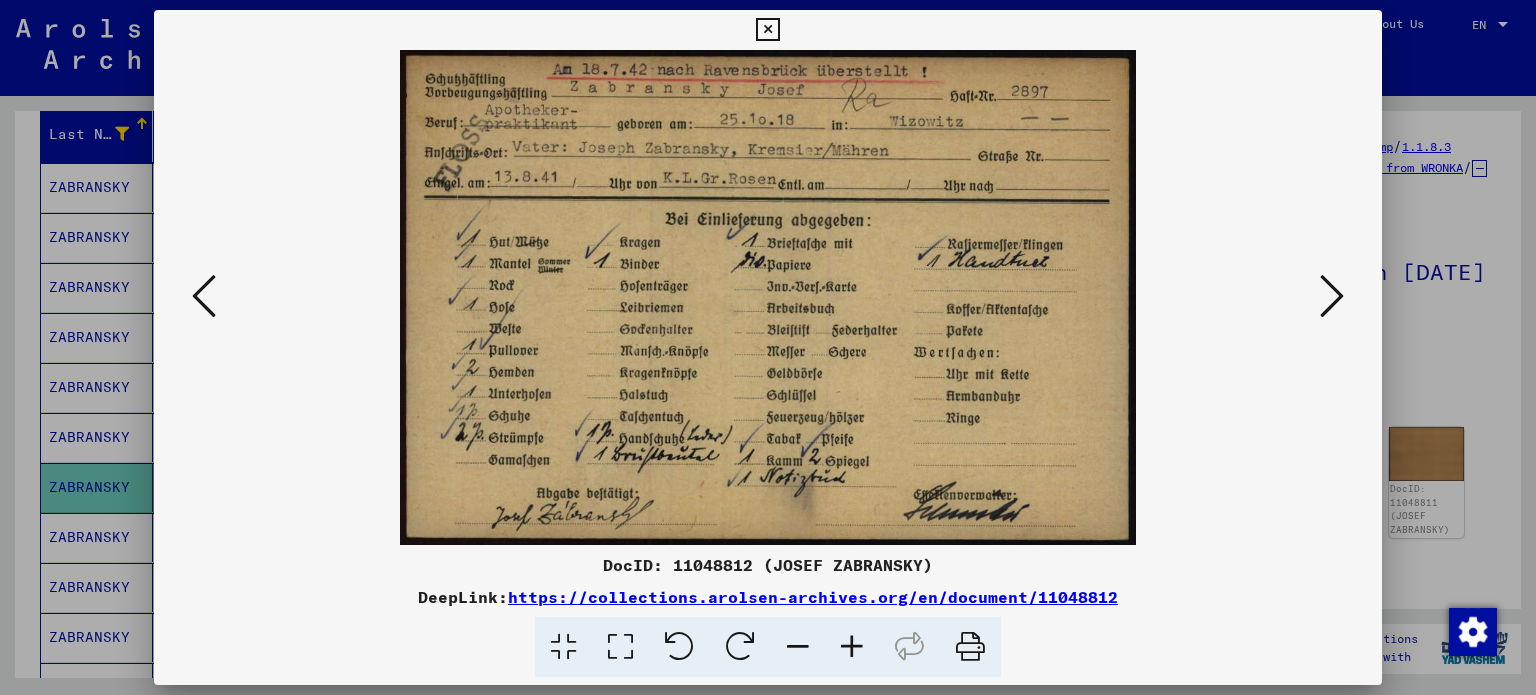 click at bounding box center [1332, 297] 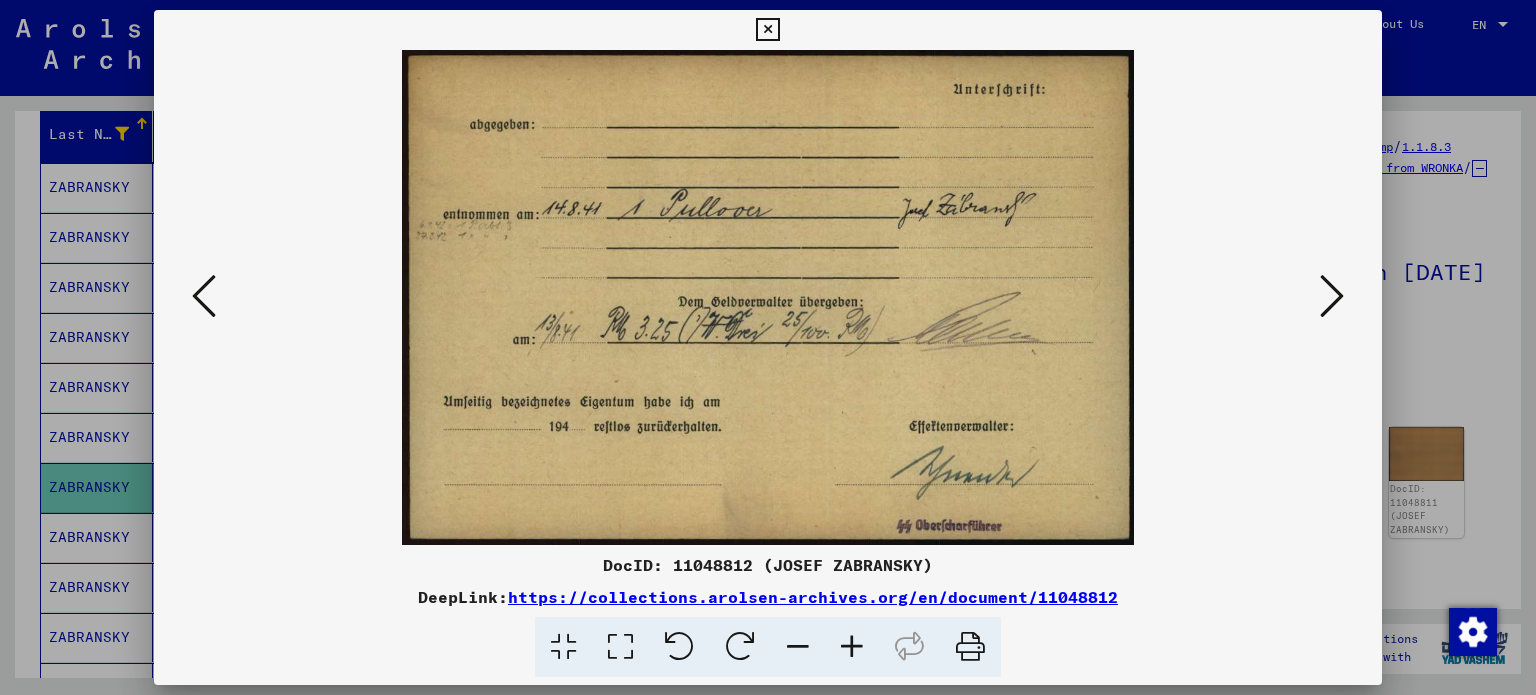 click at bounding box center (1332, 296) 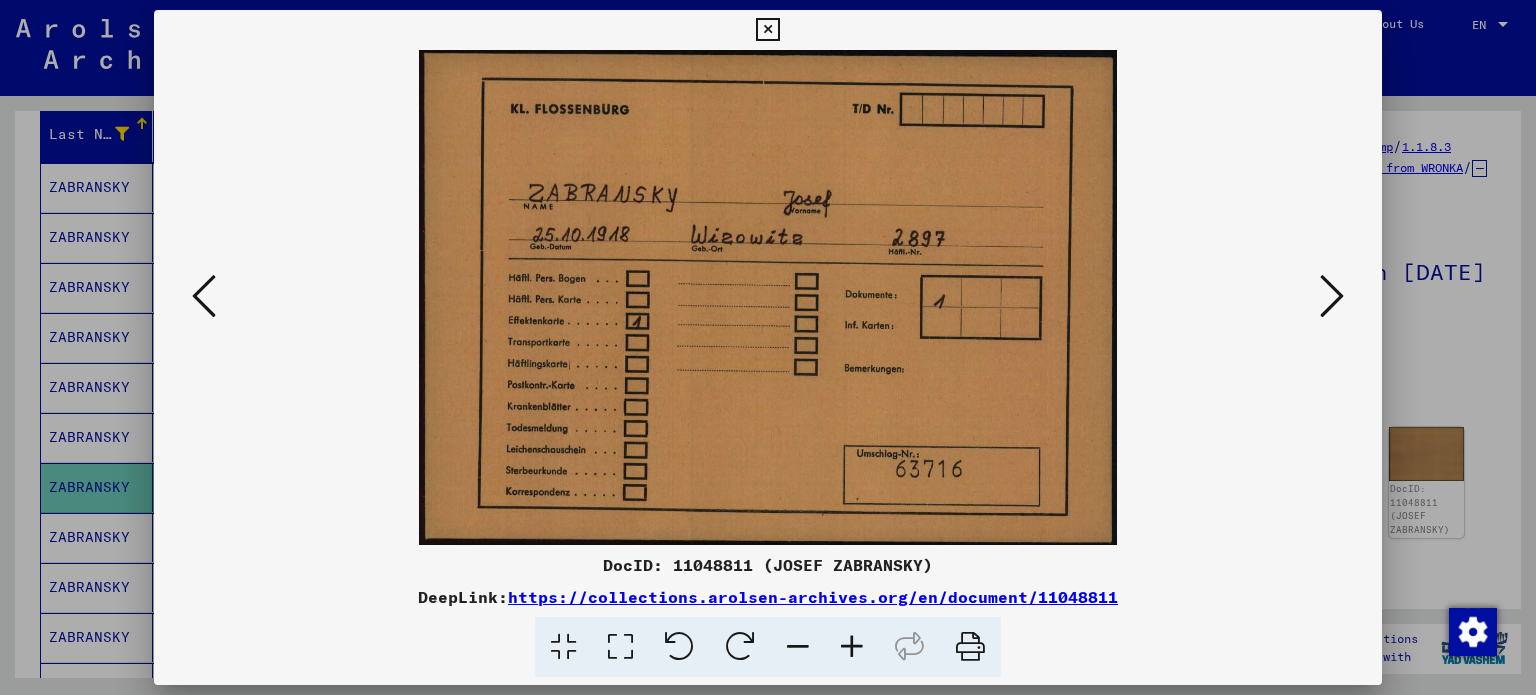 click at bounding box center [1332, 296] 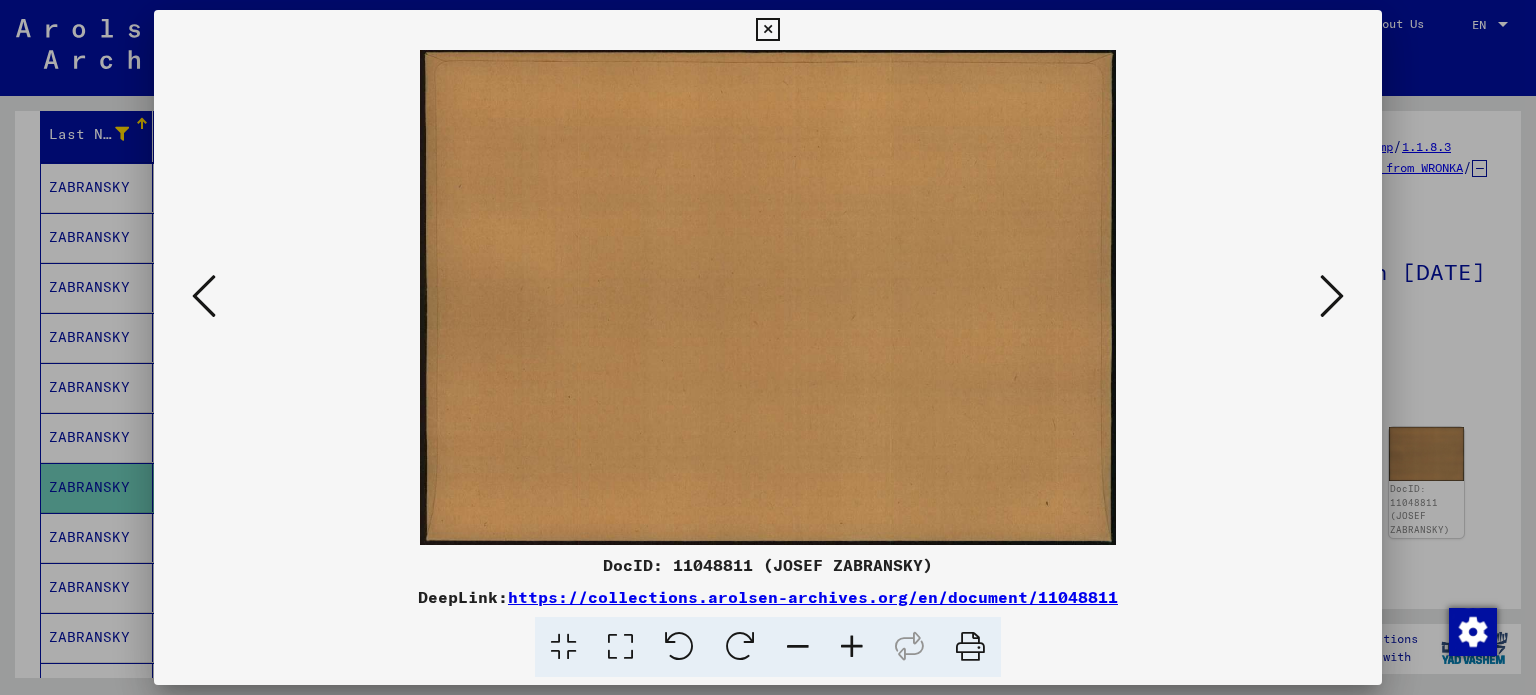 click at bounding box center [1332, 296] 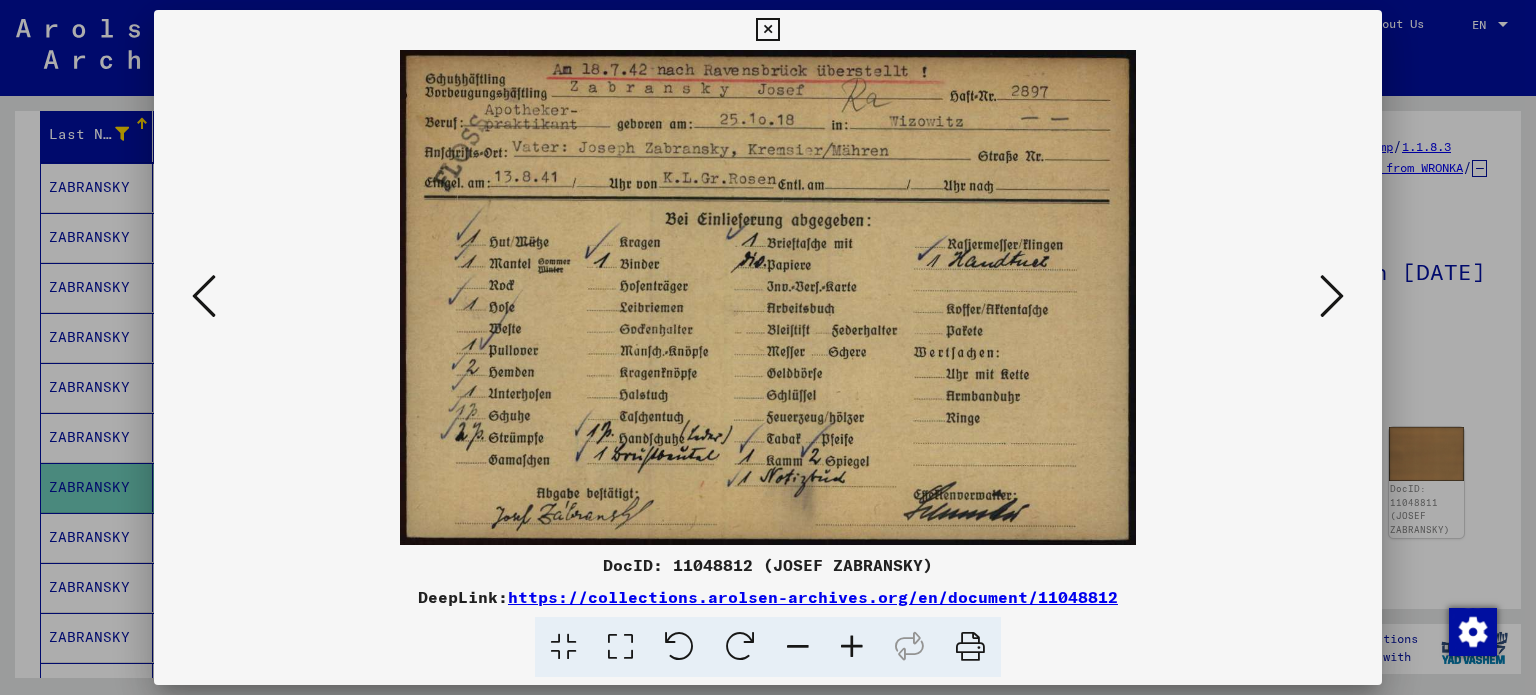 click at bounding box center (1332, 296) 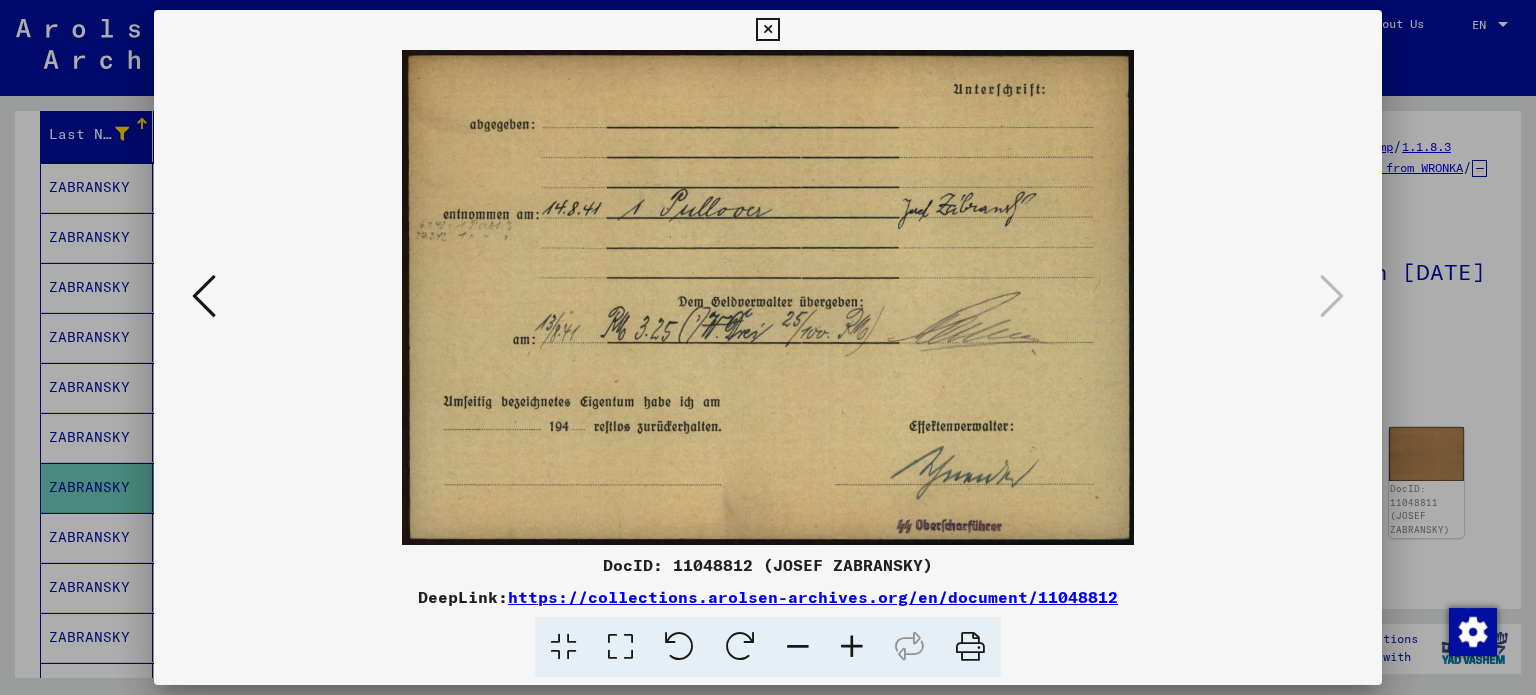 click at bounding box center [767, 30] 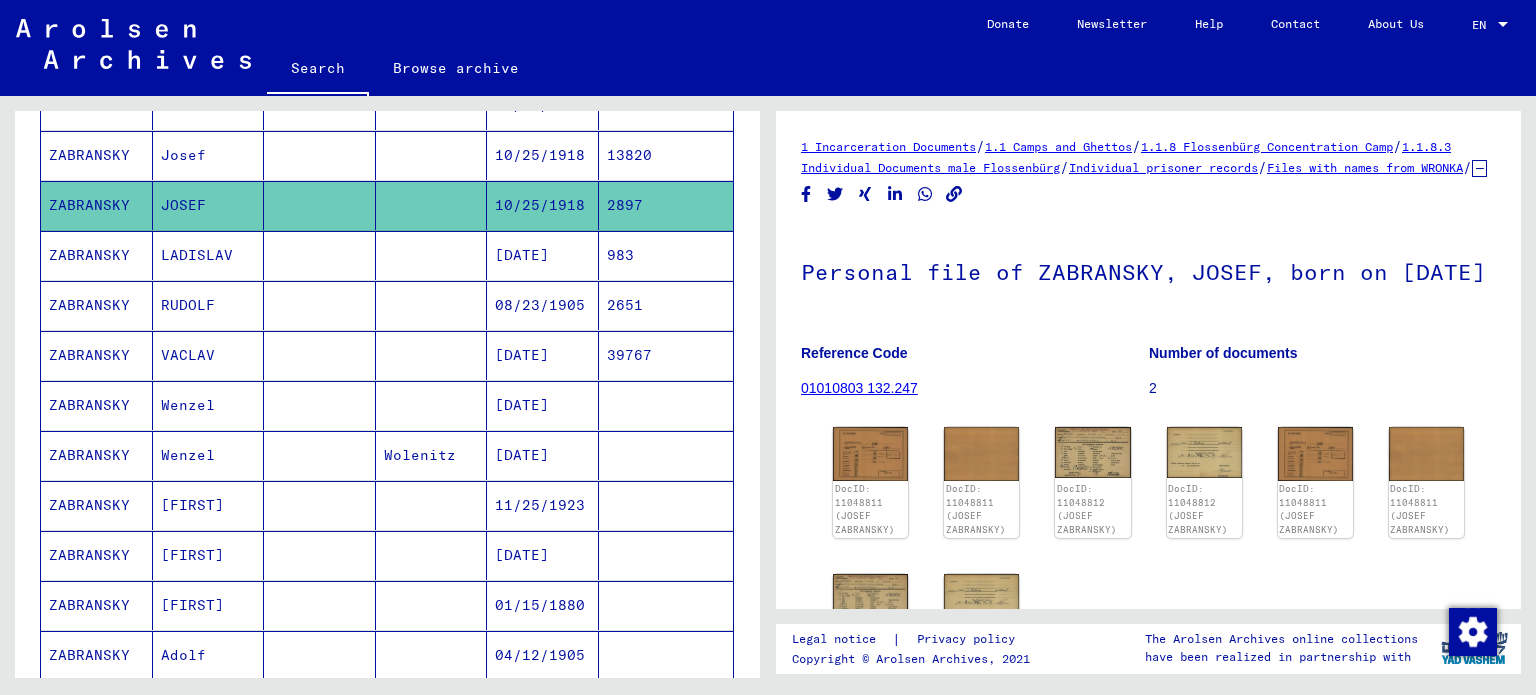 scroll, scrollTop: 549, scrollLeft: 0, axis: vertical 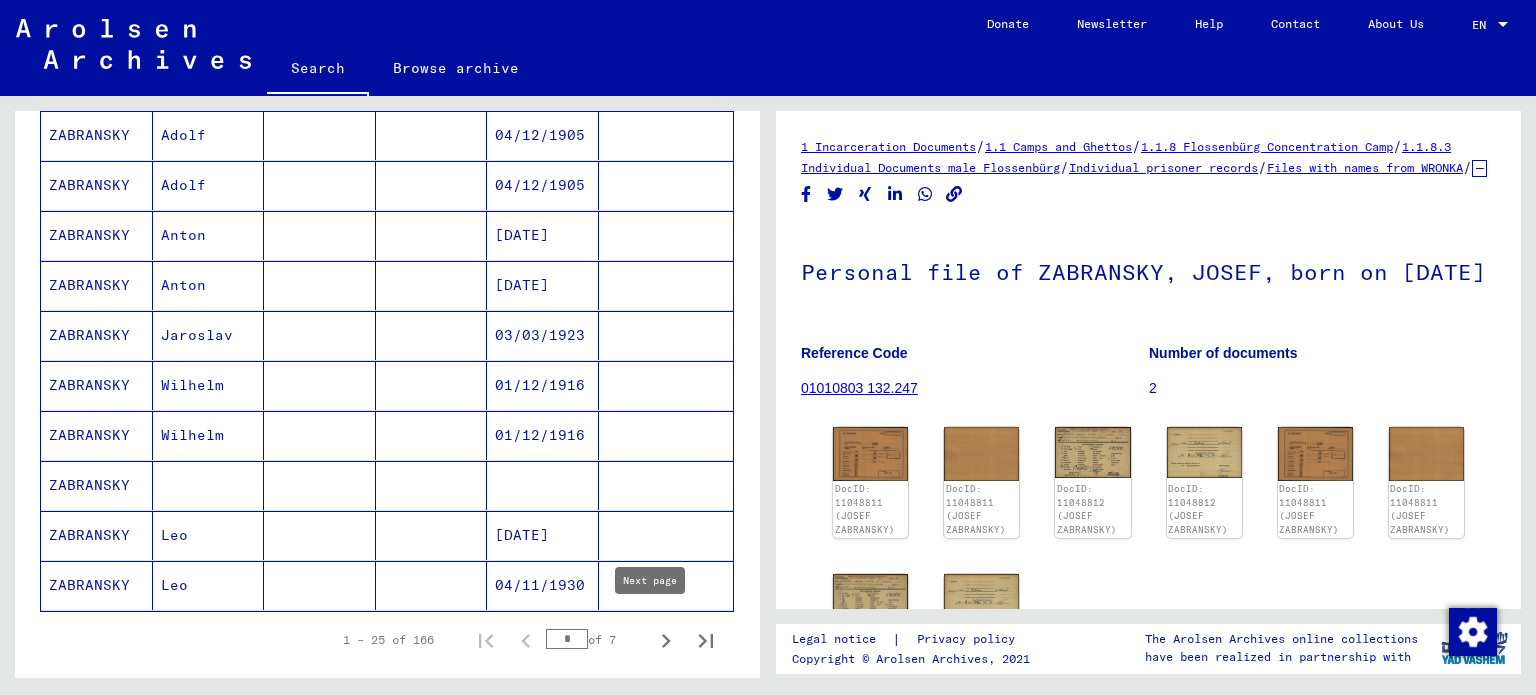 click 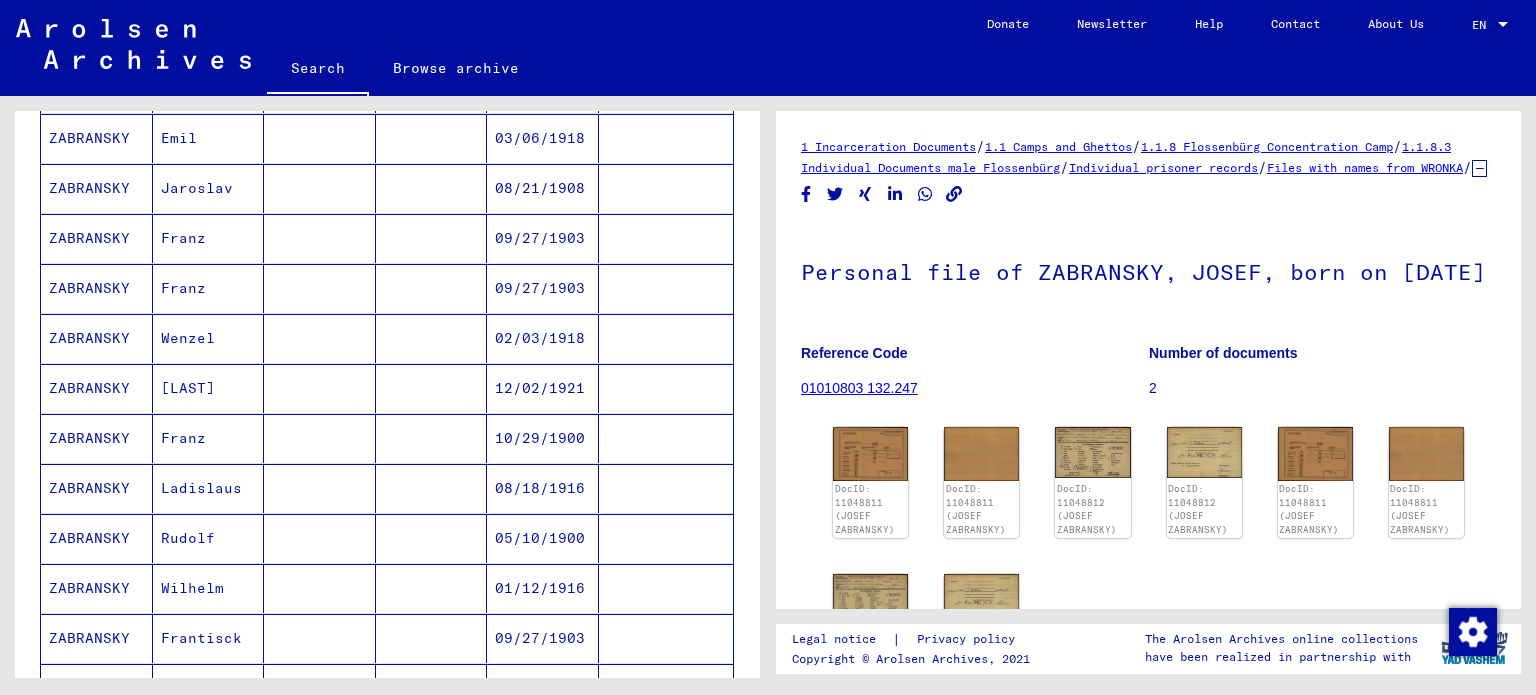 scroll, scrollTop: 907, scrollLeft: 0, axis: vertical 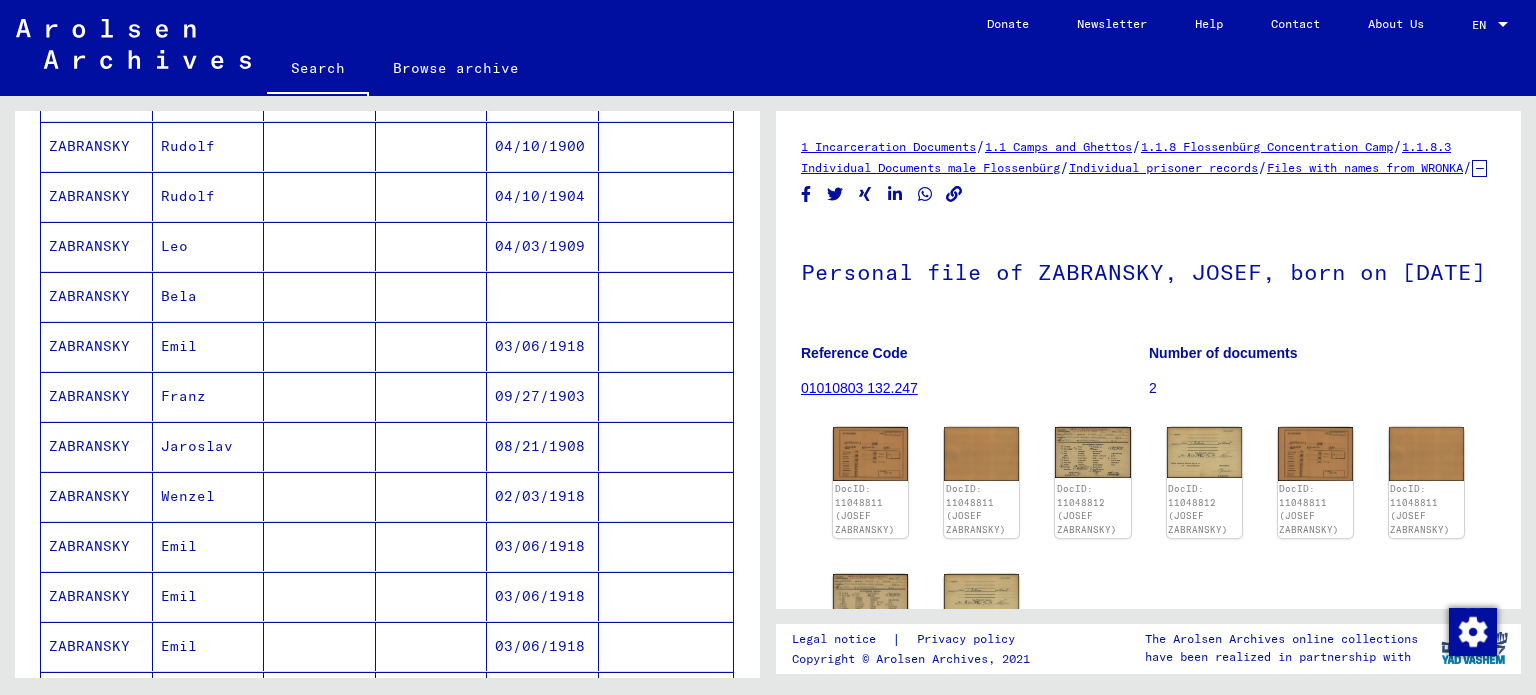 click at bounding box center (666, 246) 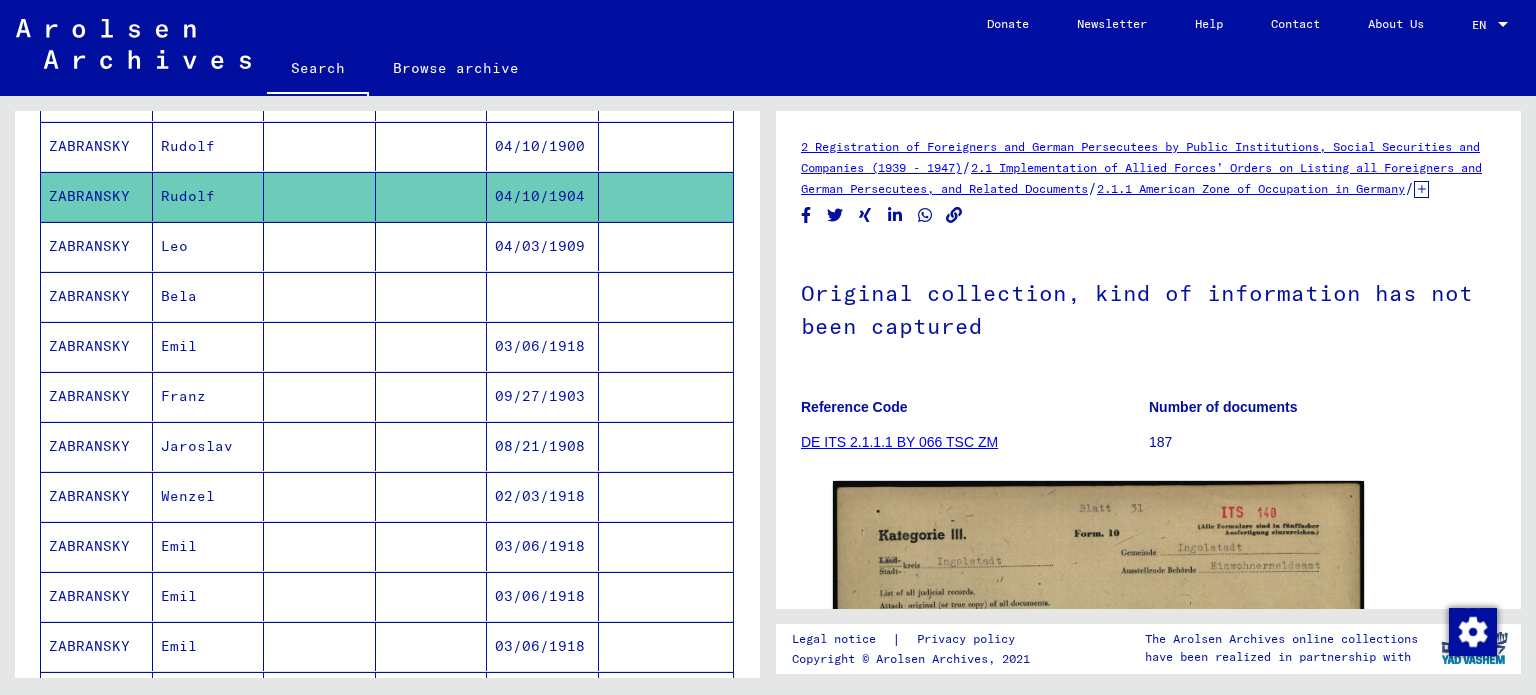 scroll, scrollTop: 0, scrollLeft: 0, axis: both 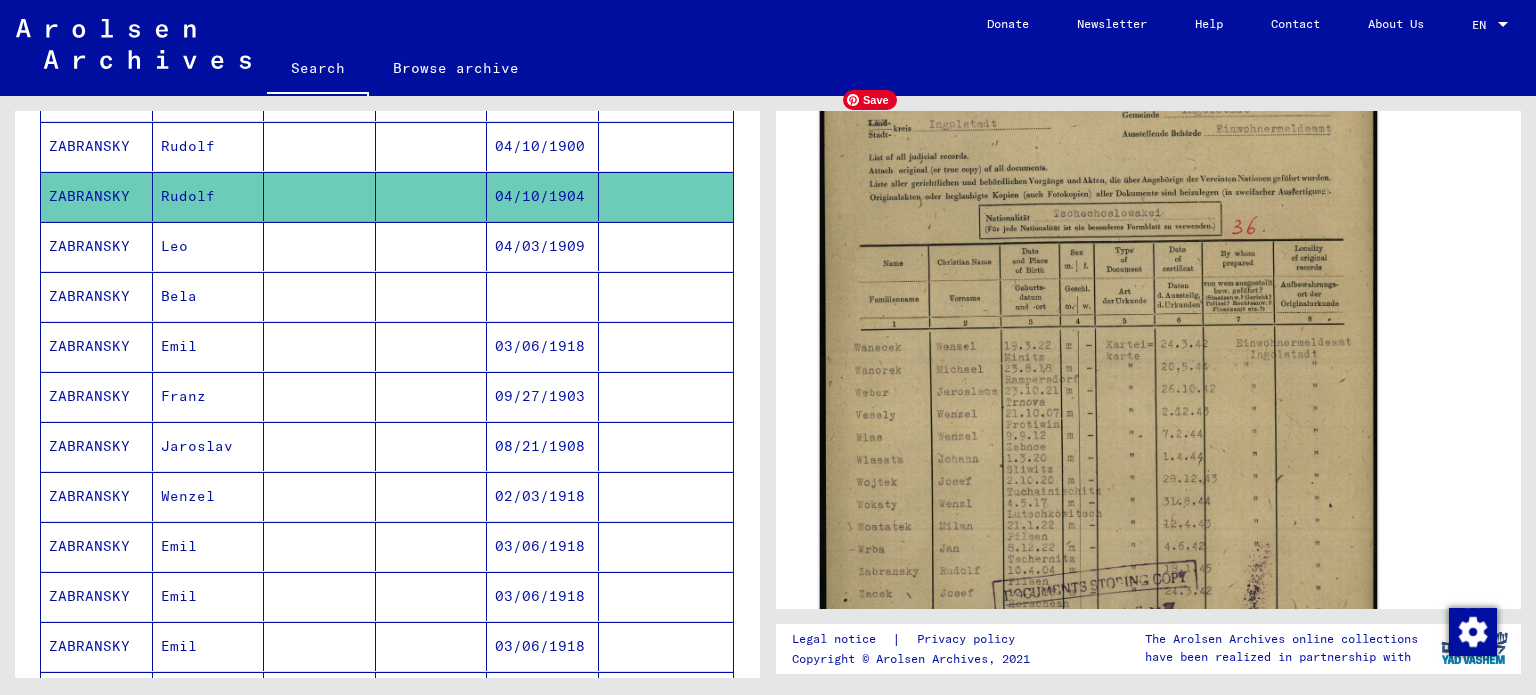 click 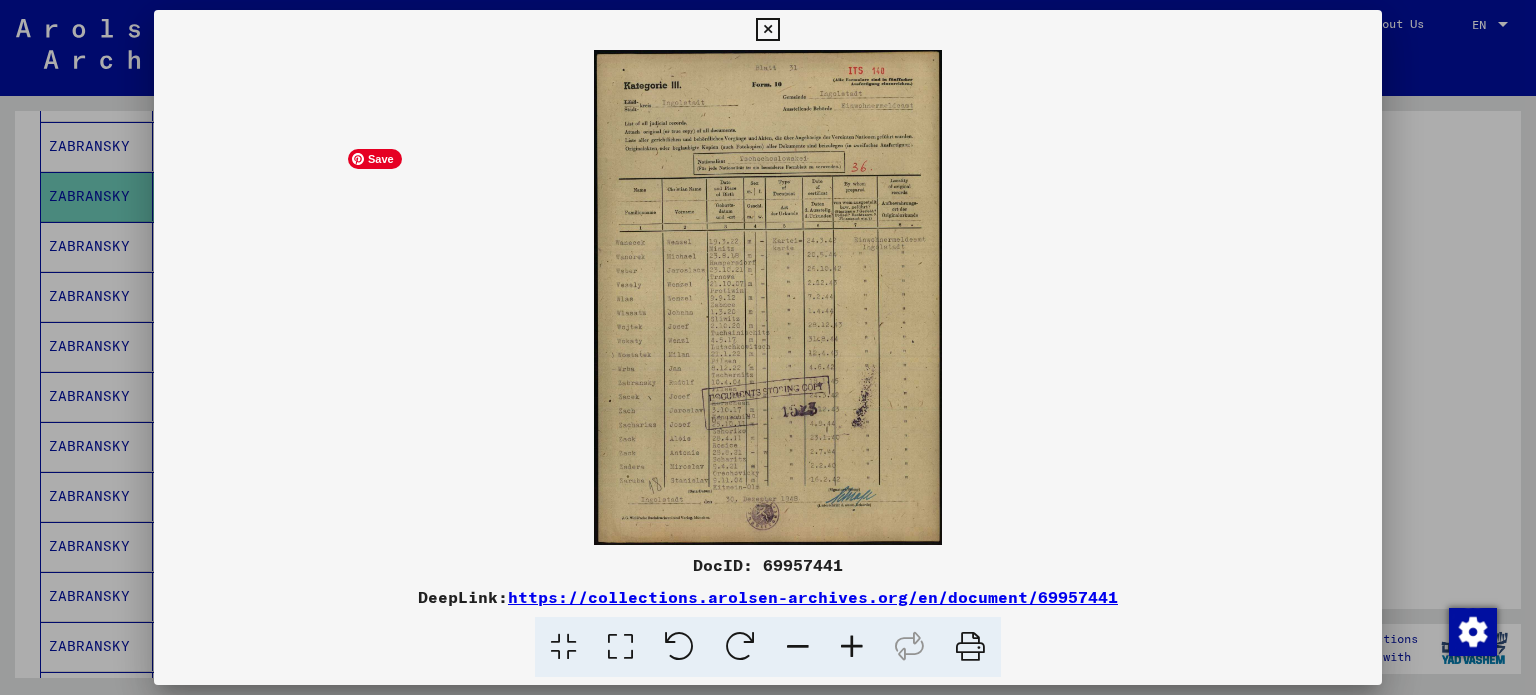 scroll, scrollTop: 422, scrollLeft: 0, axis: vertical 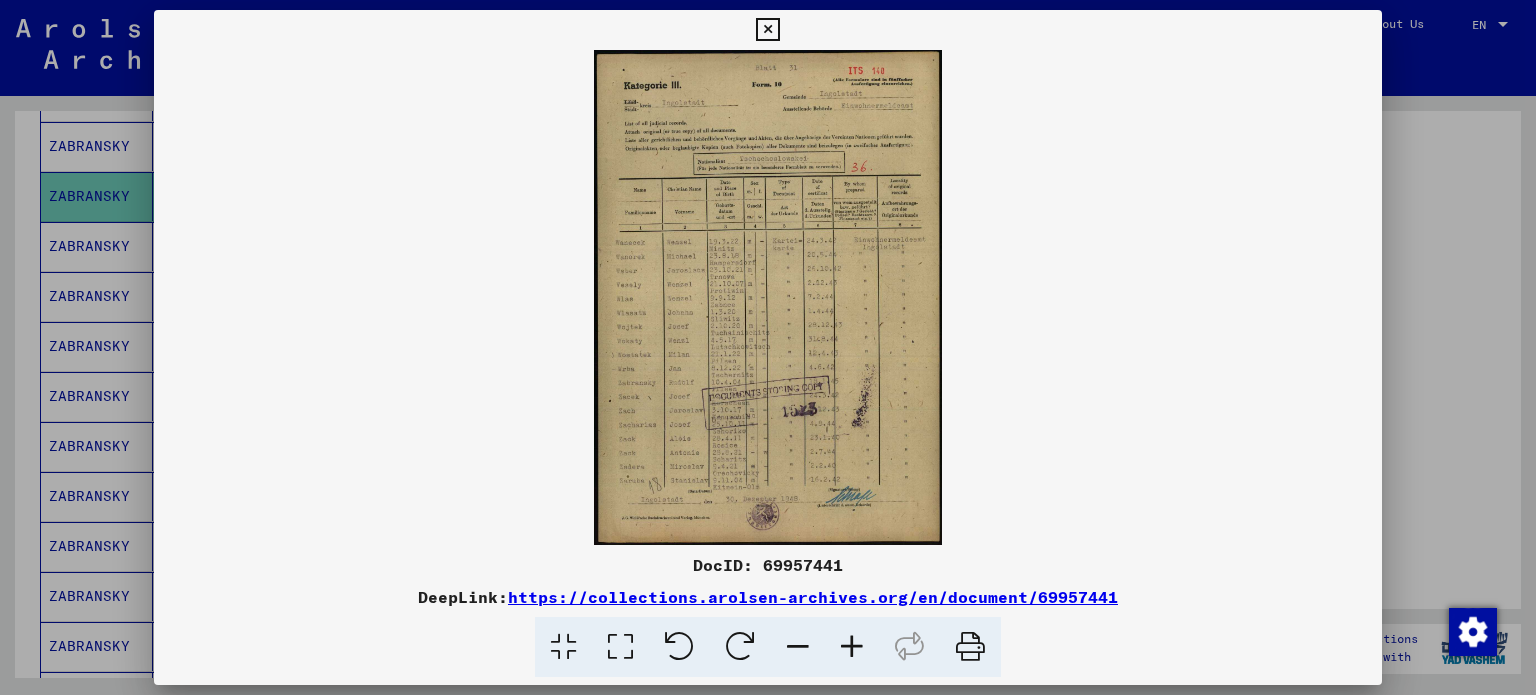 click at bounding box center (852, 647) 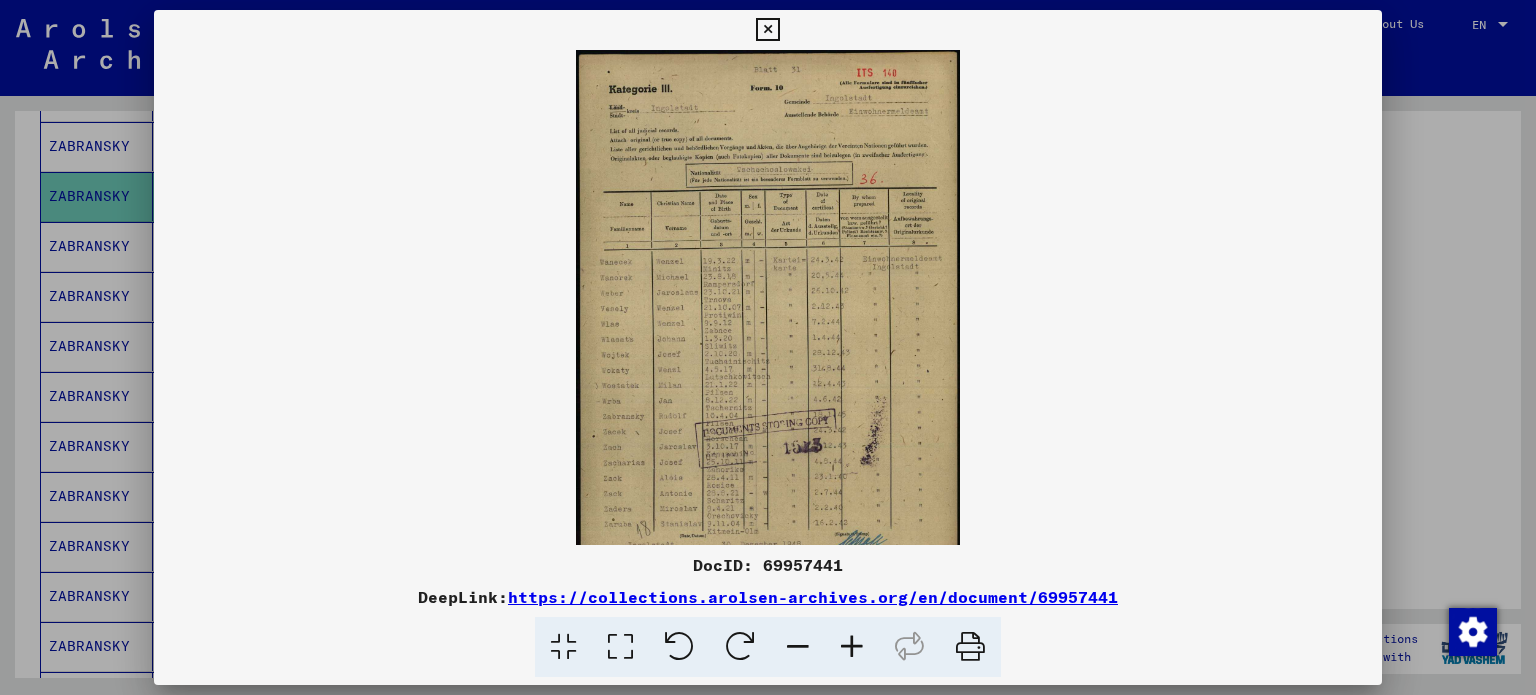 click at bounding box center [852, 647] 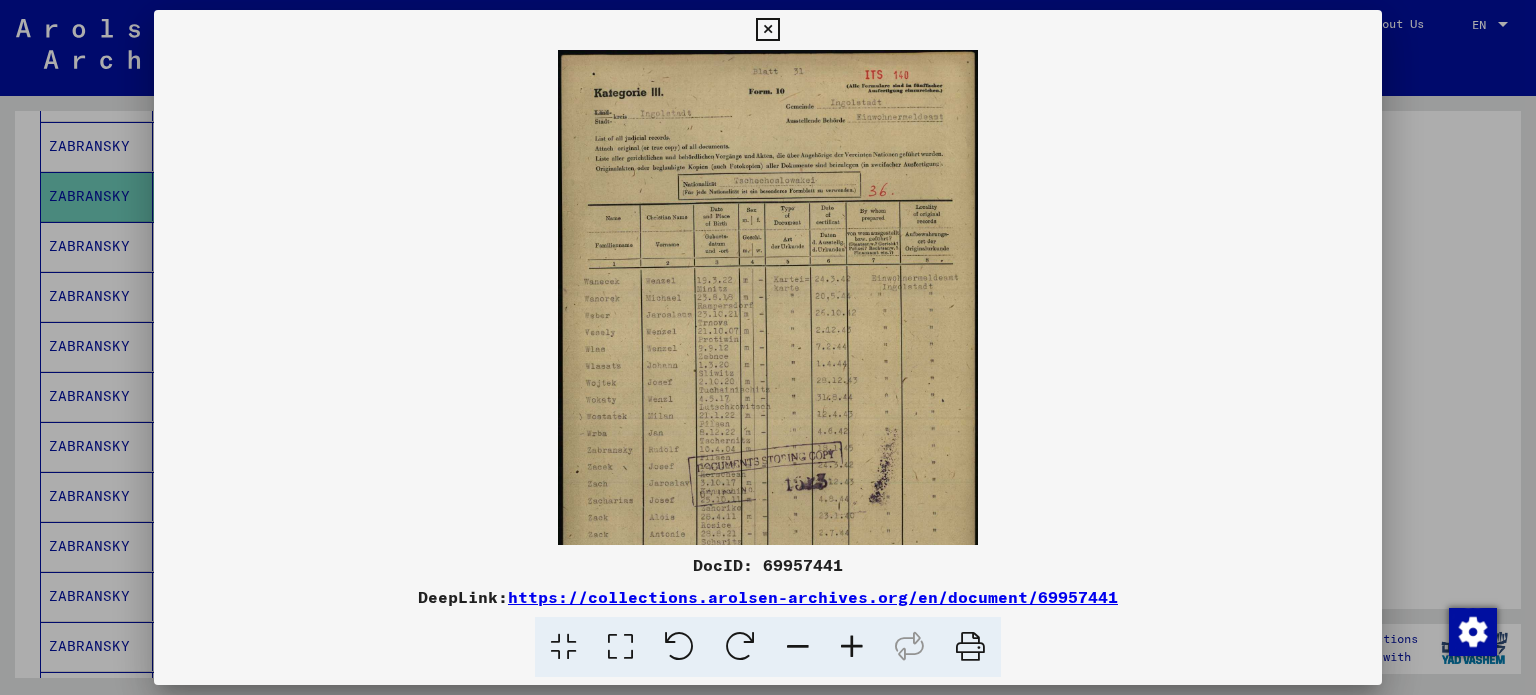 click at bounding box center (852, 647) 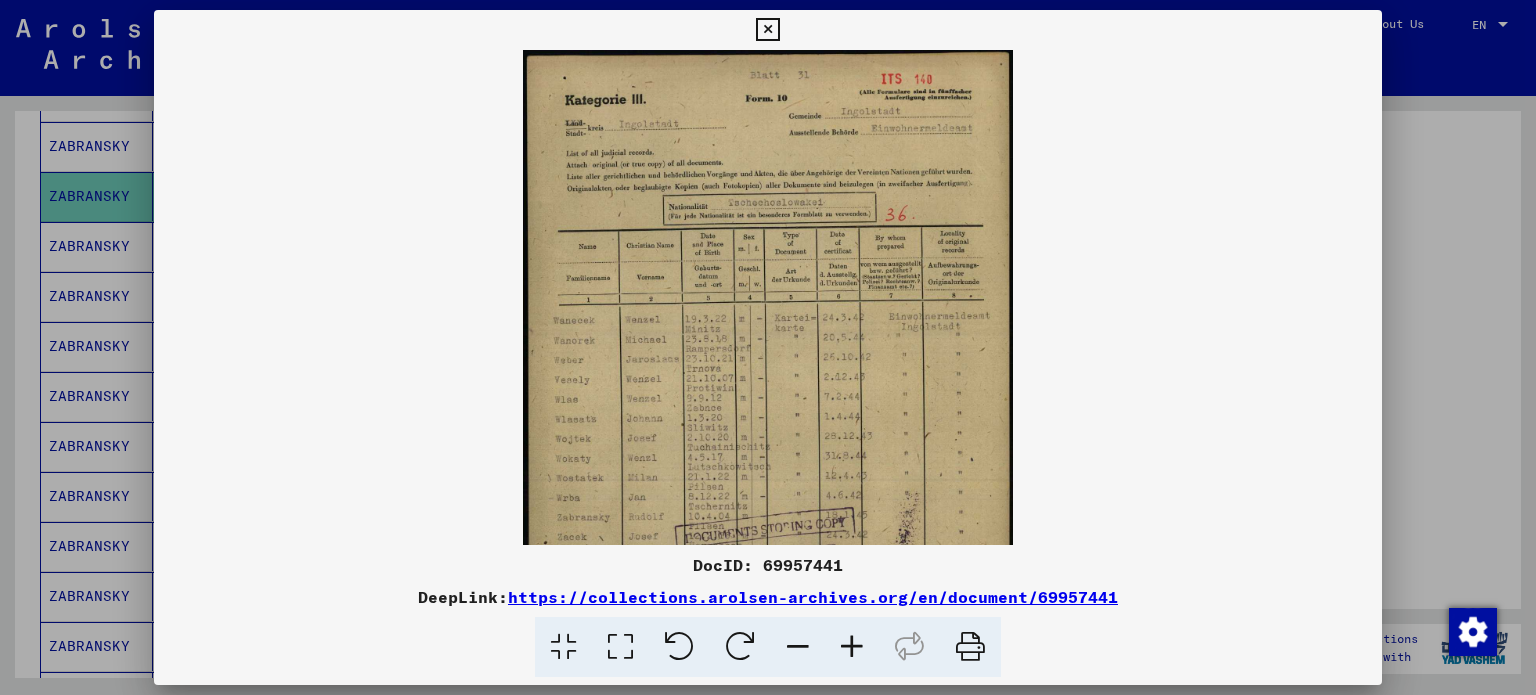 click at bounding box center [852, 647] 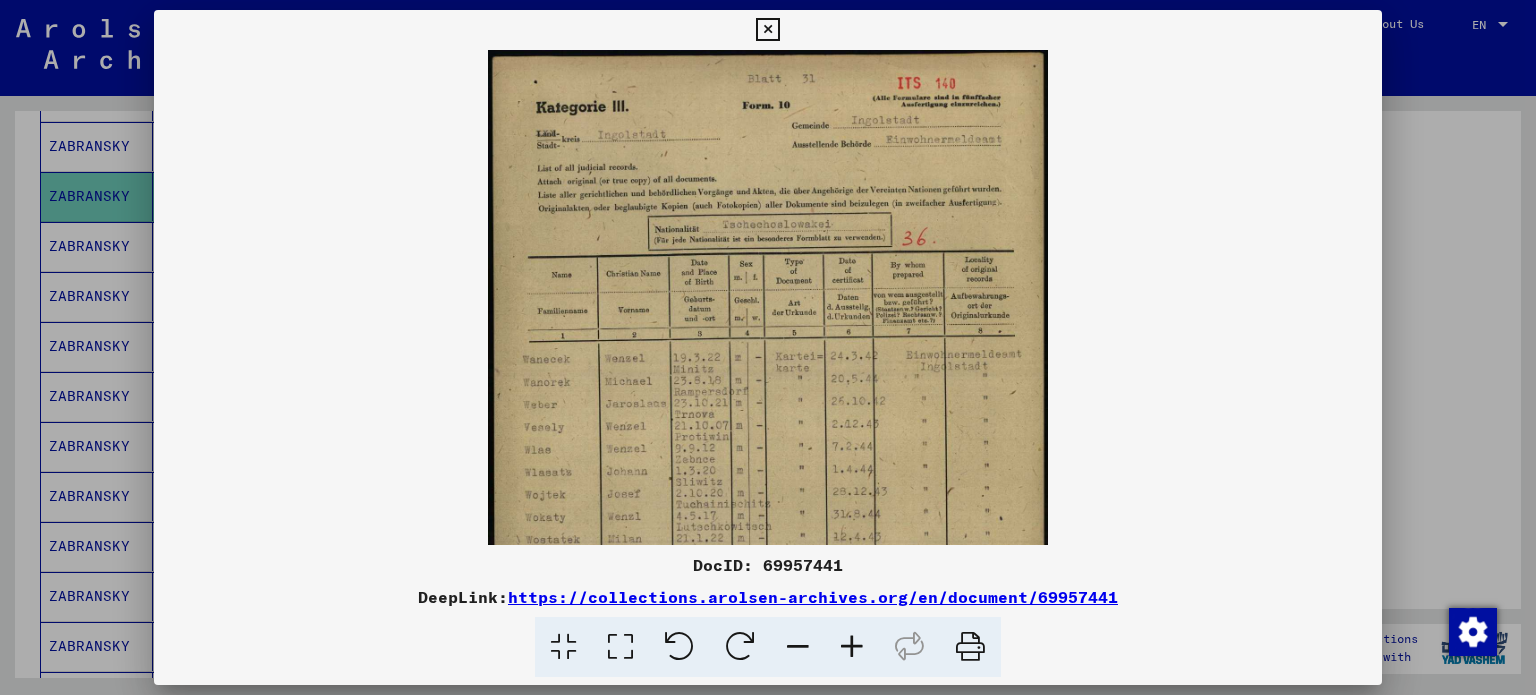 click at bounding box center (852, 647) 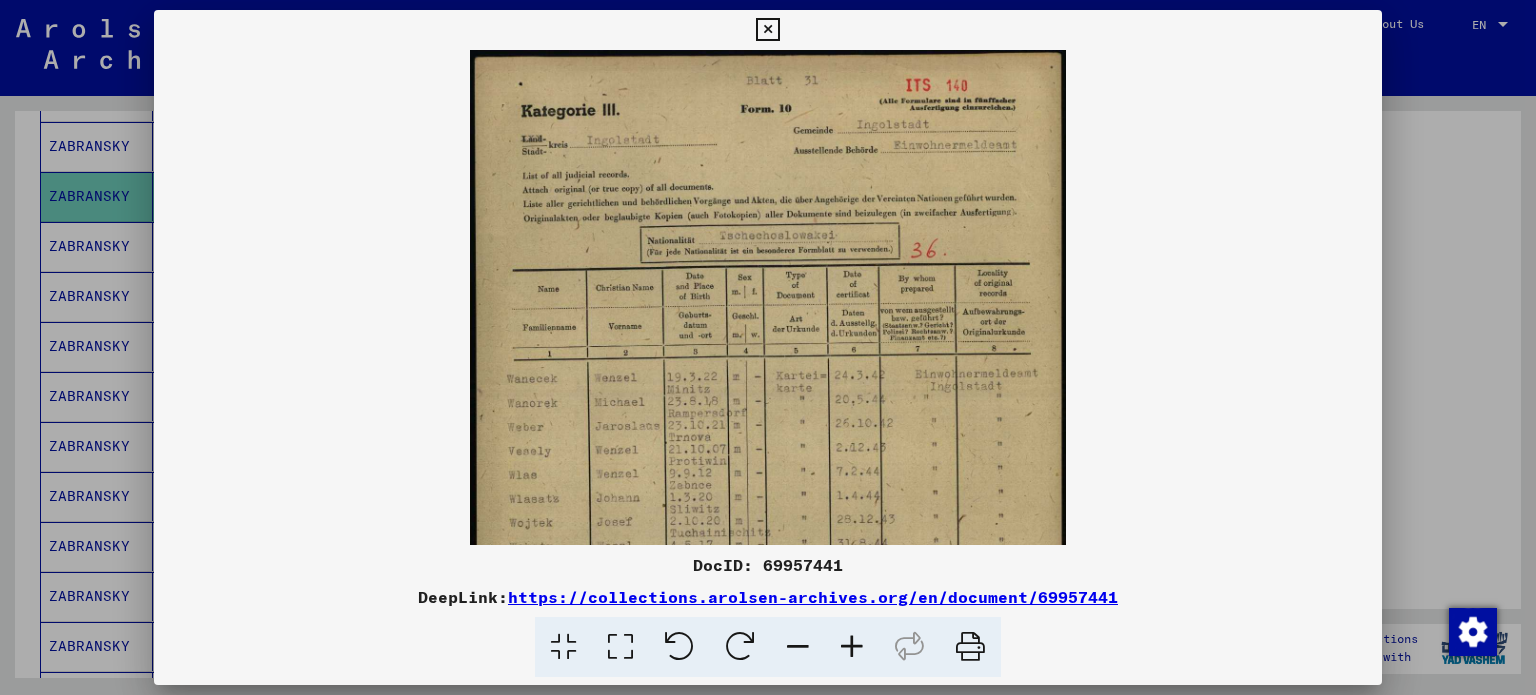 click at bounding box center (852, 647) 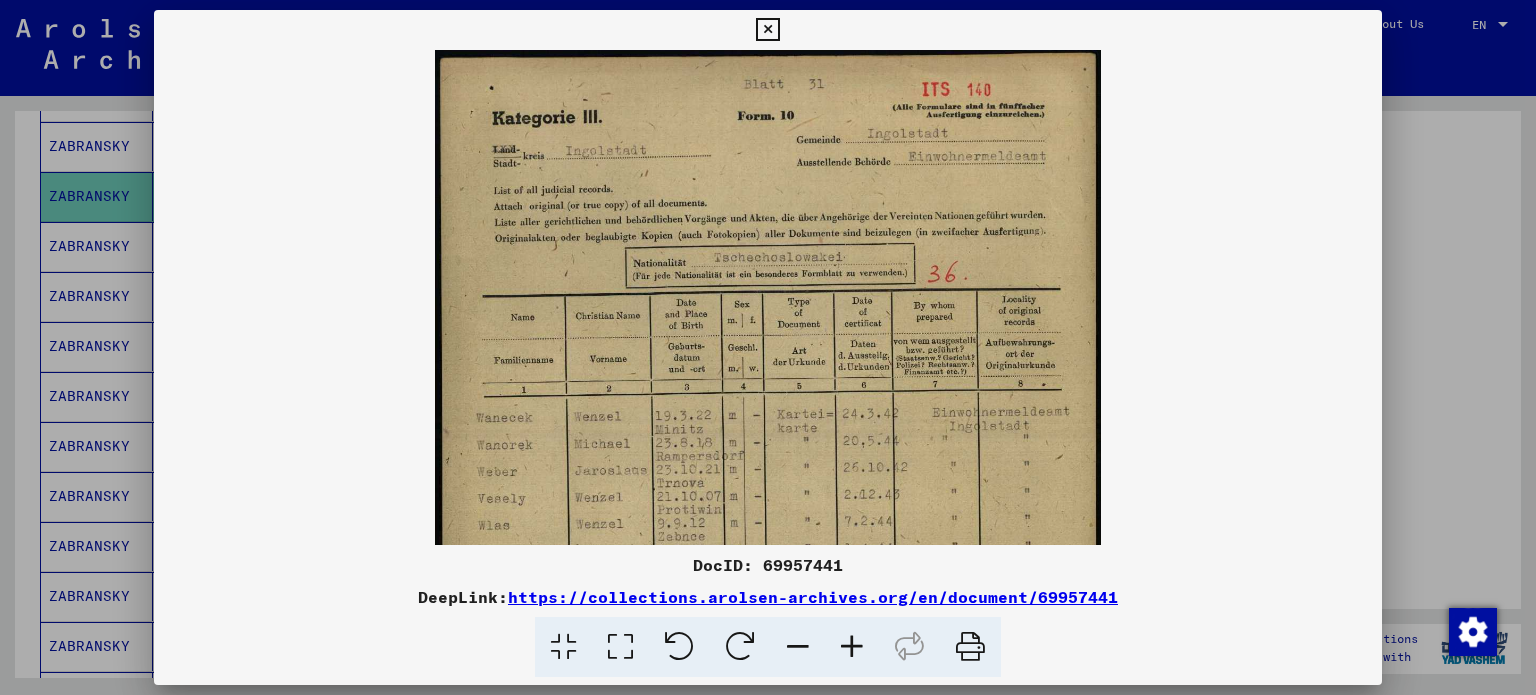 click at bounding box center [852, 647] 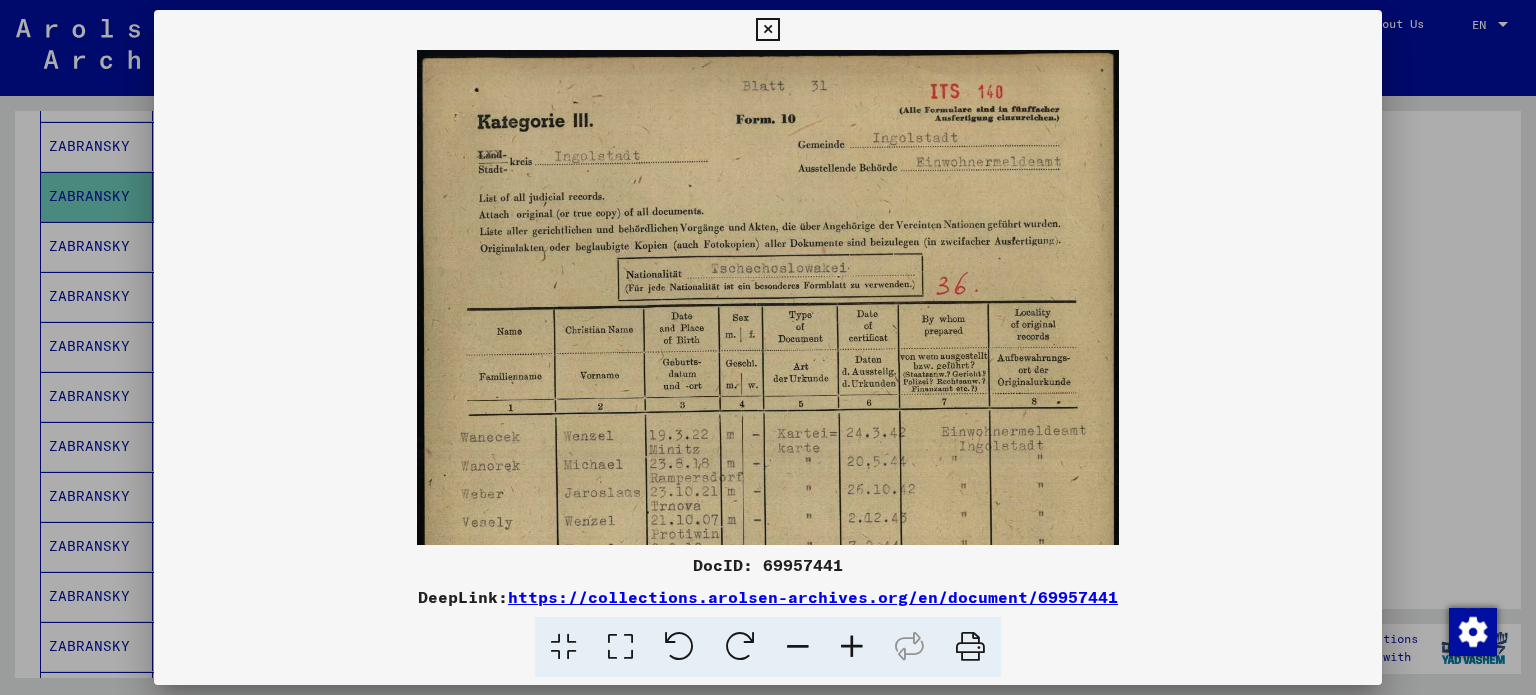 click at bounding box center (852, 647) 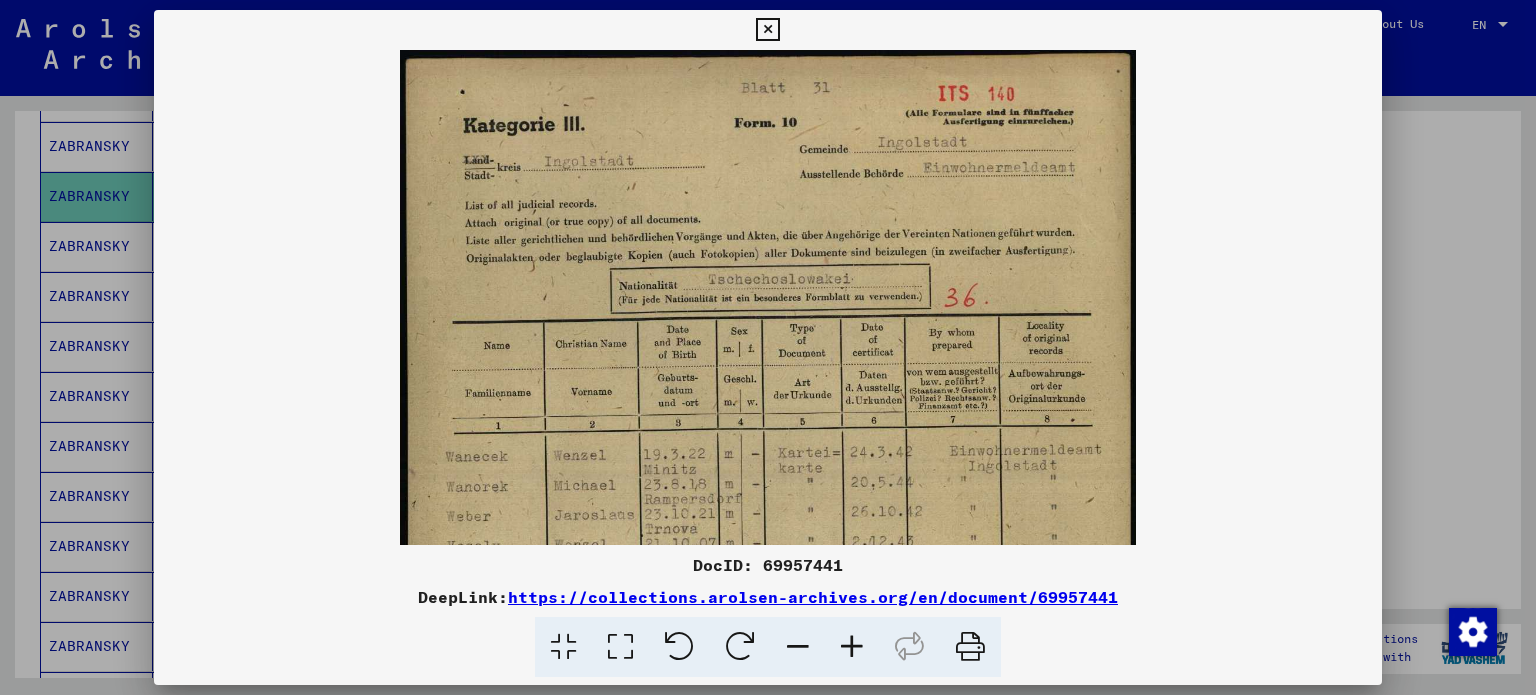 click at bounding box center [852, 647] 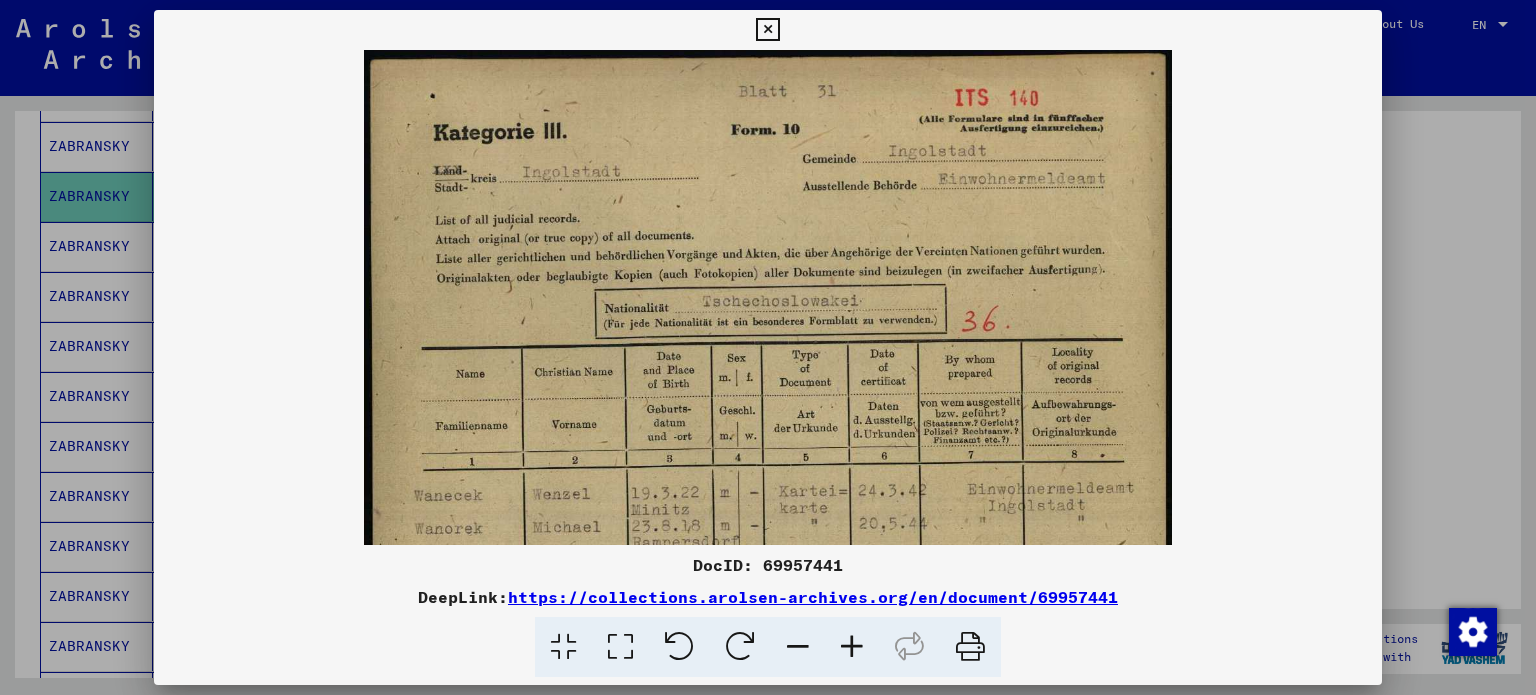 click at bounding box center [852, 647] 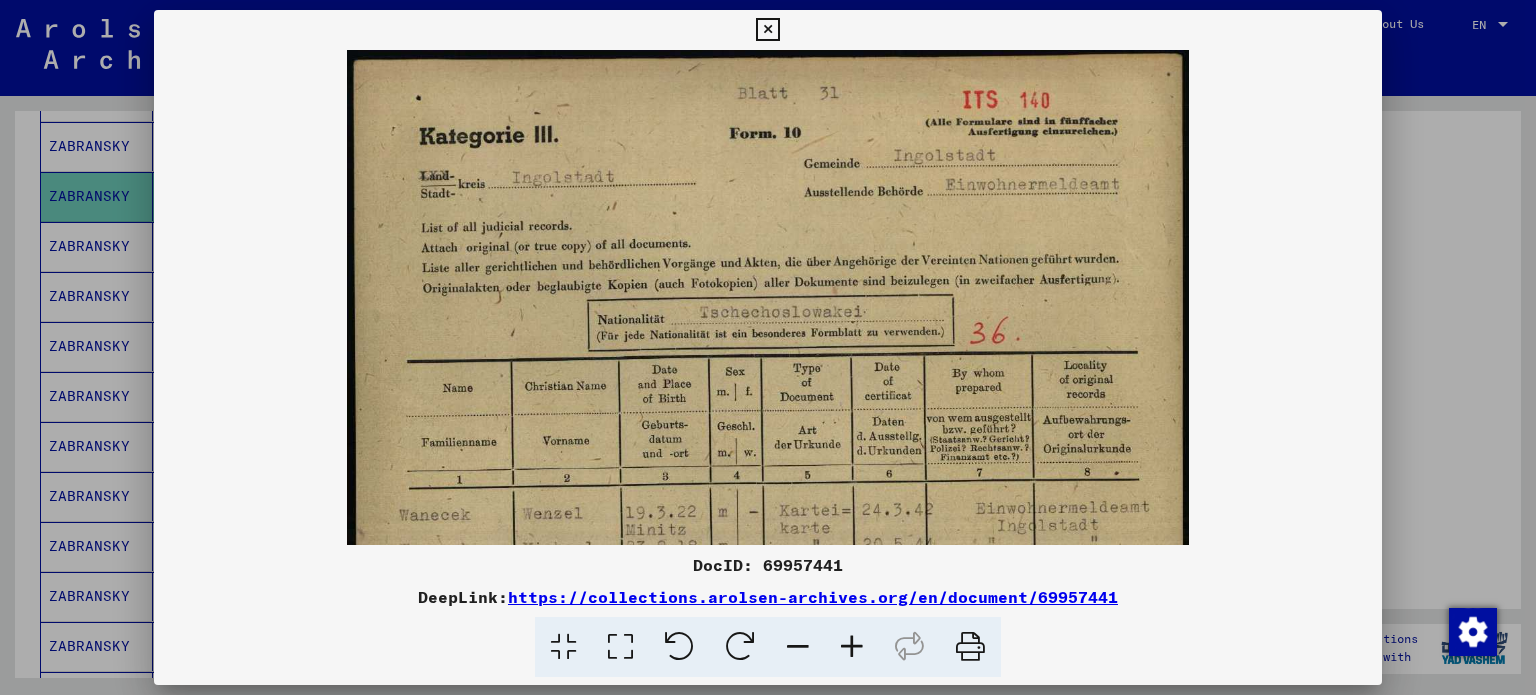drag, startPoint x: 856, startPoint y: 643, endPoint x: 289, endPoint y: 561, distance: 572.89874 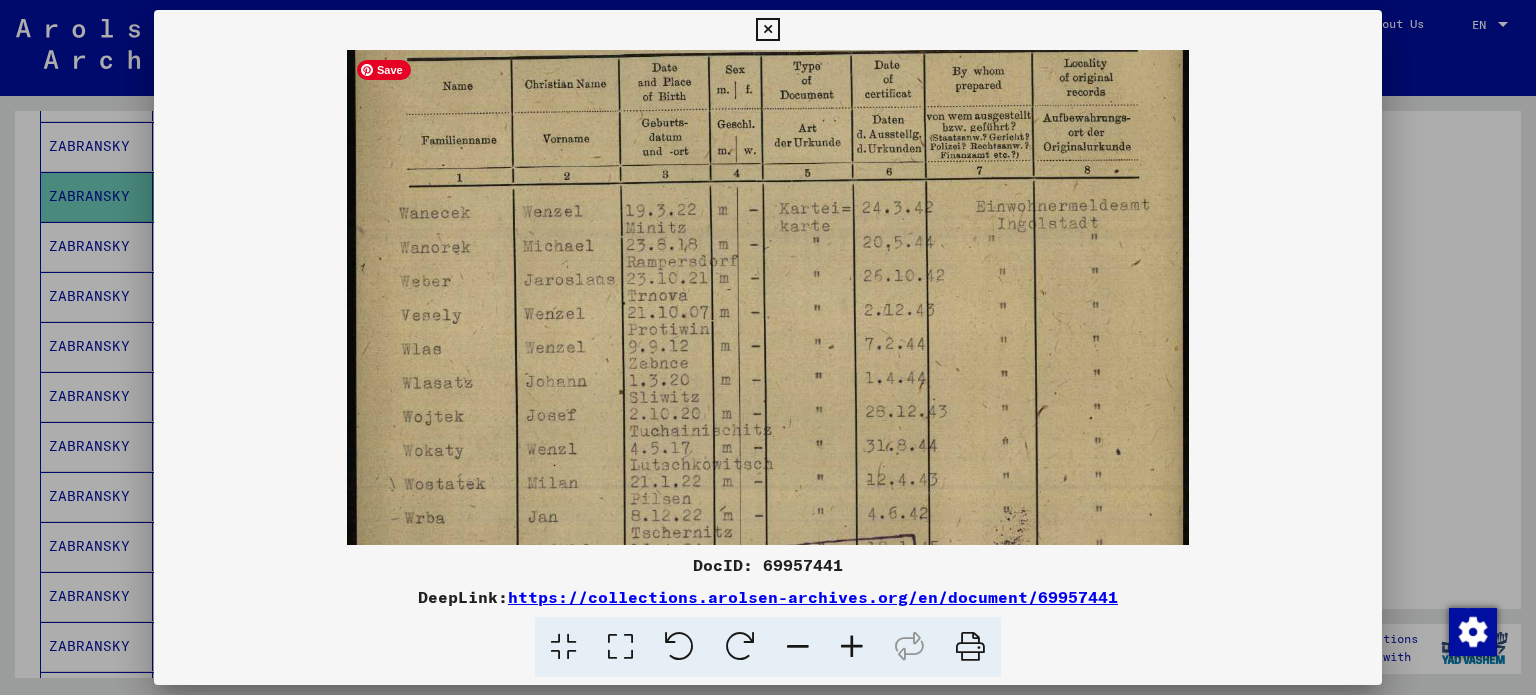 drag, startPoint x: 862, startPoint y: 445, endPoint x: 886, endPoint y: 133, distance: 312.92172 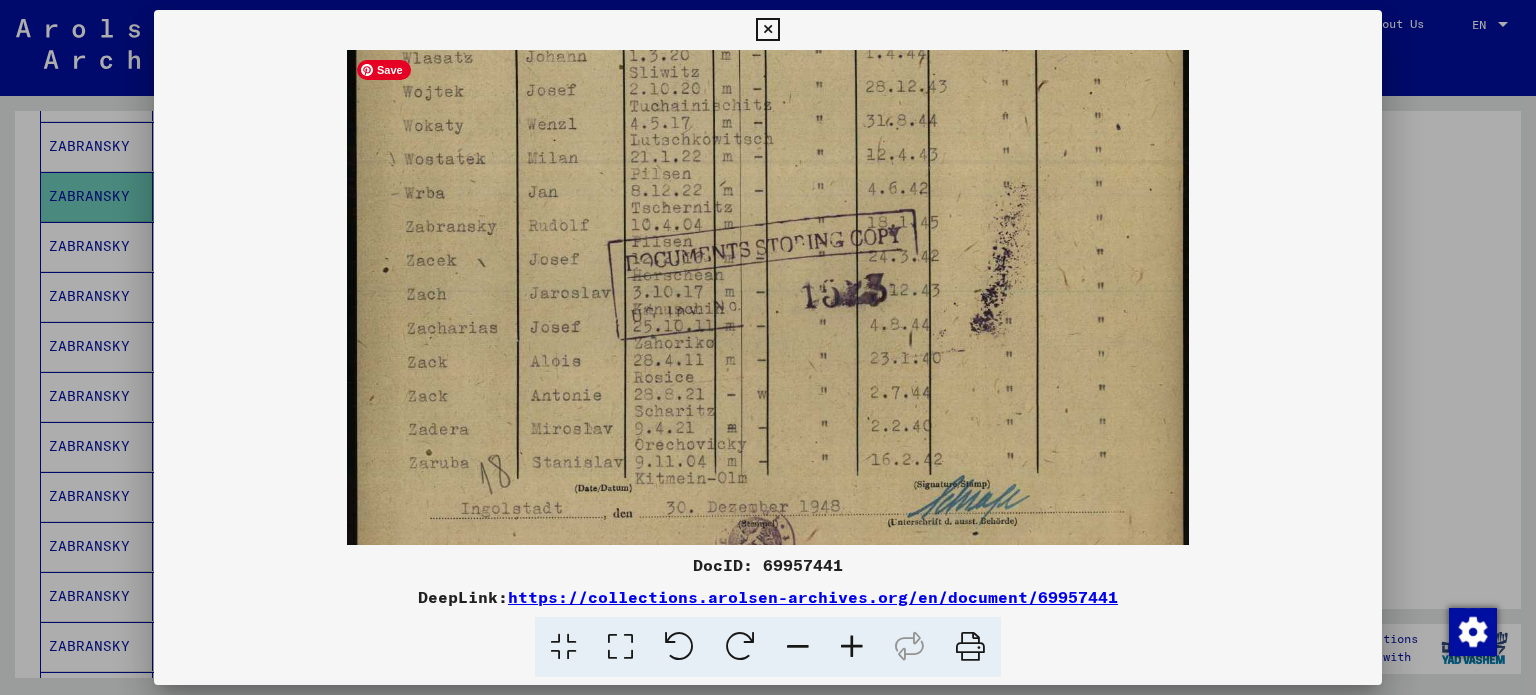 scroll, scrollTop: 634, scrollLeft: 0, axis: vertical 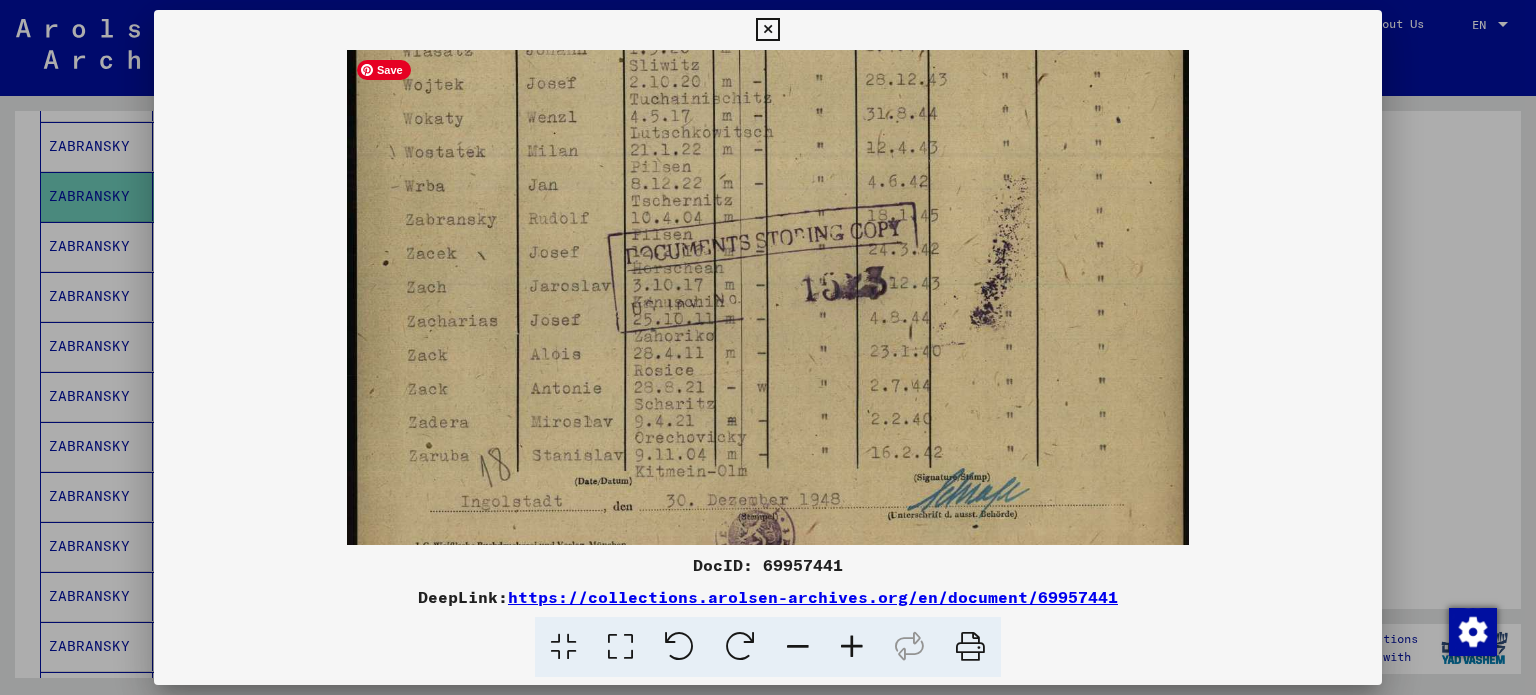 drag, startPoint x: 758, startPoint y: 417, endPoint x: 796, endPoint y: 100, distance: 319.26947 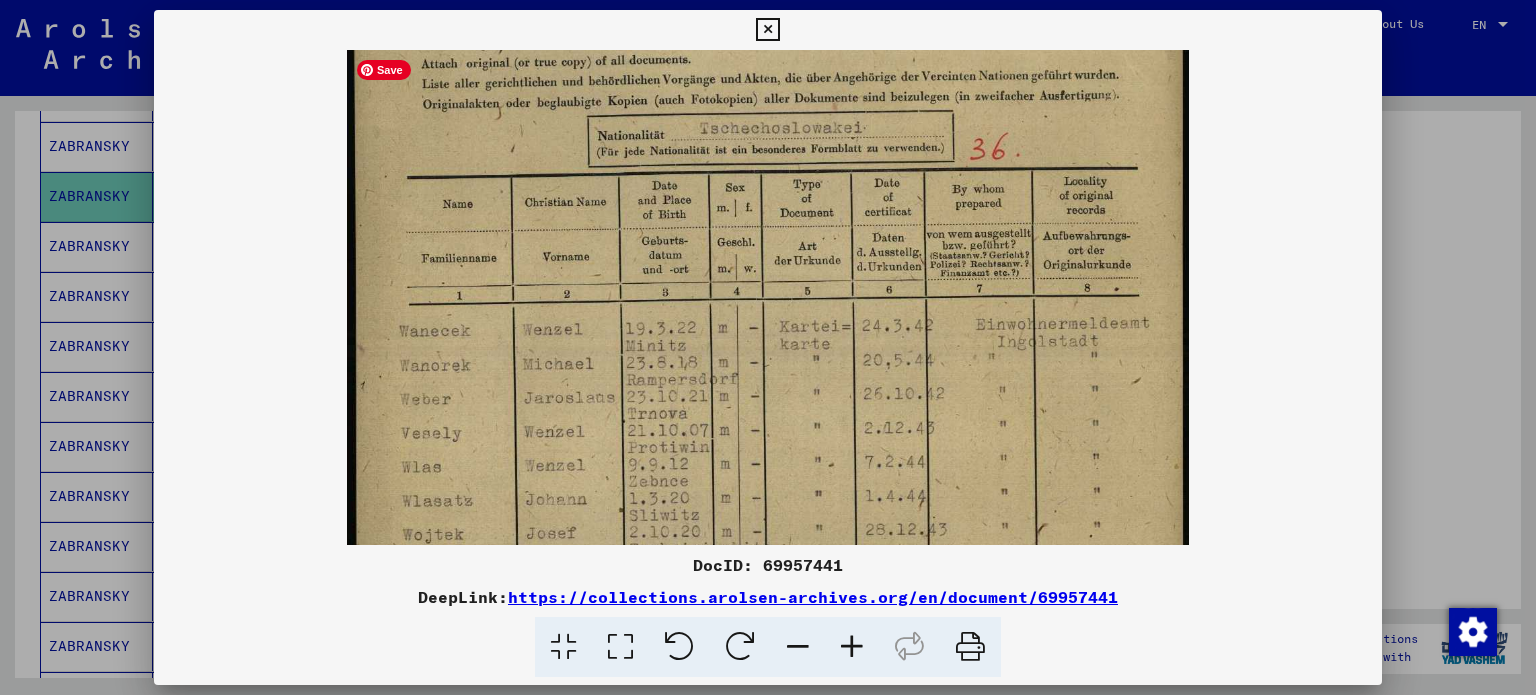 drag, startPoint x: 845, startPoint y: 149, endPoint x: 874, endPoint y: 579, distance: 430.9768 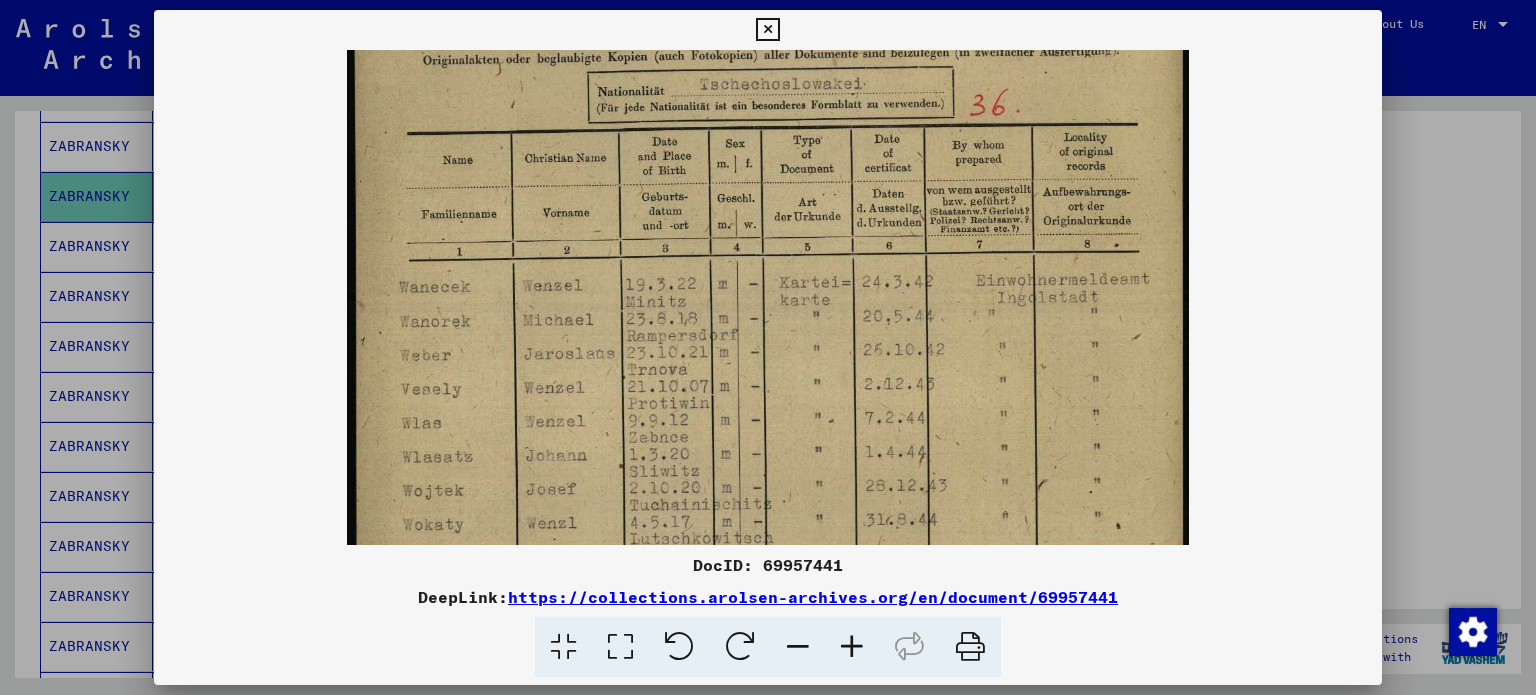scroll, scrollTop: 230, scrollLeft: 0, axis: vertical 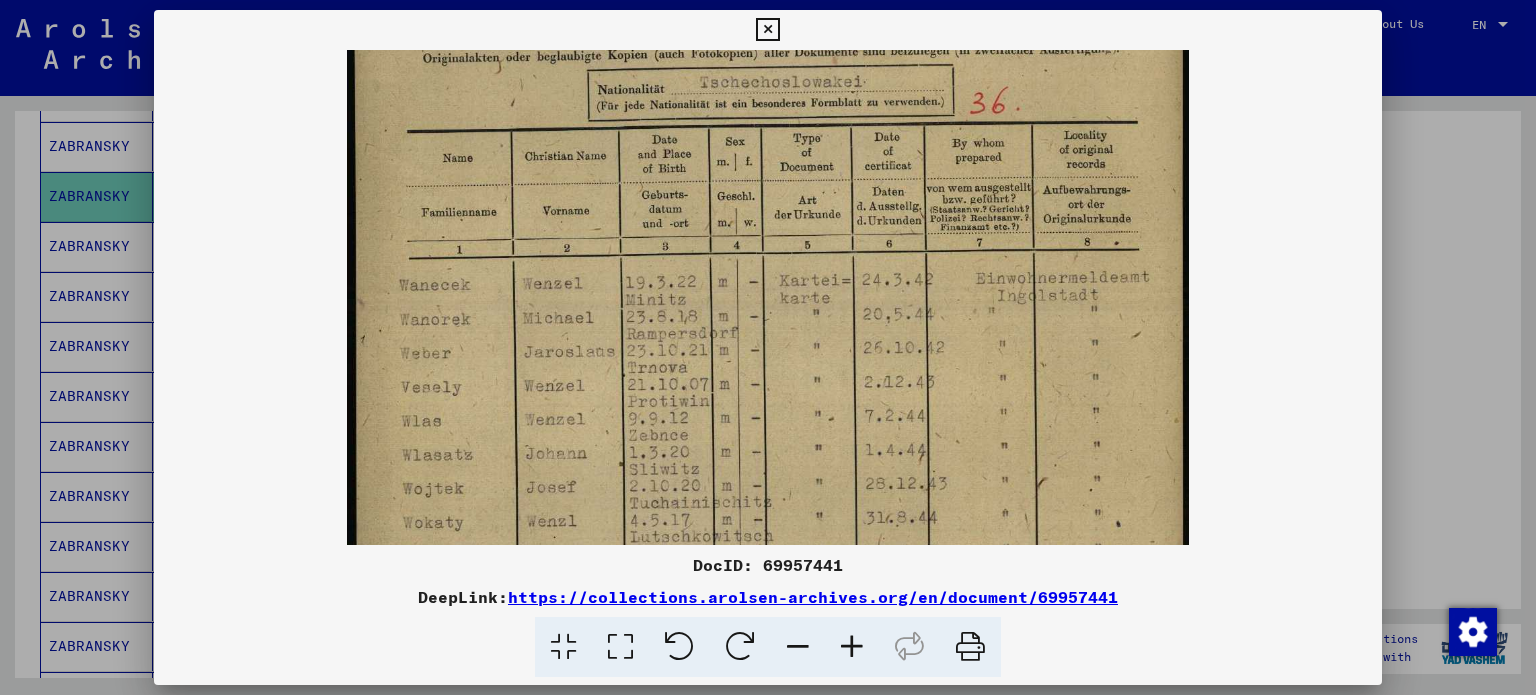 drag, startPoint x: 885, startPoint y: 321, endPoint x: 887, endPoint y: 301, distance: 20.09975 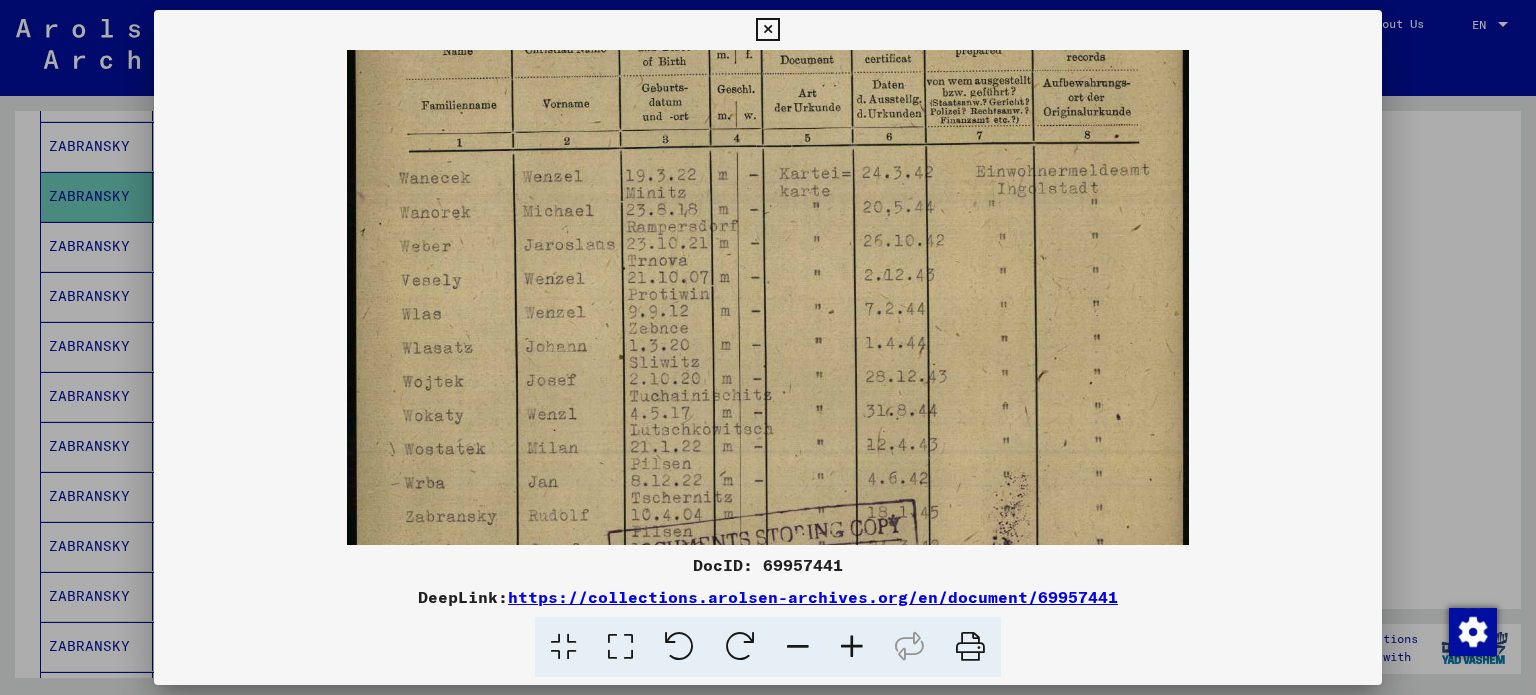 drag, startPoint x: 896, startPoint y: 369, endPoint x: 909, endPoint y: 276, distance: 93.904205 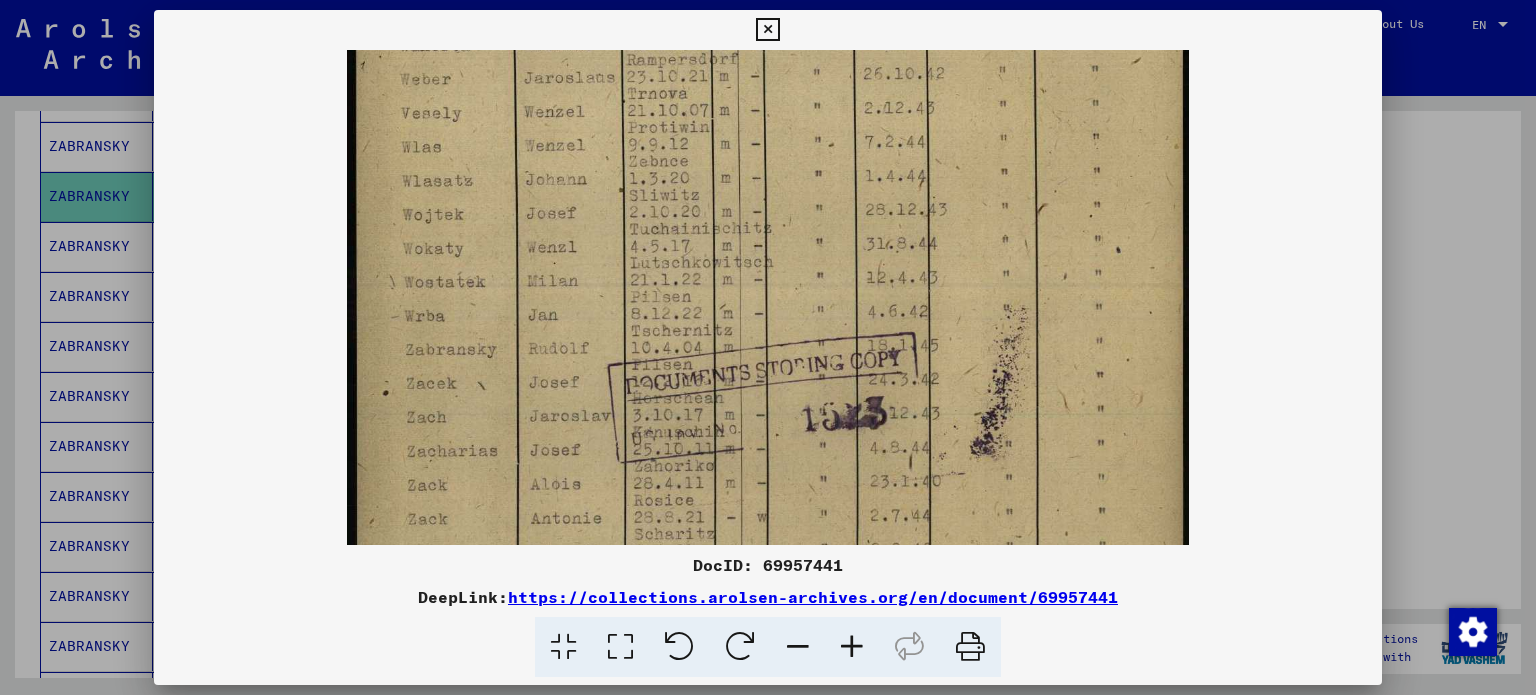 scroll, scrollTop: 508, scrollLeft: 0, axis: vertical 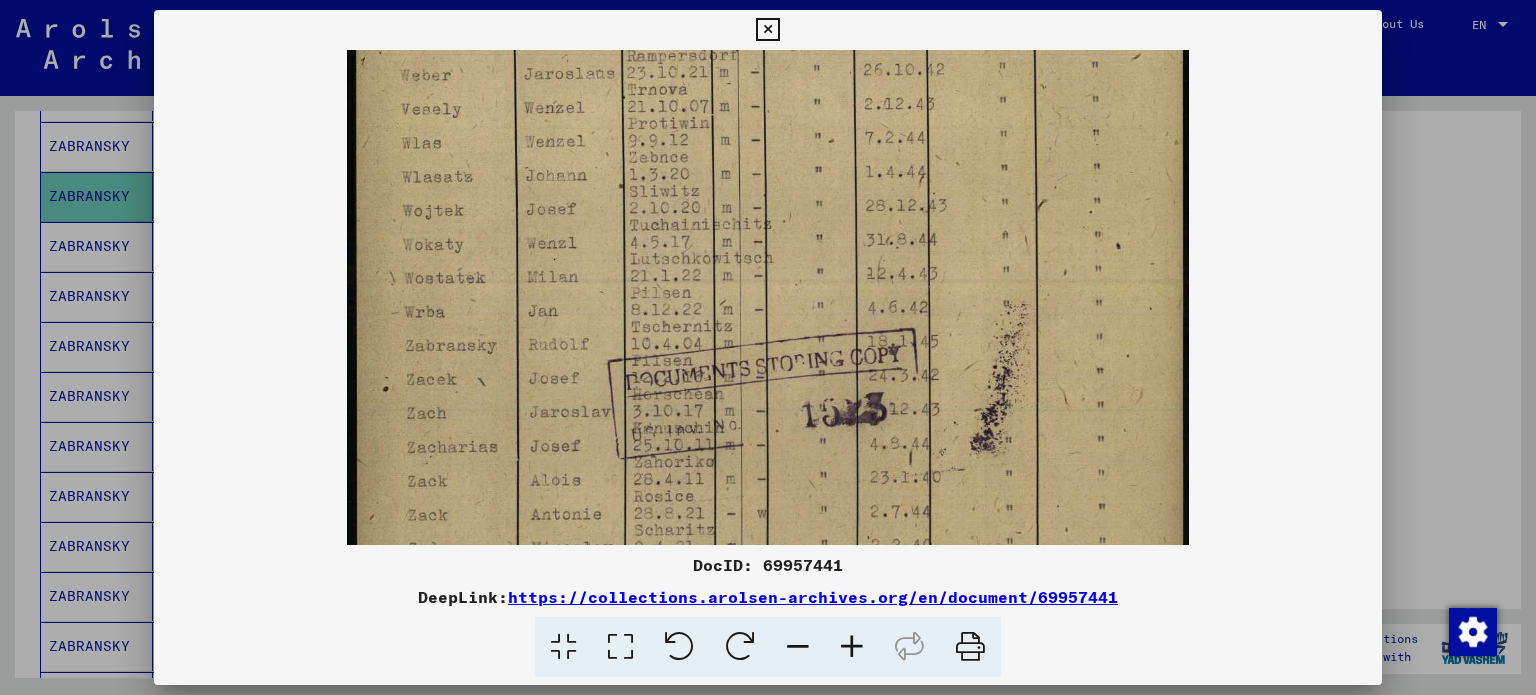 drag, startPoint x: 848, startPoint y: 357, endPoint x: 856, endPoint y: 191, distance: 166.19266 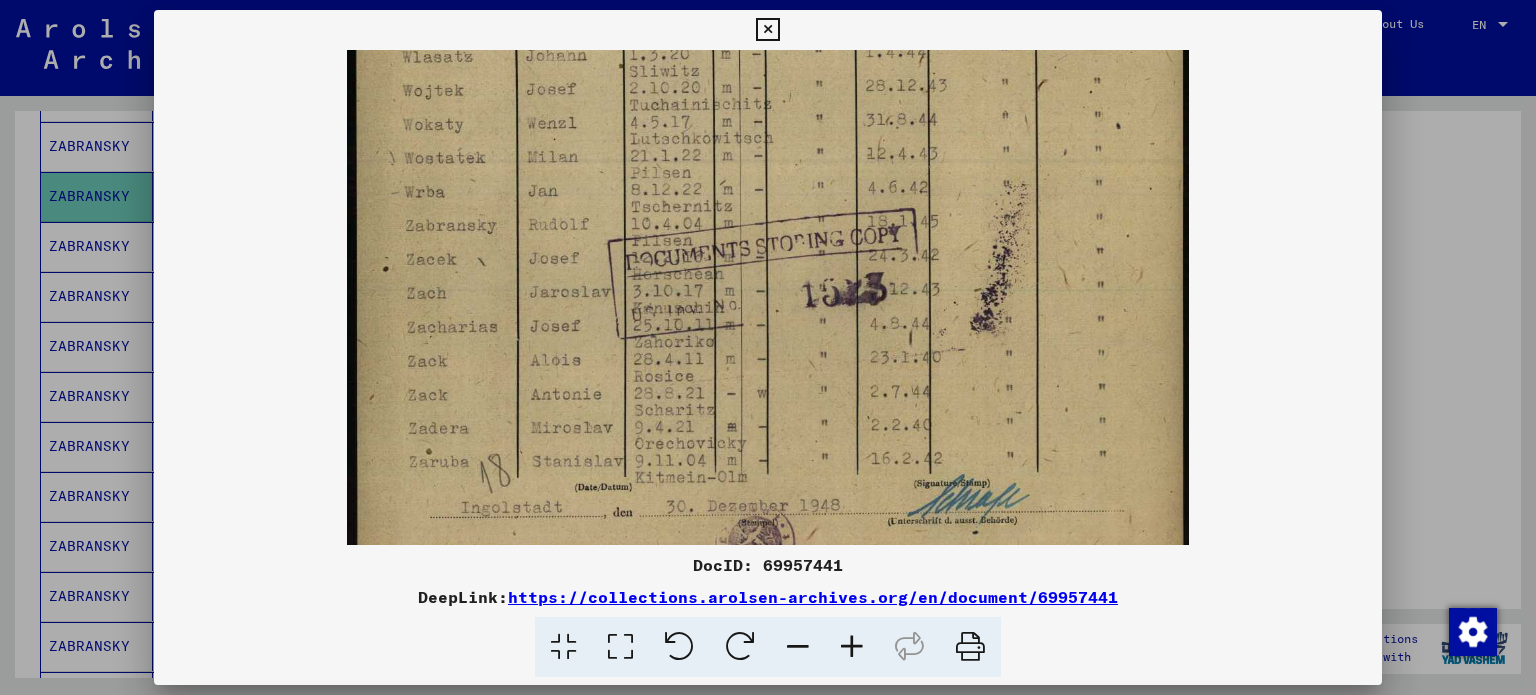scroll, scrollTop: 700, scrollLeft: 0, axis: vertical 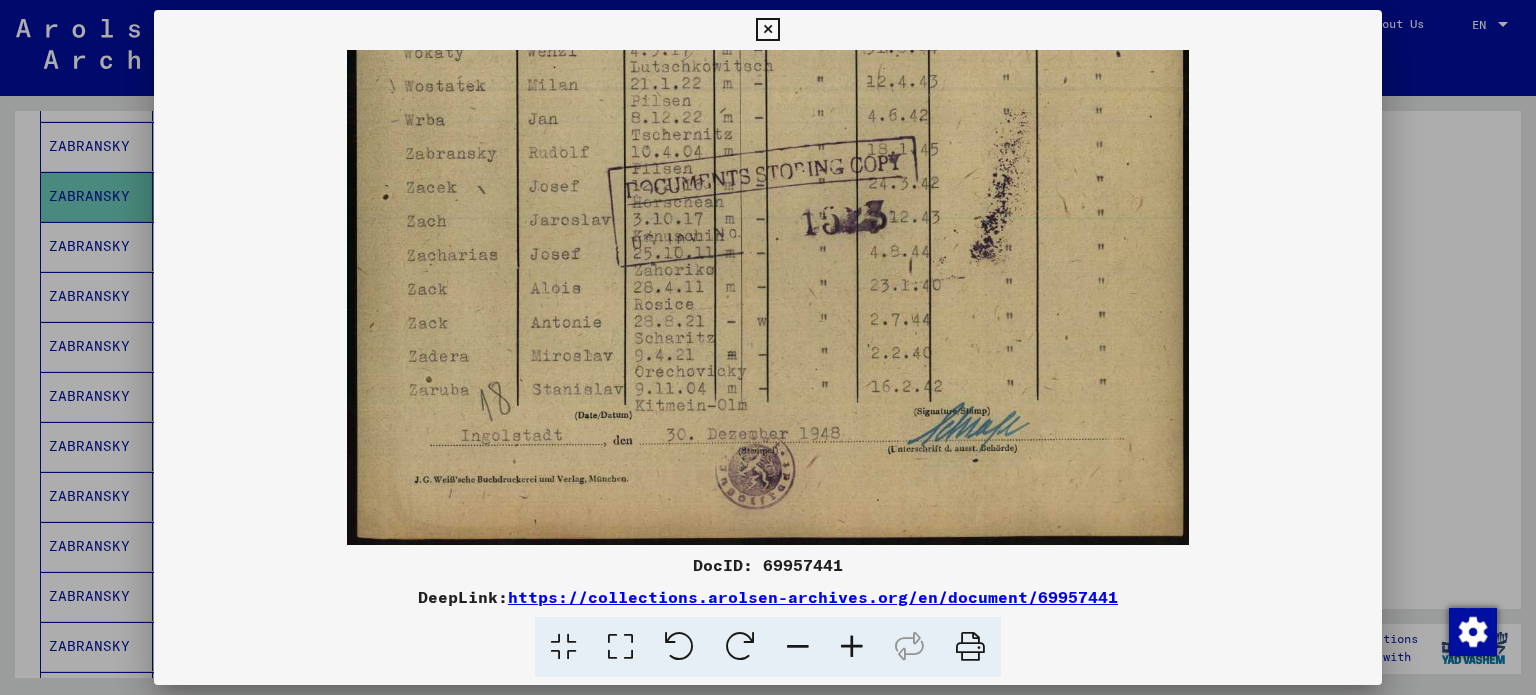 drag, startPoint x: 921, startPoint y: 473, endPoint x: 938, endPoint y: 191, distance: 282.51193 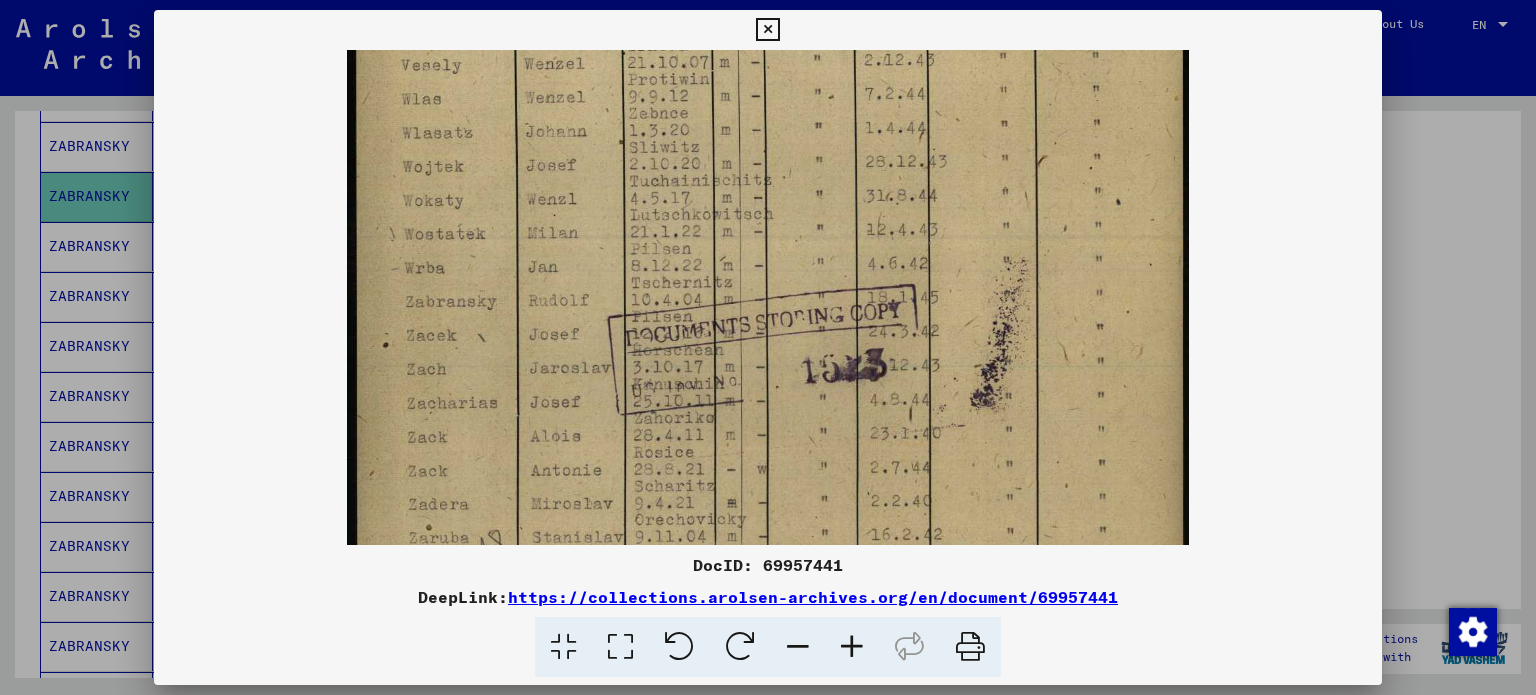 scroll, scrollTop: 439, scrollLeft: 0, axis: vertical 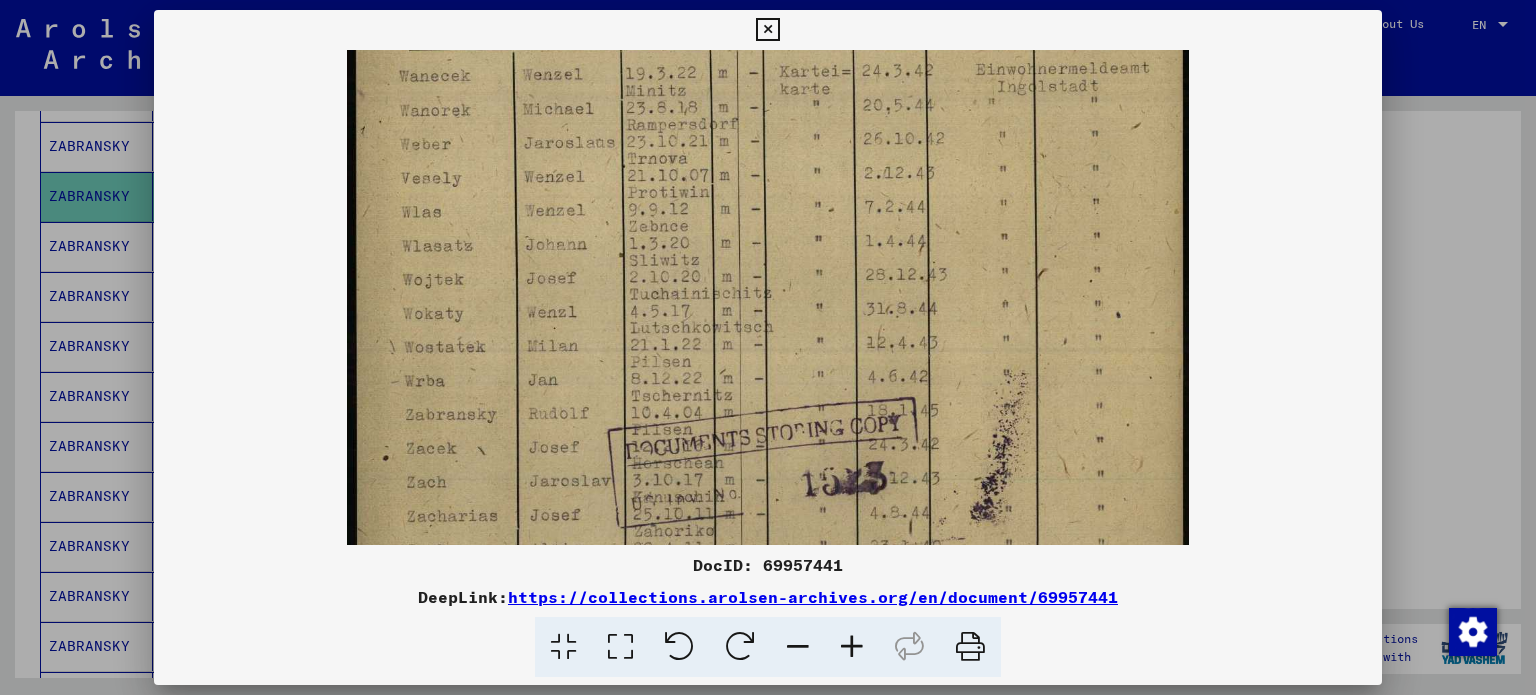 drag, startPoint x: 1006, startPoint y: 197, endPoint x: 921, endPoint y: 459, distance: 275.44327 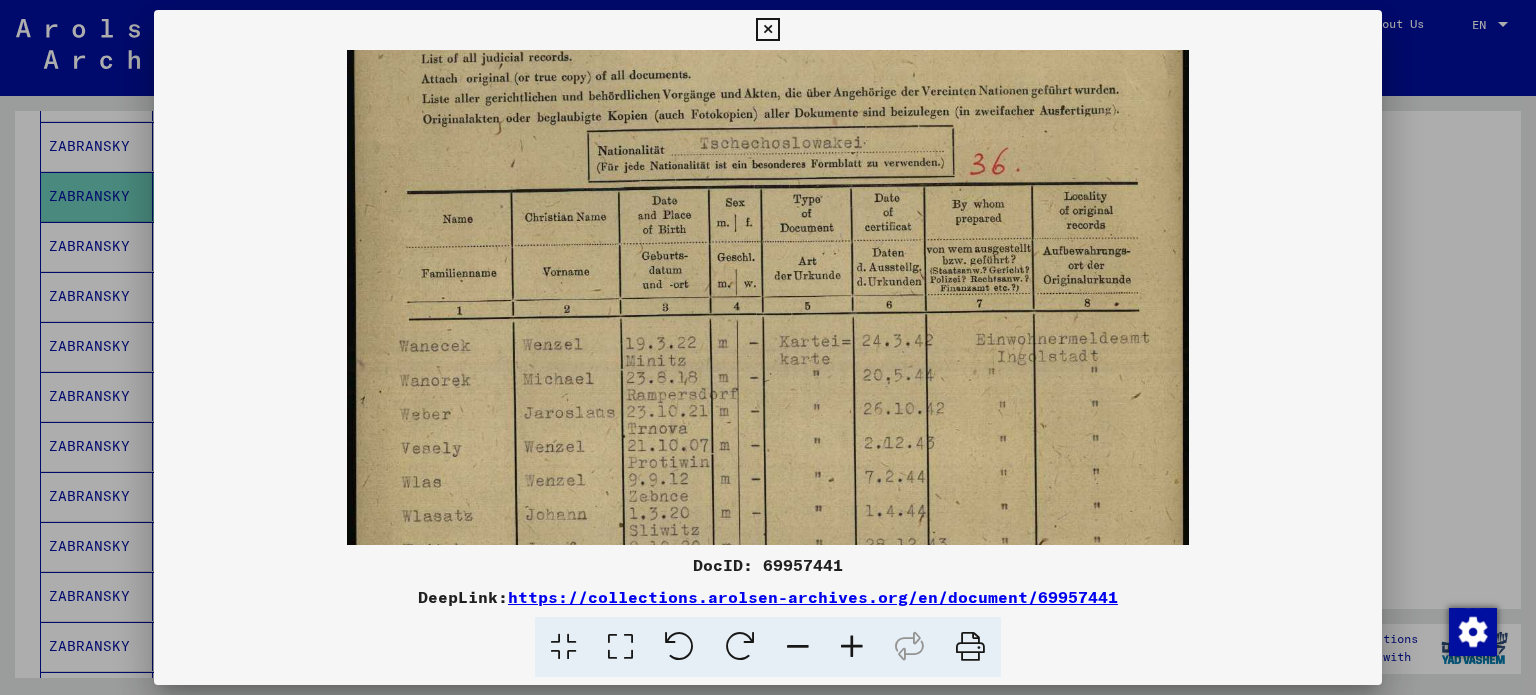drag, startPoint x: 914, startPoint y: 200, endPoint x: 847, endPoint y: 475, distance: 283.04416 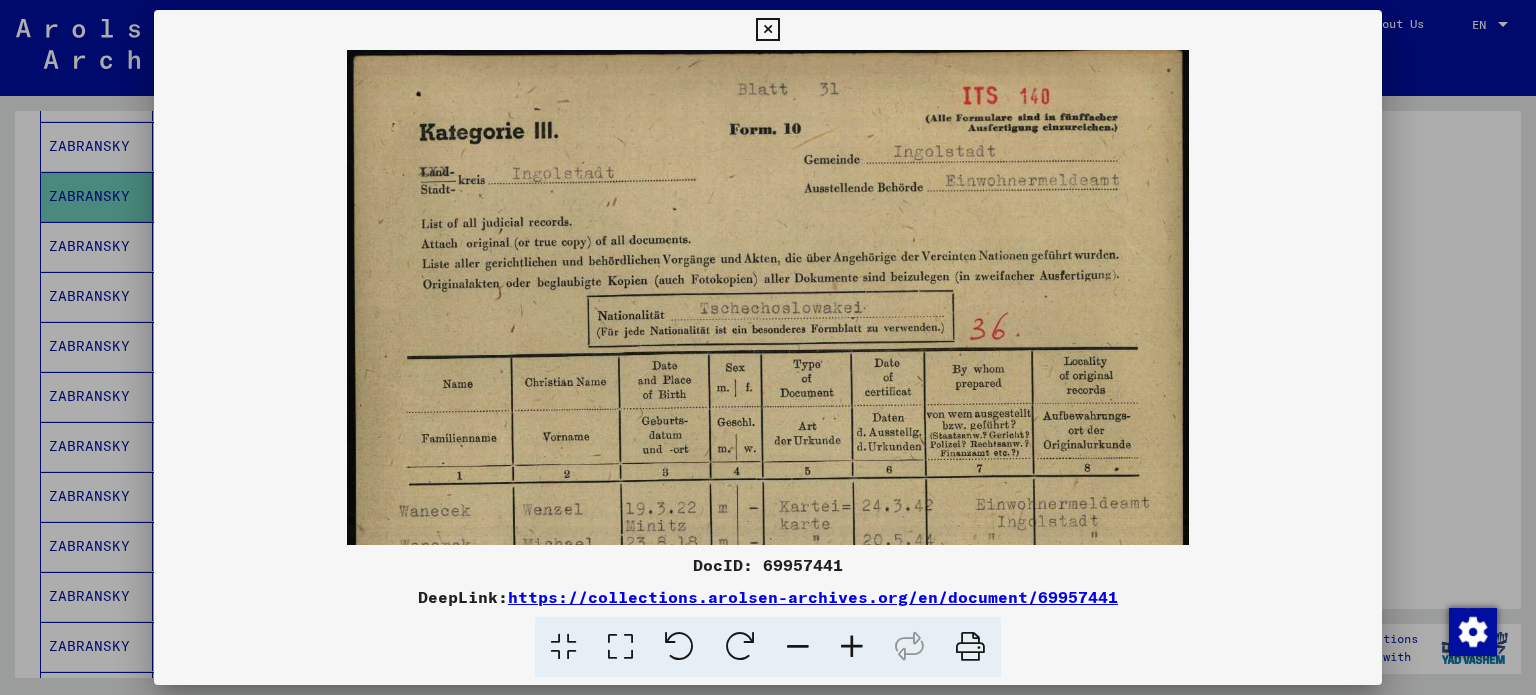 scroll, scrollTop: 0, scrollLeft: 0, axis: both 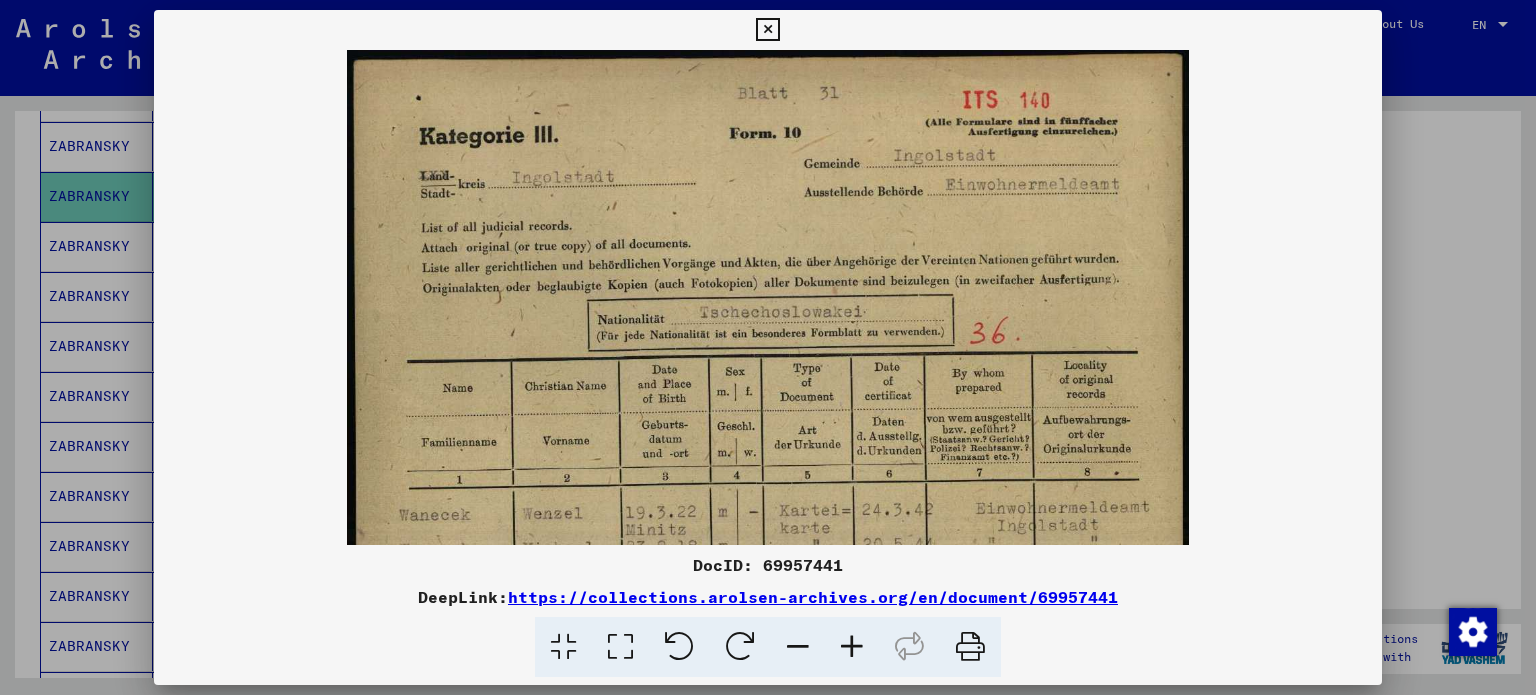 drag, startPoint x: 867, startPoint y: 95, endPoint x: 848, endPoint y: 278, distance: 183.98369 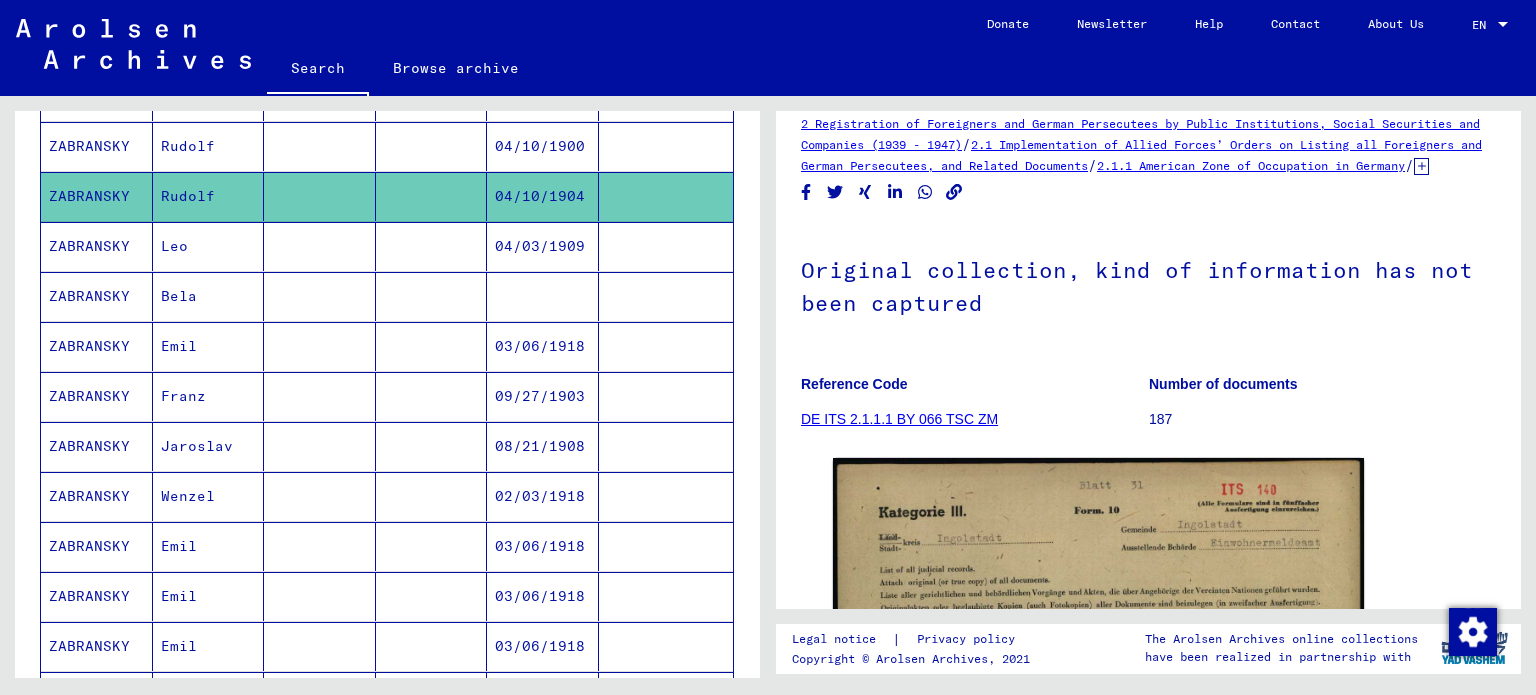scroll, scrollTop: 0, scrollLeft: 0, axis: both 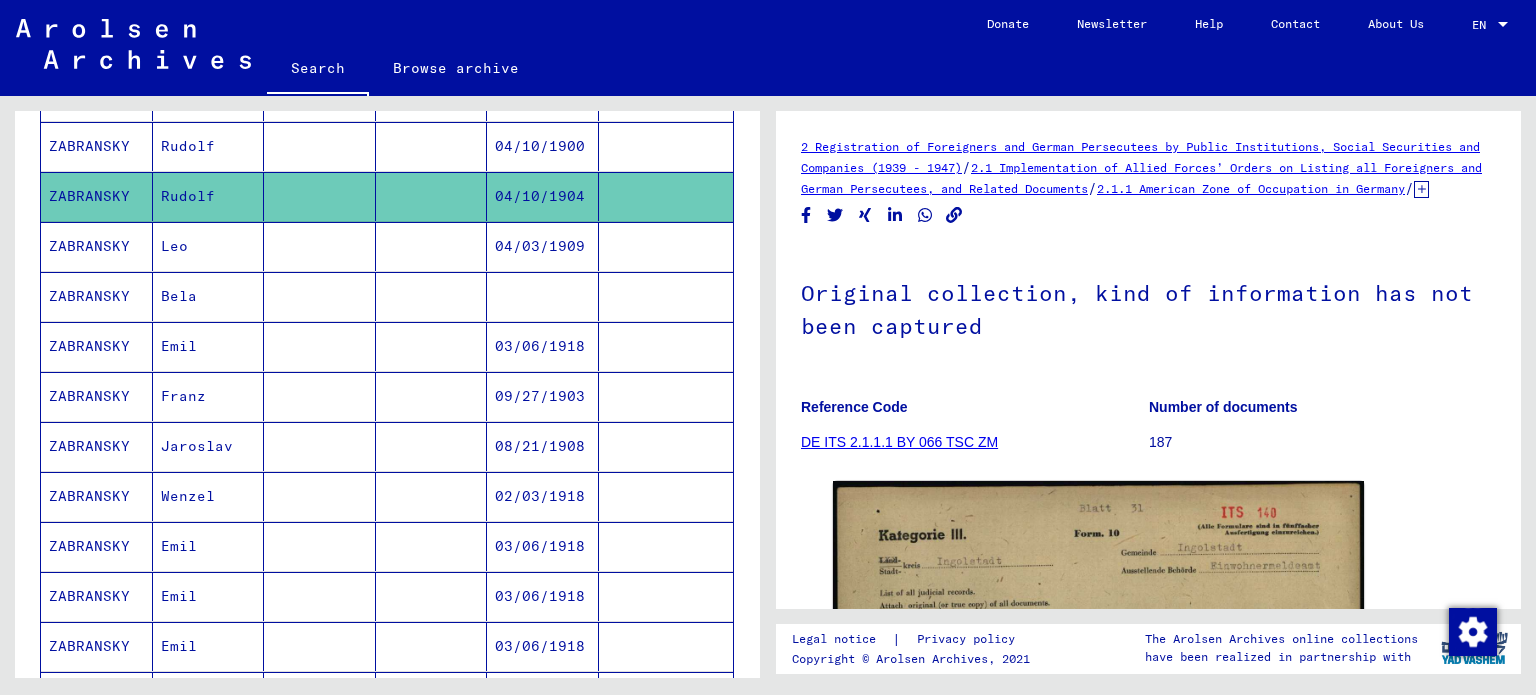 click at bounding box center (666, 196) 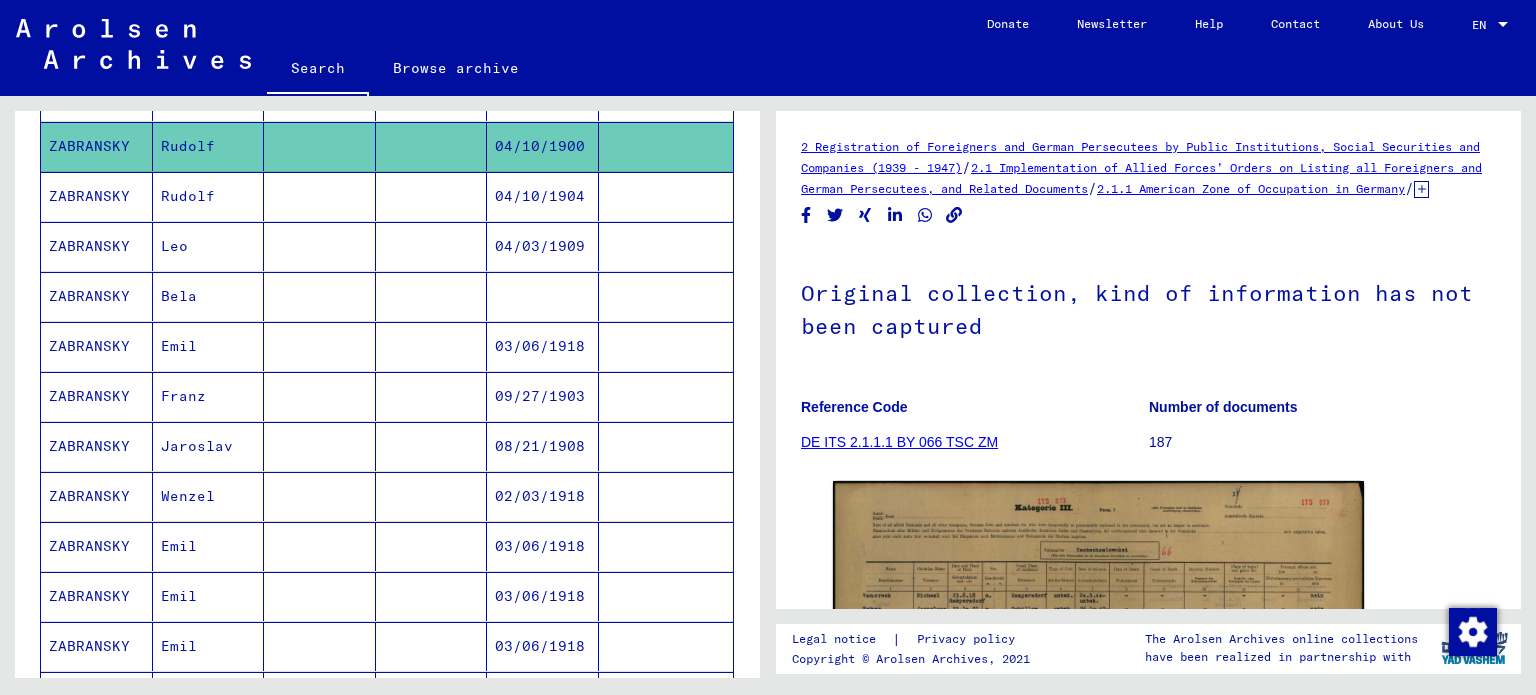 scroll, scrollTop: 0, scrollLeft: 0, axis: both 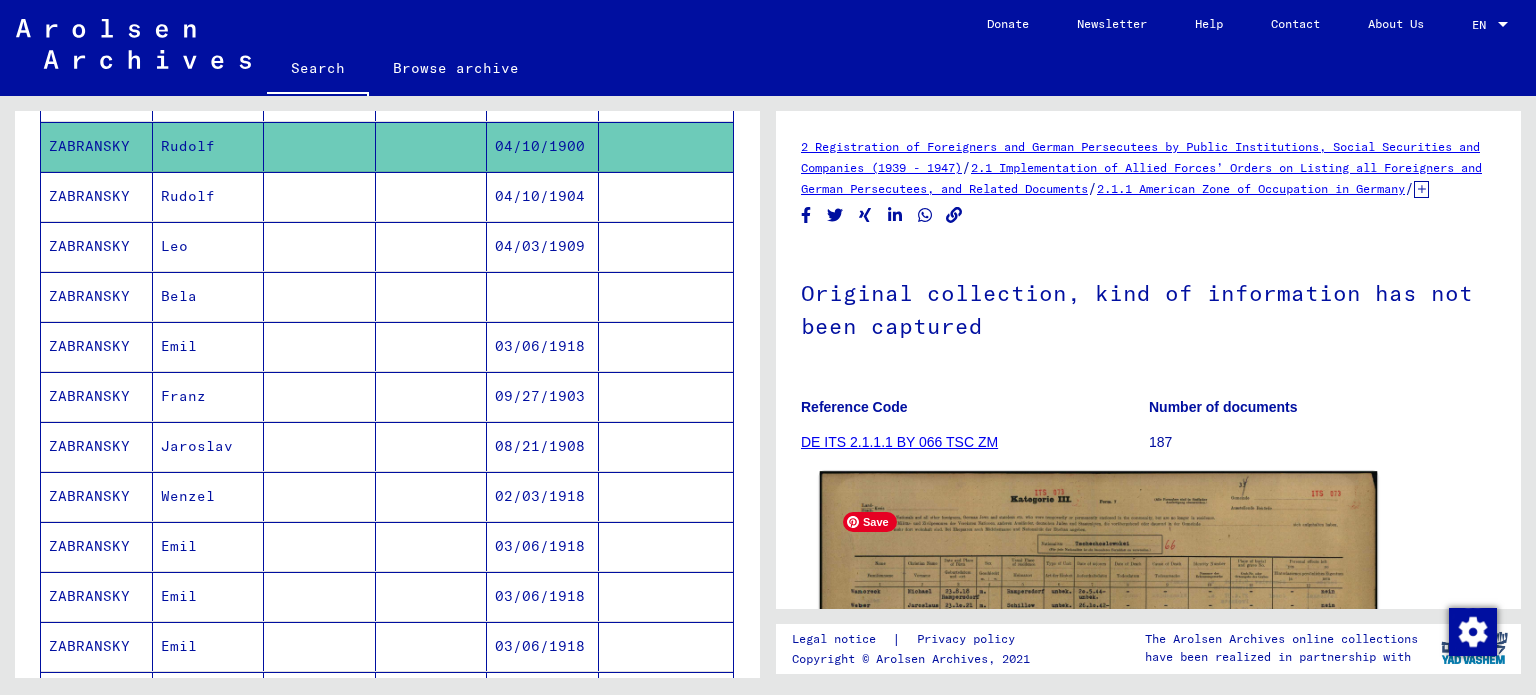 click 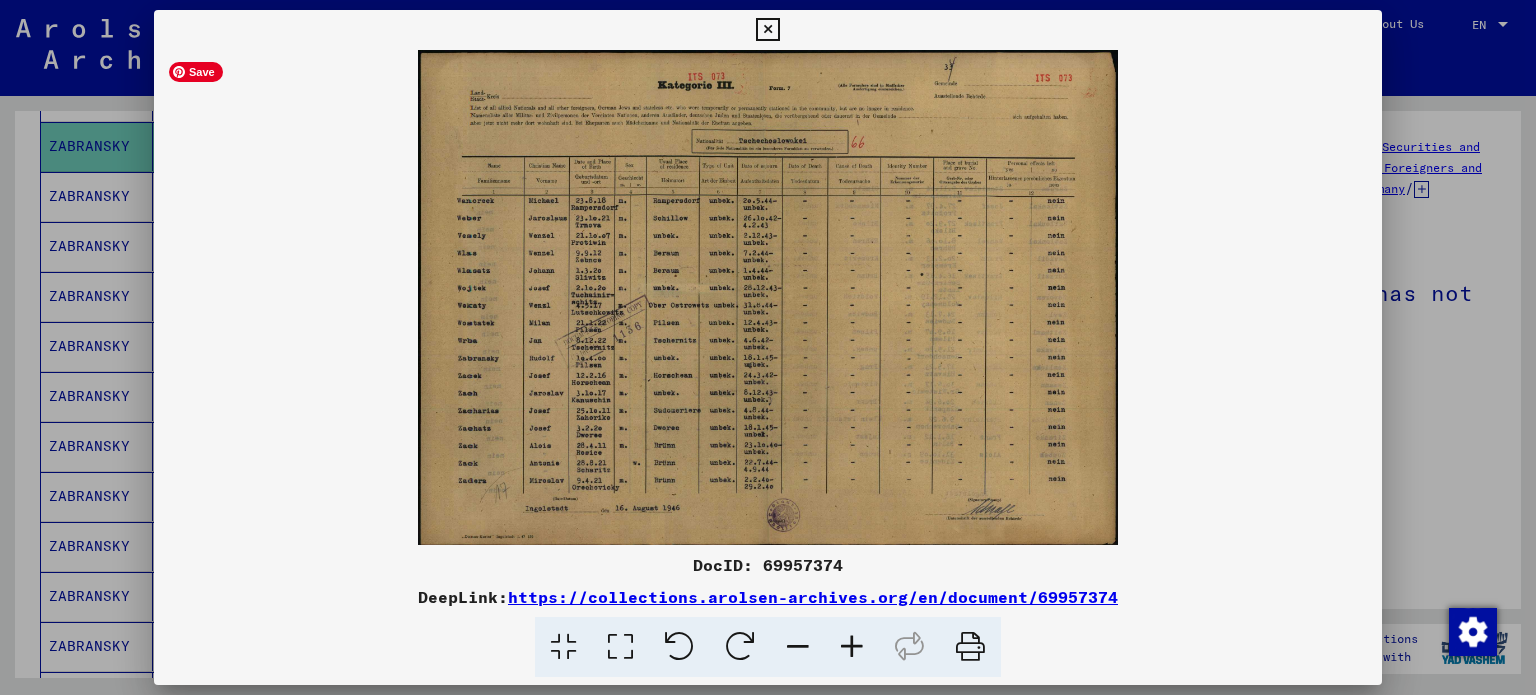click at bounding box center [768, 297] 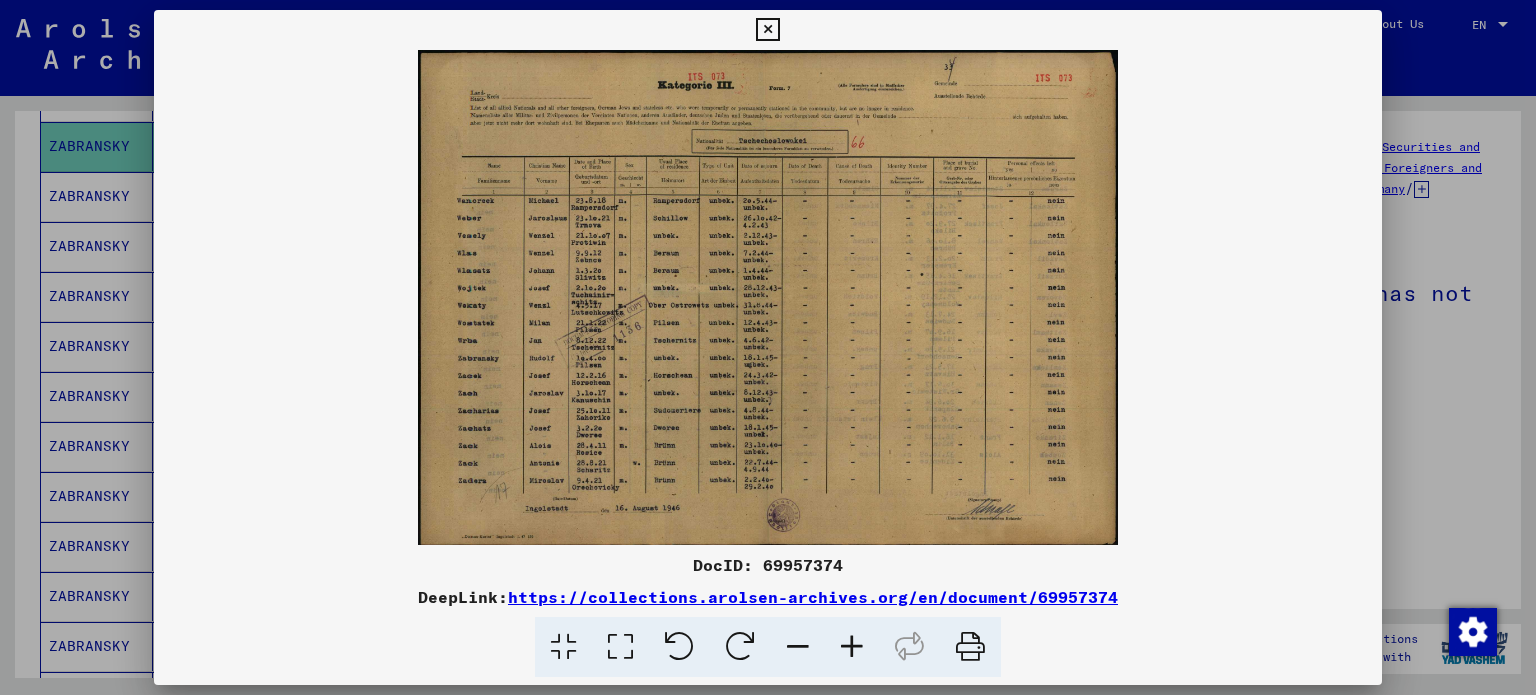 click at bounding box center (852, 647) 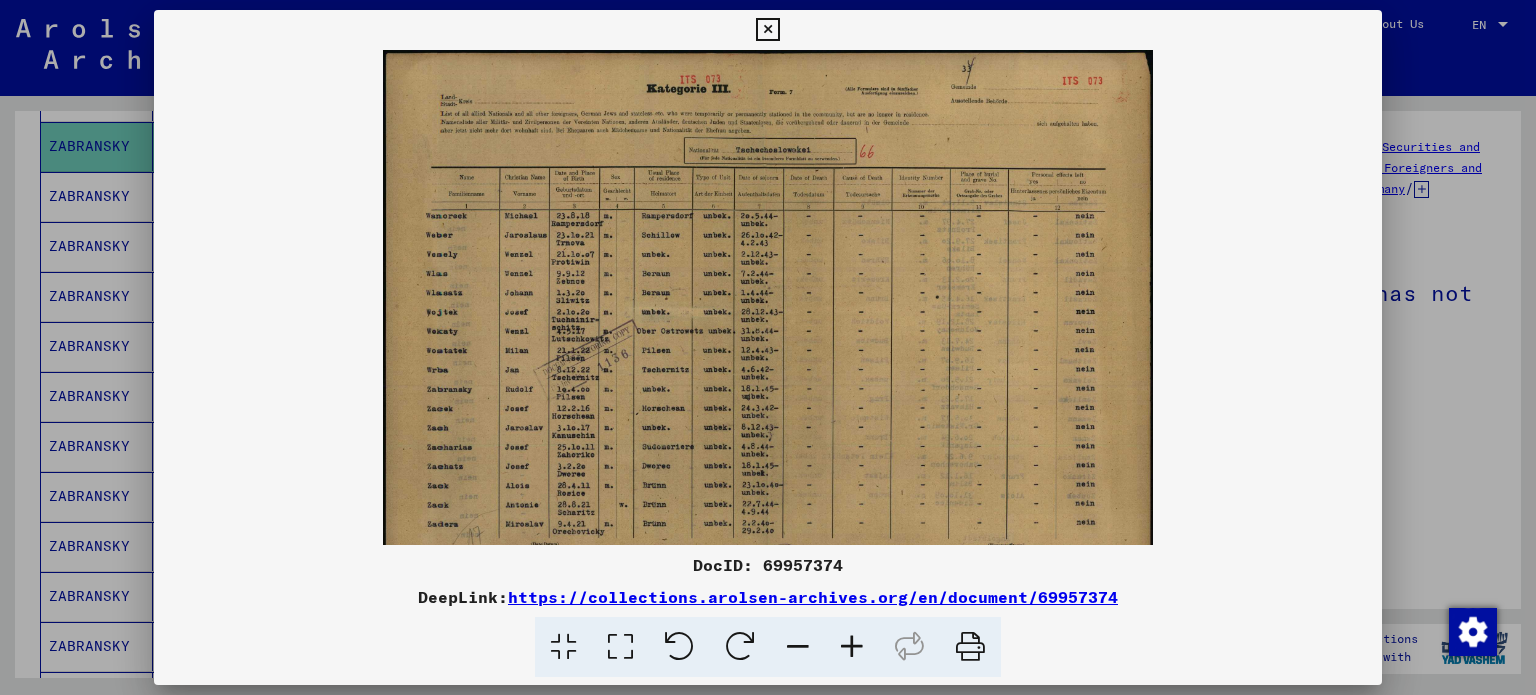 click at bounding box center (852, 647) 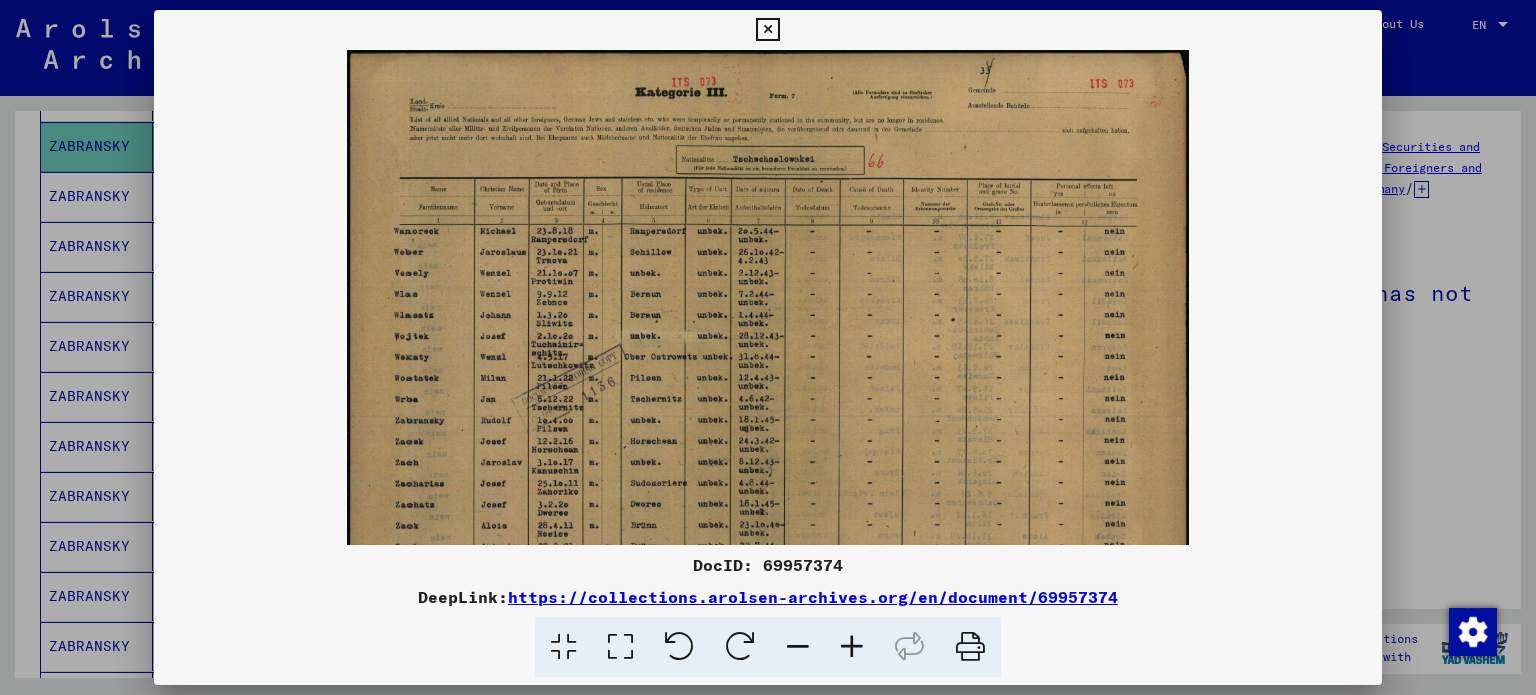 click at bounding box center (852, 647) 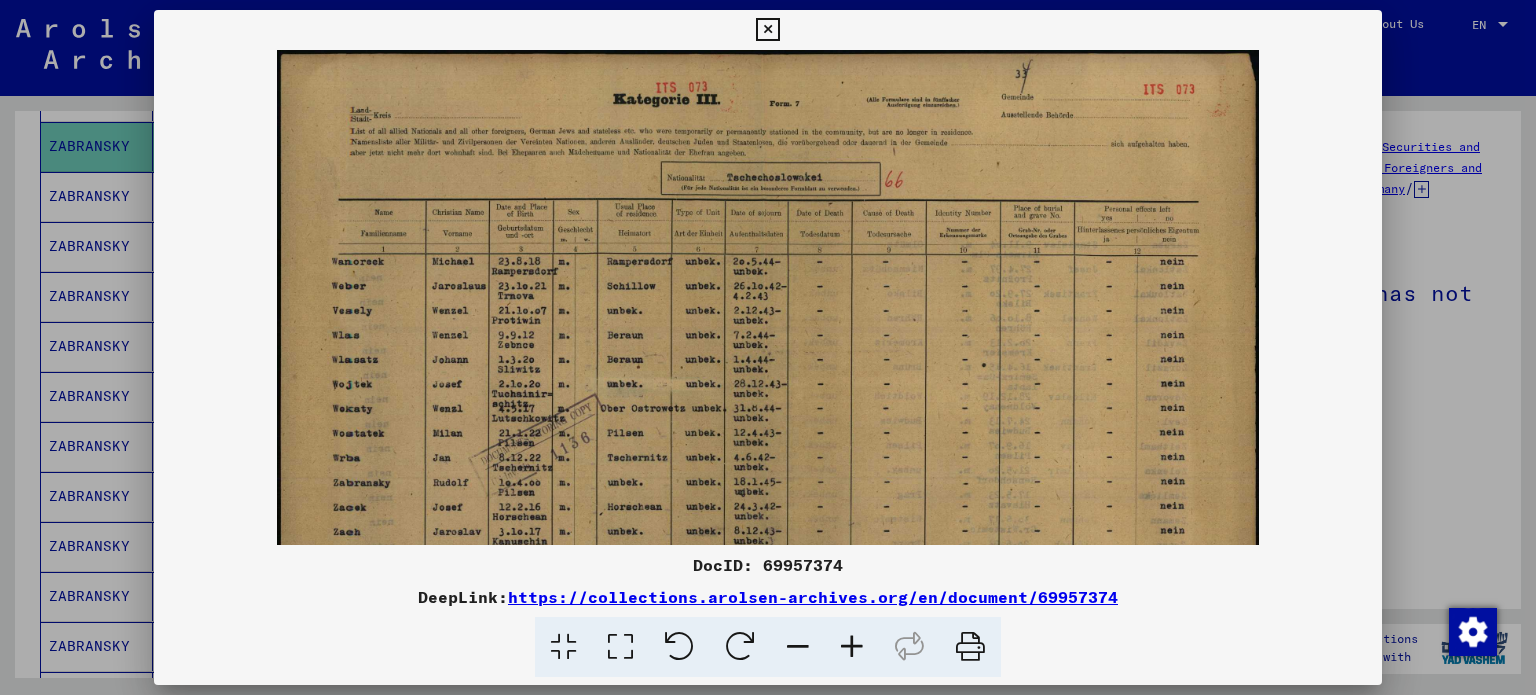 click at bounding box center (852, 647) 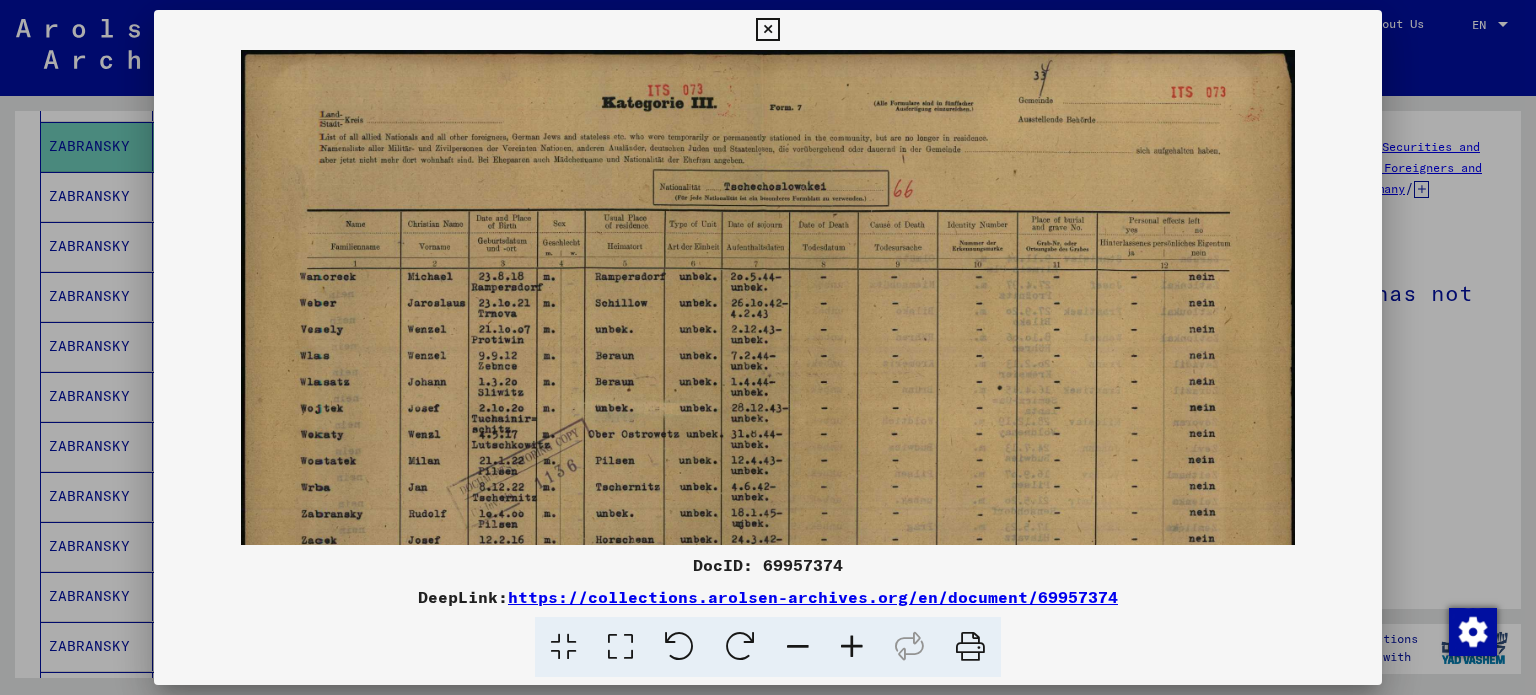 click at bounding box center (852, 647) 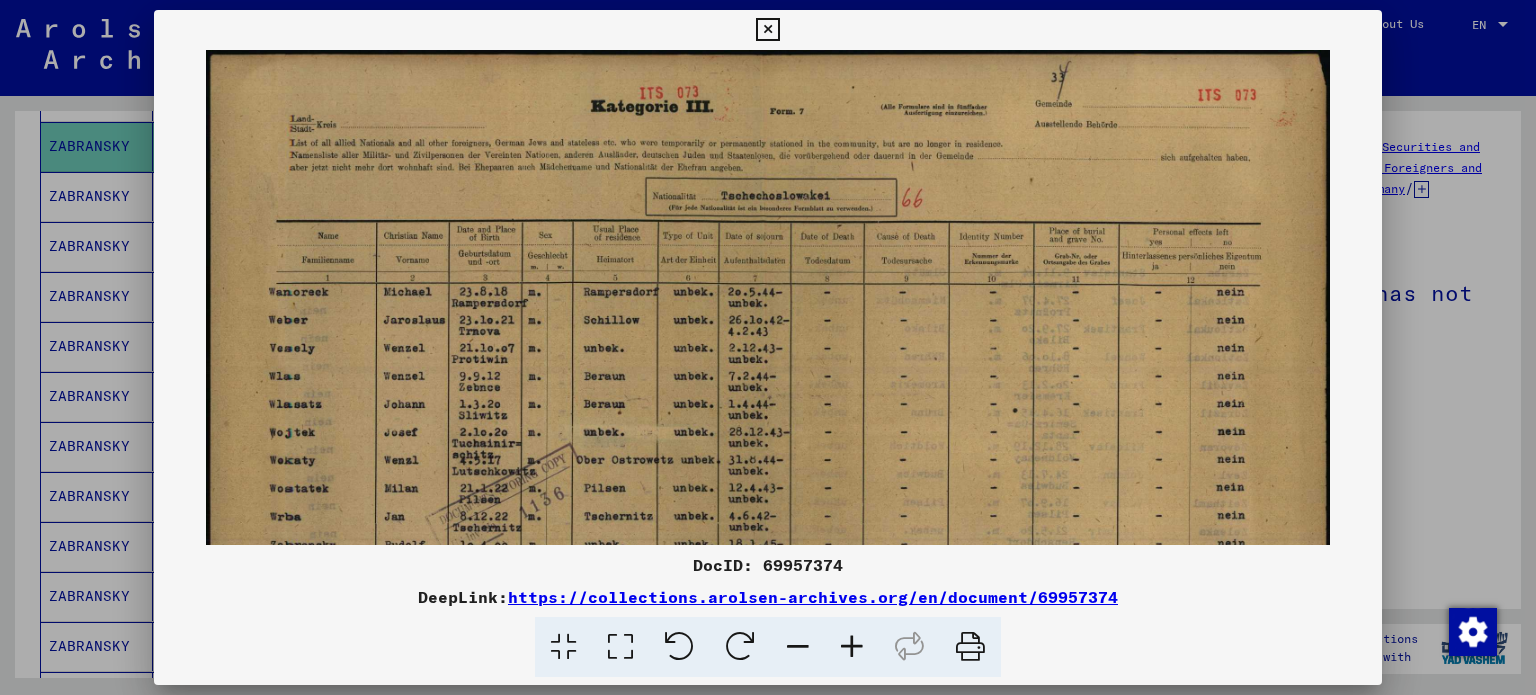 click at bounding box center (852, 647) 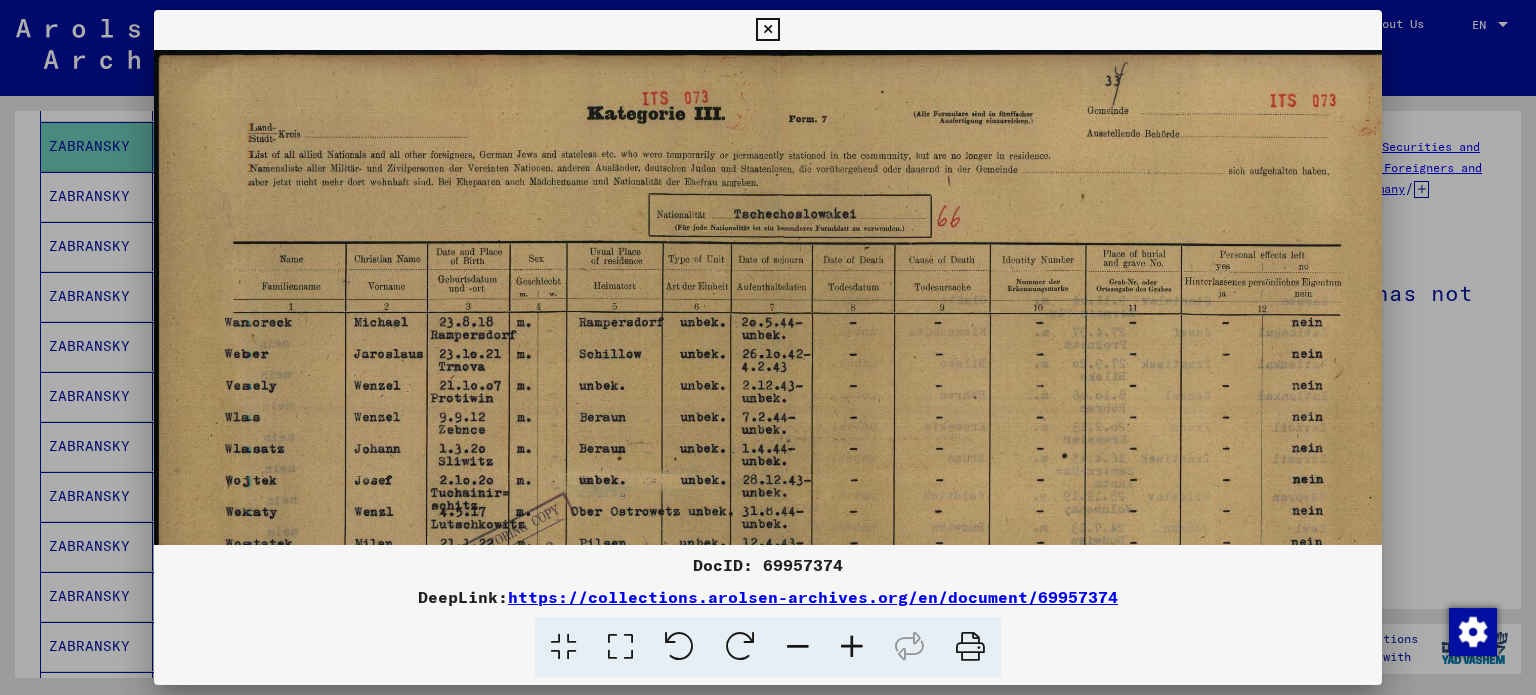 click at bounding box center [852, 647] 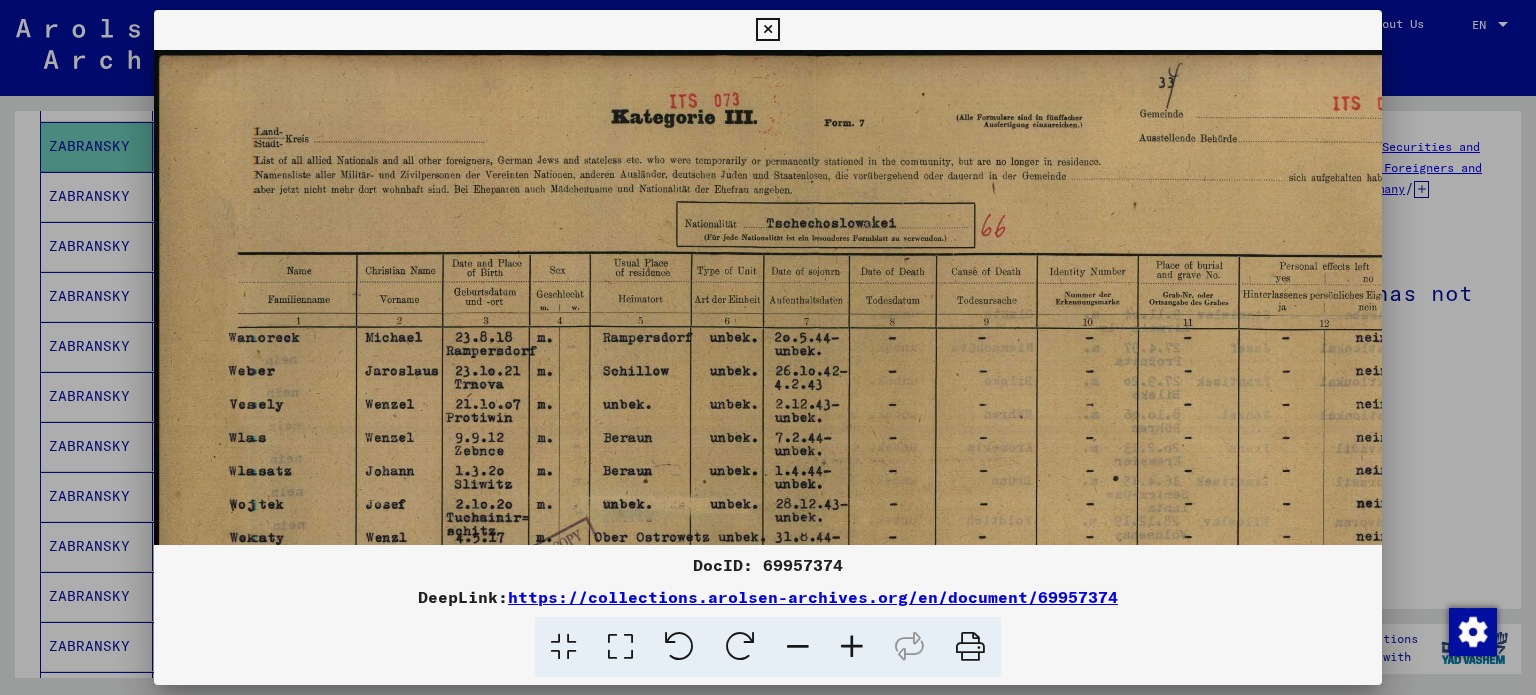 click at bounding box center [852, 647] 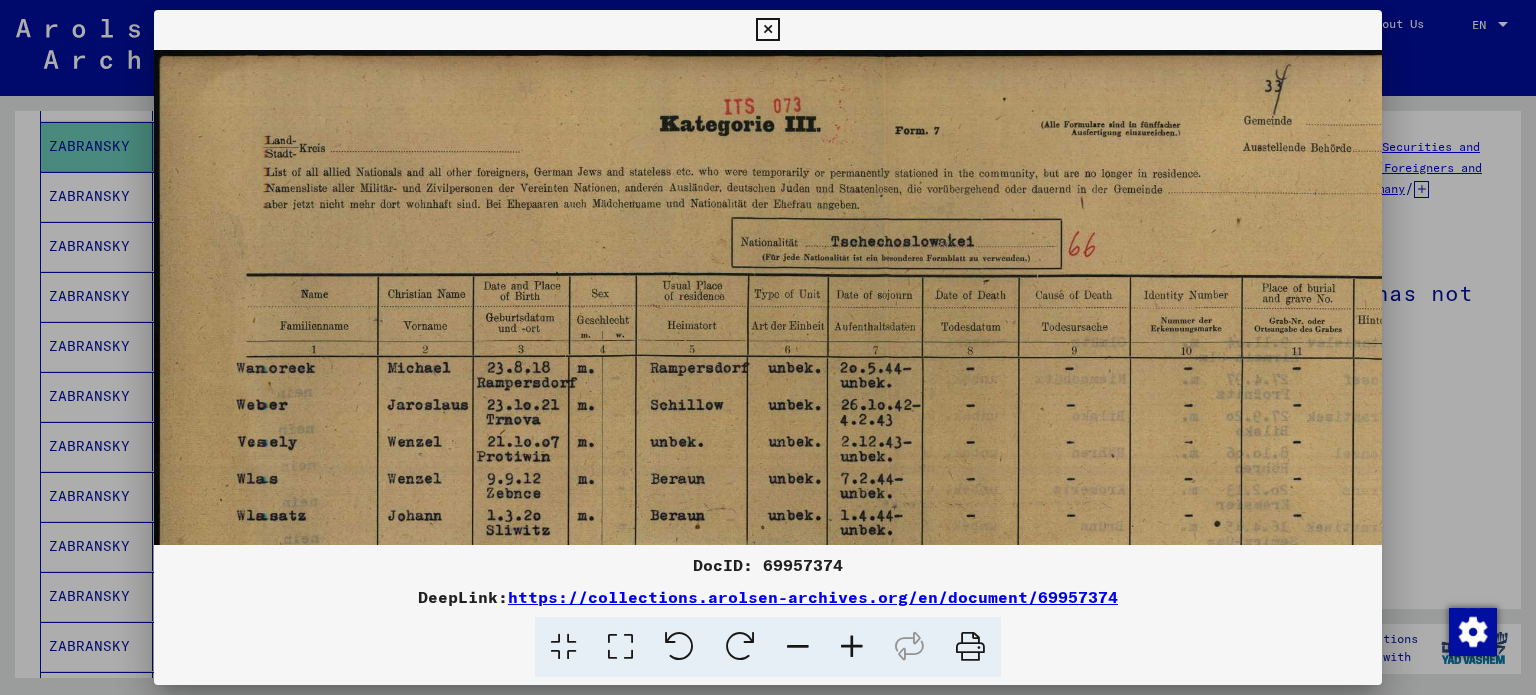 click at bounding box center [852, 647] 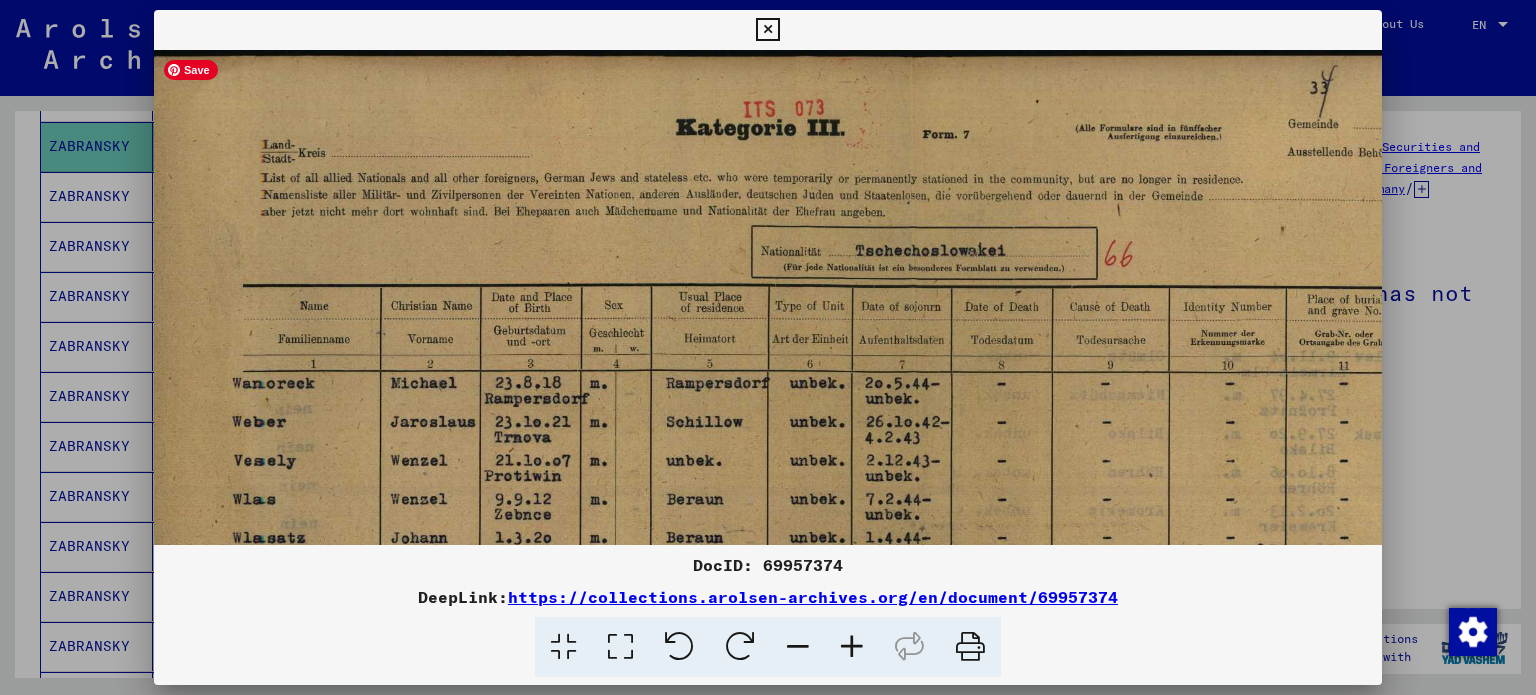 scroll, scrollTop: 0, scrollLeft: 17, axis: horizontal 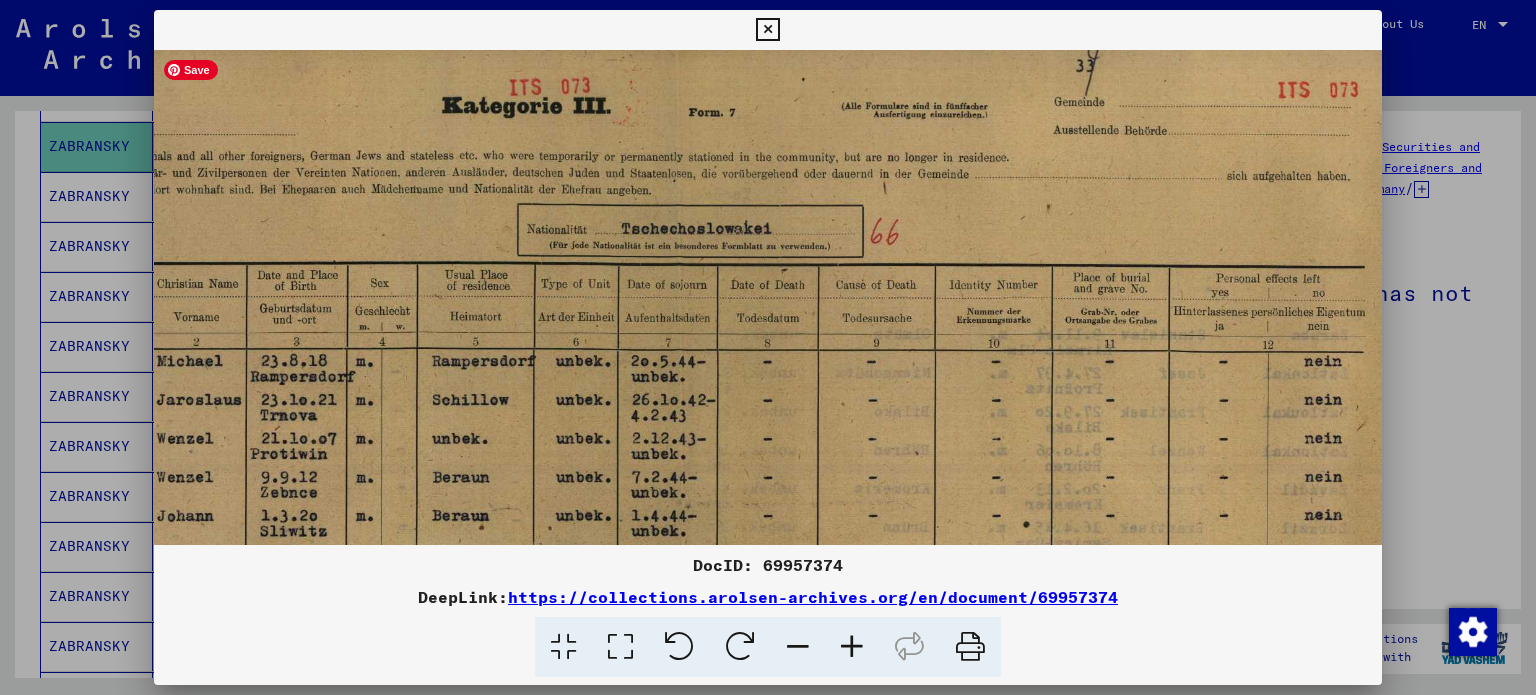 drag, startPoint x: 1061, startPoint y: 327, endPoint x: 832, endPoint y: 309, distance: 229.70633 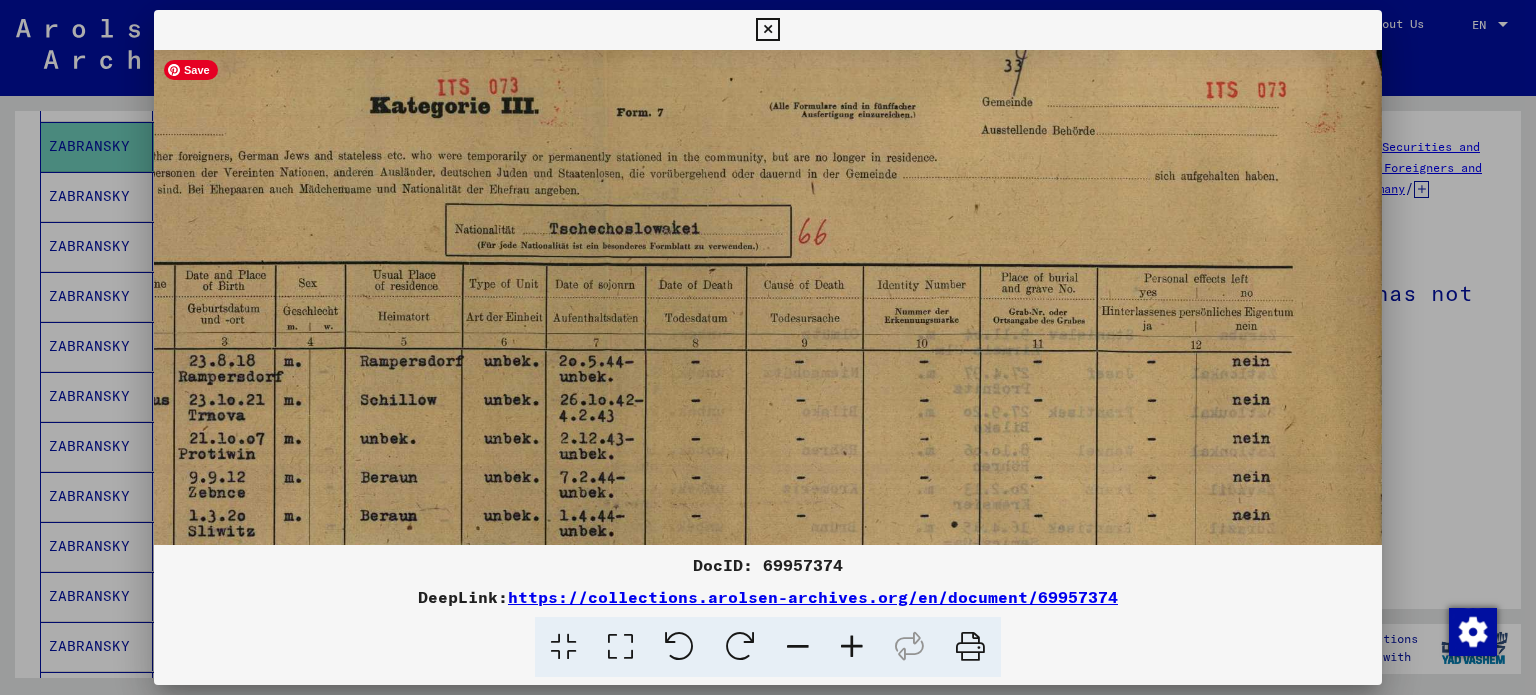 scroll, scrollTop: 22, scrollLeft: 315, axis: both 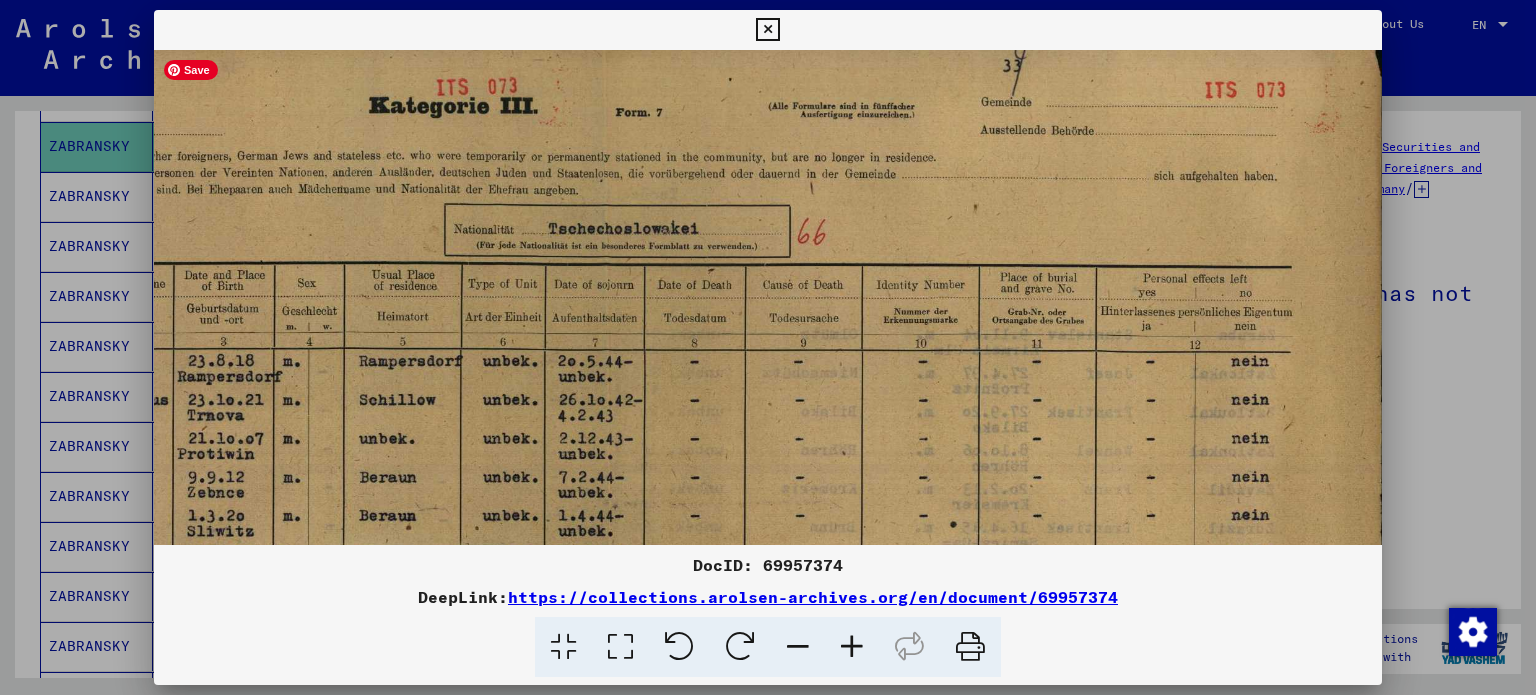 drag, startPoint x: 1166, startPoint y: 283, endPoint x: 1098, endPoint y: 284, distance: 68.007355 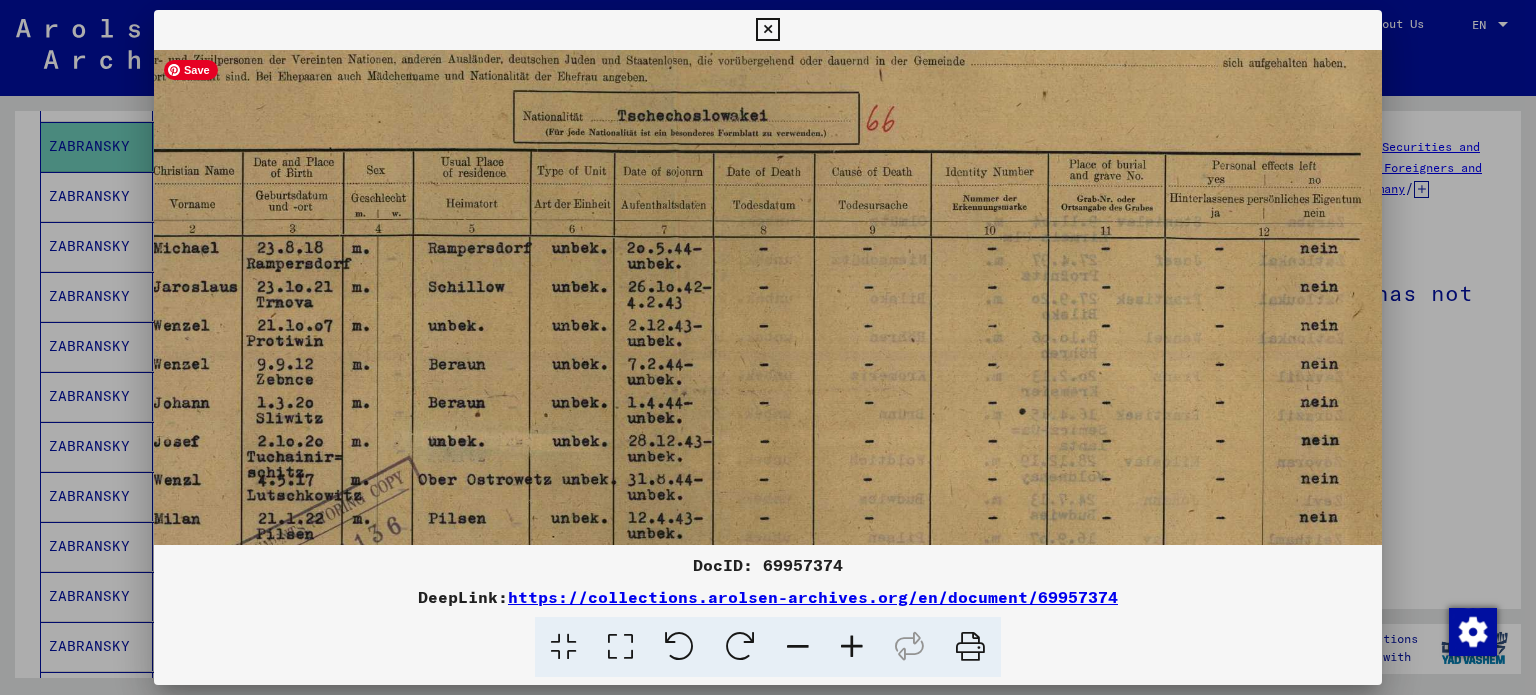 scroll, scrollTop: 135, scrollLeft: 246, axis: both 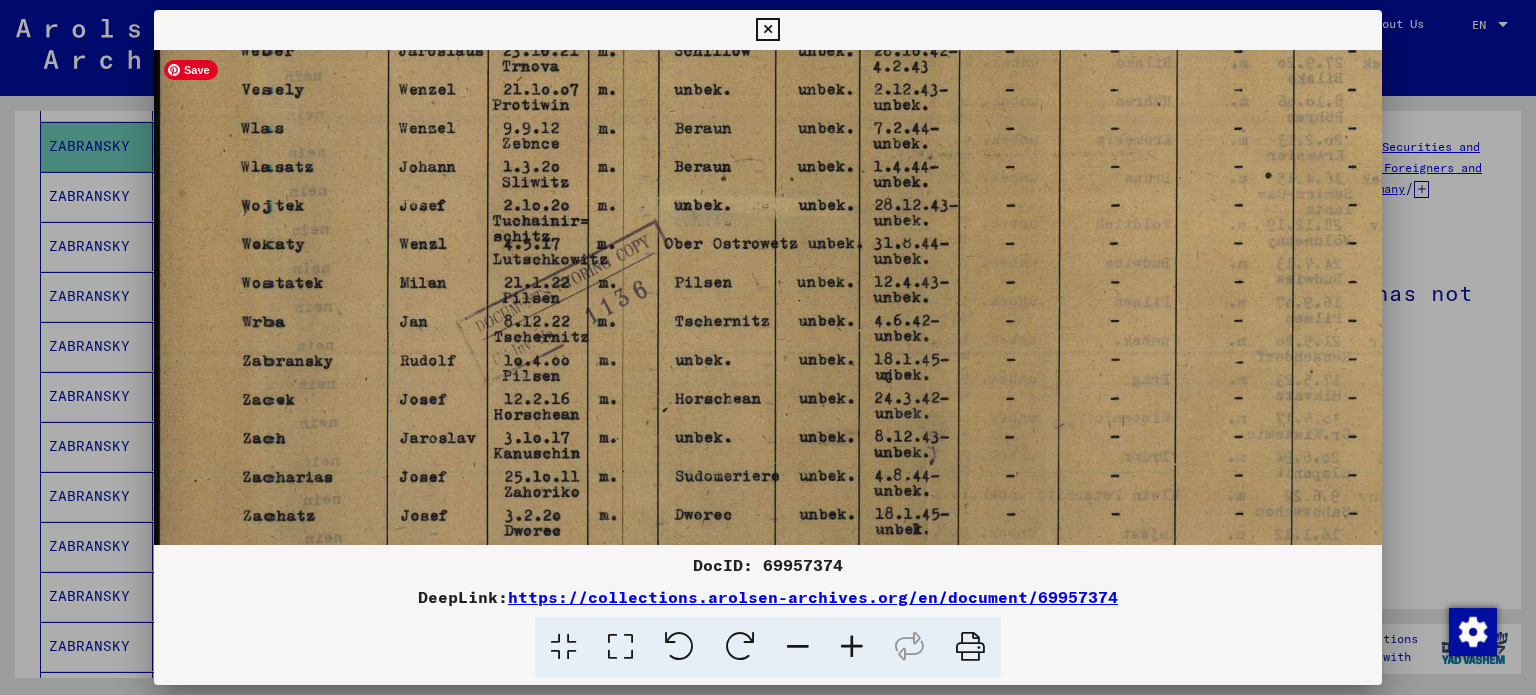 drag, startPoint x: 450, startPoint y: 459, endPoint x: 759, endPoint y: 226, distance: 387.00128 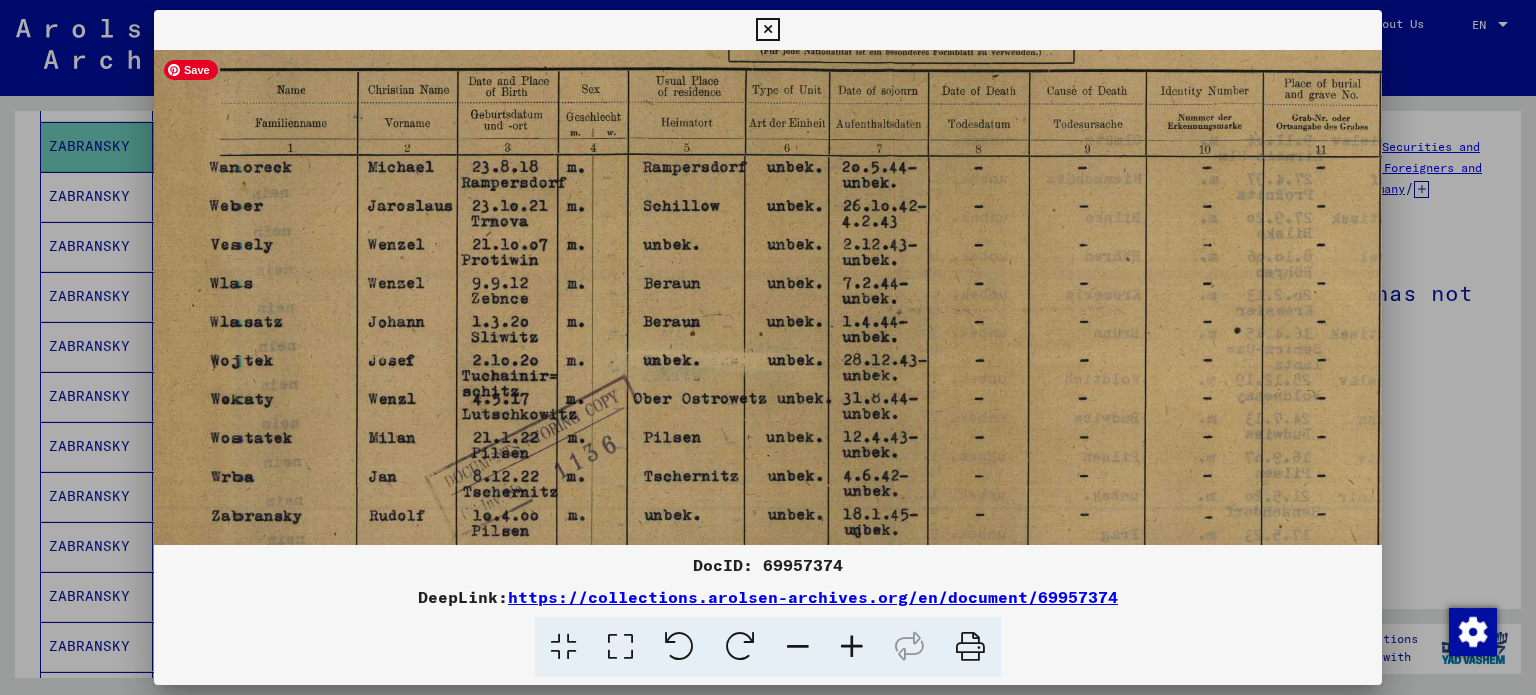 scroll, scrollTop: 216, scrollLeft: 31, axis: both 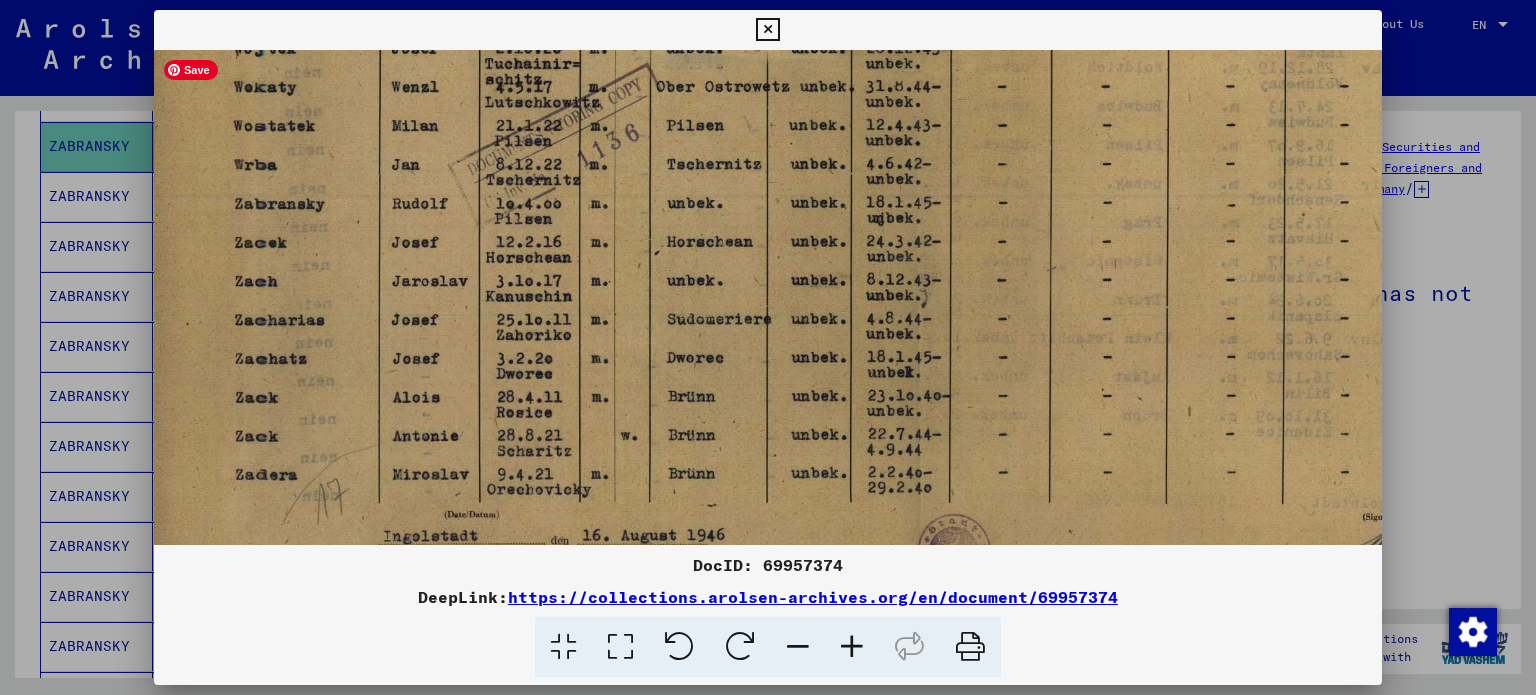 drag, startPoint x: 882, startPoint y: 473, endPoint x: 907, endPoint y: 172, distance: 302.0364 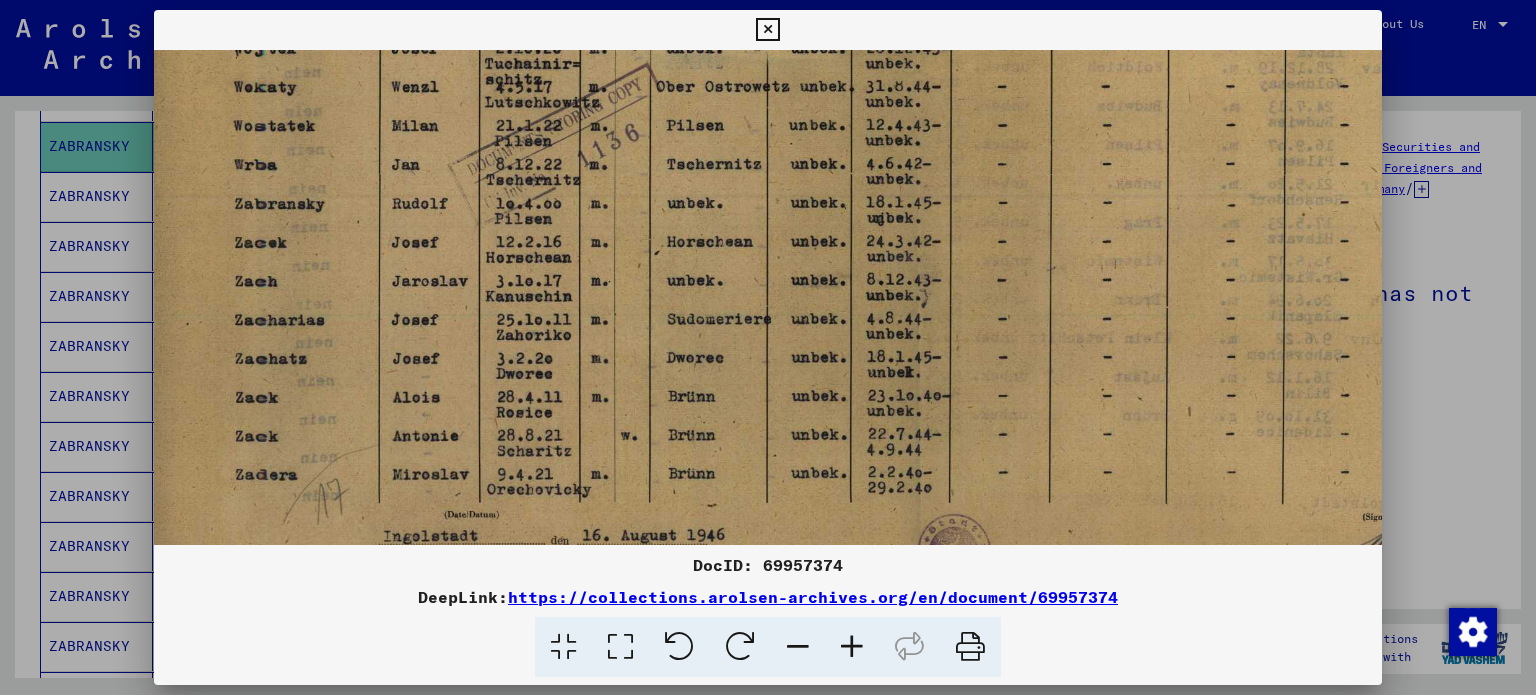 click on "DocID: 69957374  DeepLink:  https://collections.arolsen-archives.org/en/document/69957374" at bounding box center [768, 344] 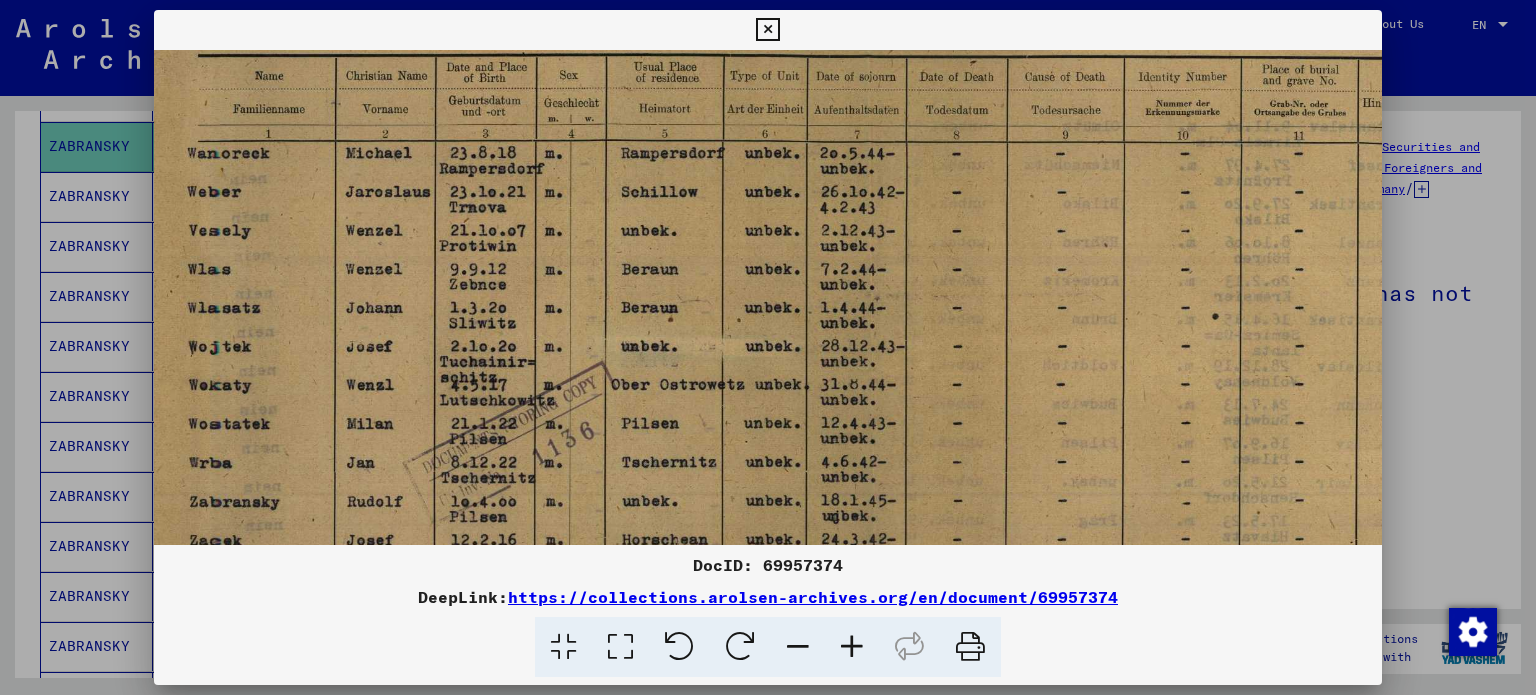 drag, startPoint x: 898, startPoint y: 92, endPoint x: 878, endPoint y: 416, distance: 324.6167 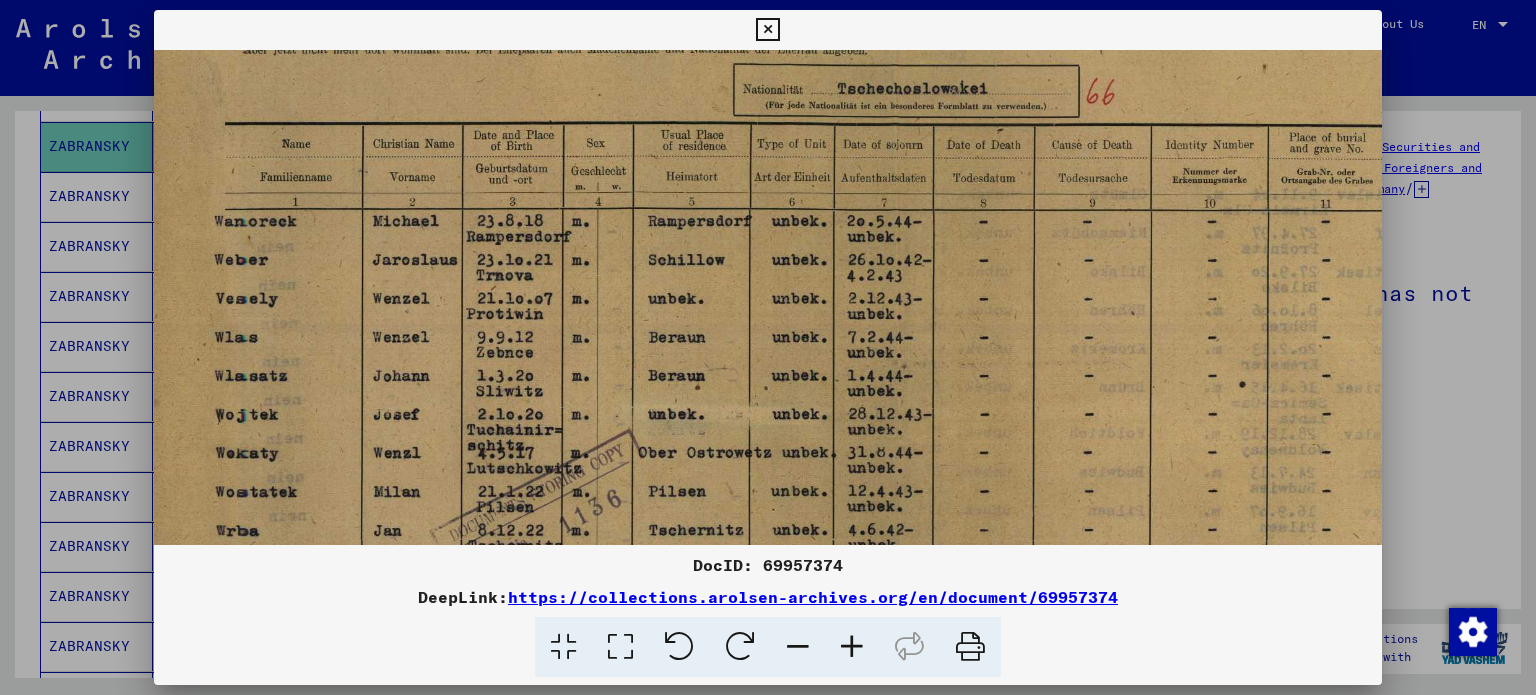 scroll, scrollTop: 161, scrollLeft: 26, axis: both 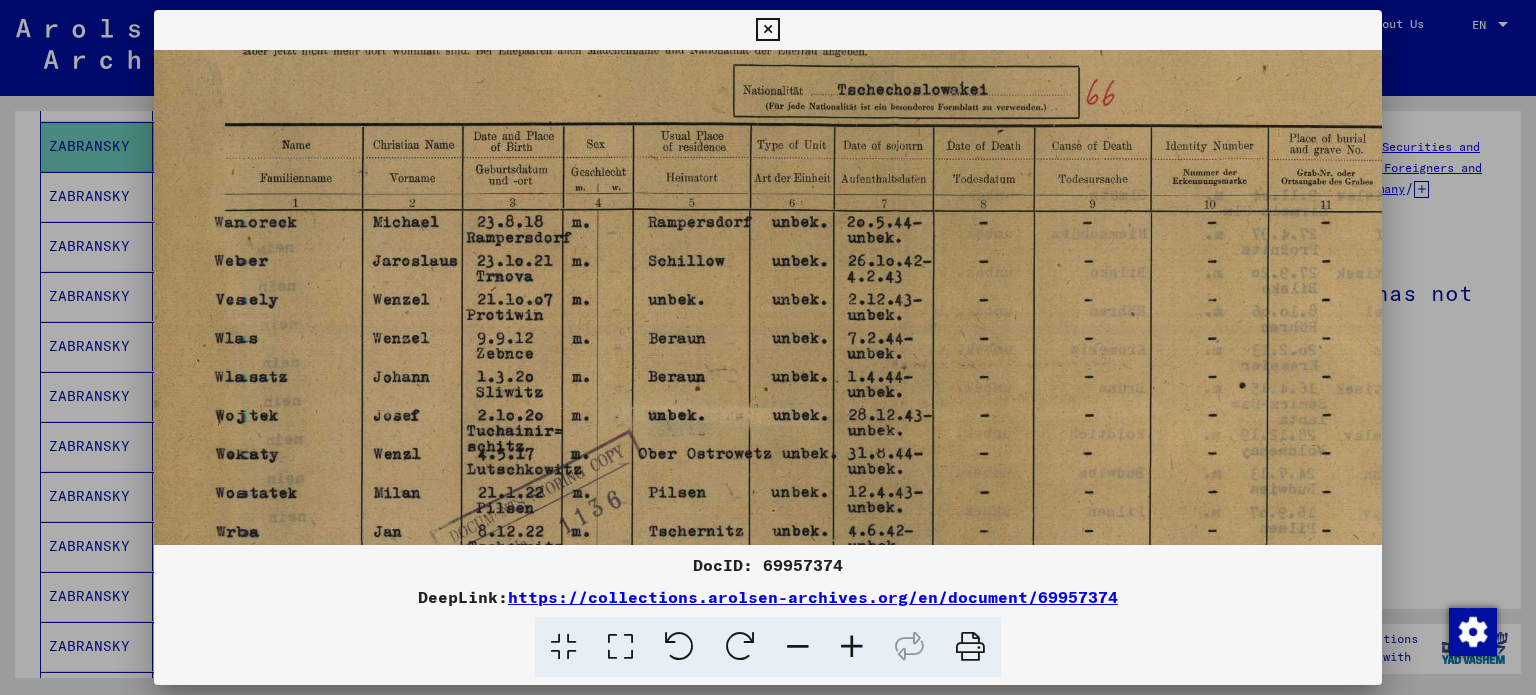 drag, startPoint x: 863, startPoint y: 228, endPoint x: 868, endPoint y: 275, distance: 47.26521 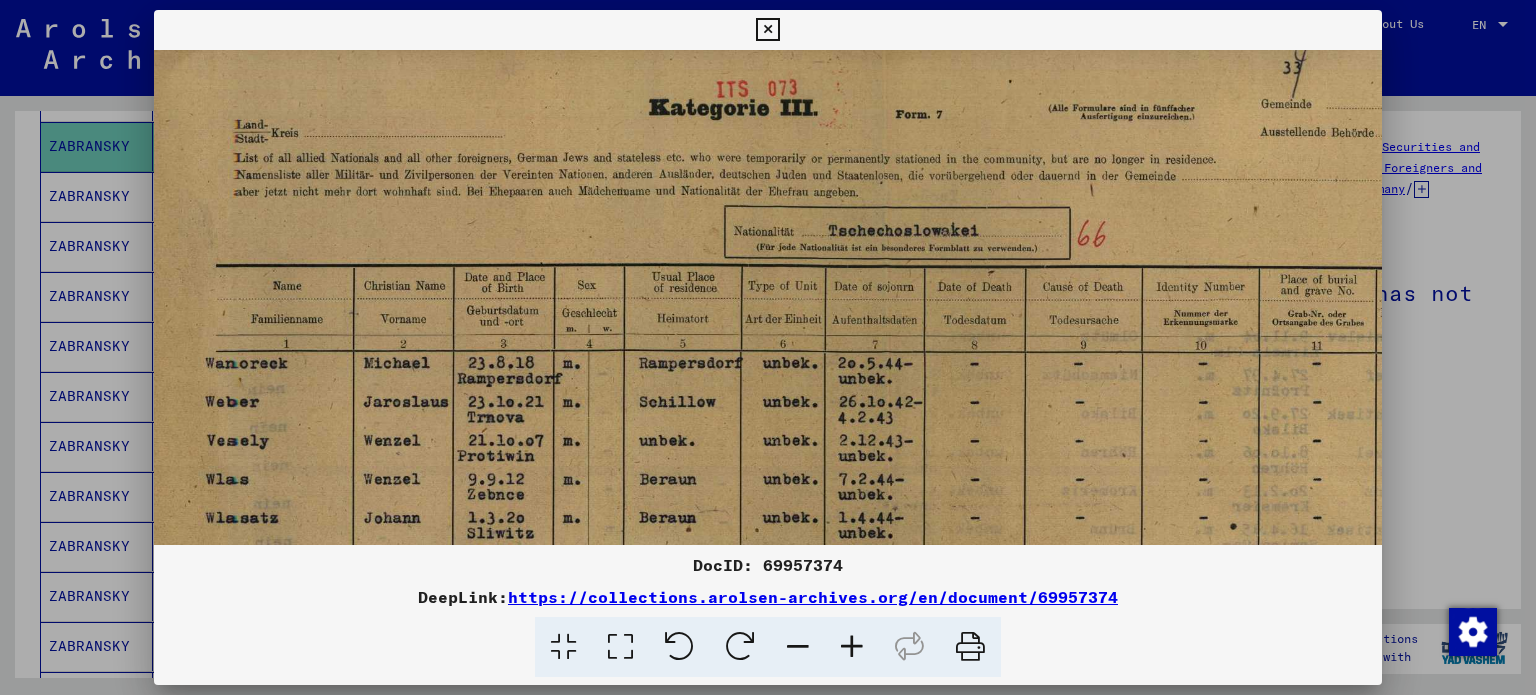 scroll, scrollTop: 24, scrollLeft: 21, axis: both 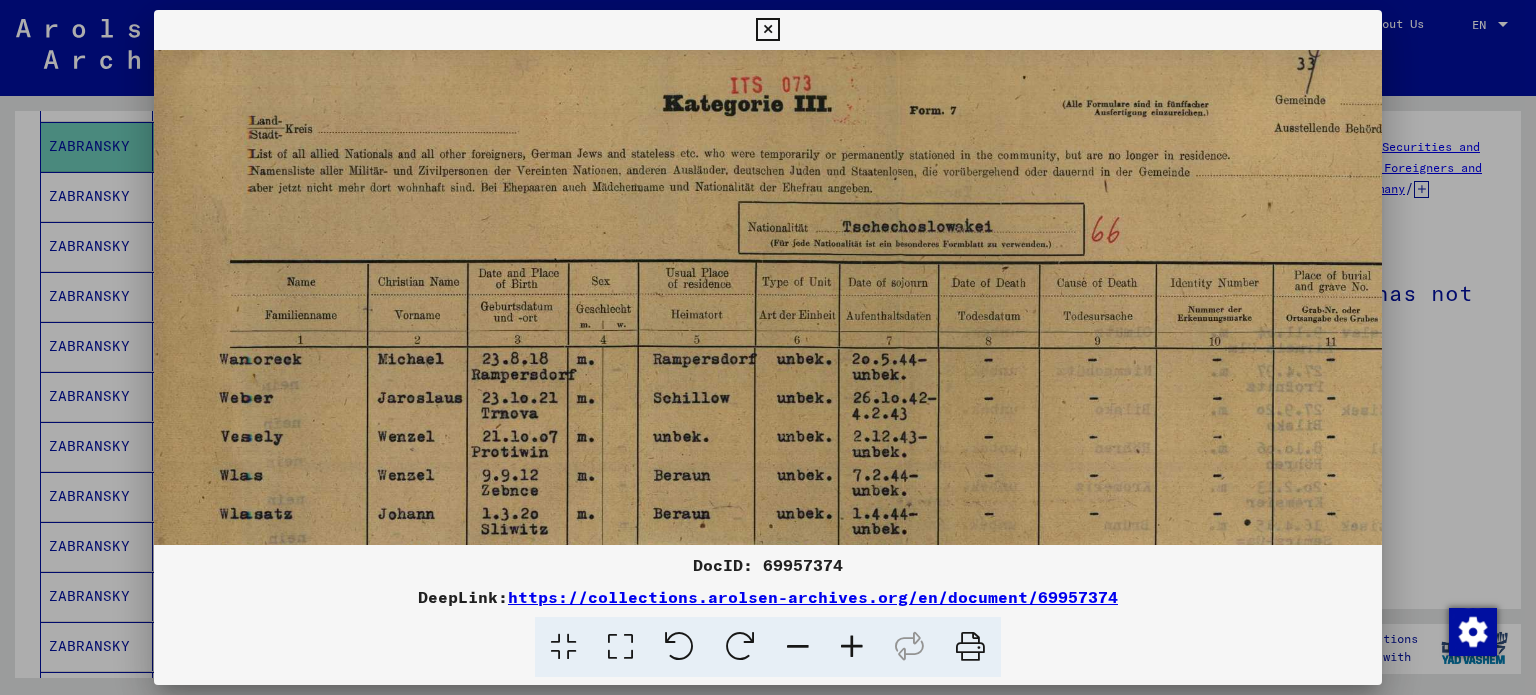 drag, startPoint x: 1021, startPoint y: 152, endPoint x: 1085, endPoint y: 268, distance: 132.48396 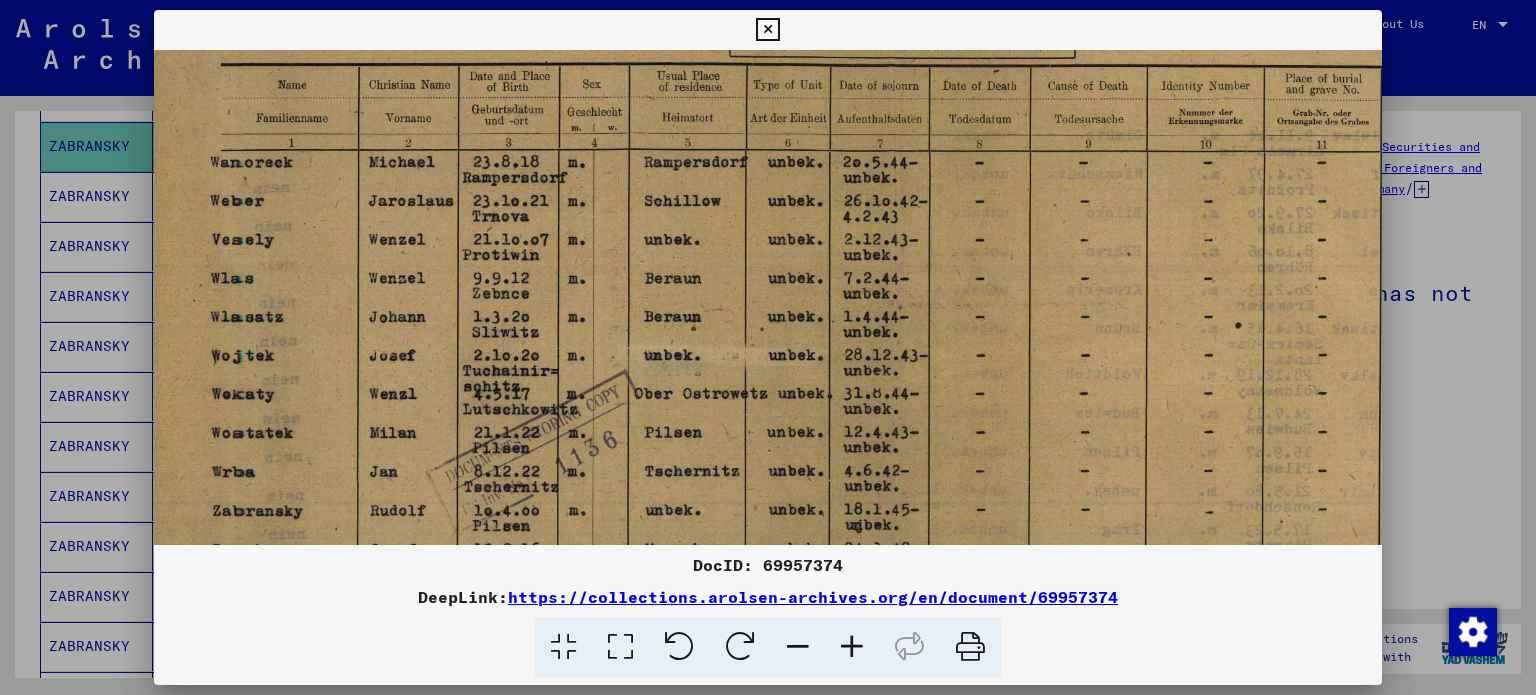 scroll, scrollTop: 222, scrollLeft: 30, axis: both 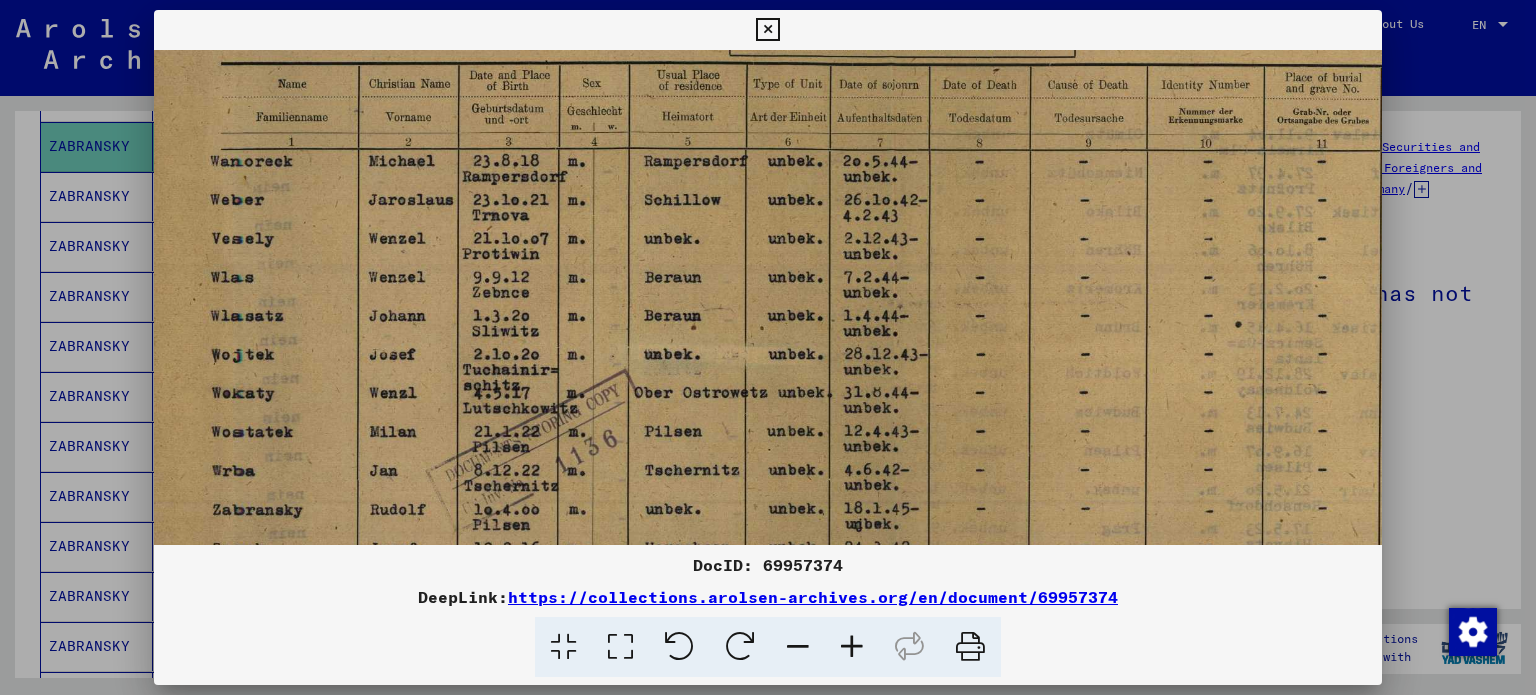 drag, startPoint x: 1125, startPoint y: 369, endPoint x: 1098, endPoint y: 227, distance: 144.54411 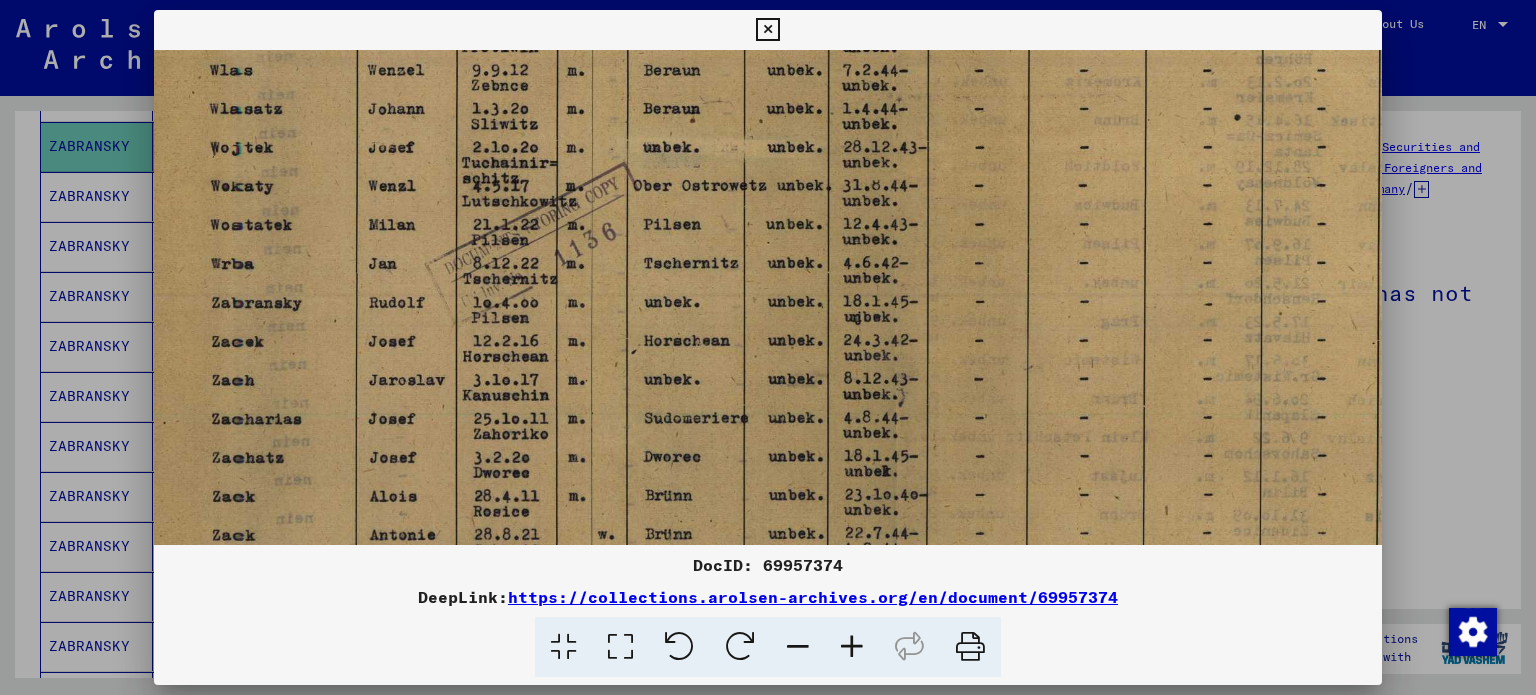 scroll, scrollTop: 431, scrollLeft: 31, axis: both 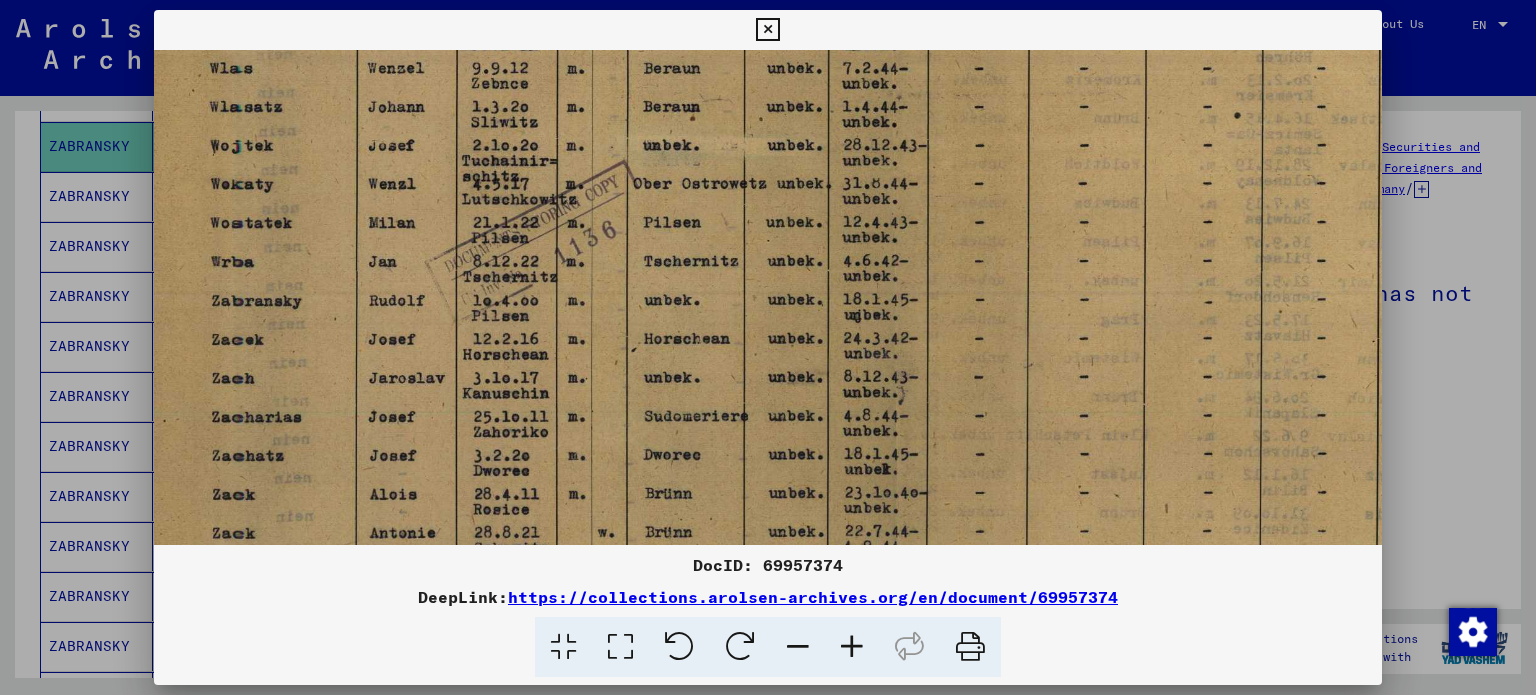 drag, startPoint x: 1070, startPoint y: 418, endPoint x: 1070, endPoint y: 215, distance: 203 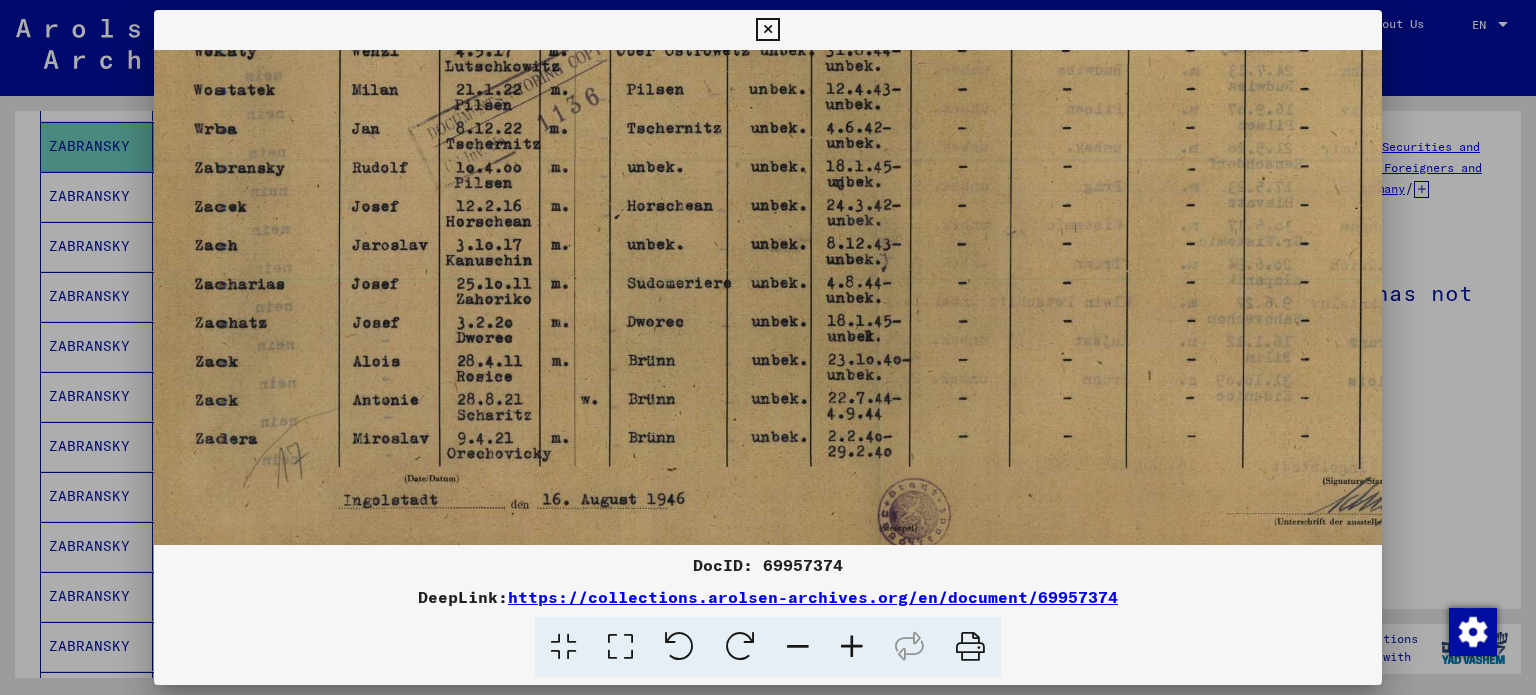 scroll, scrollTop: 600, scrollLeft: 48, axis: both 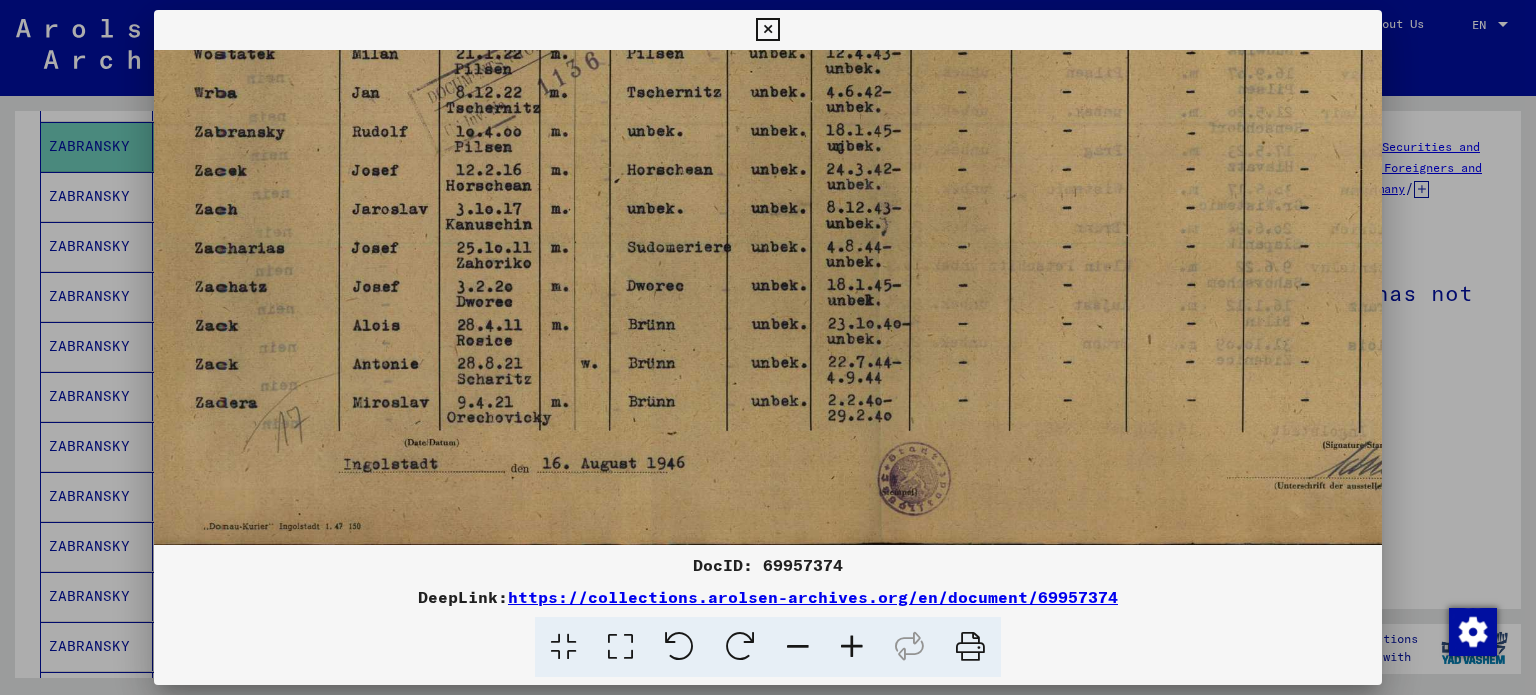 drag, startPoint x: 1018, startPoint y: 474, endPoint x: 1003, endPoint y: 311, distance: 163.68874 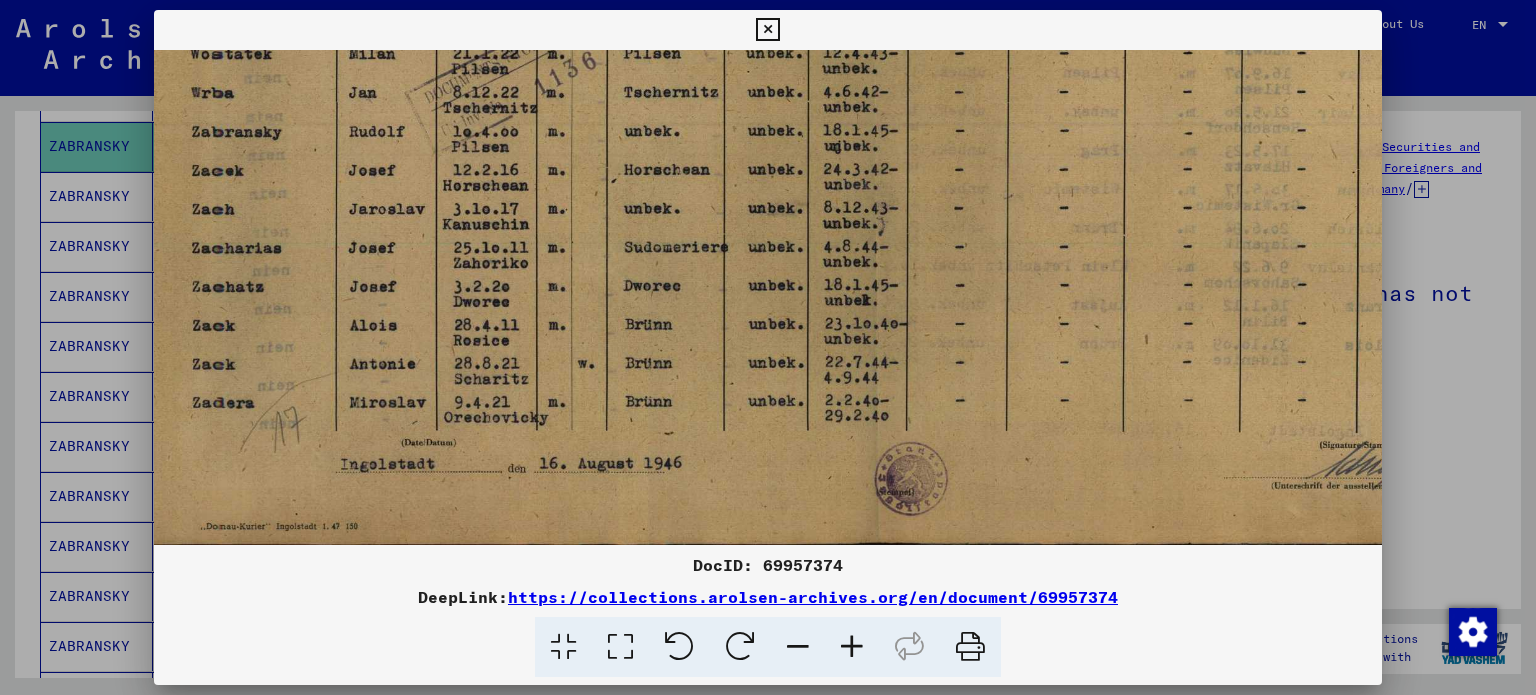 scroll, scrollTop: 600, scrollLeft: 52, axis: both 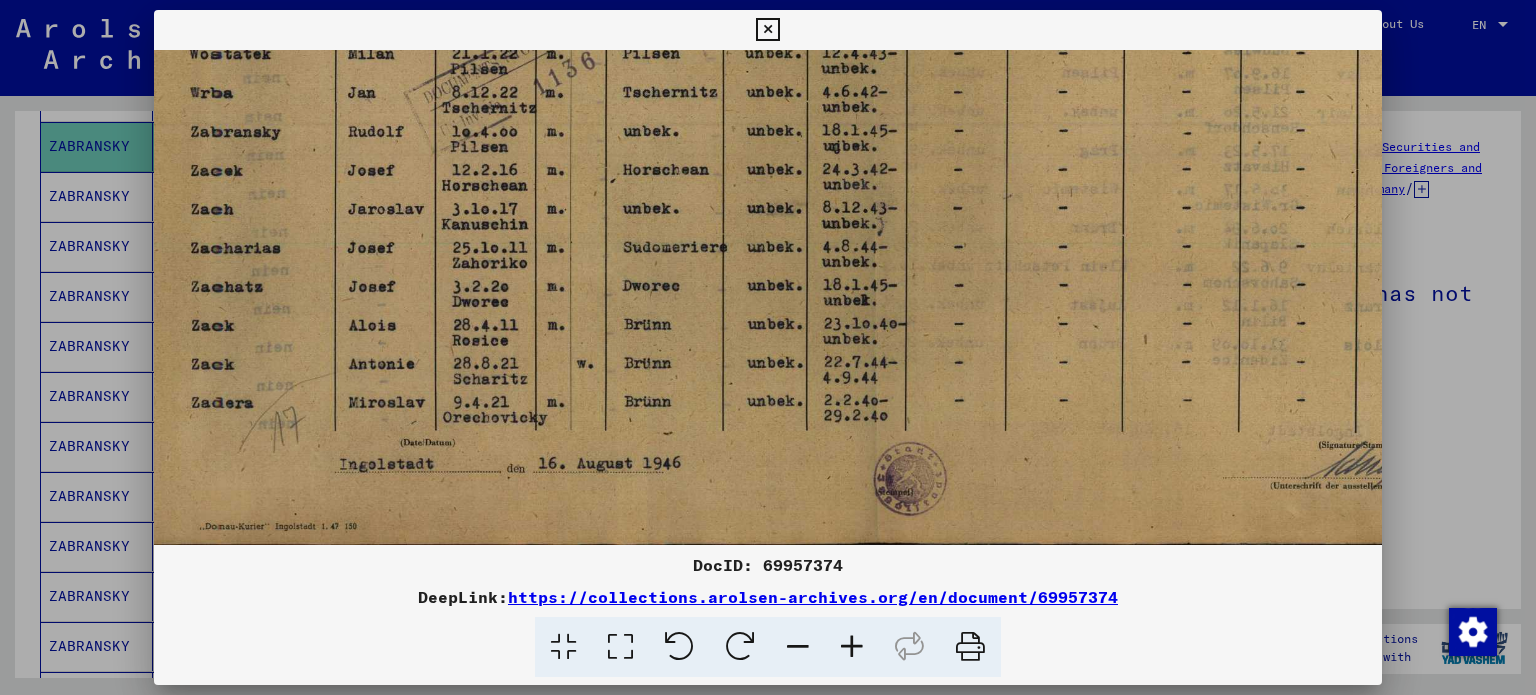 drag, startPoint x: 1210, startPoint y: 502, endPoint x: 1205, endPoint y: 464, distance: 38.327538 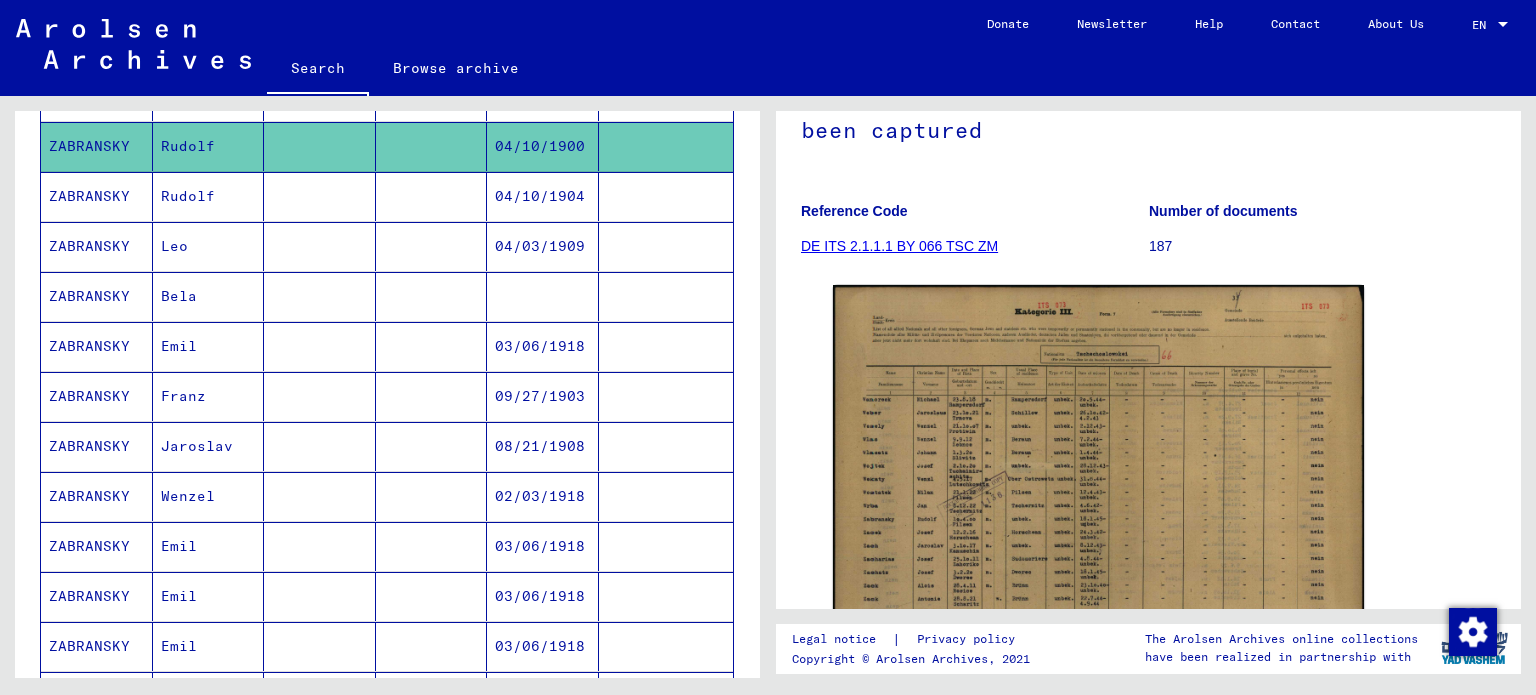scroll, scrollTop: 105, scrollLeft: 0, axis: vertical 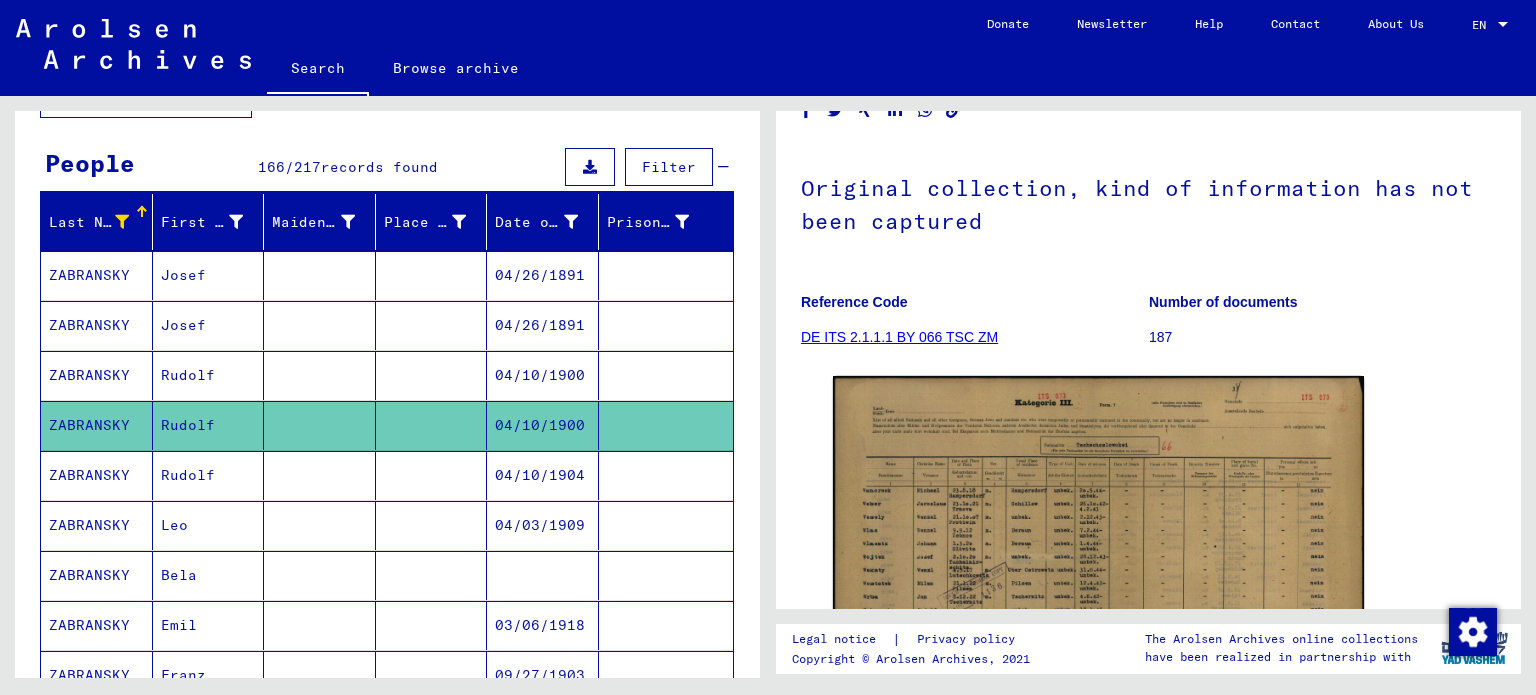 click at bounding box center [666, 425] 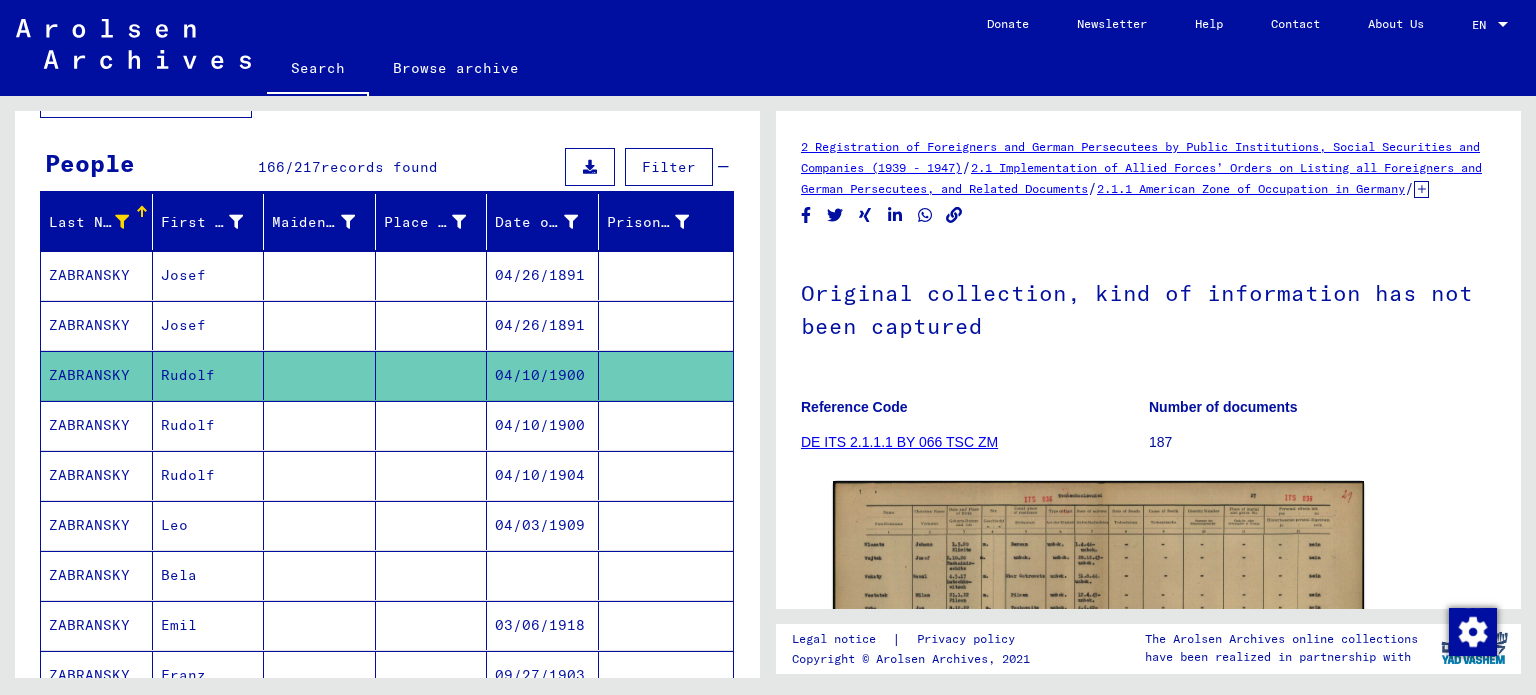 scroll, scrollTop: 0, scrollLeft: 0, axis: both 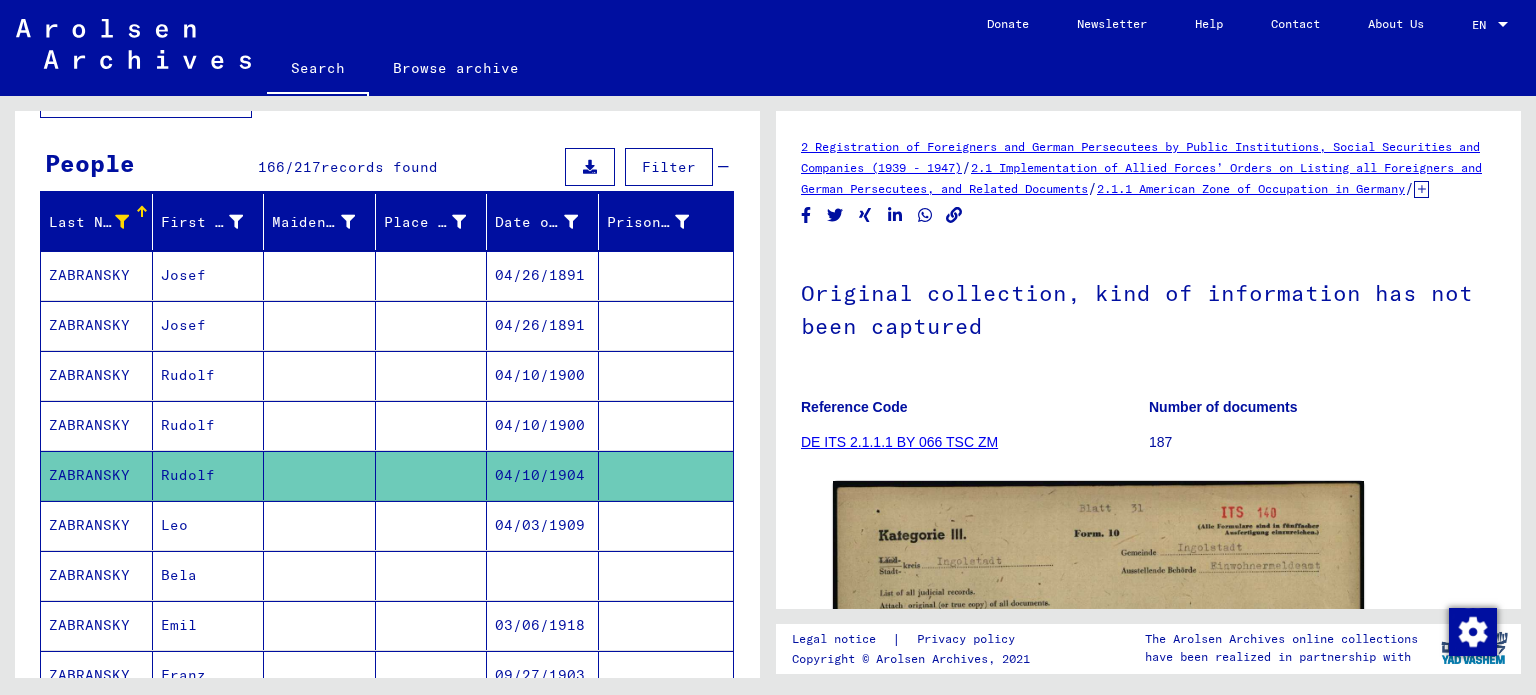 click at bounding box center (666, 425) 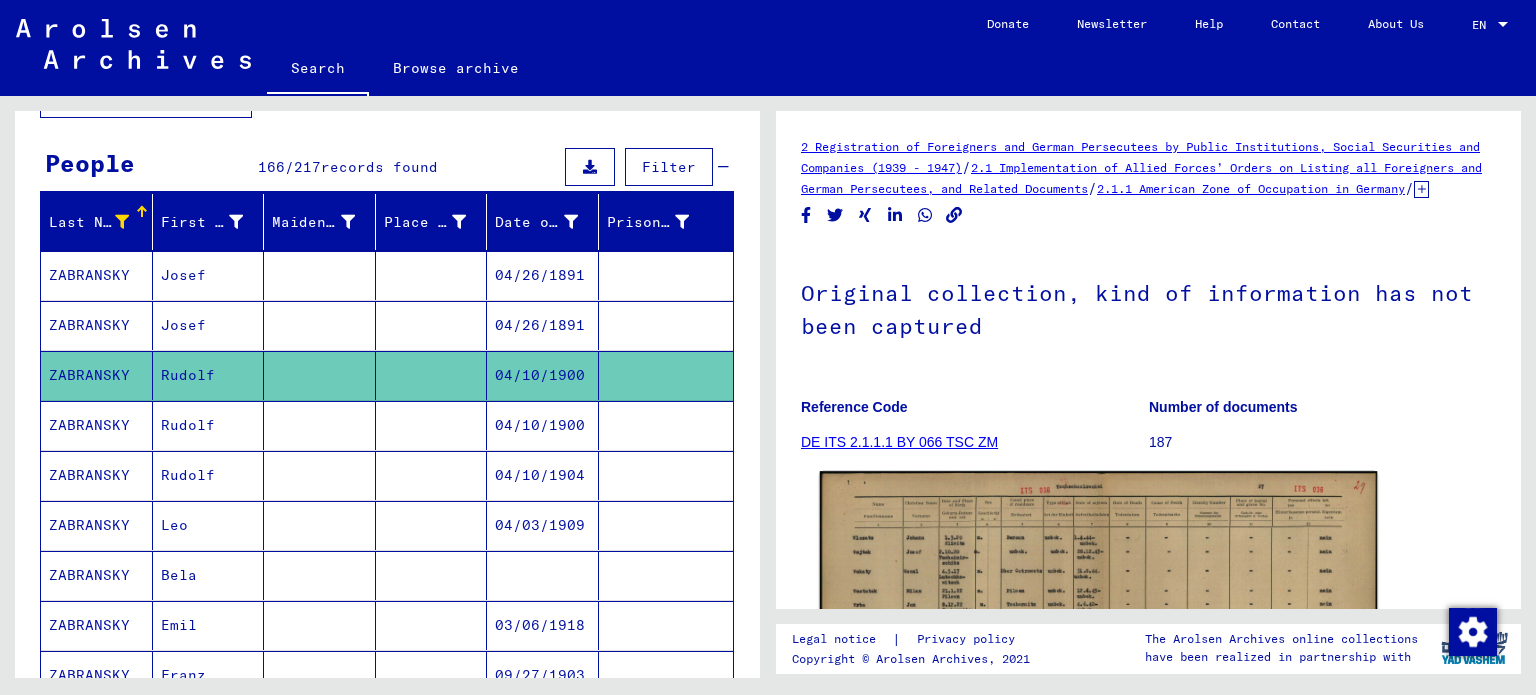 scroll, scrollTop: 0, scrollLeft: 0, axis: both 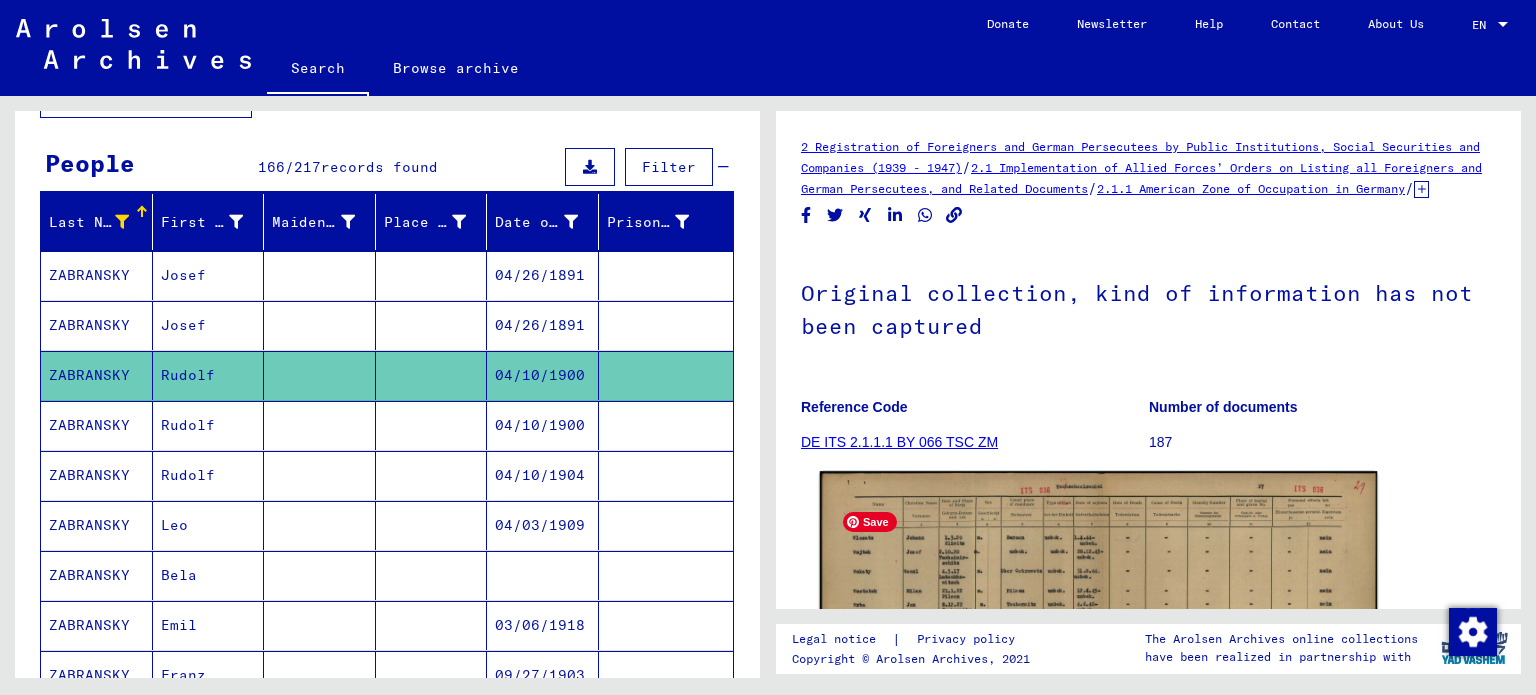 click 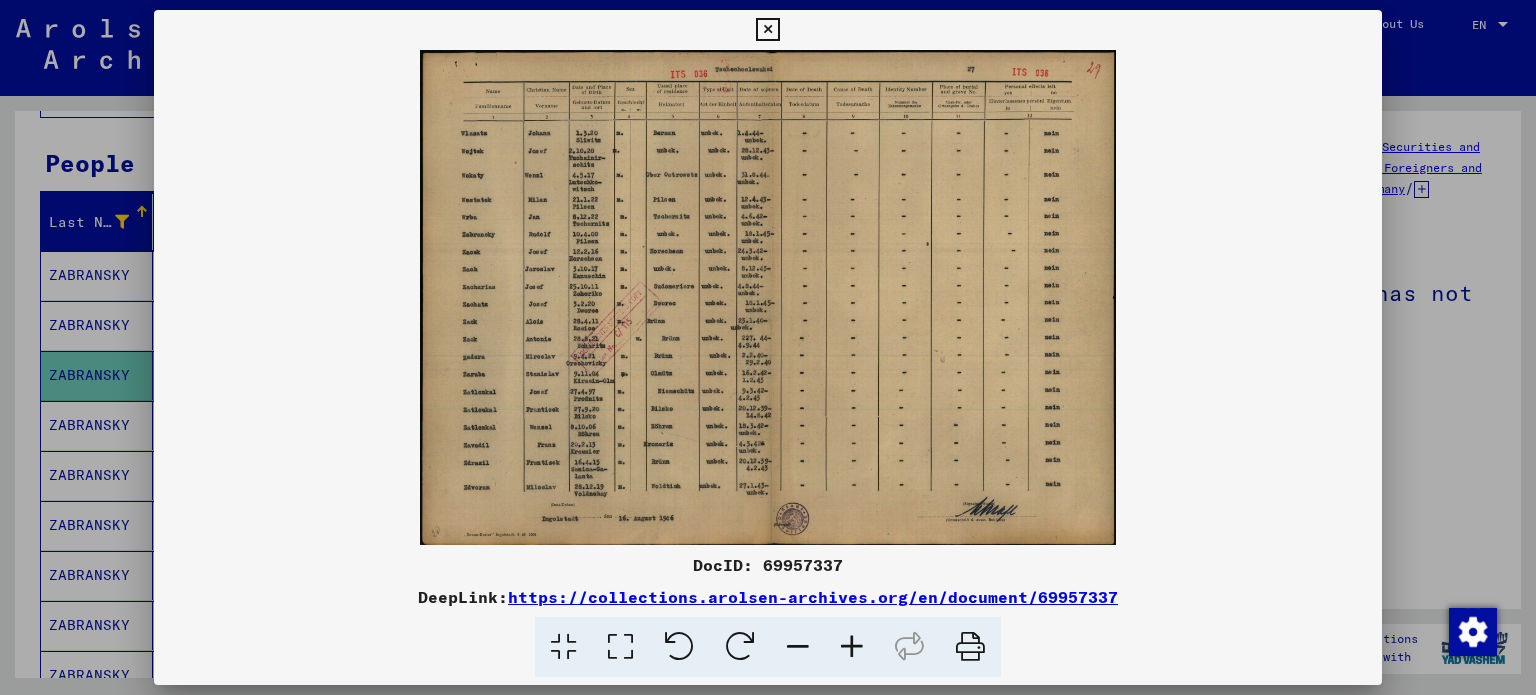 click at bounding box center [852, 647] 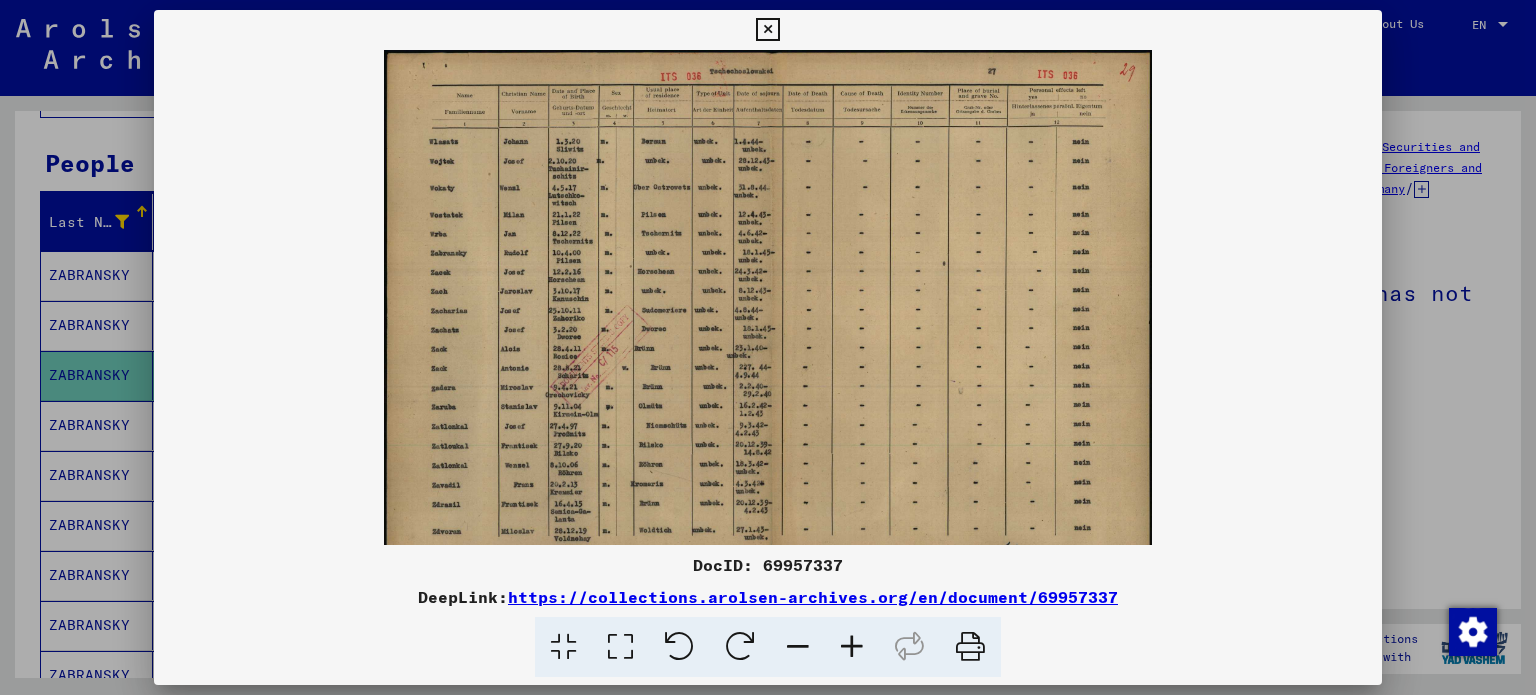 click at bounding box center [852, 647] 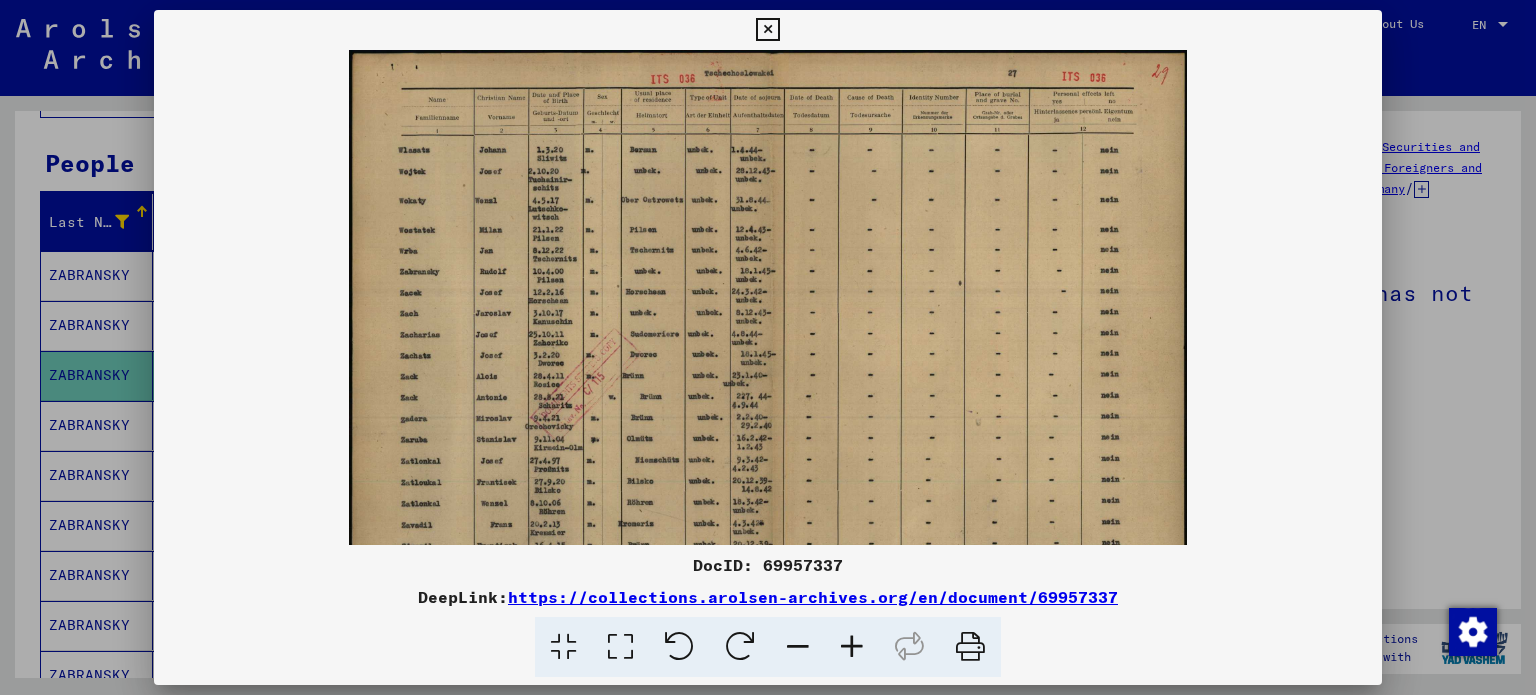 click at bounding box center (852, 647) 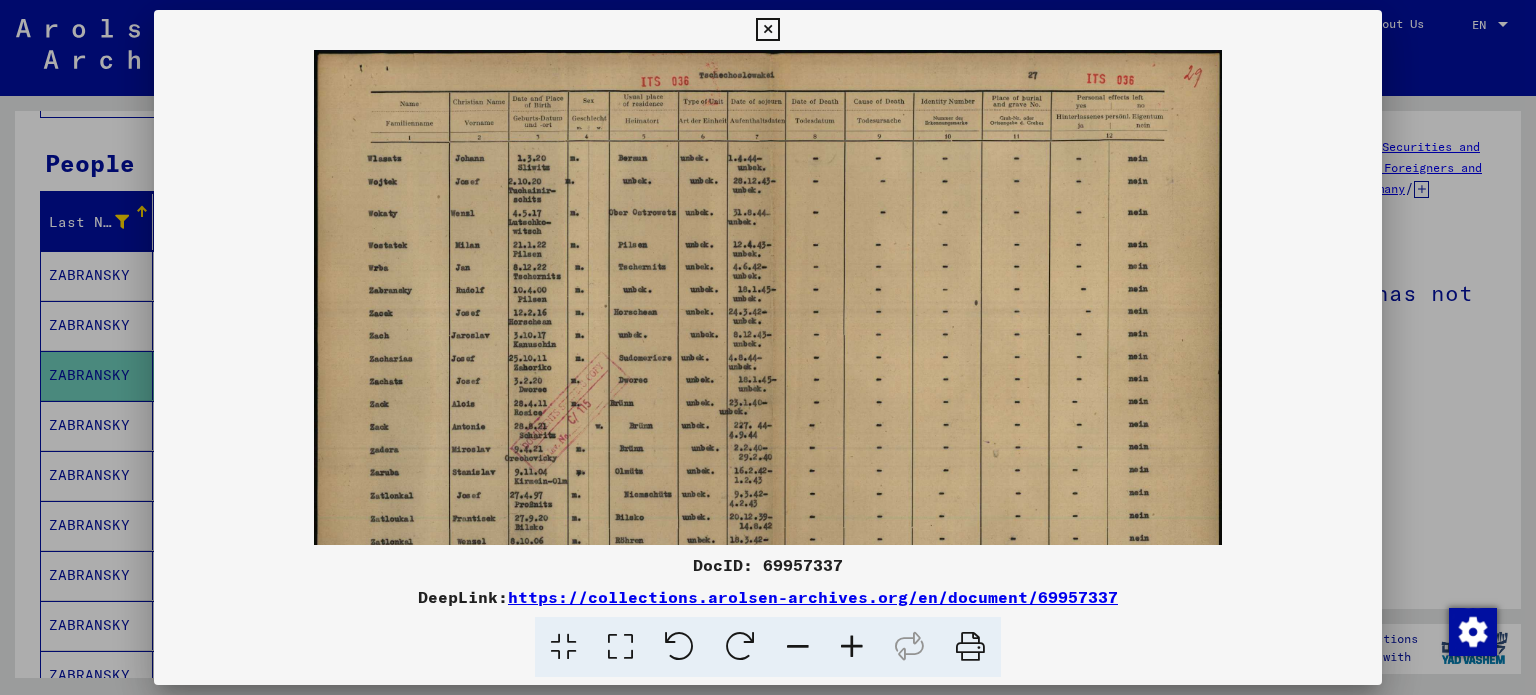 click at bounding box center (852, 647) 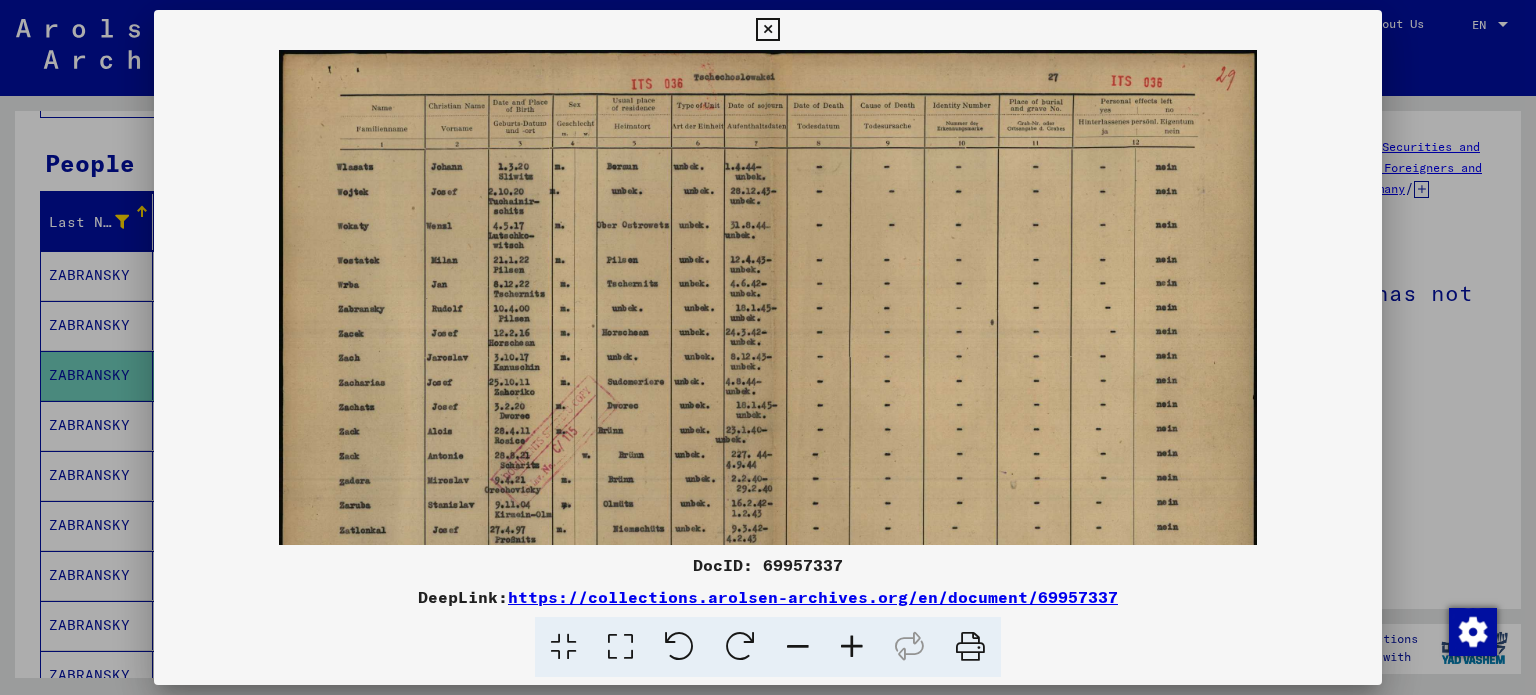 click at bounding box center [852, 647] 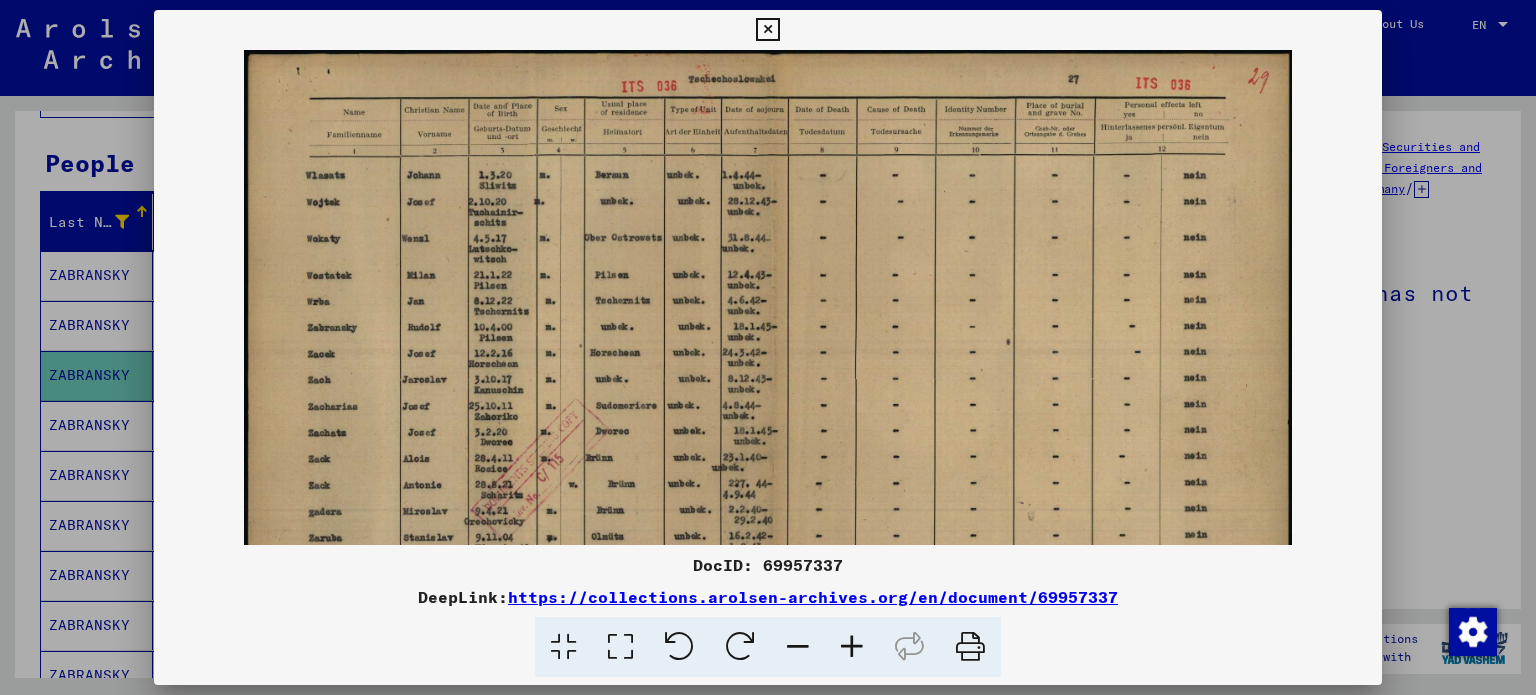click at bounding box center [852, 647] 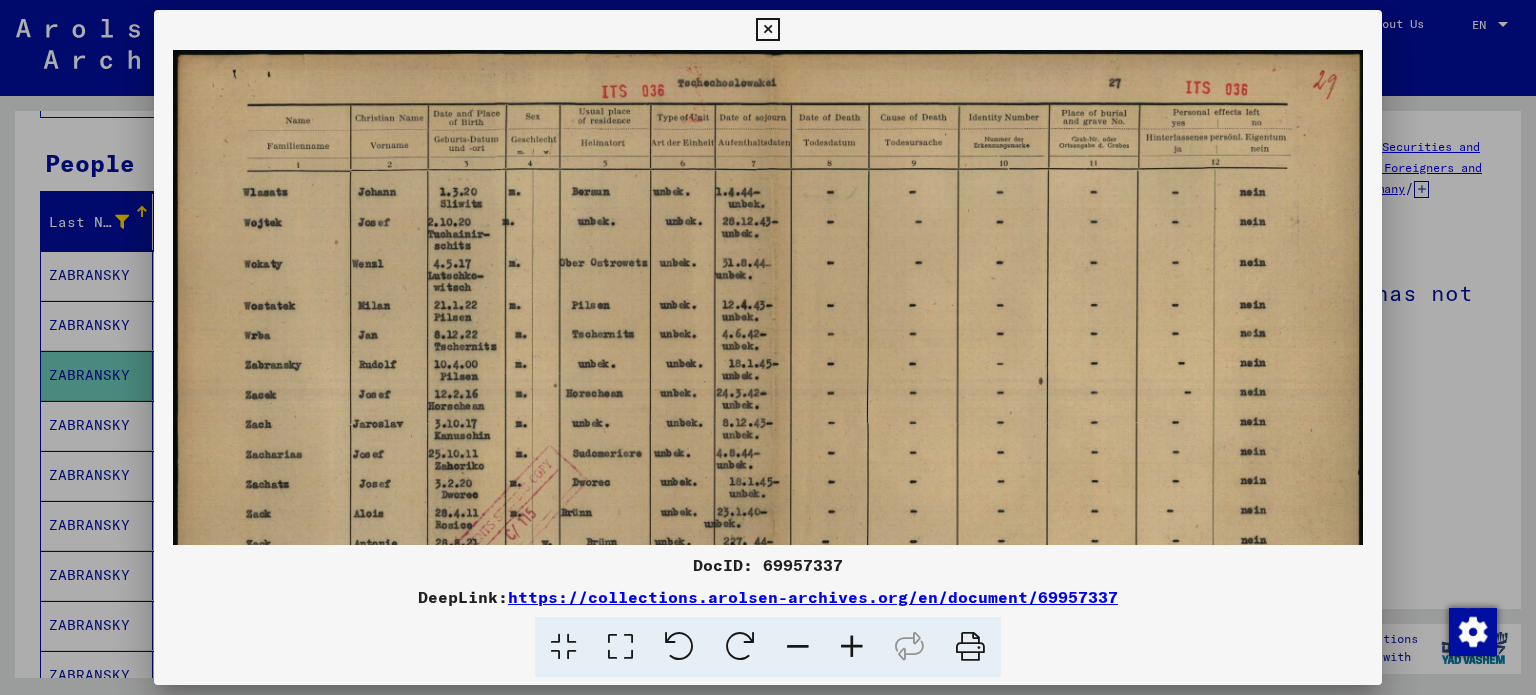 click at bounding box center (852, 647) 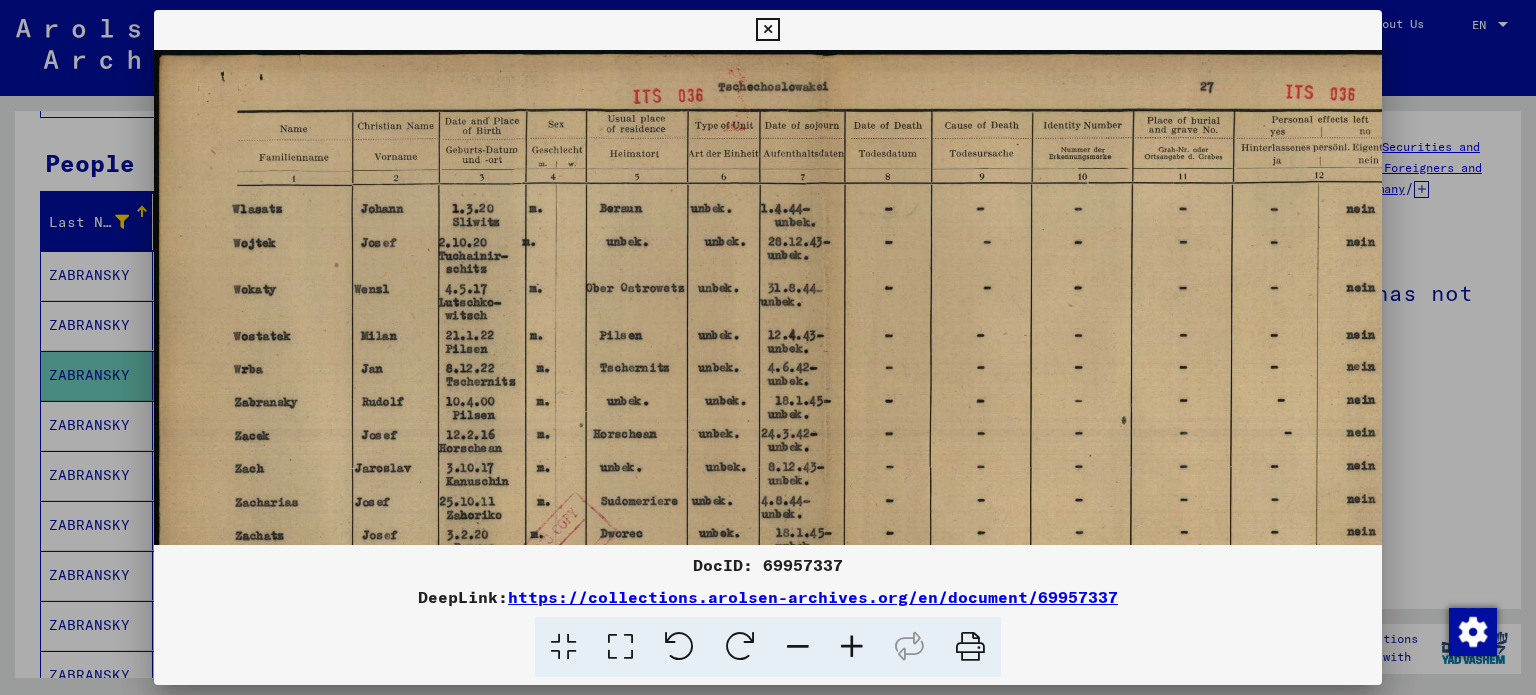 click at bounding box center [852, 647] 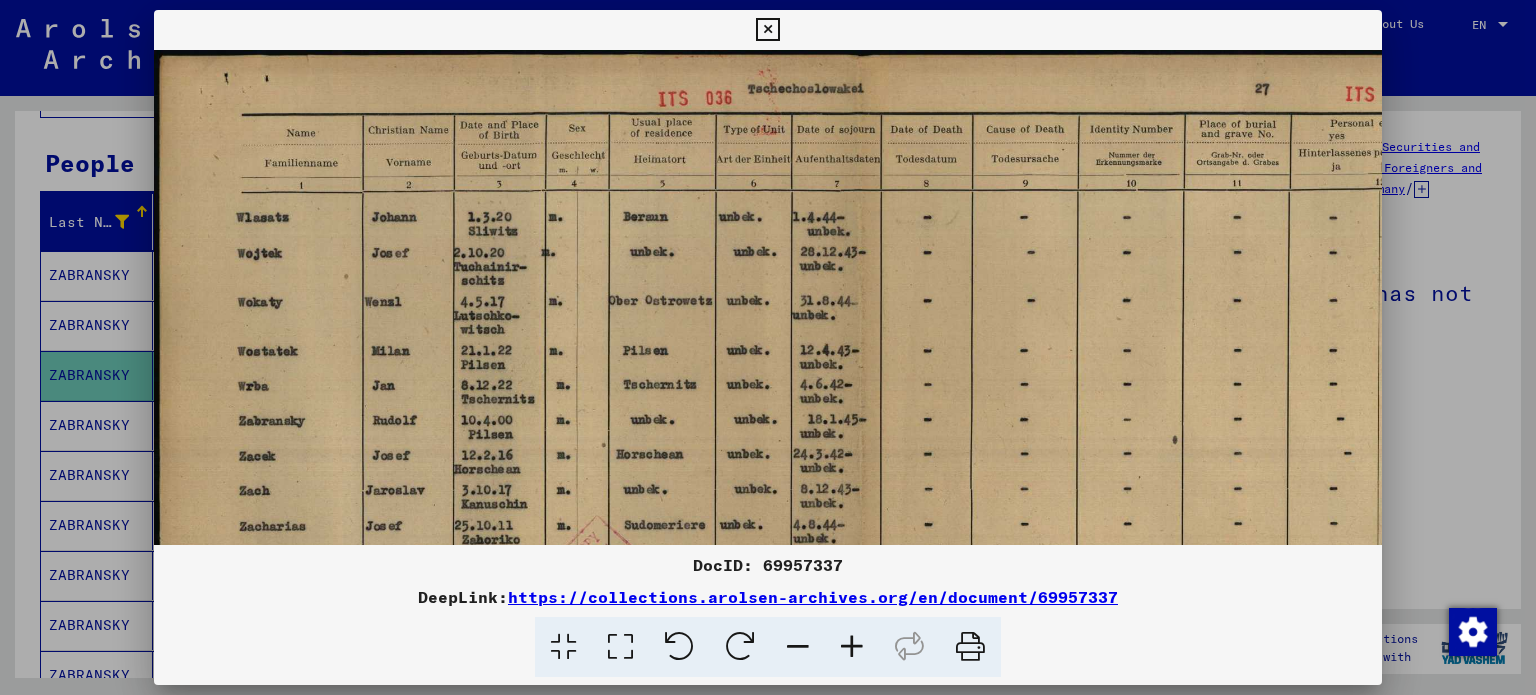 click at bounding box center [852, 647] 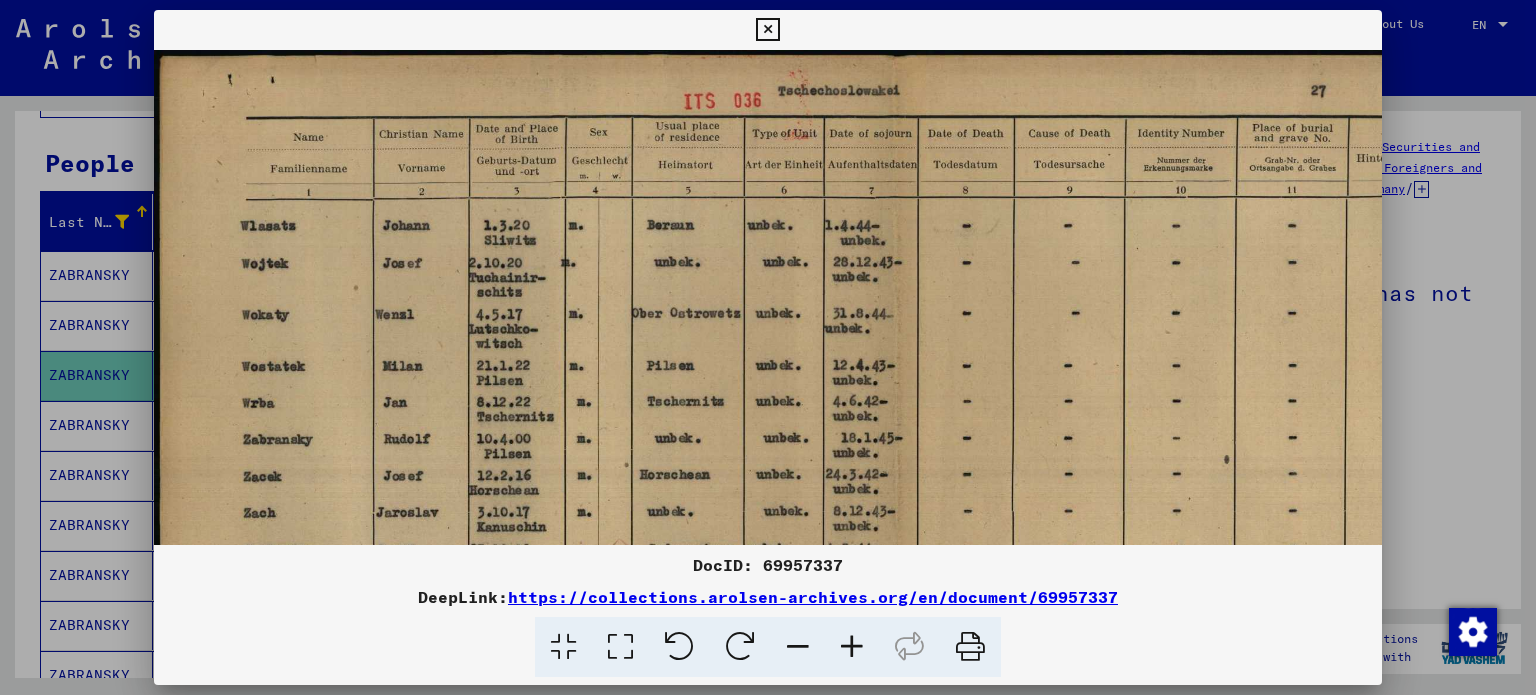 click at bounding box center [852, 647] 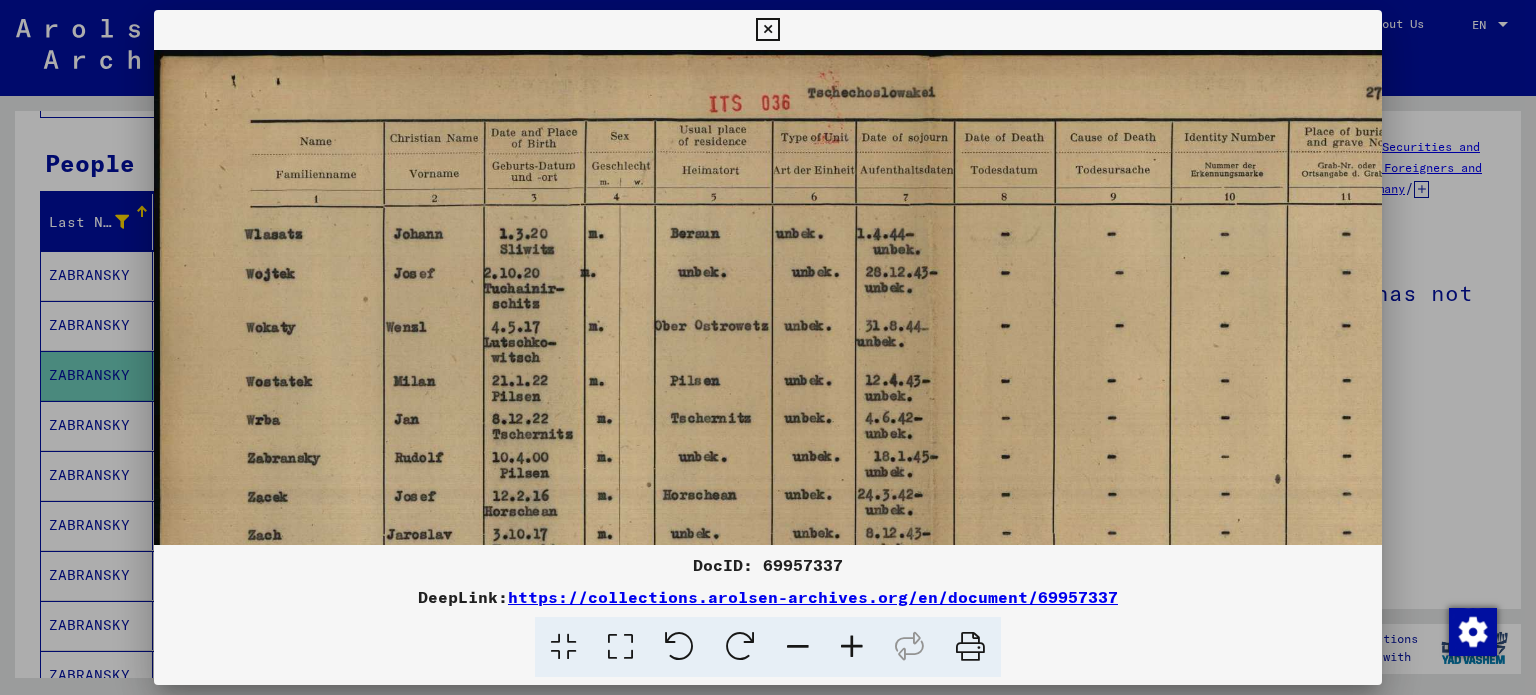 click at bounding box center [852, 647] 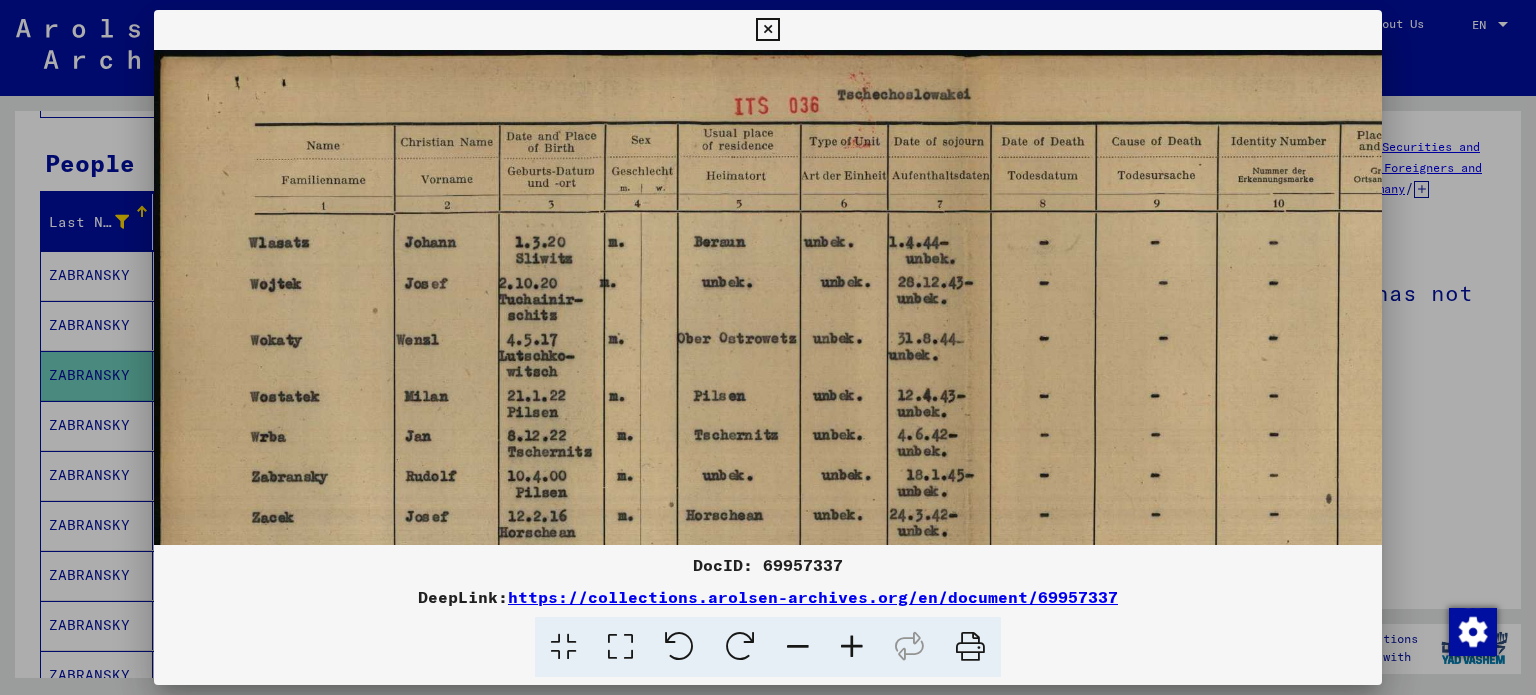 click at bounding box center (852, 647) 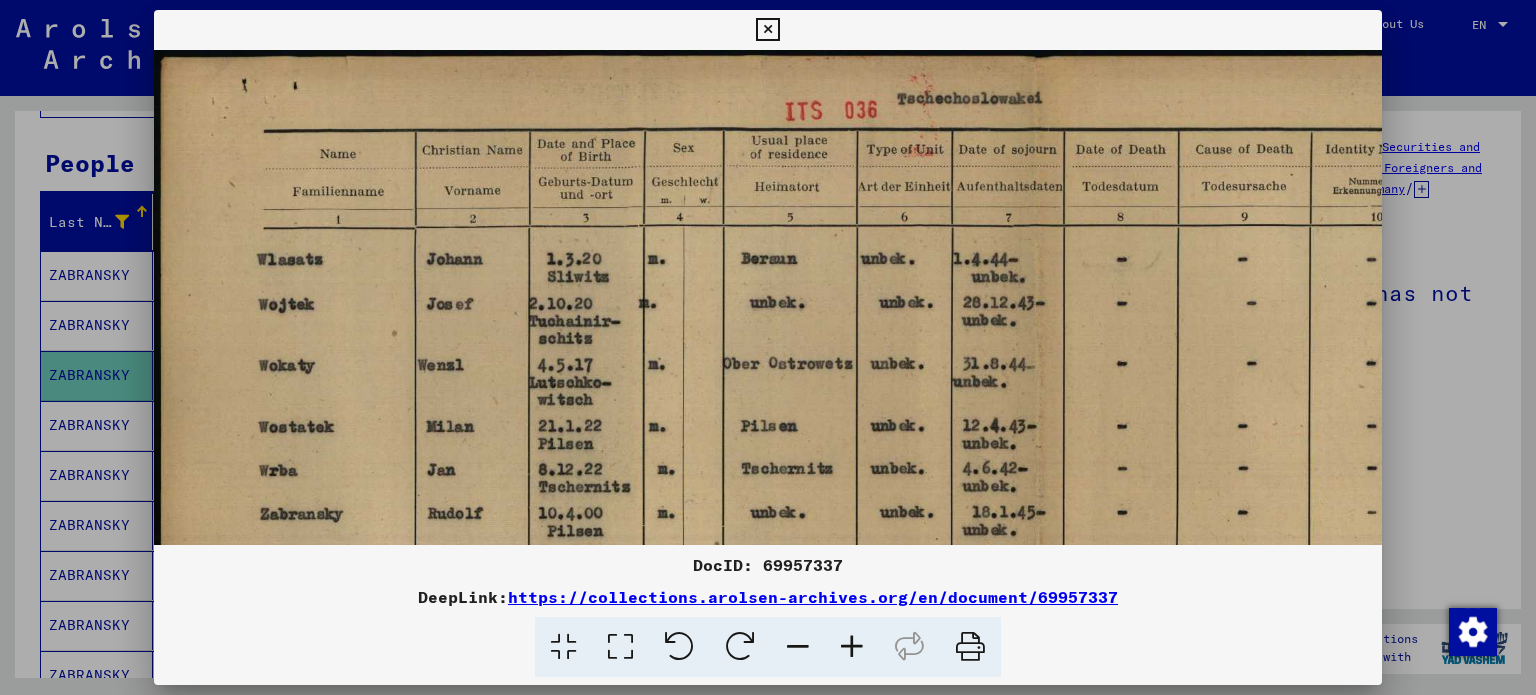 click at bounding box center (852, 647) 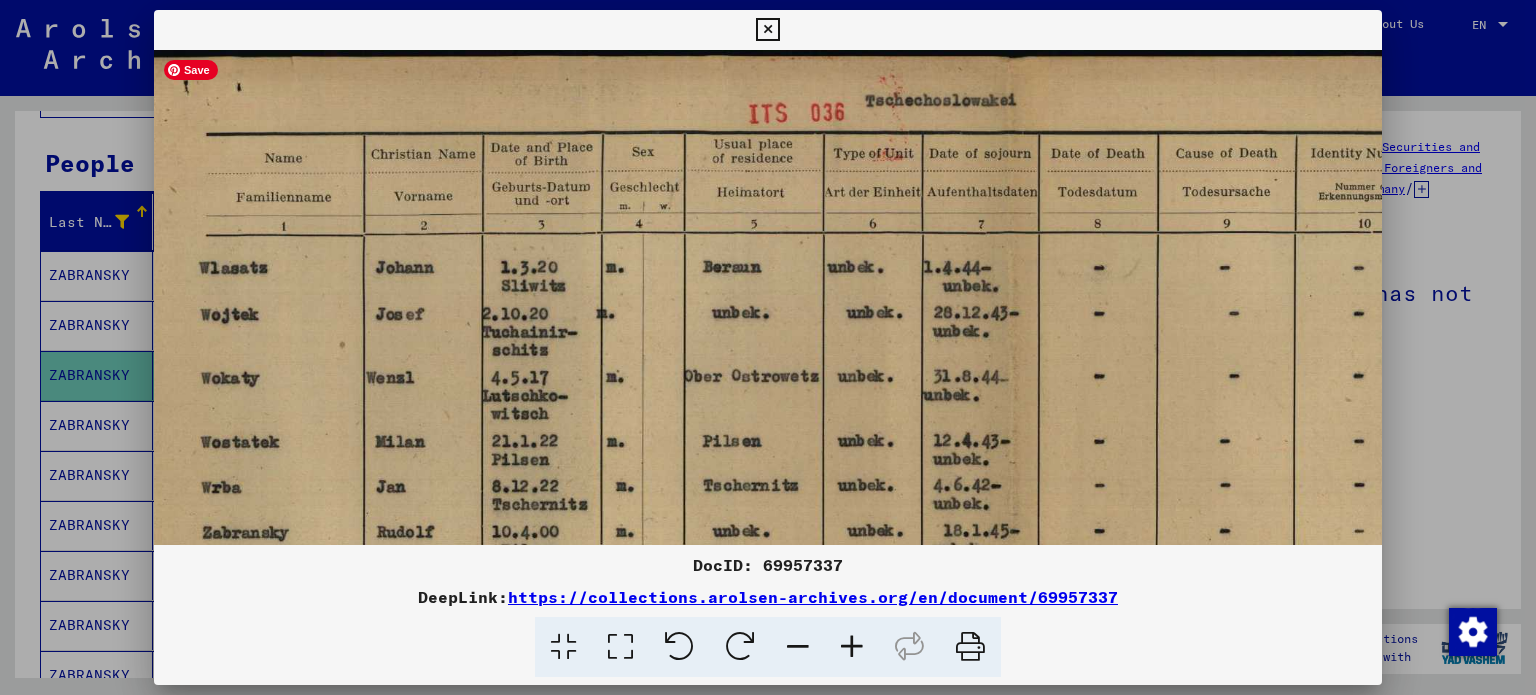 scroll, scrollTop: 0, scrollLeft: 70, axis: horizontal 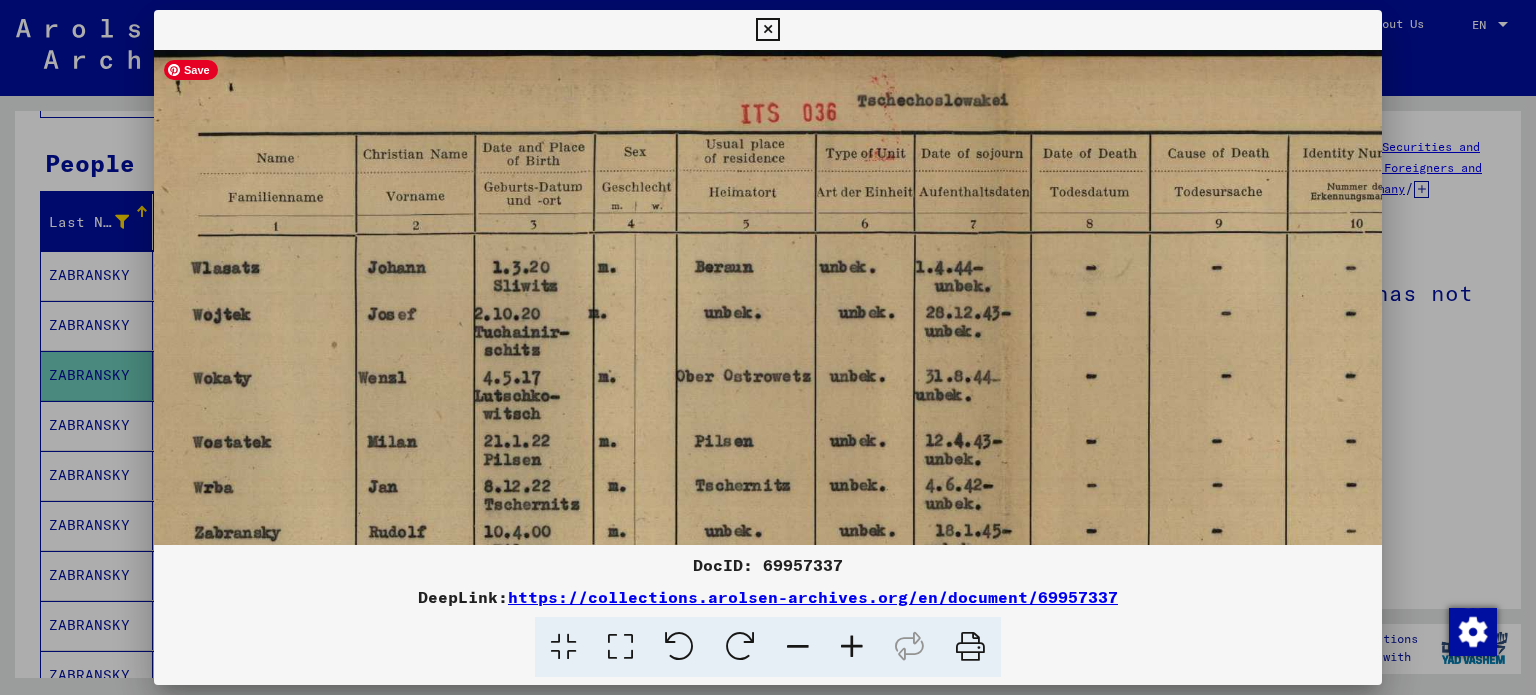 drag, startPoint x: 1175, startPoint y: 195, endPoint x: 1109, endPoint y: 214, distance: 68.68042 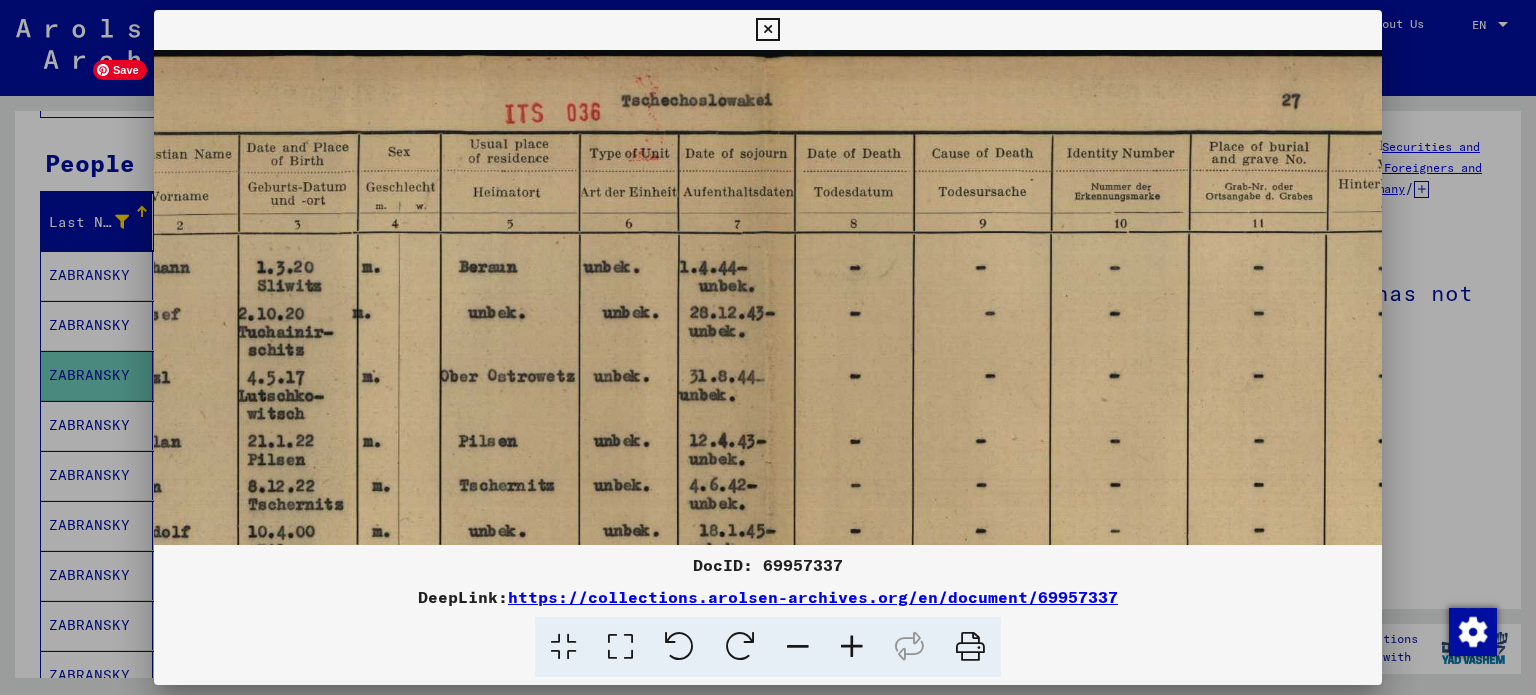 scroll, scrollTop: 0, scrollLeft: 357, axis: horizontal 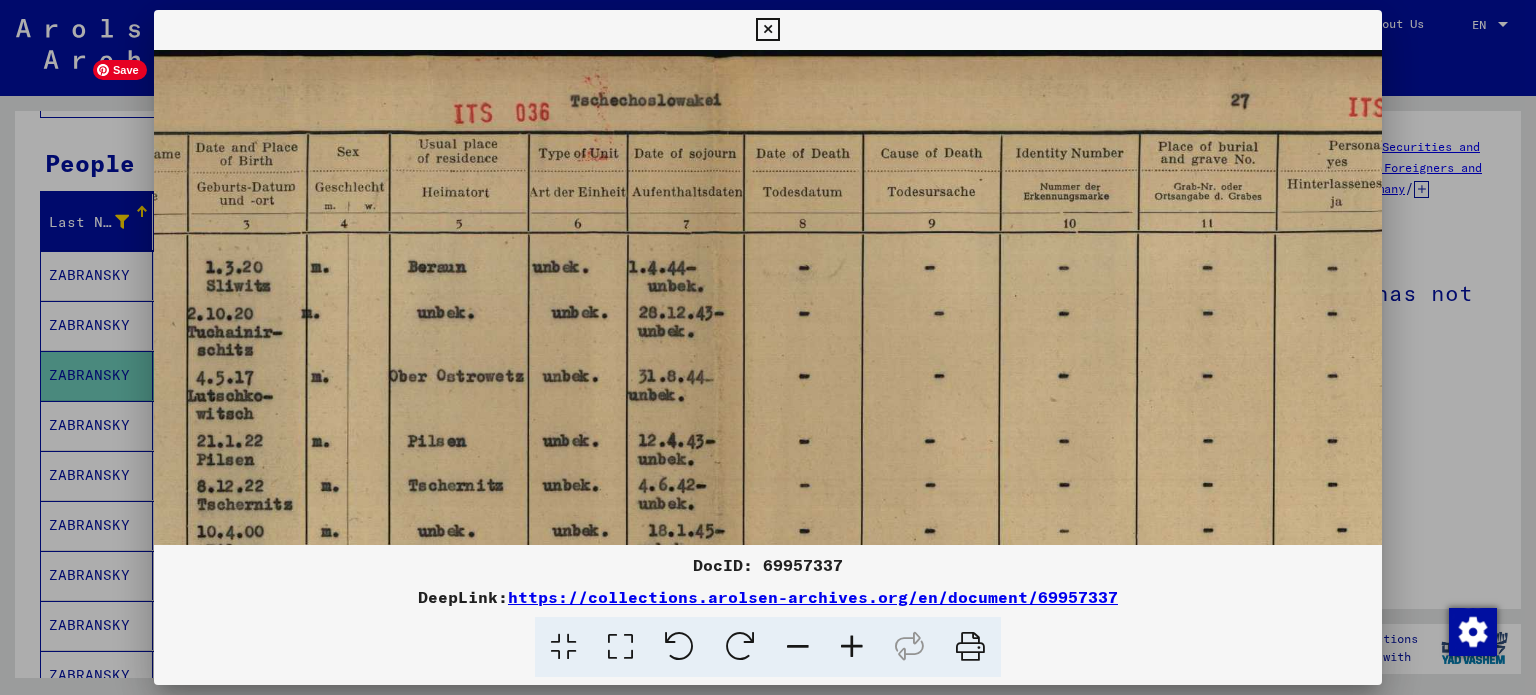 drag, startPoint x: 1295, startPoint y: 321, endPoint x: 1018, endPoint y: 329, distance: 277.1155 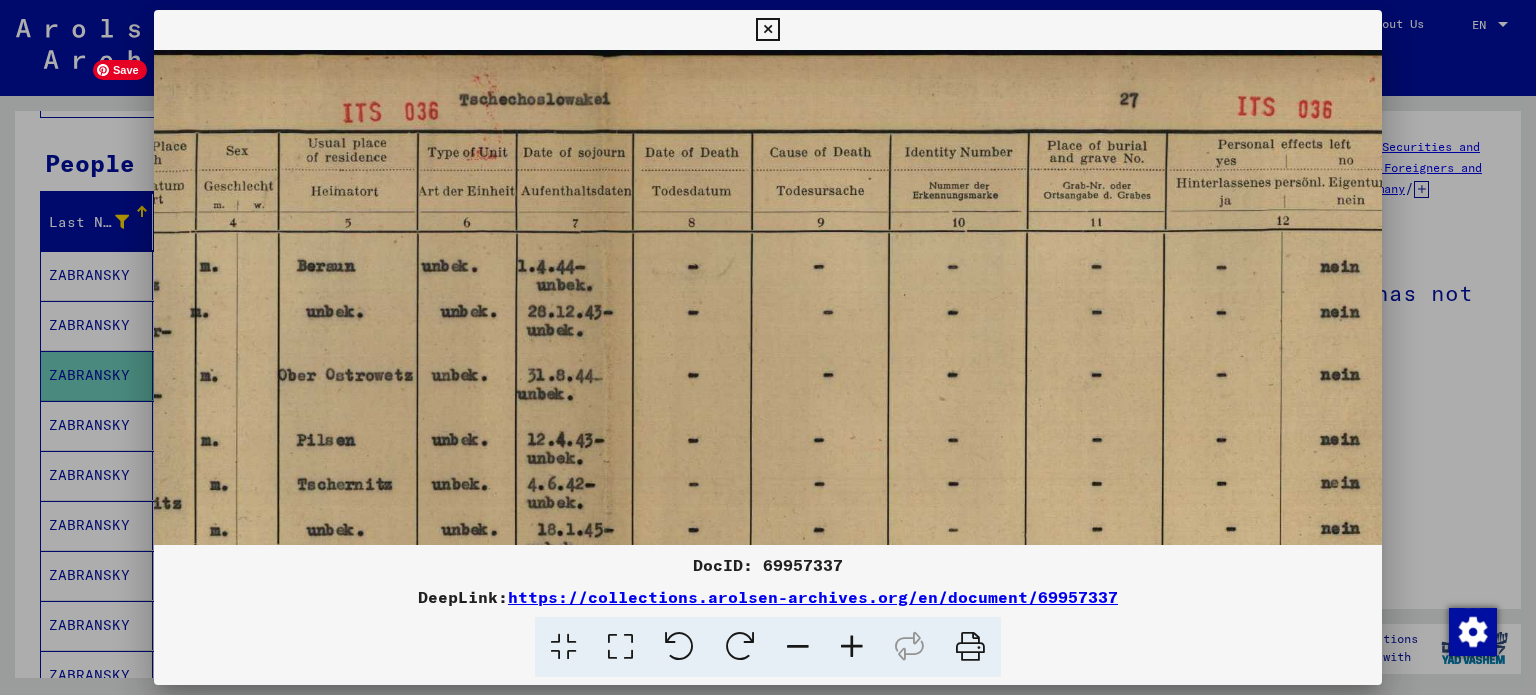 scroll, scrollTop: 1, scrollLeft: 474, axis: both 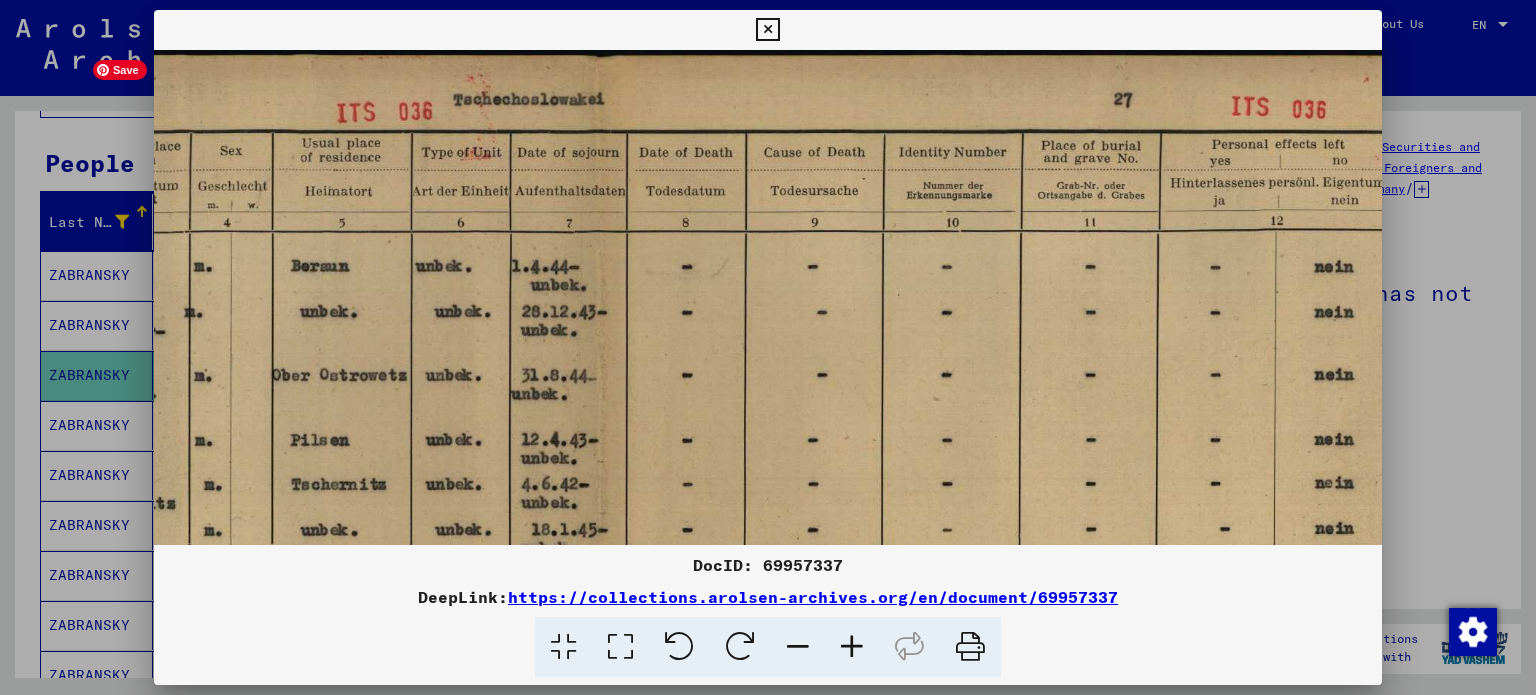 drag, startPoint x: 1188, startPoint y: 336, endPoint x: 1075, endPoint y: 335, distance: 113.004425 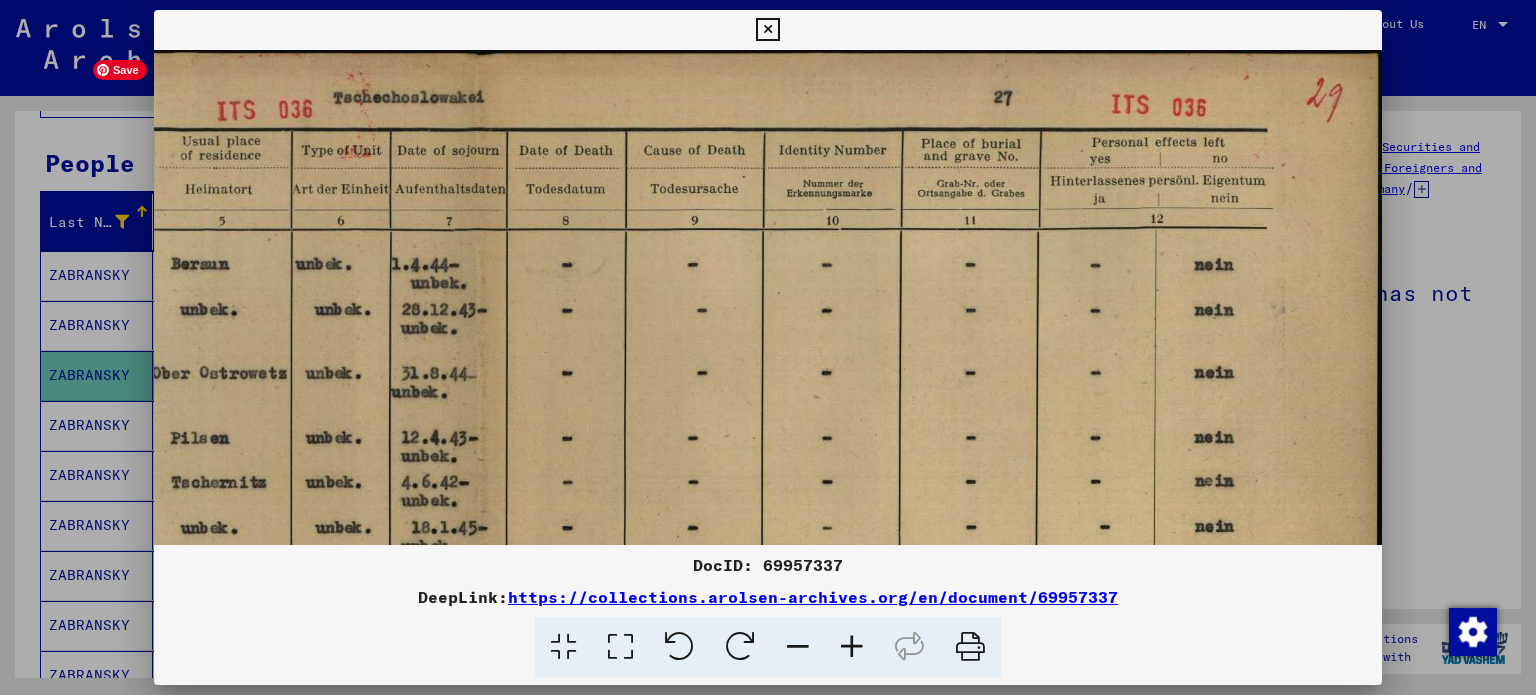 scroll, scrollTop: 4, scrollLeft: 594, axis: both 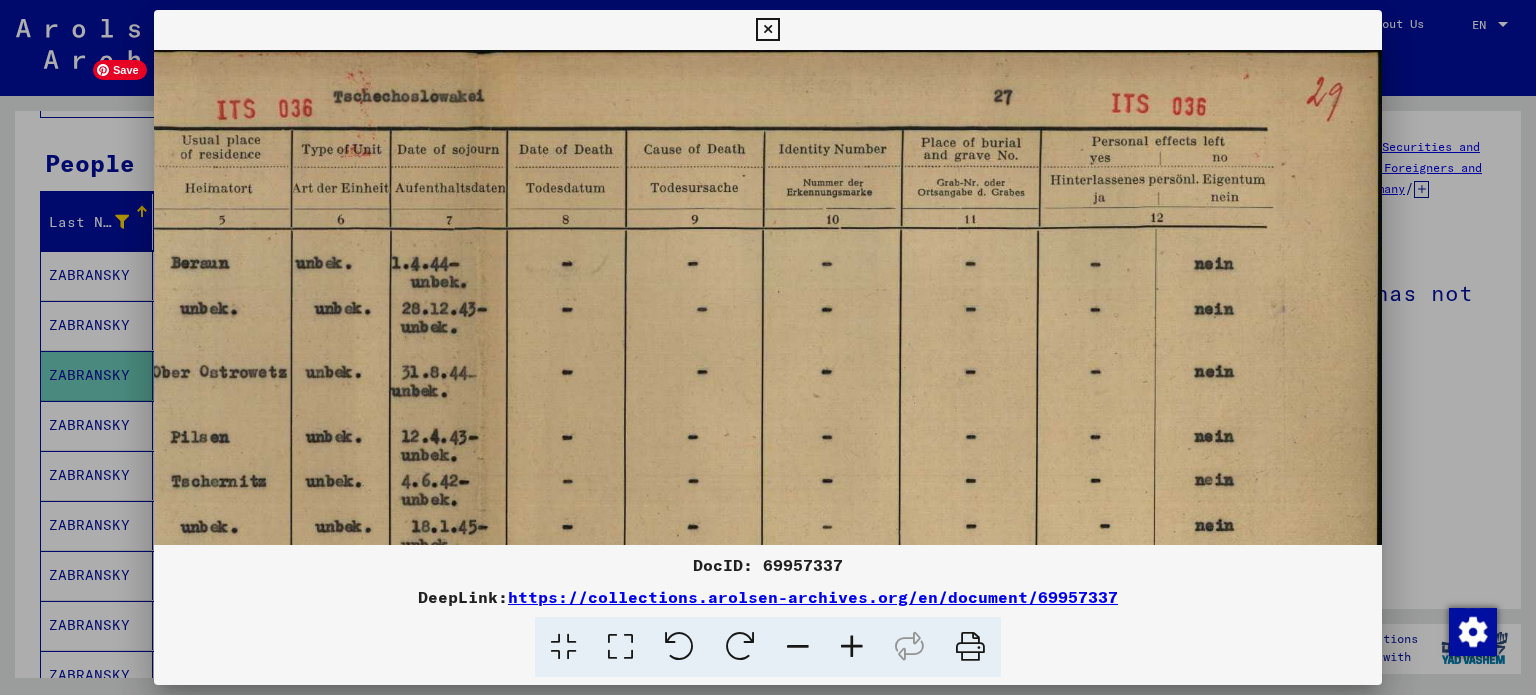 drag, startPoint x: 1311, startPoint y: 324, endPoint x: 1123, endPoint y: 328, distance: 188.04254 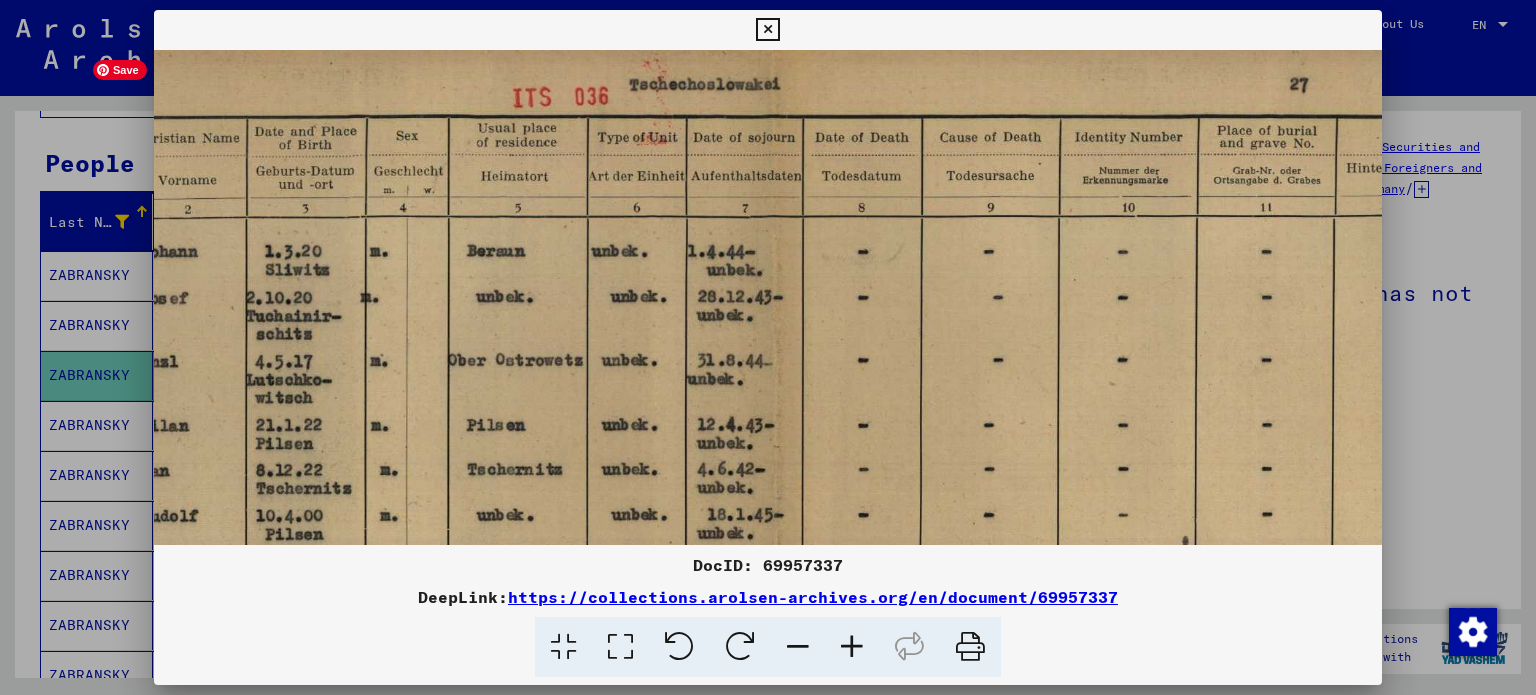 scroll, scrollTop: 18, scrollLeft: 293, axis: both 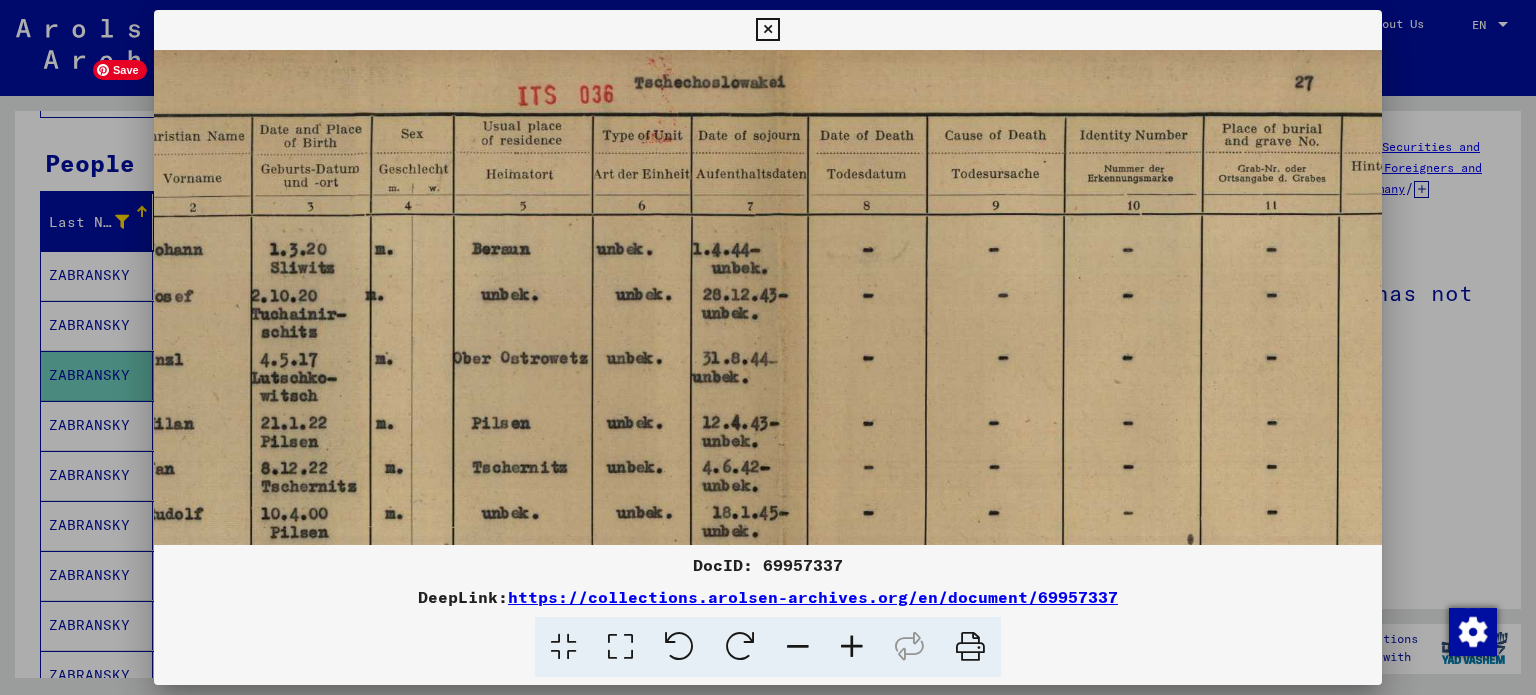 drag, startPoint x: 619, startPoint y: 426, endPoint x: 932, endPoint y: 416, distance: 313.1597 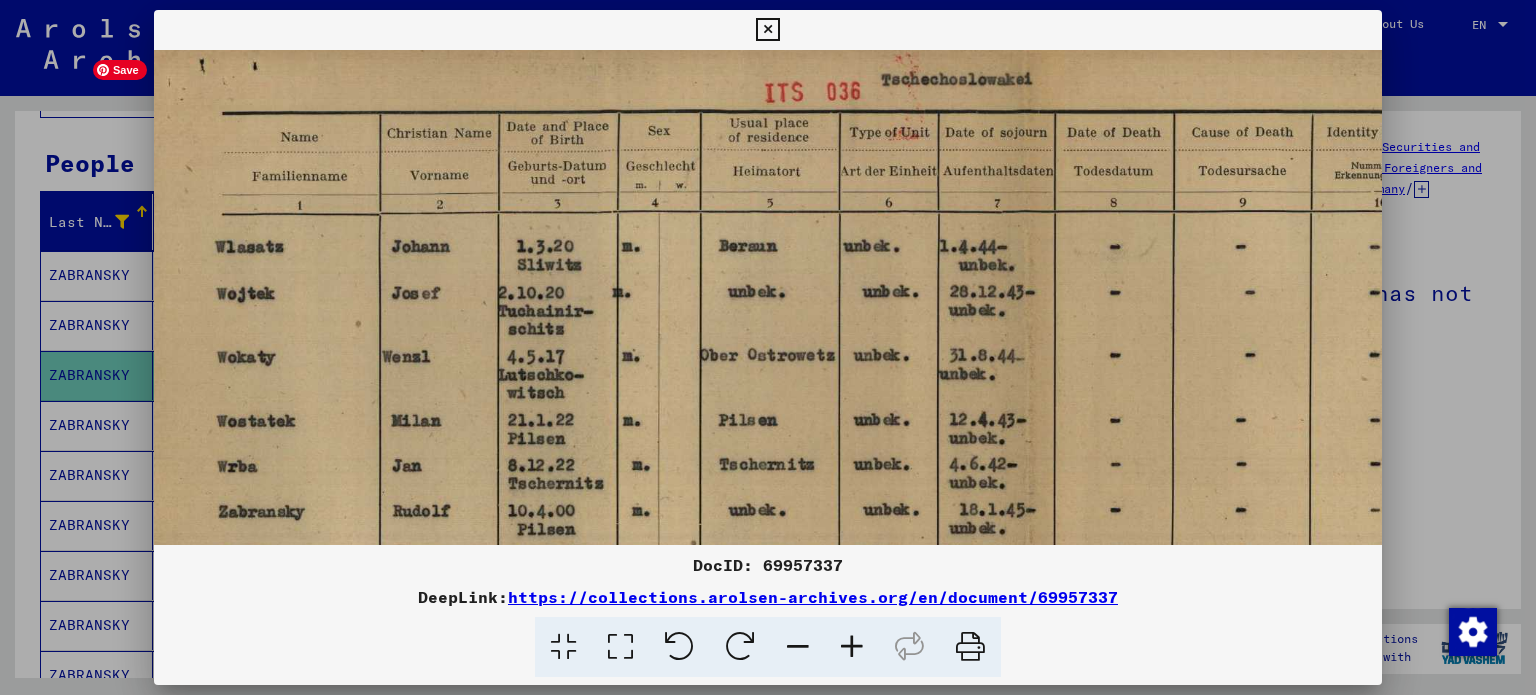 scroll, scrollTop: 21, scrollLeft: 42, axis: both 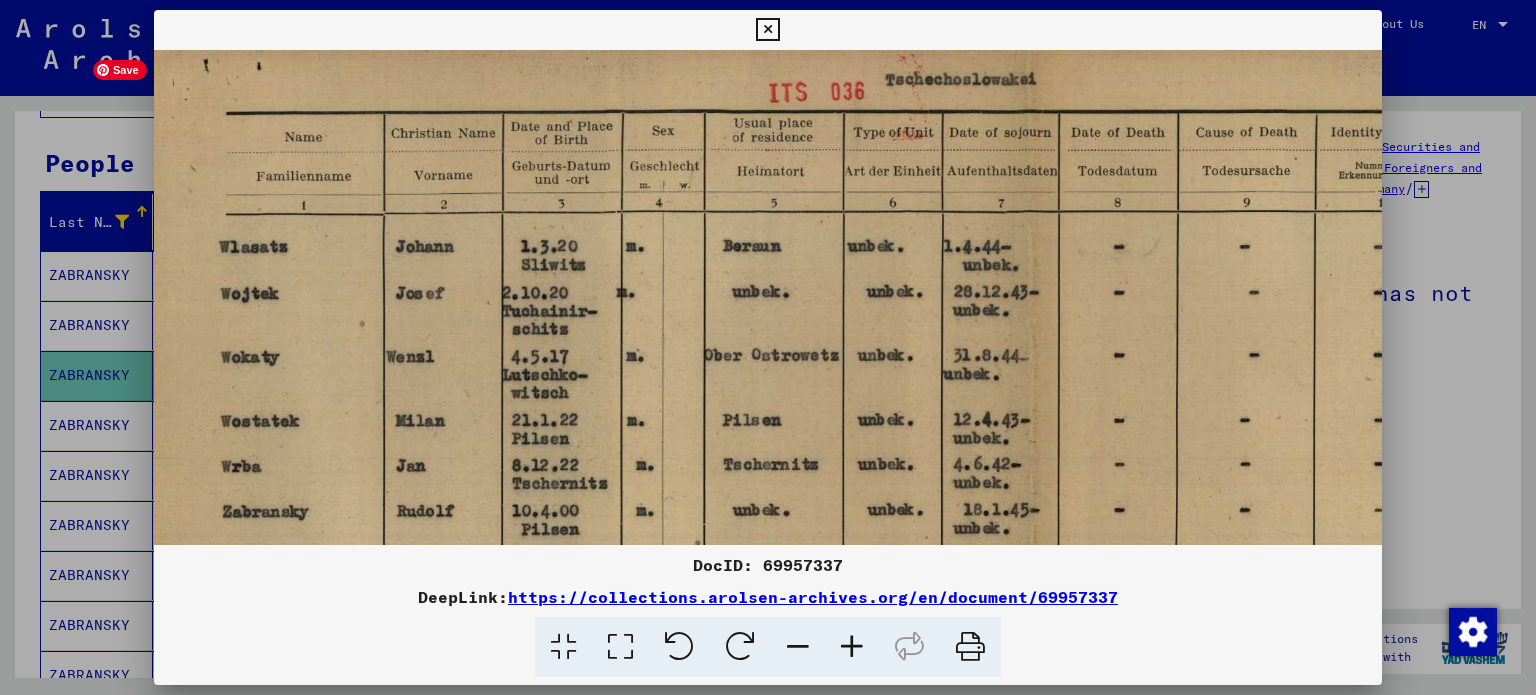 drag, startPoint x: 580, startPoint y: 397, endPoint x: 838, endPoint y: 397, distance: 258 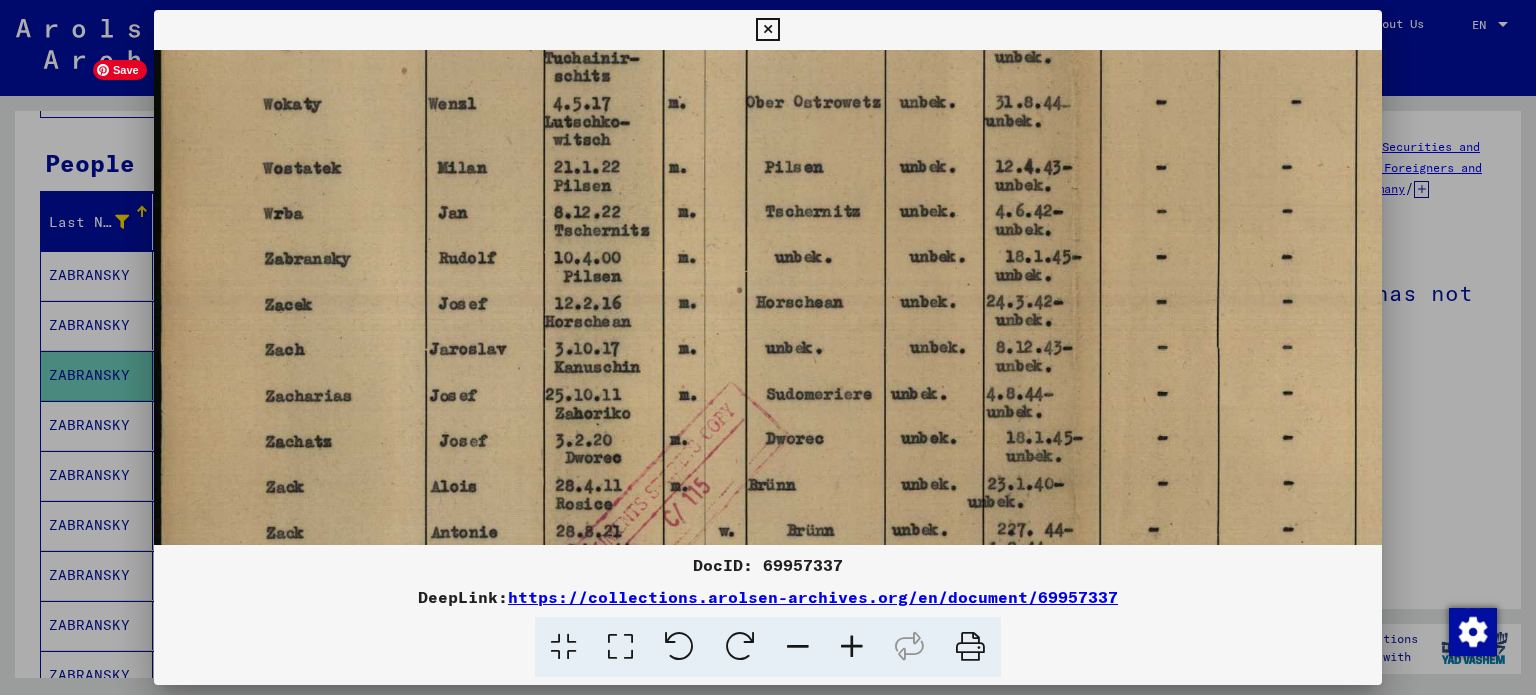 scroll, scrollTop: 372, scrollLeft: 0, axis: vertical 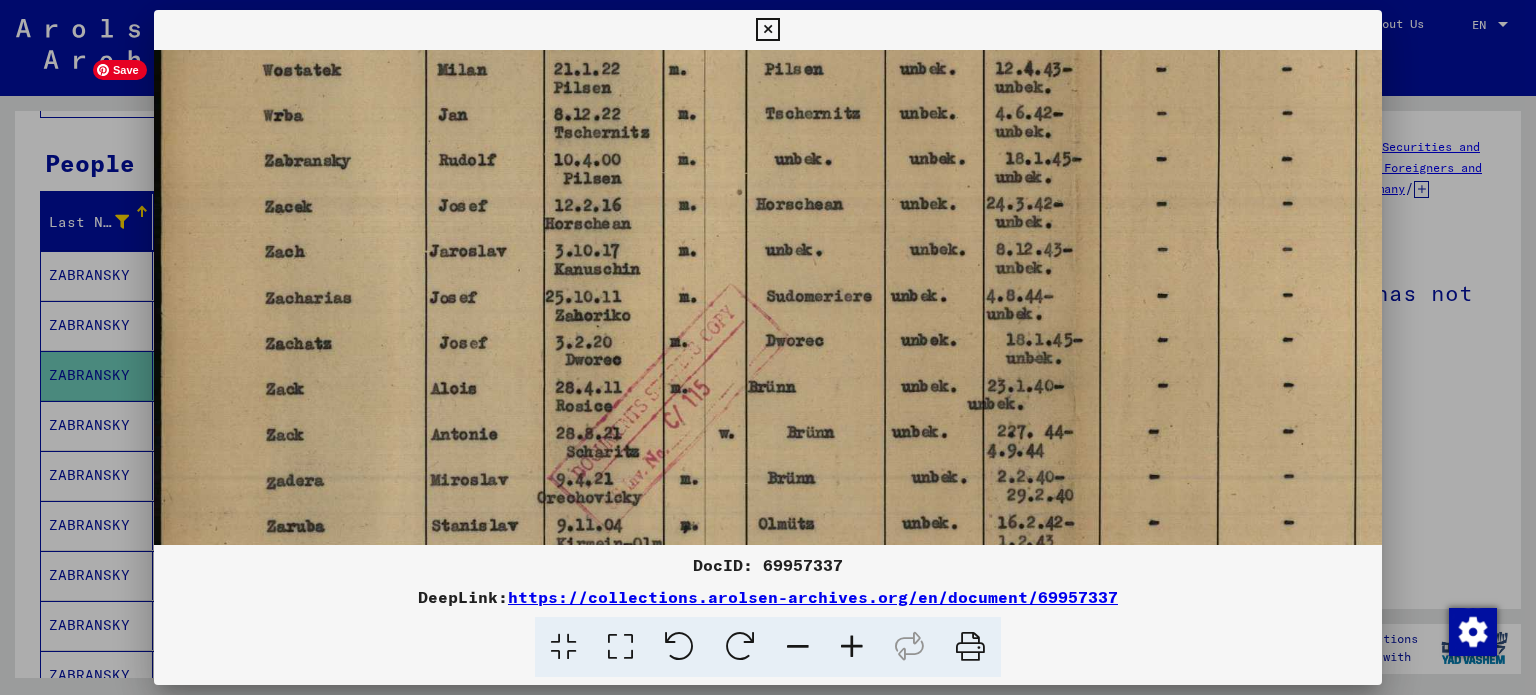 drag, startPoint x: 1039, startPoint y: 377, endPoint x: 1114, endPoint y: 28, distance: 356.96777 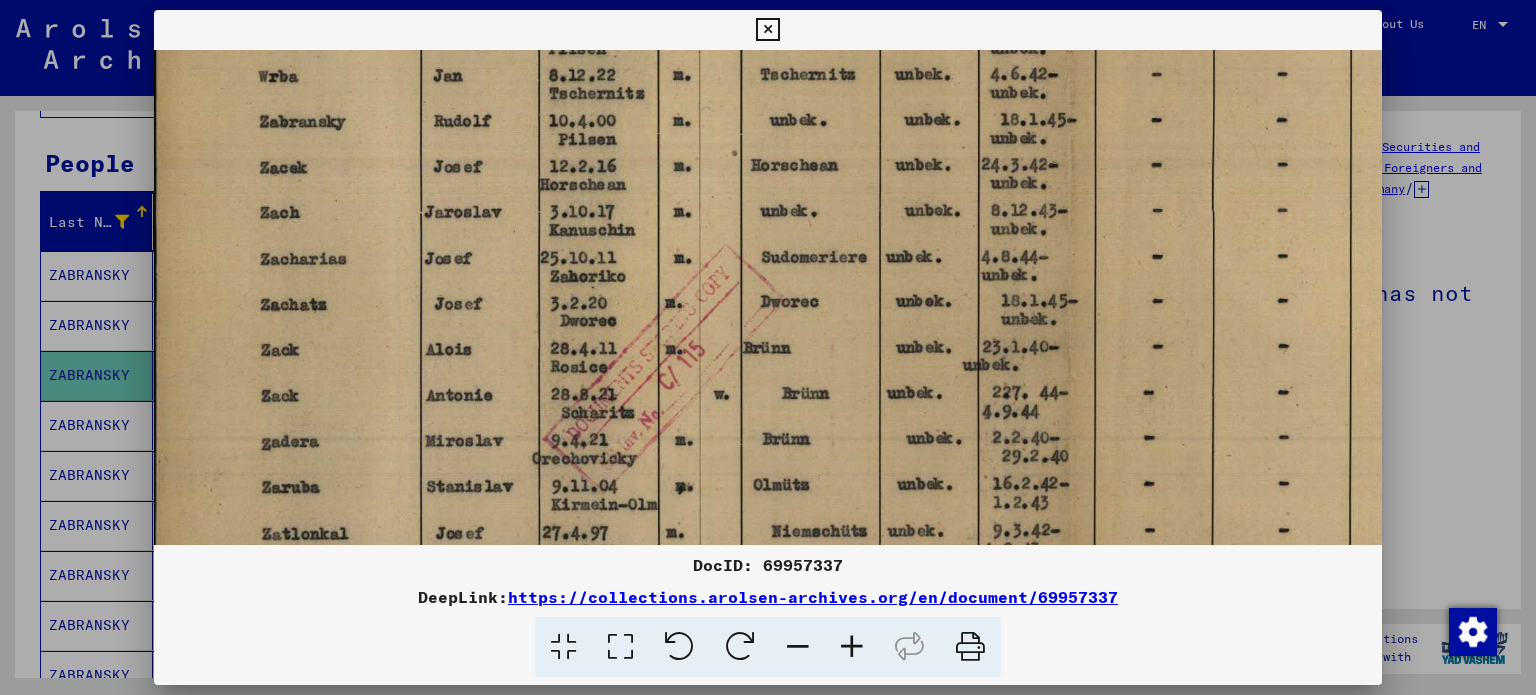scroll, scrollTop: 449, scrollLeft: 5, axis: both 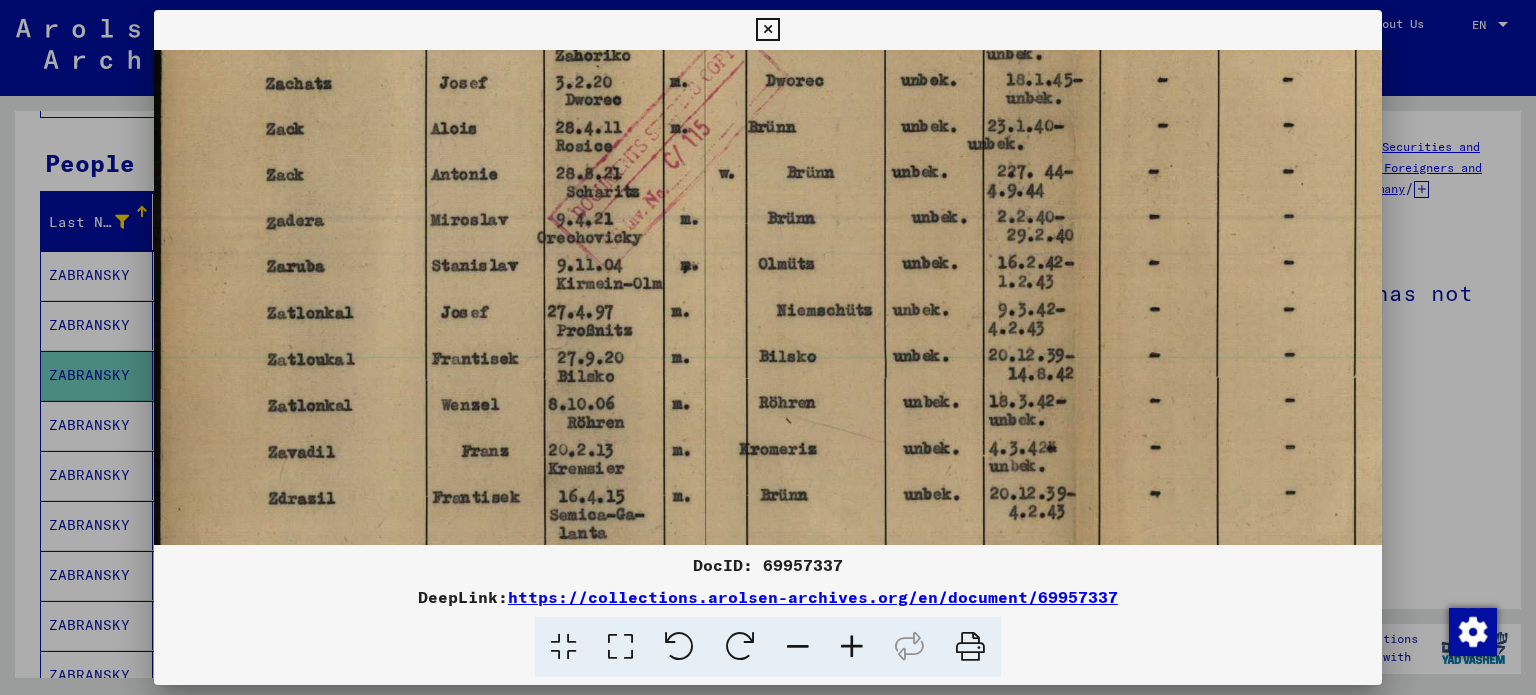 drag, startPoint x: 957, startPoint y: 403, endPoint x: 978, endPoint y: 143, distance: 260.8467 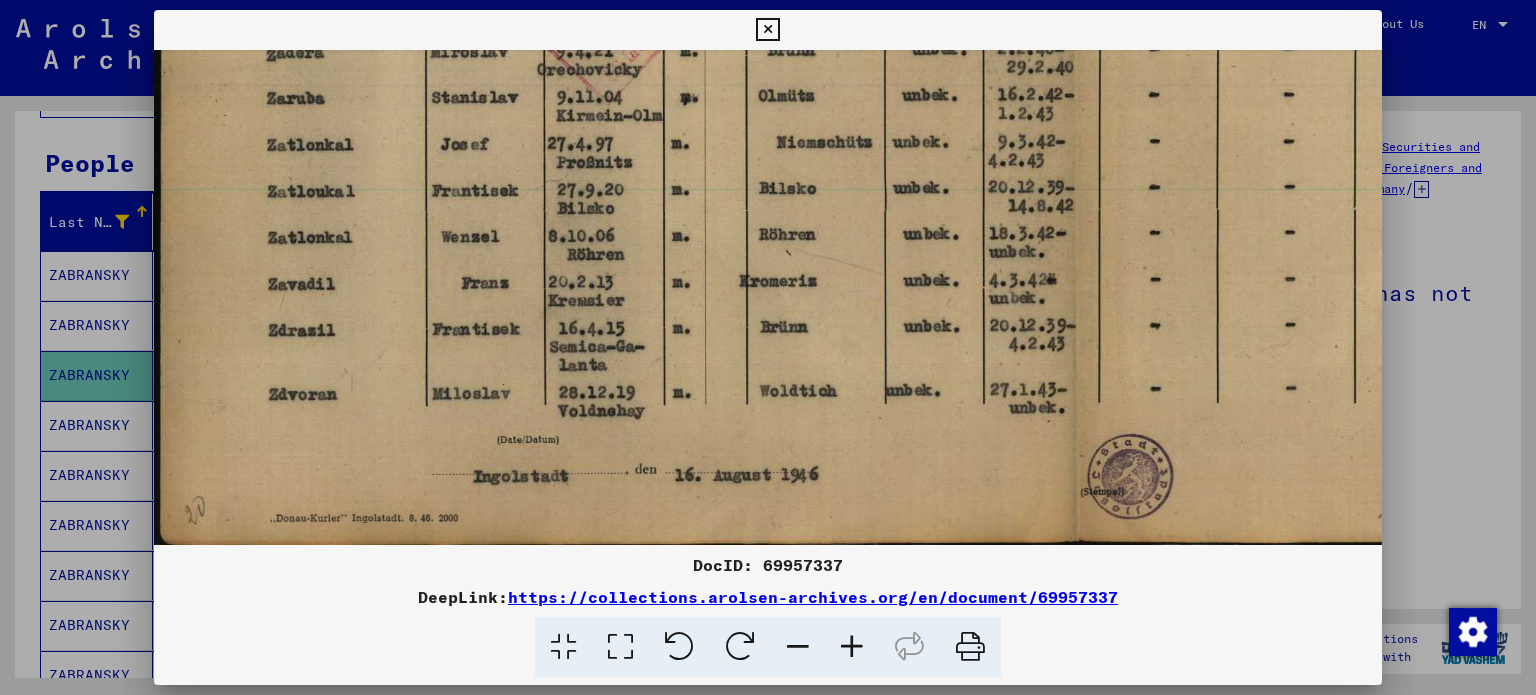 scroll, scrollTop: 800, scrollLeft: 0, axis: vertical 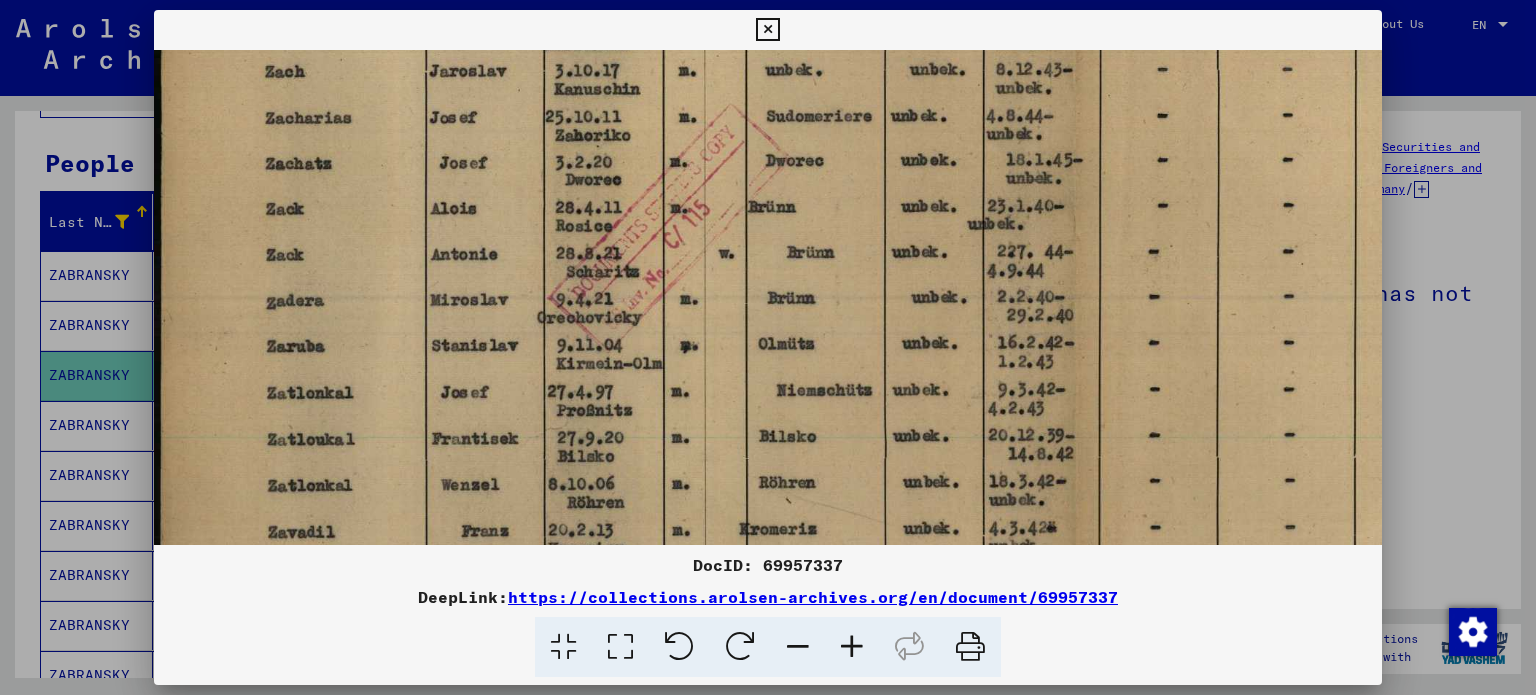 drag, startPoint x: 976, startPoint y: 139, endPoint x: 994, endPoint y: 449, distance: 310.52216 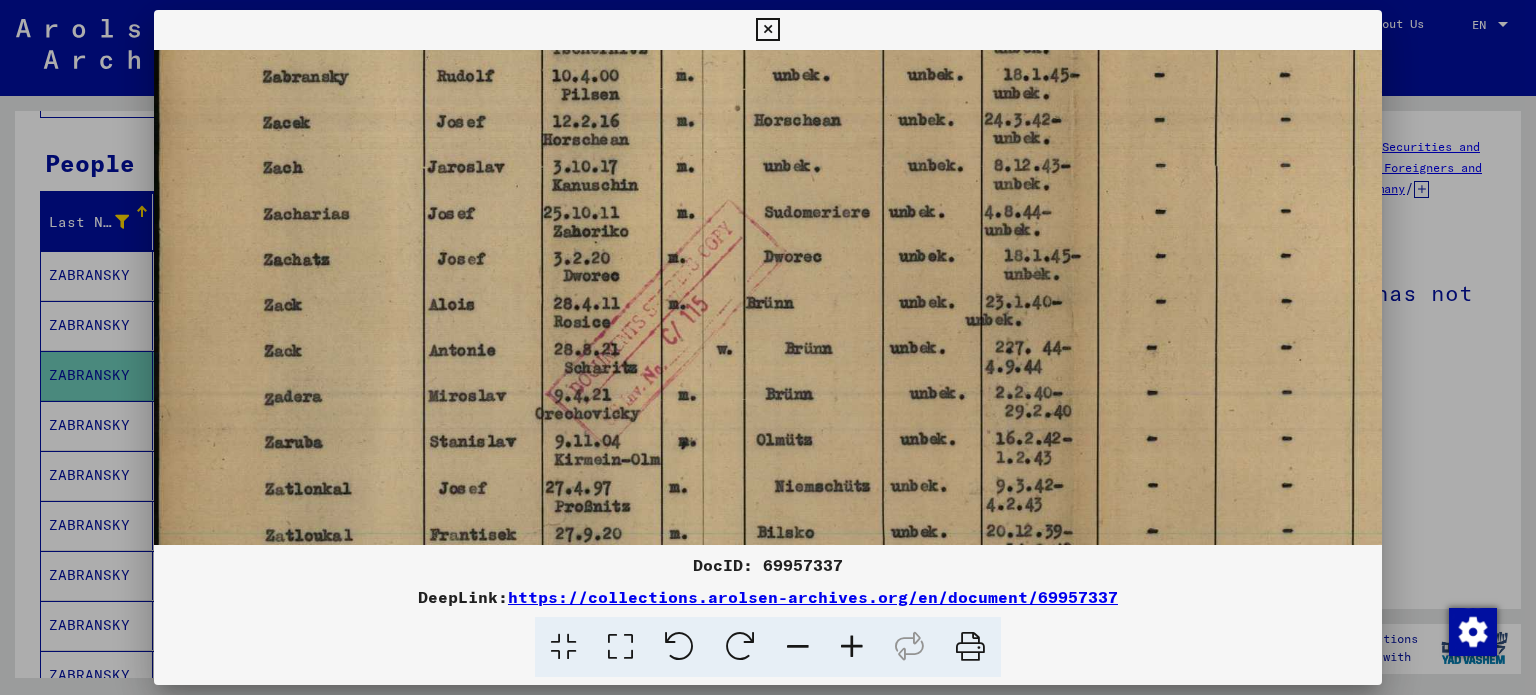 scroll, scrollTop: 180, scrollLeft: 0, axis: vertical 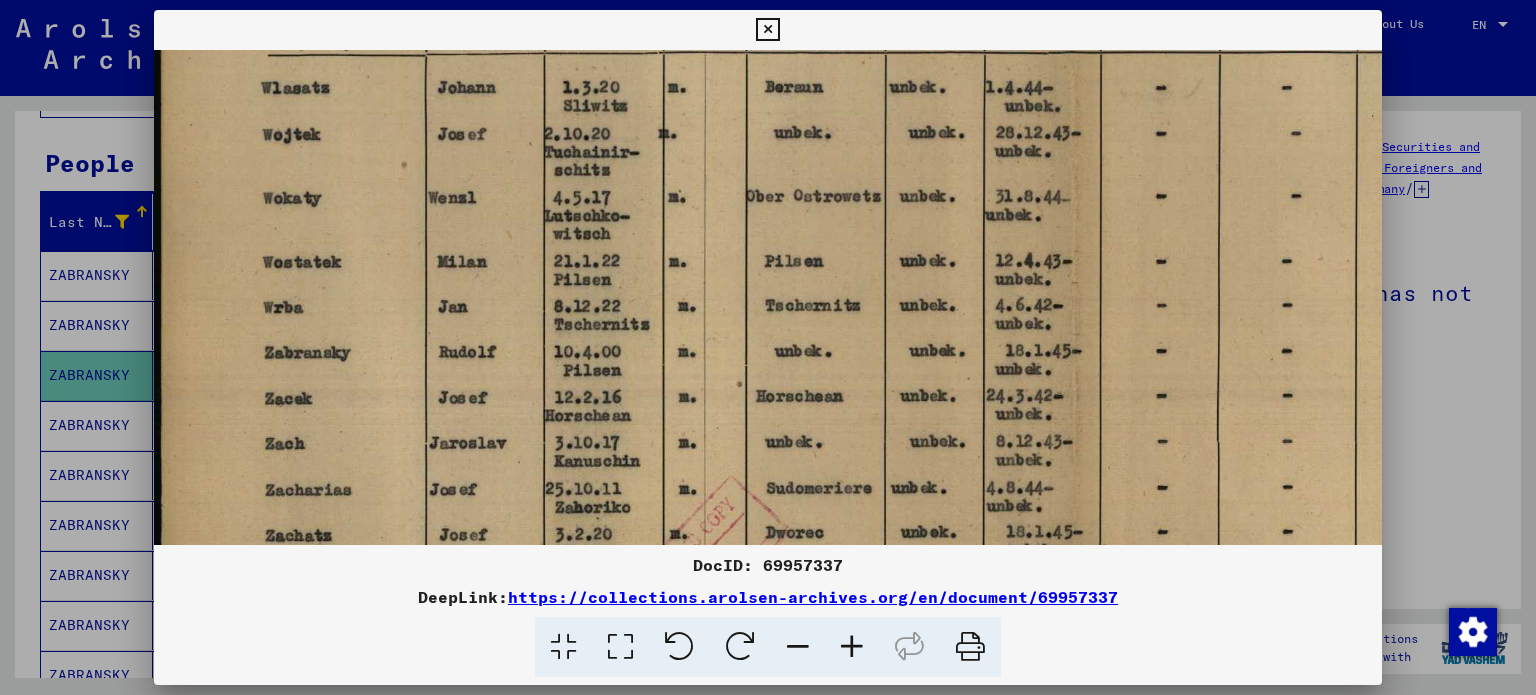 drag, startPoint x: 1050, startPoint y: 75, endPoint x: 1056, endPoint y: 388, distance: 313.0575 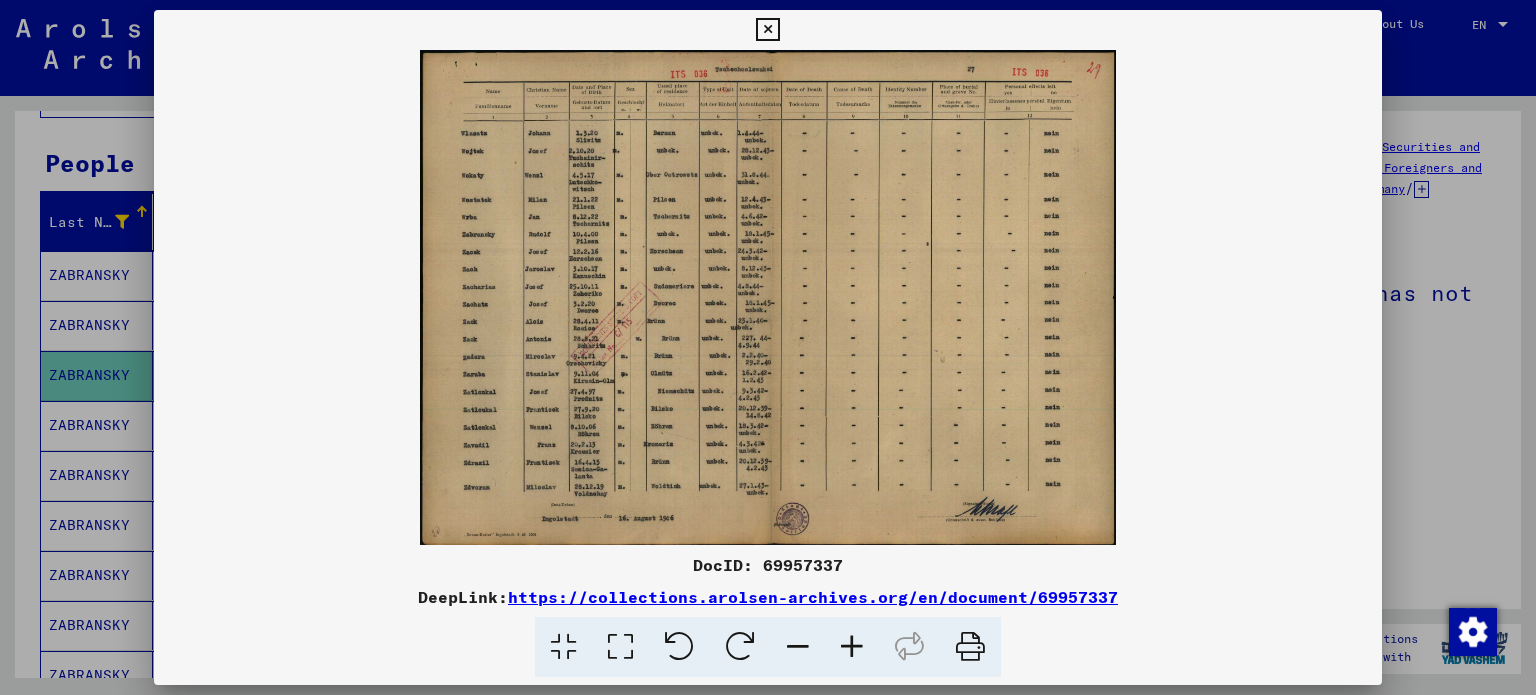 scroll, scrollTop: 0, scrollLeft: 0, axis: both 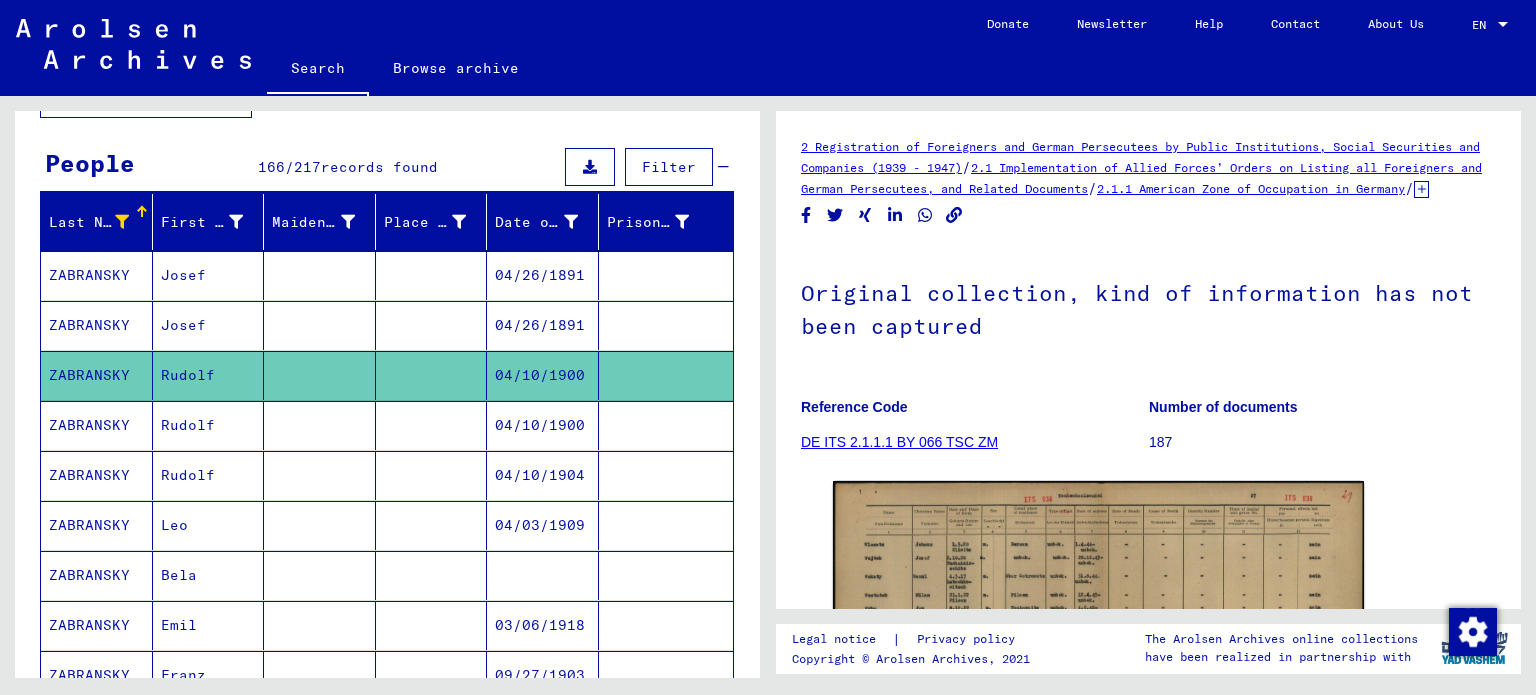 click at bounding box center [666, 375] 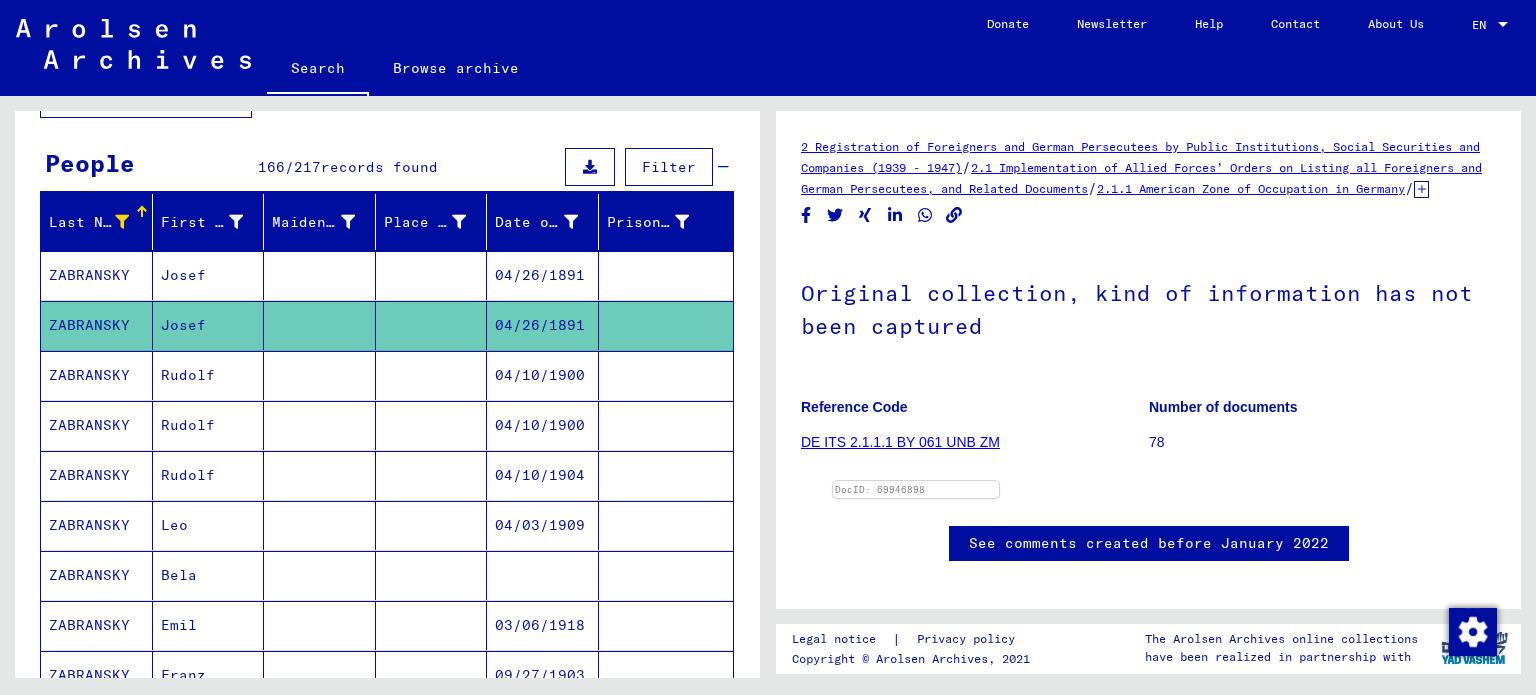 scroll, scrollTop: 0, scrollLeft: 0, axis: both 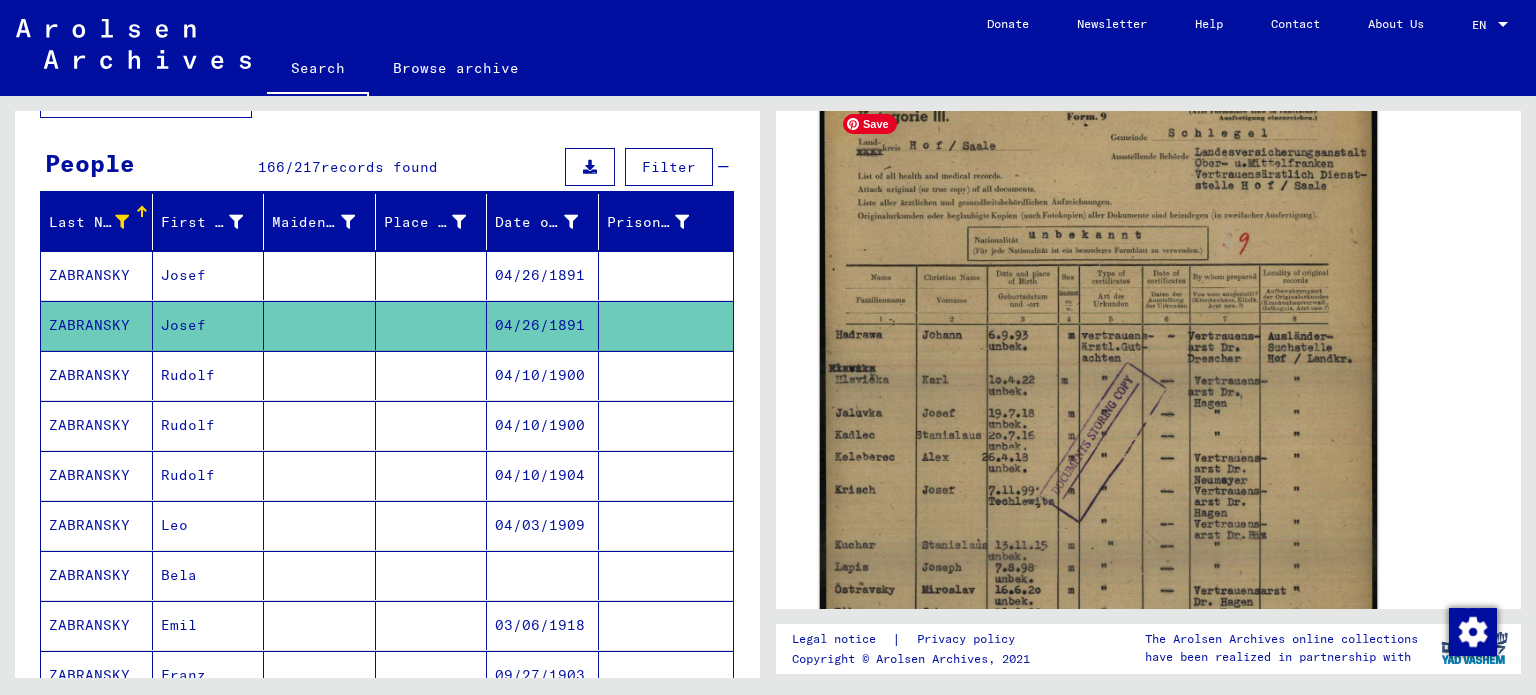 click 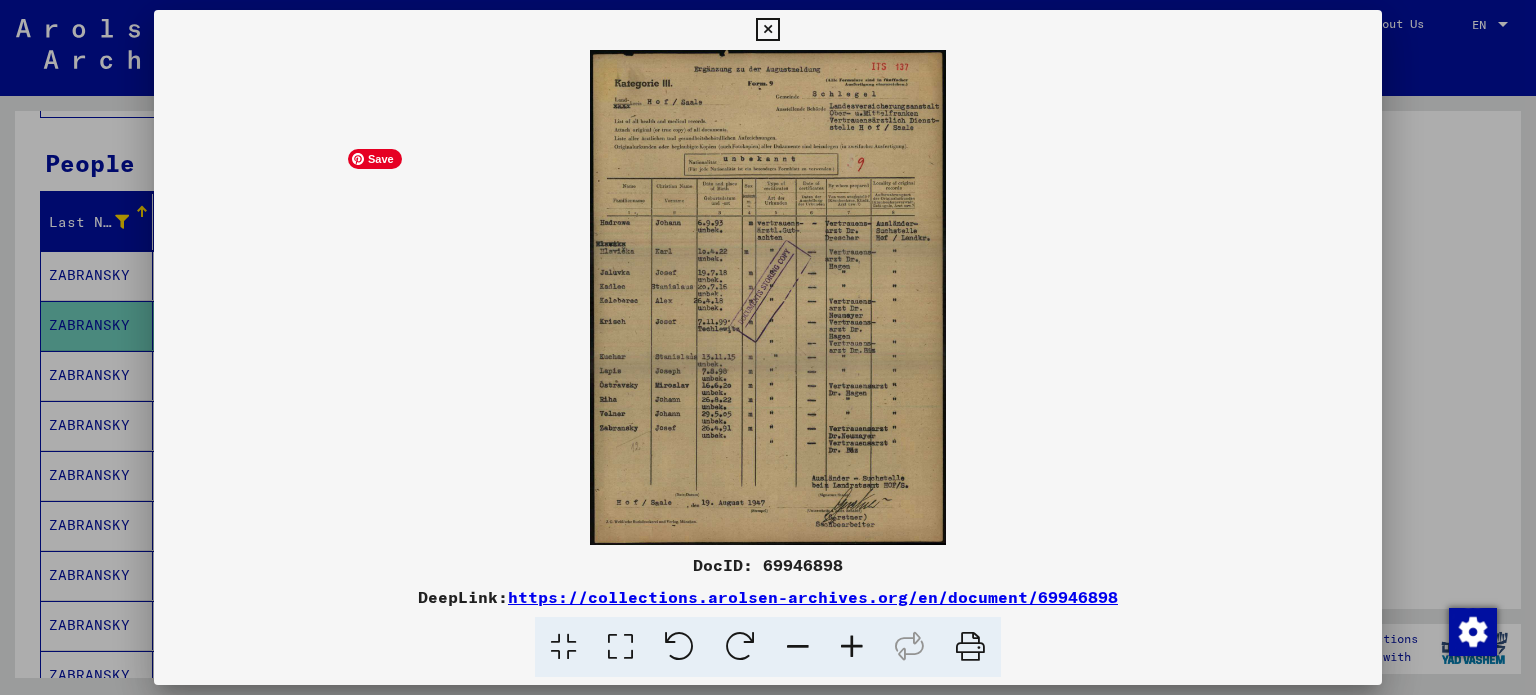 scroll, scrollTop: 398, scrollLeft: 0, axis: vertical 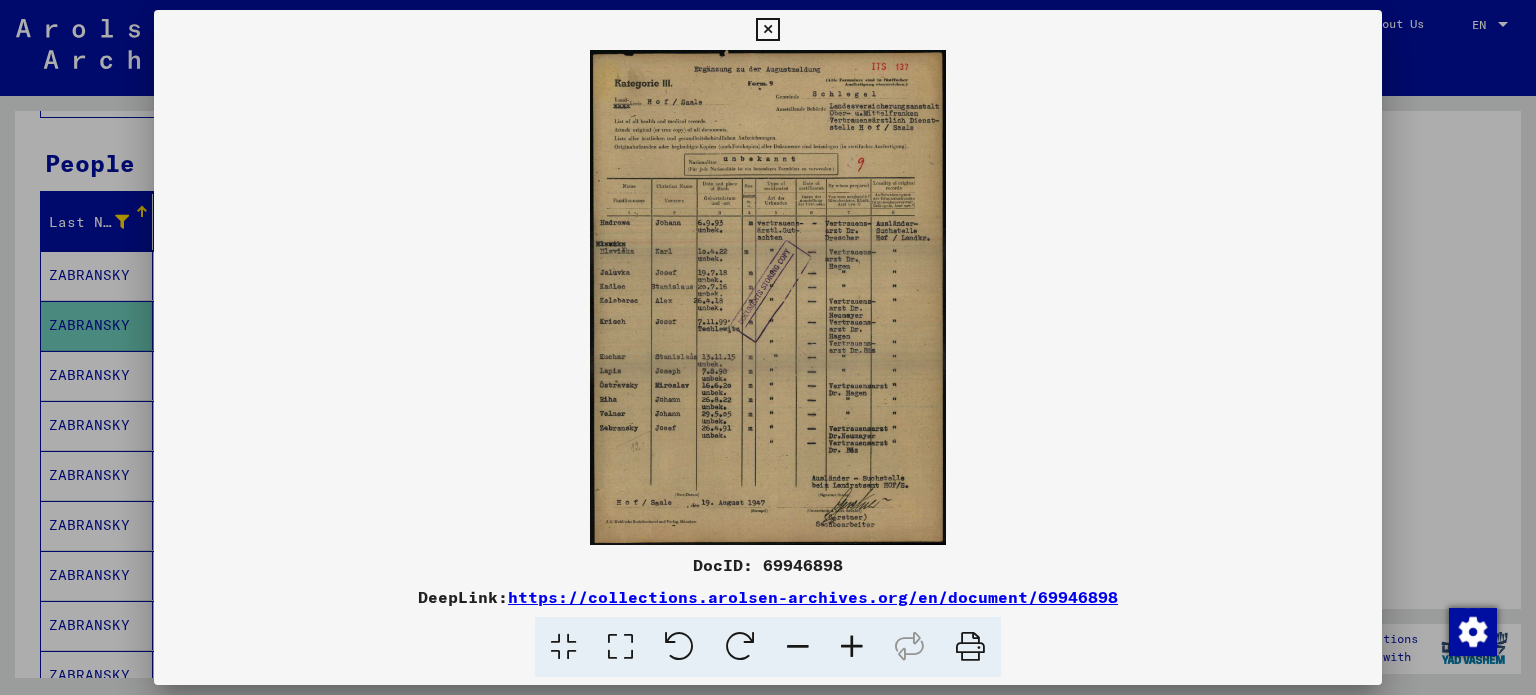 click at bounding box center (852, 647) 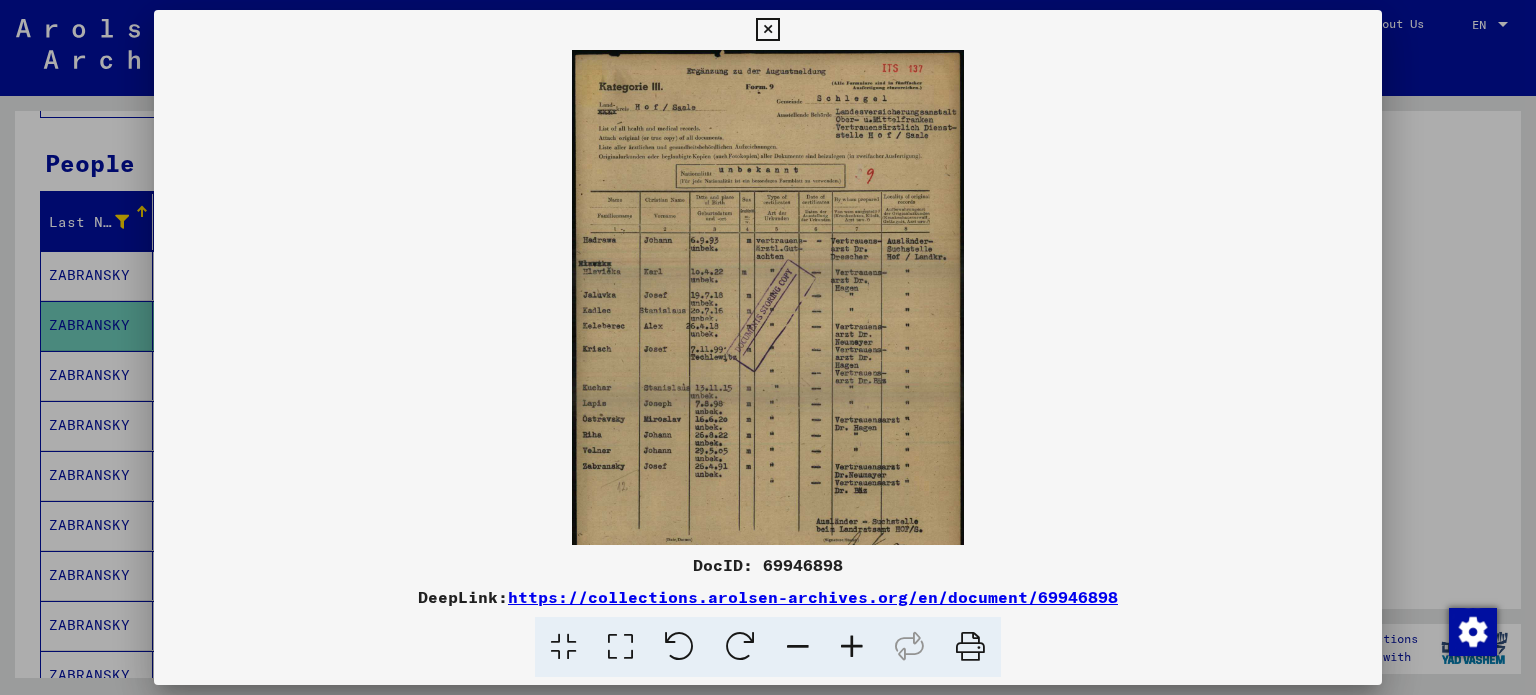 click at bounding box center [852, 647] 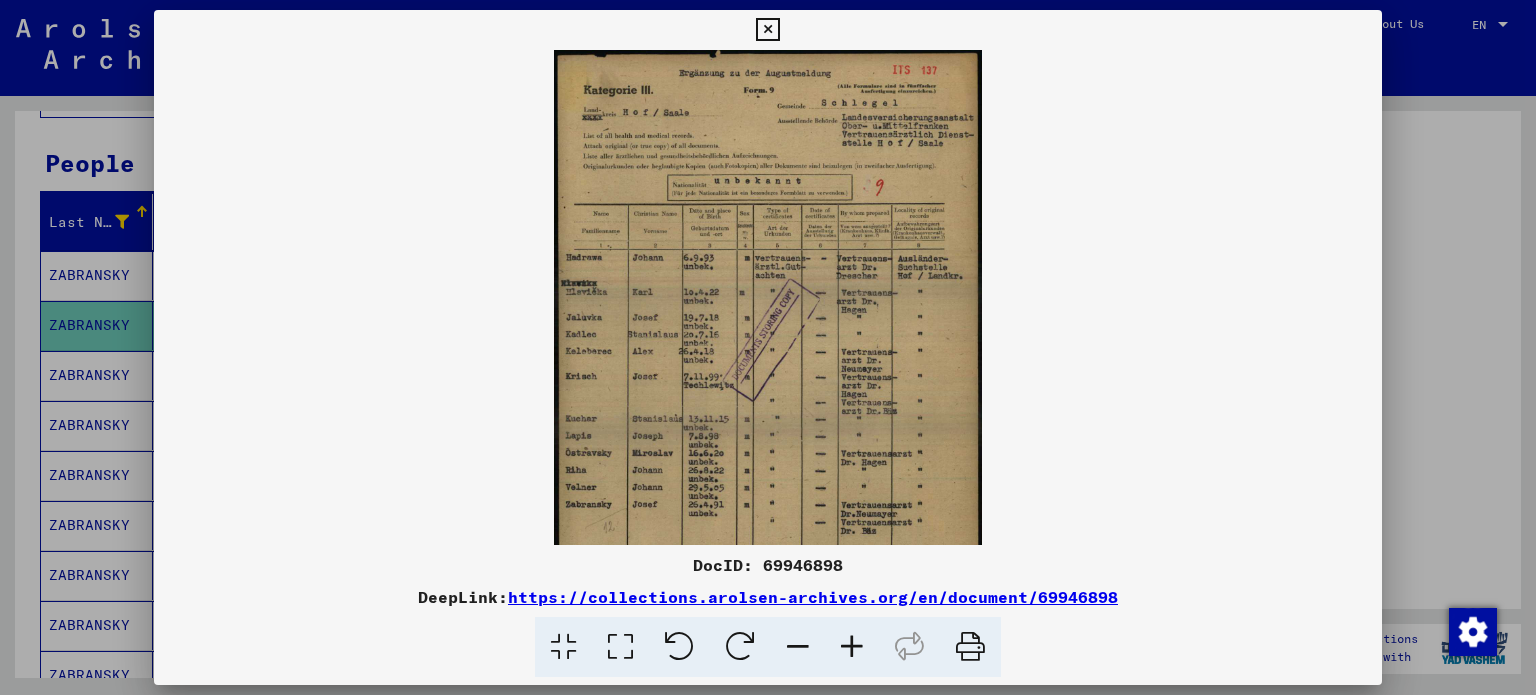 click at bounding box center [852, 647] 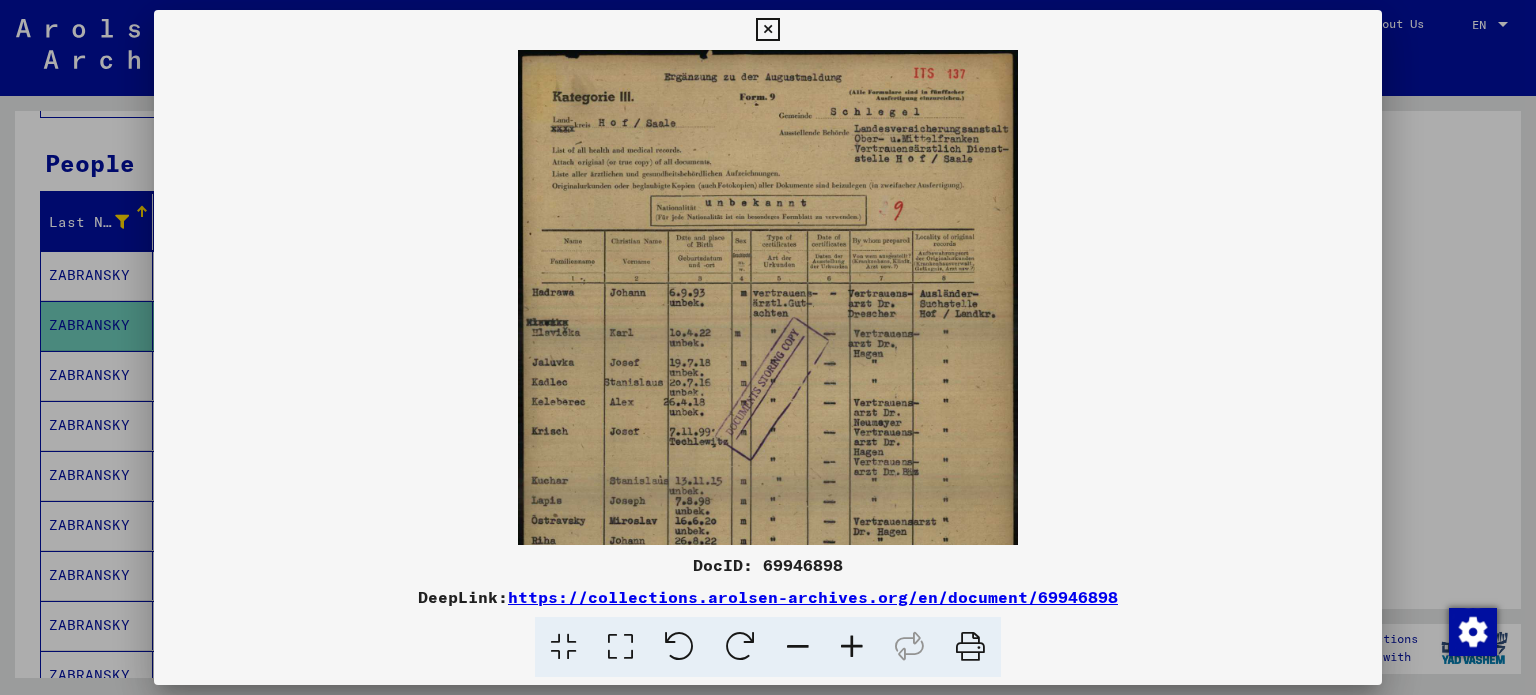 click at bounding box center [852, 647] 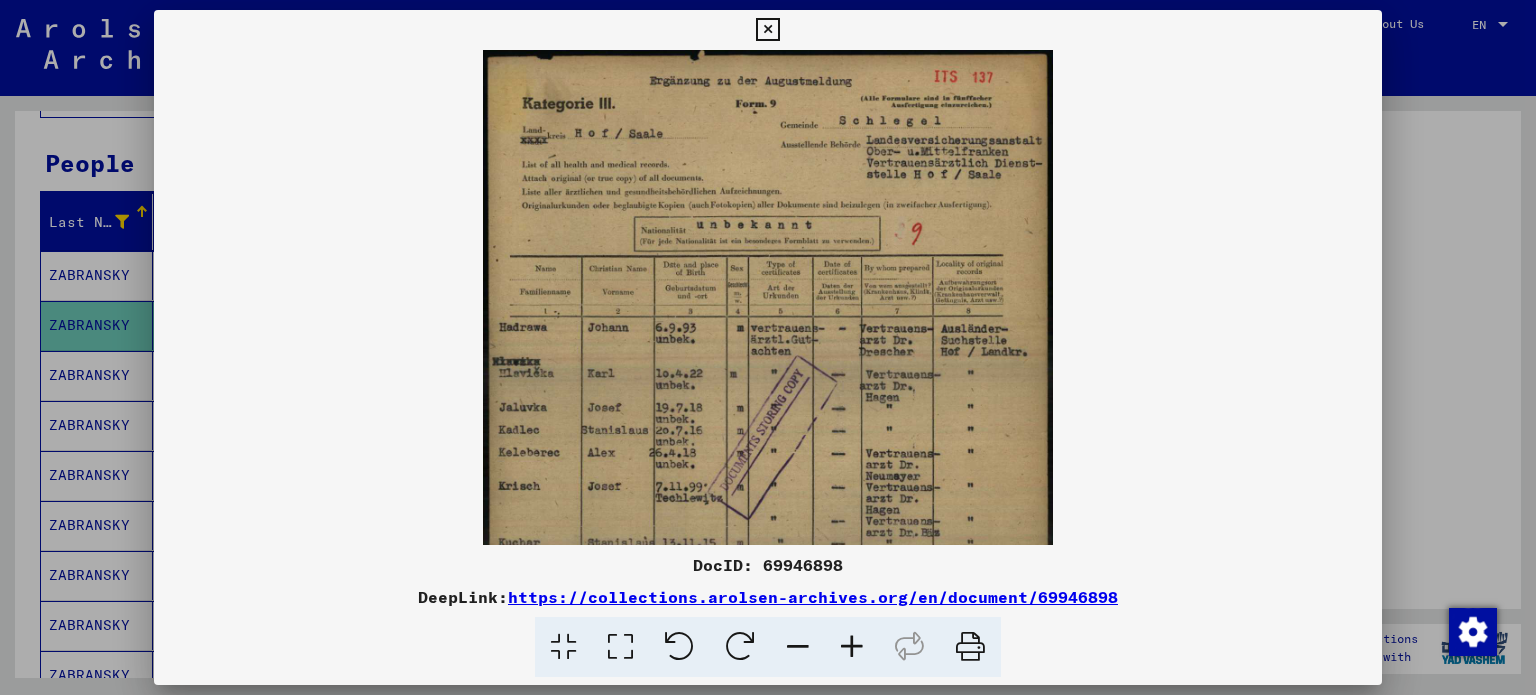 click at bounding box center [852, 647] 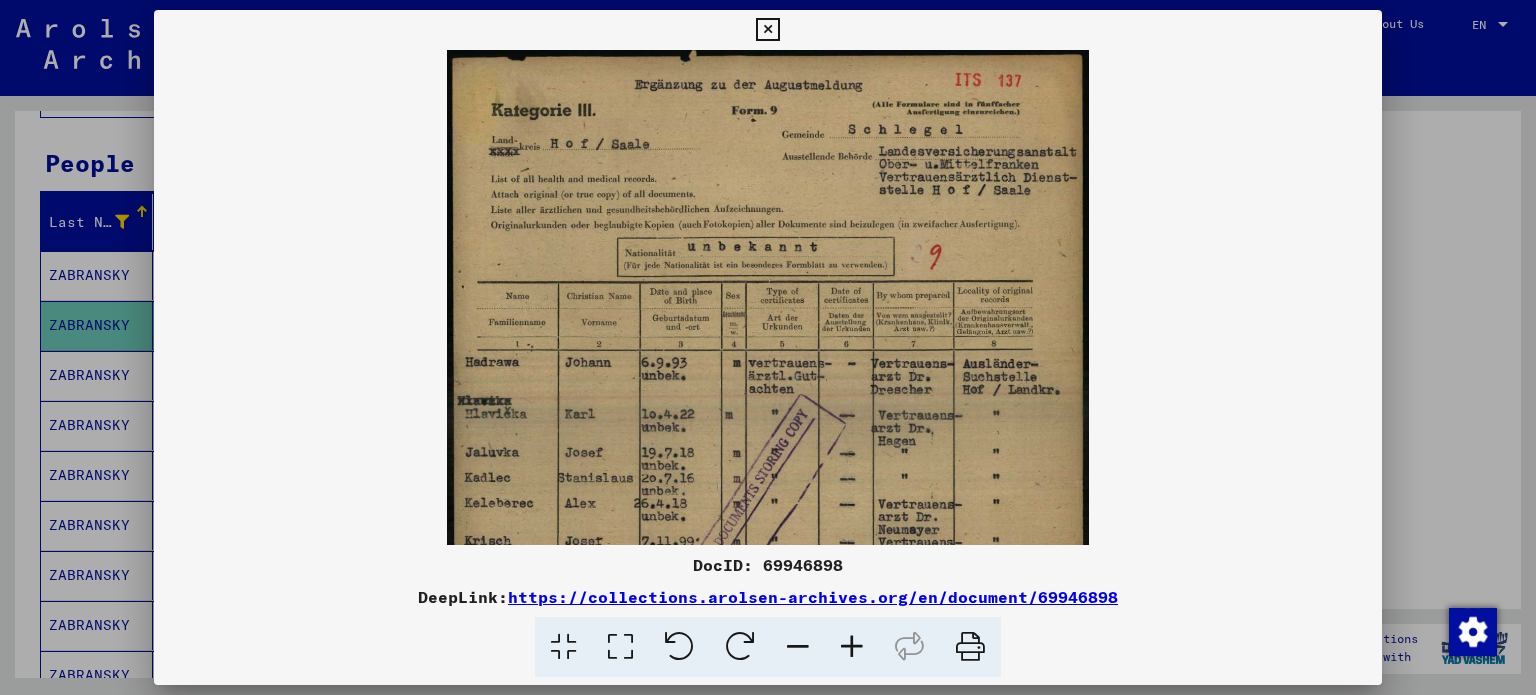 click at bounding box center (852, 647) 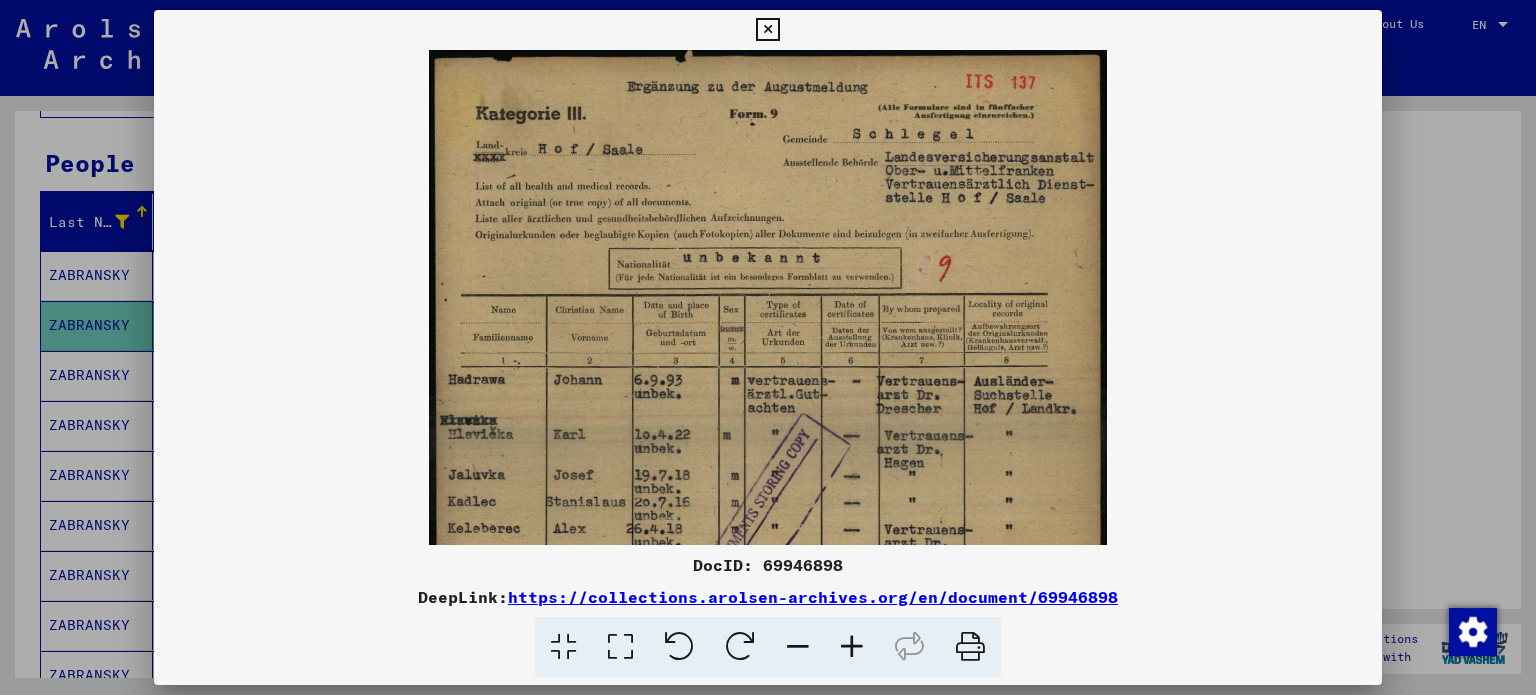 click at bounding box center [852, 647] 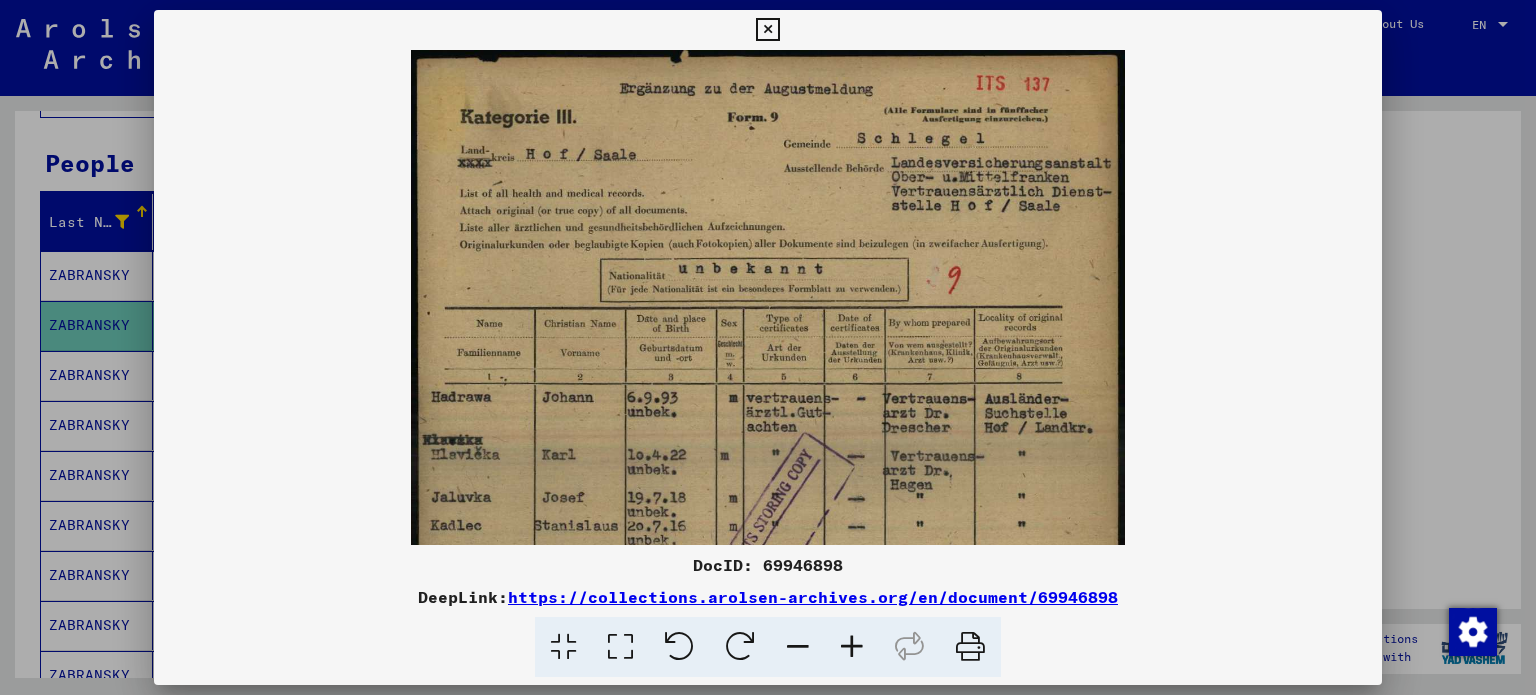 click at bounding box center (852, 647) 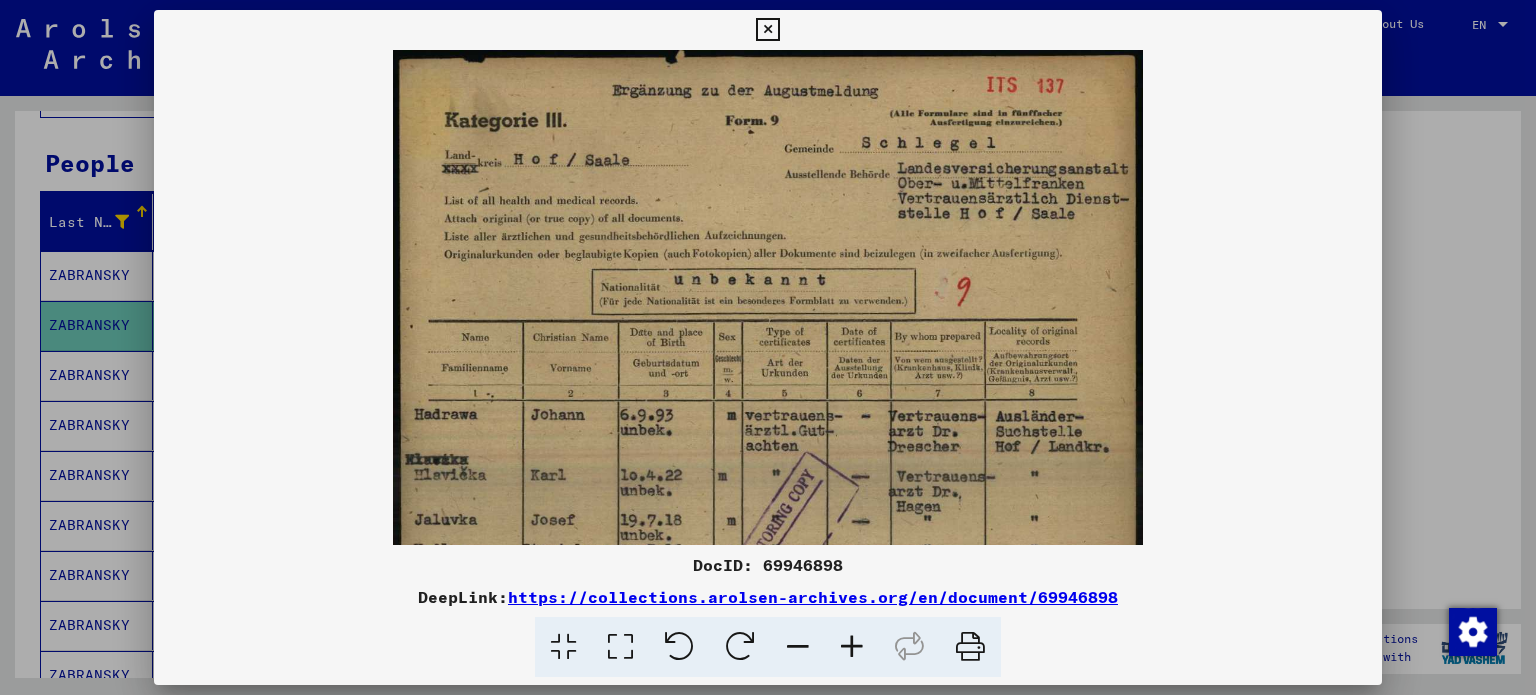 click at bounding box center [852, 647] 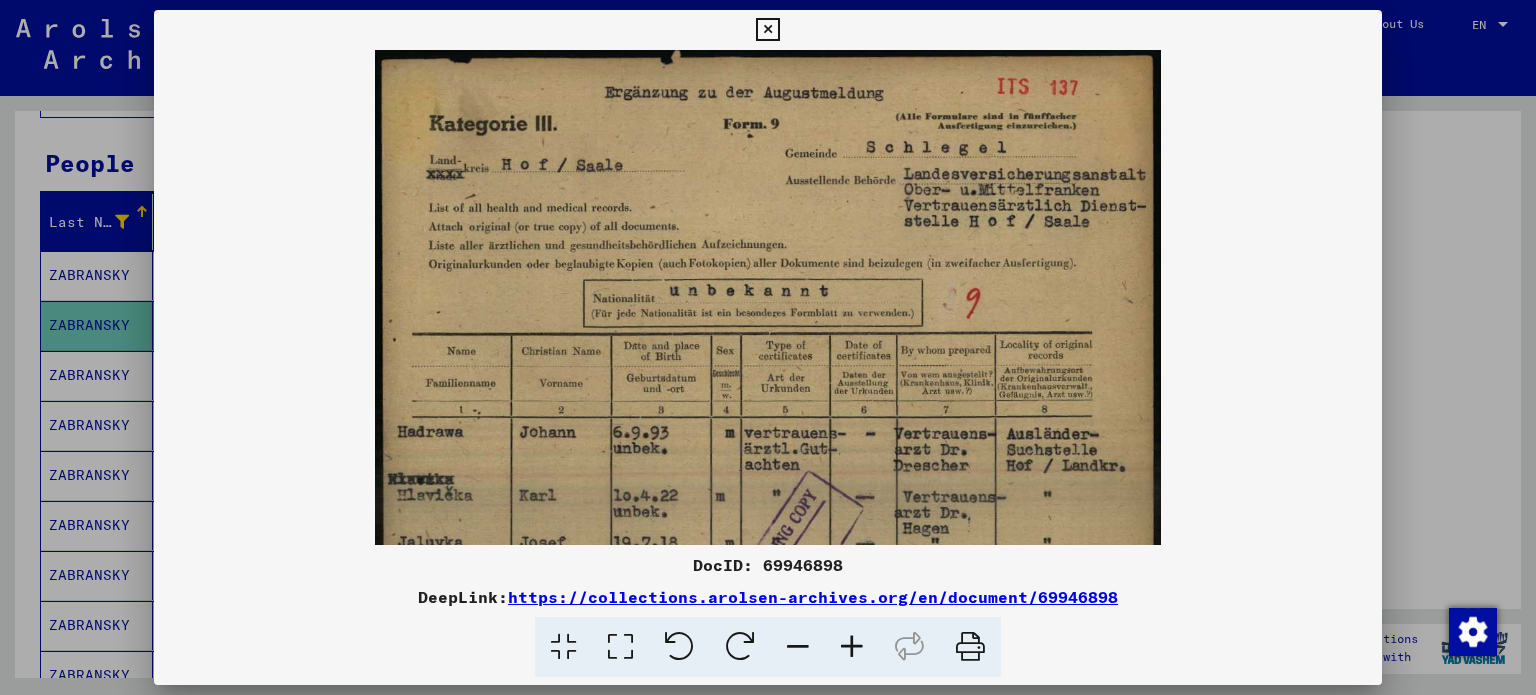 click at bounding box center [852, 647] 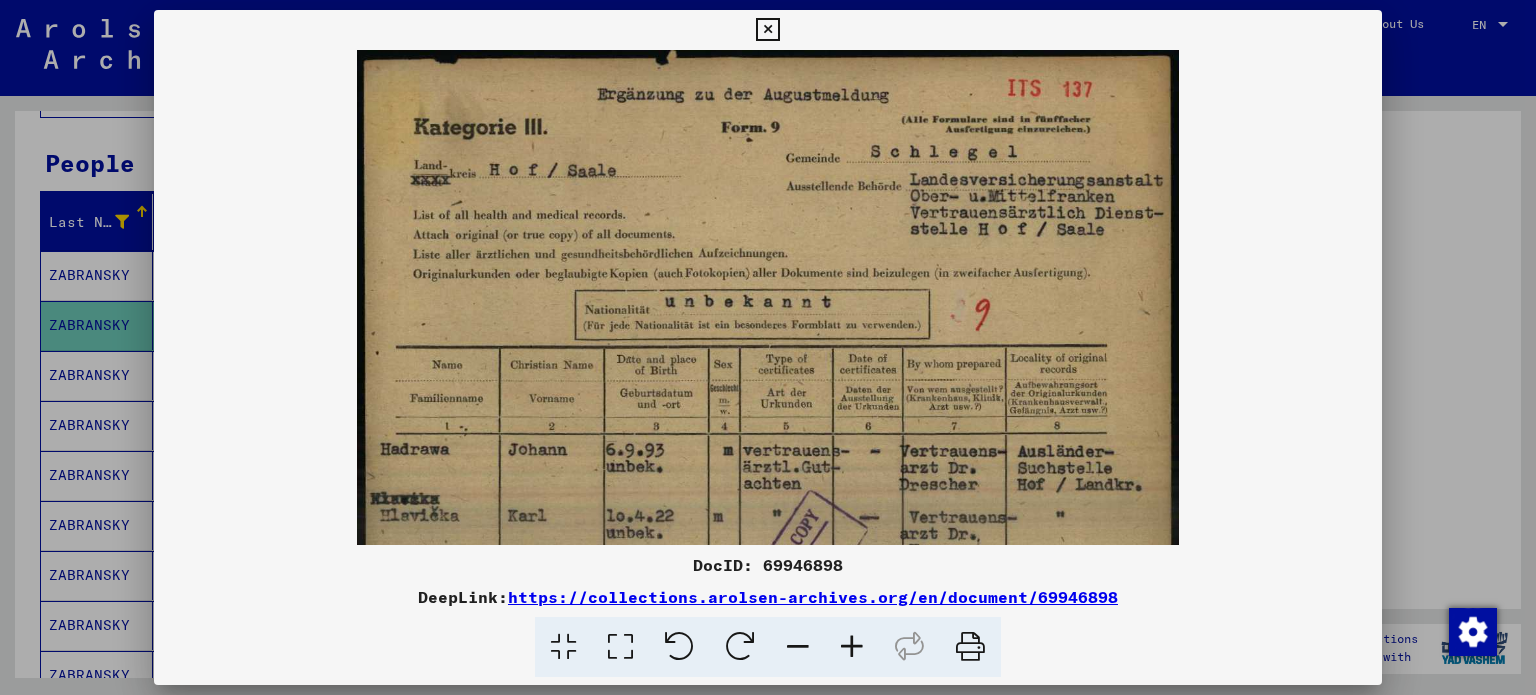 click at bounding box center (852, 647) 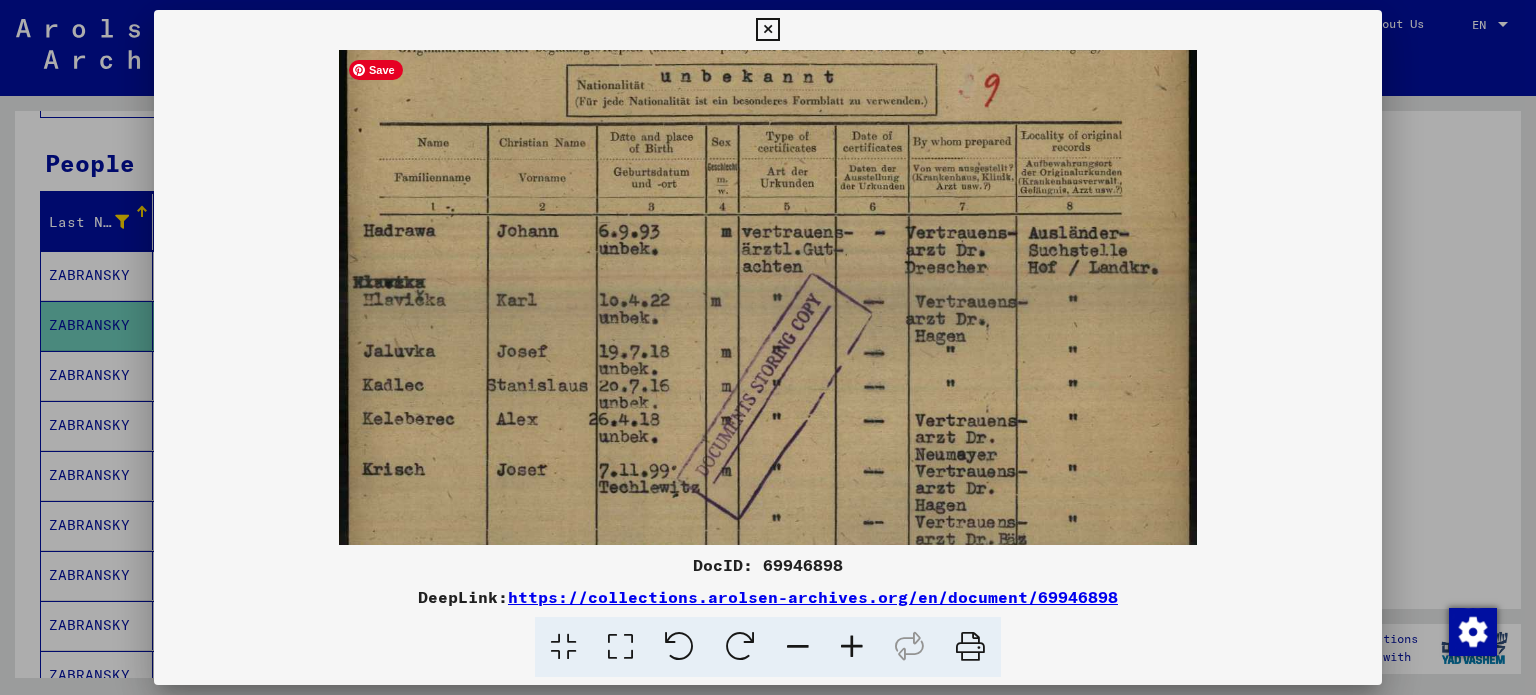 scroll, scrollTop: 306, scrollLeft: 0, axis: vertical 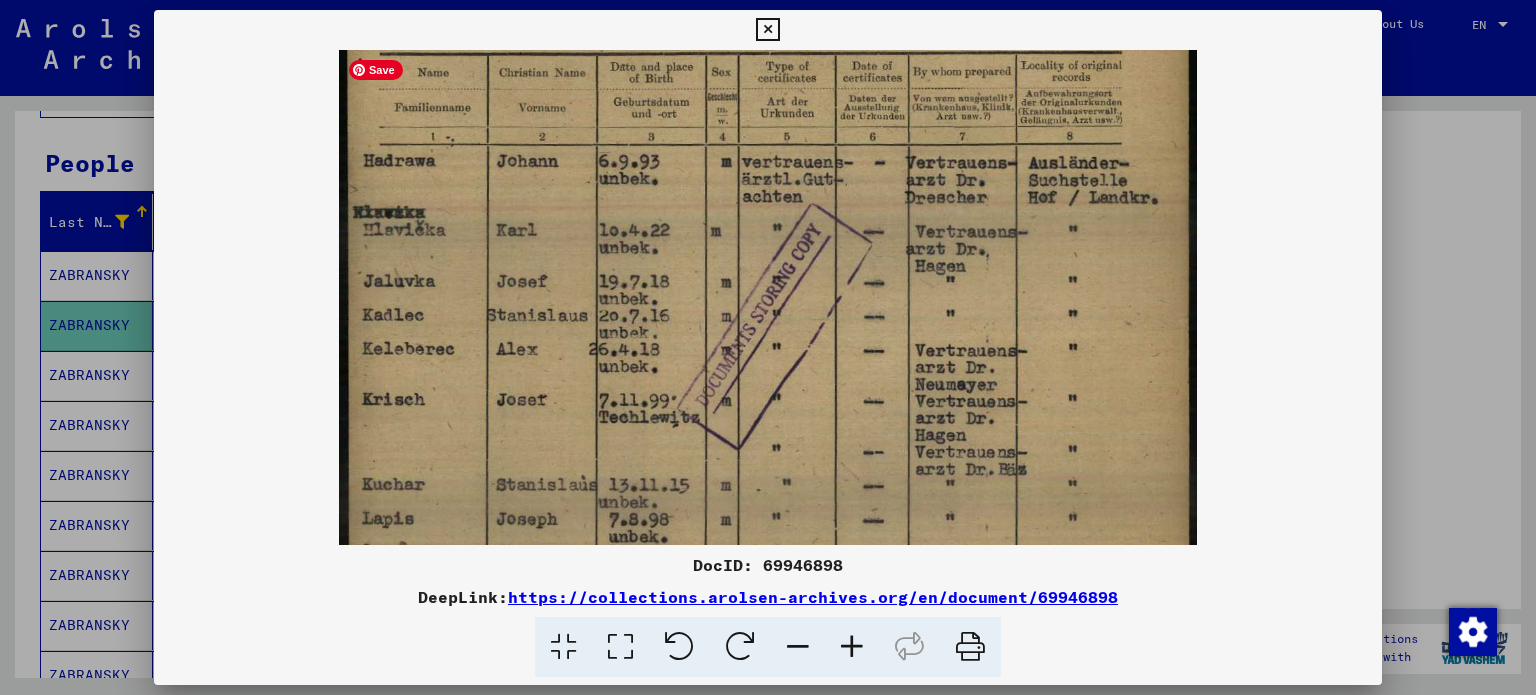 drag, startPoint x: 817, startPoint y: 468, endPoint x: 923, endPoint y: 164, distance: 321.95032 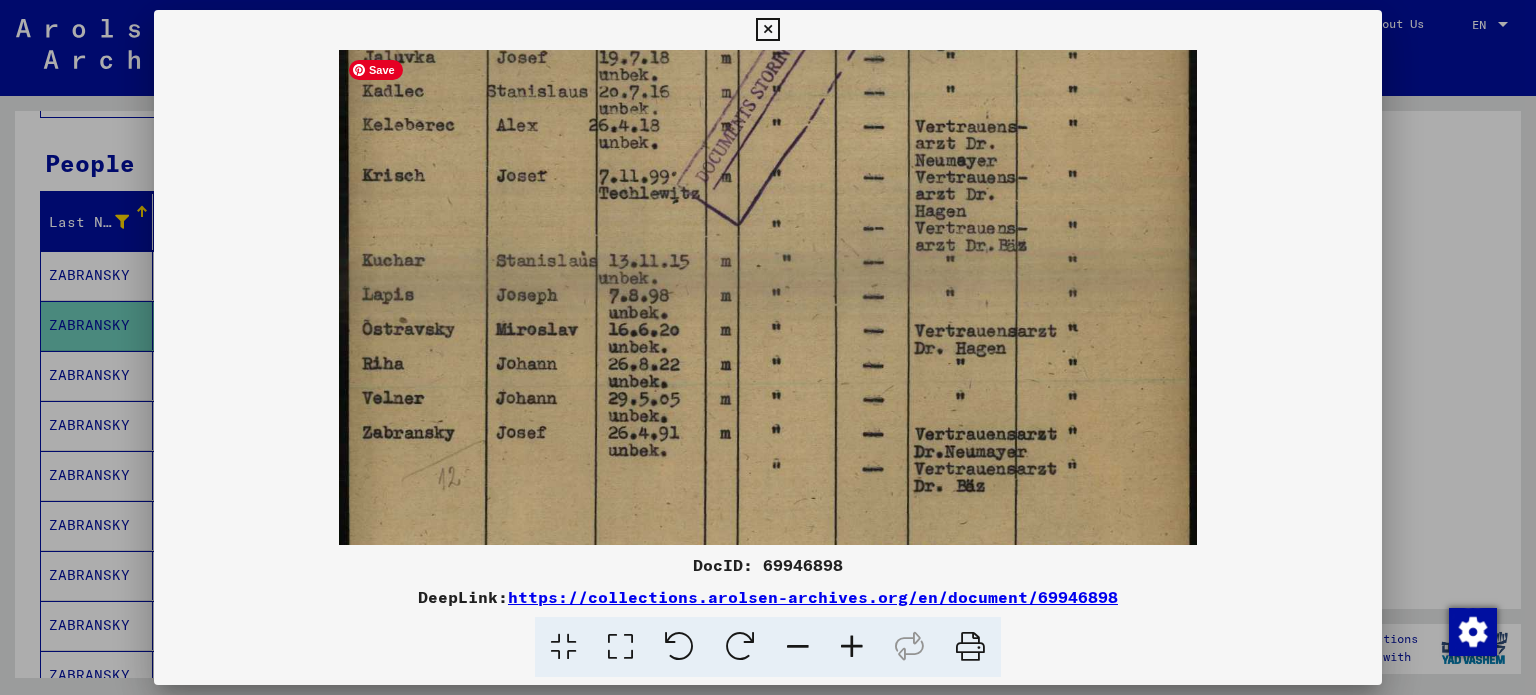 scroll, scrollTop: 571, scrollLeft: 0, axis: vertical 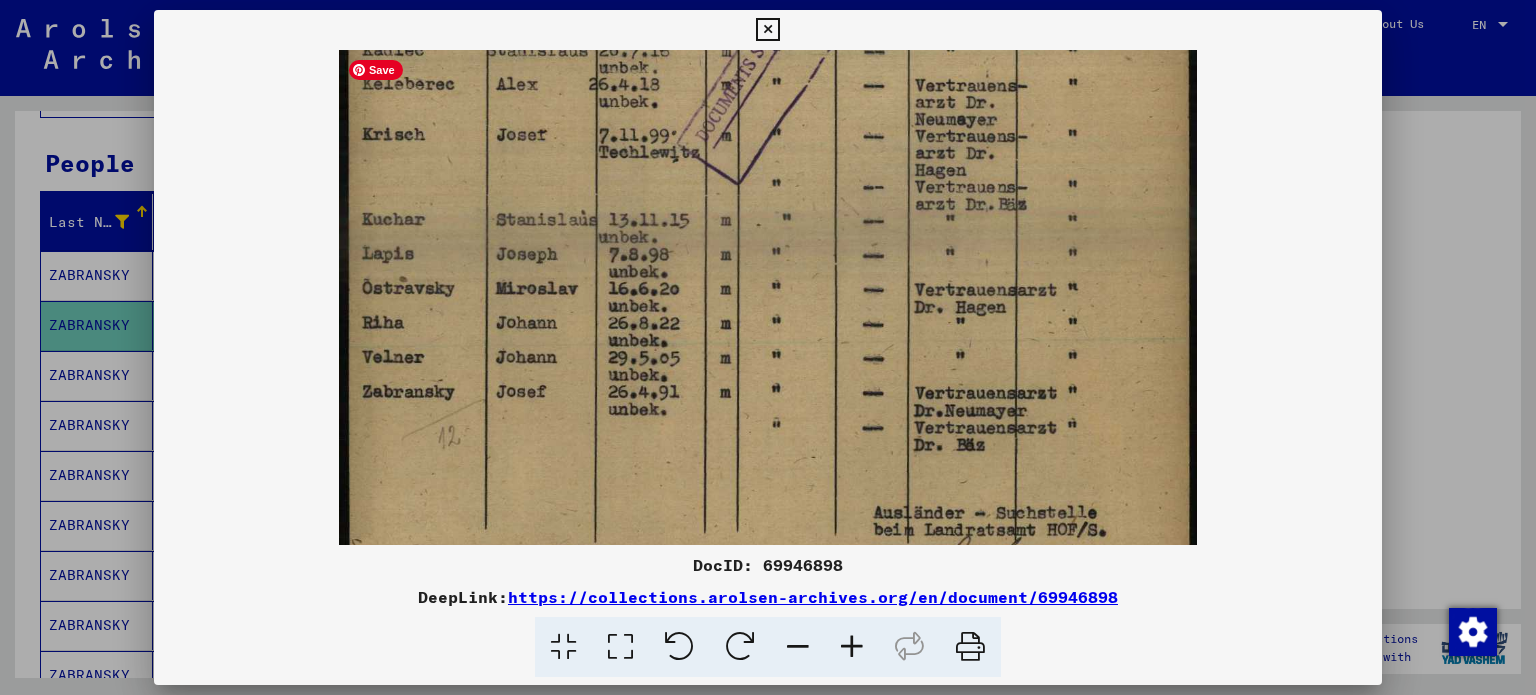 drag, startPoint x: 928, startPoint y: 357, endPoint x: 999, endPoint y: 97, distance: 269.51996 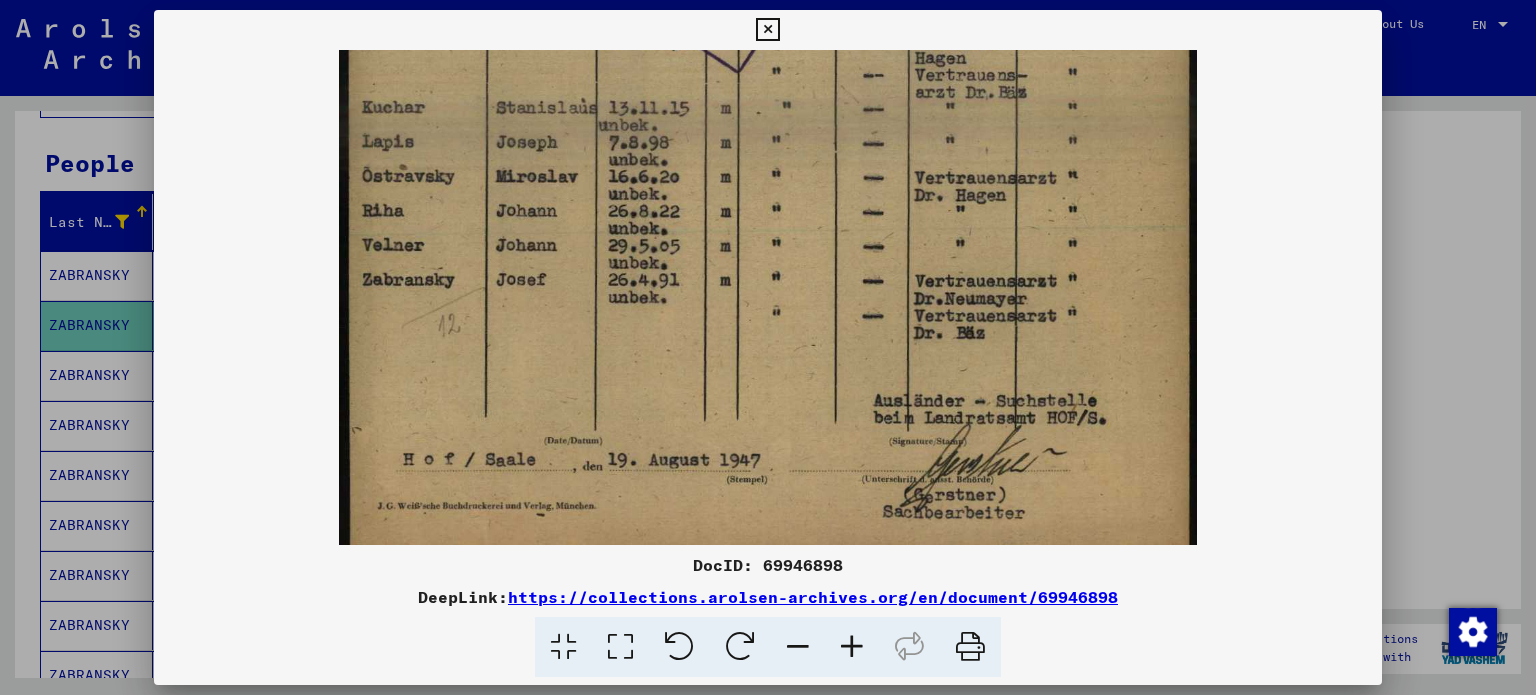 scroll, scrollTop: 700, scrollLeft: 0, axis: vertical 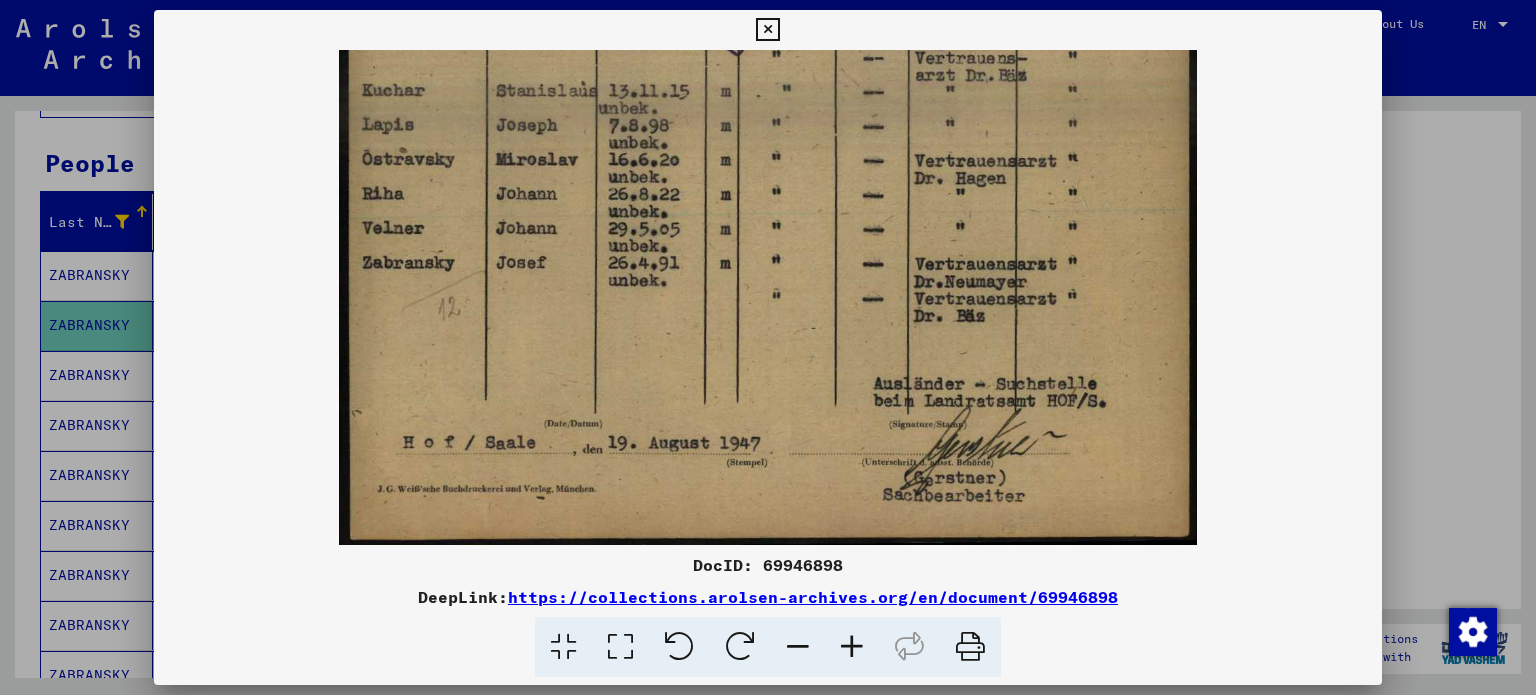 drag, startPoint x: 993, startPoint y: 508, endPoint x: 1017, endPoint y: 345, distance: 164.7574 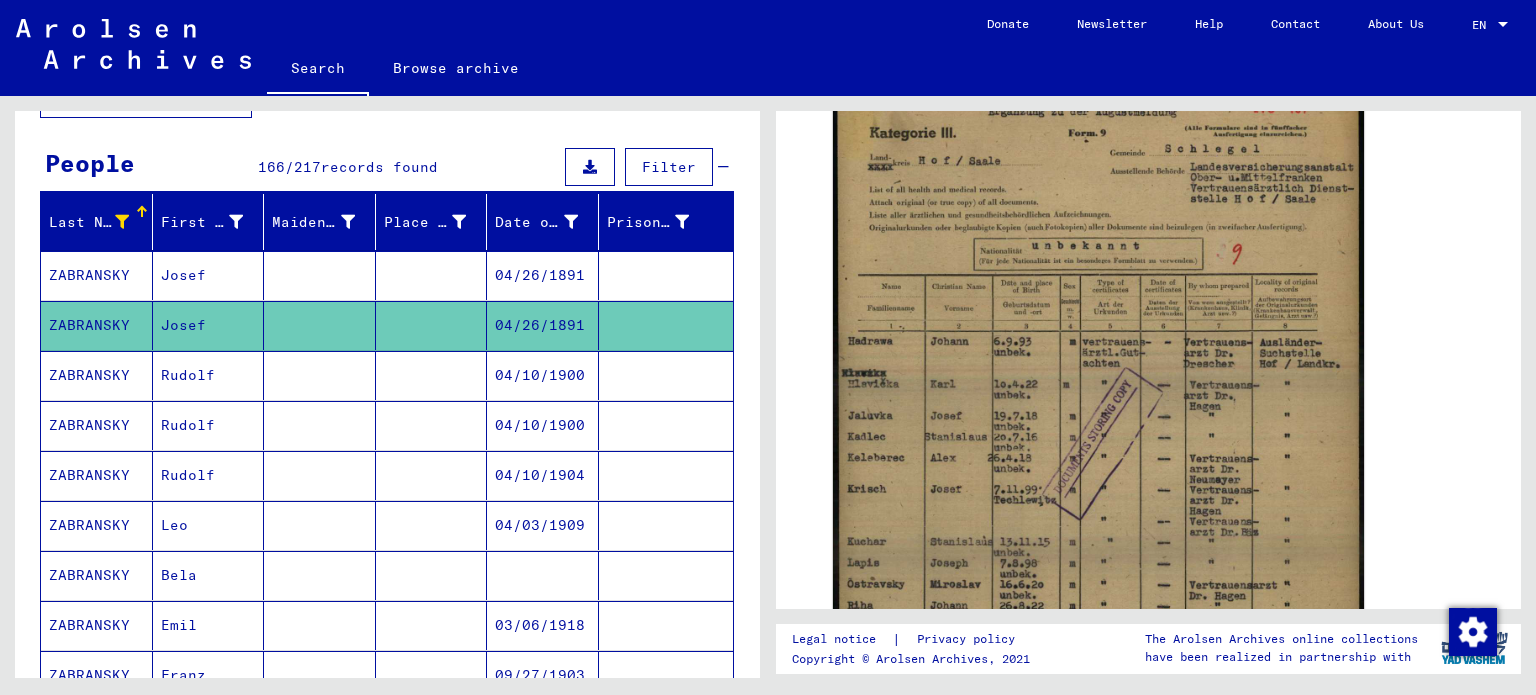 click at bounding box center [666, 325] 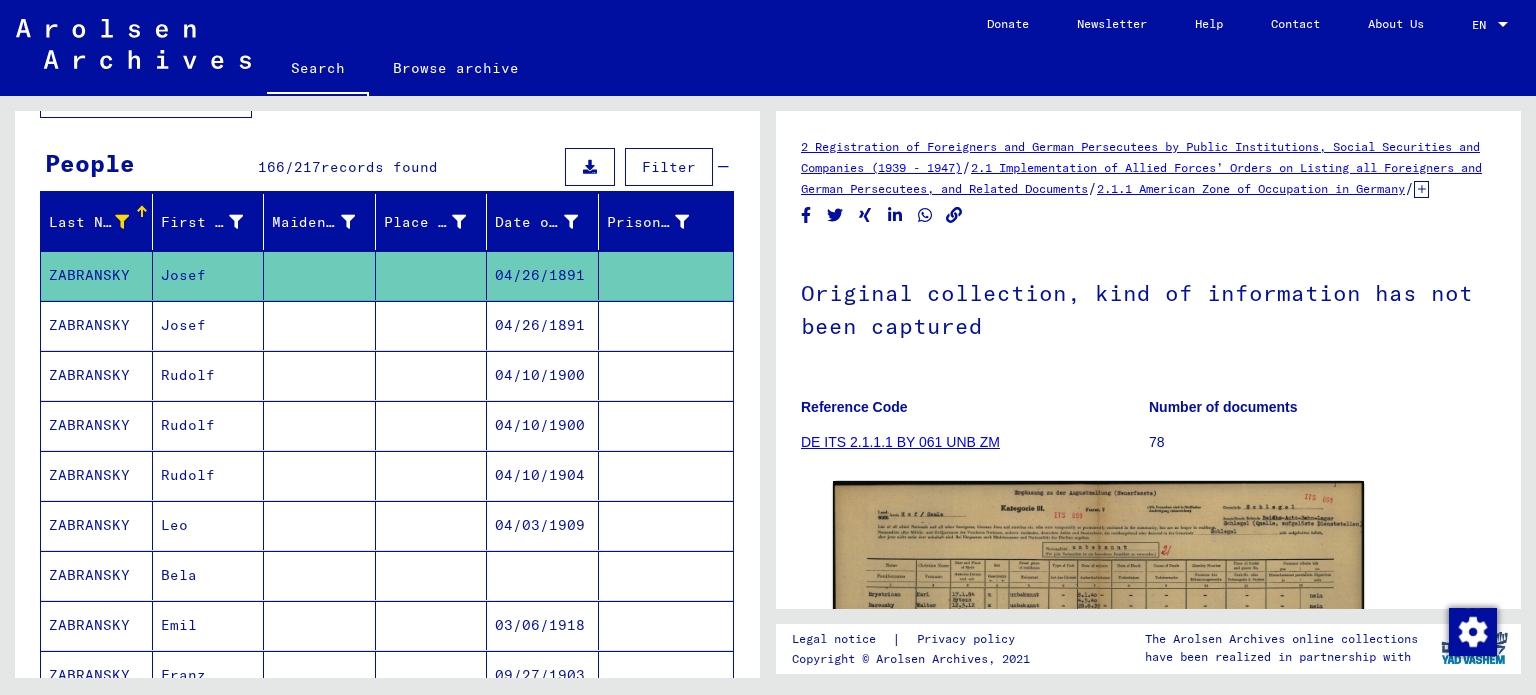 scroll, scrollTop: 0, scrollLeft: 0, axis: both 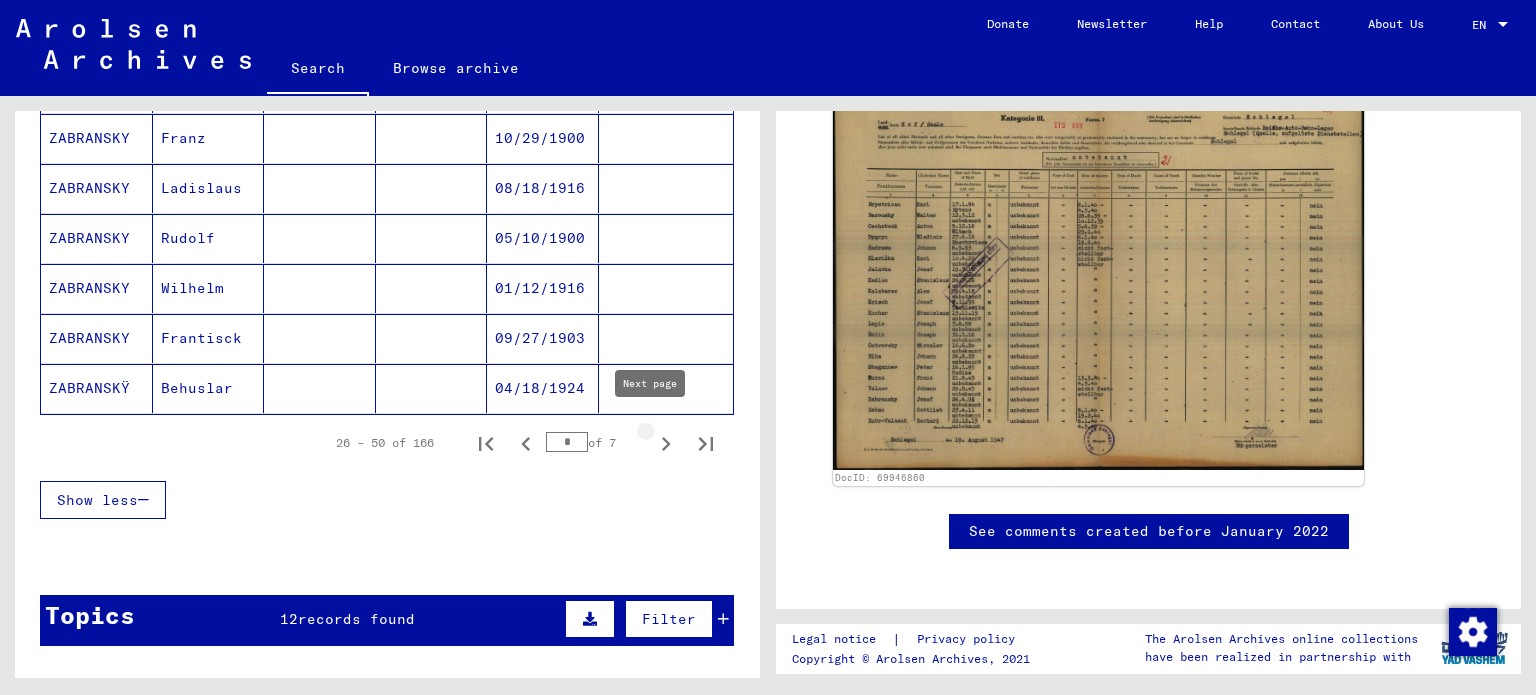 click 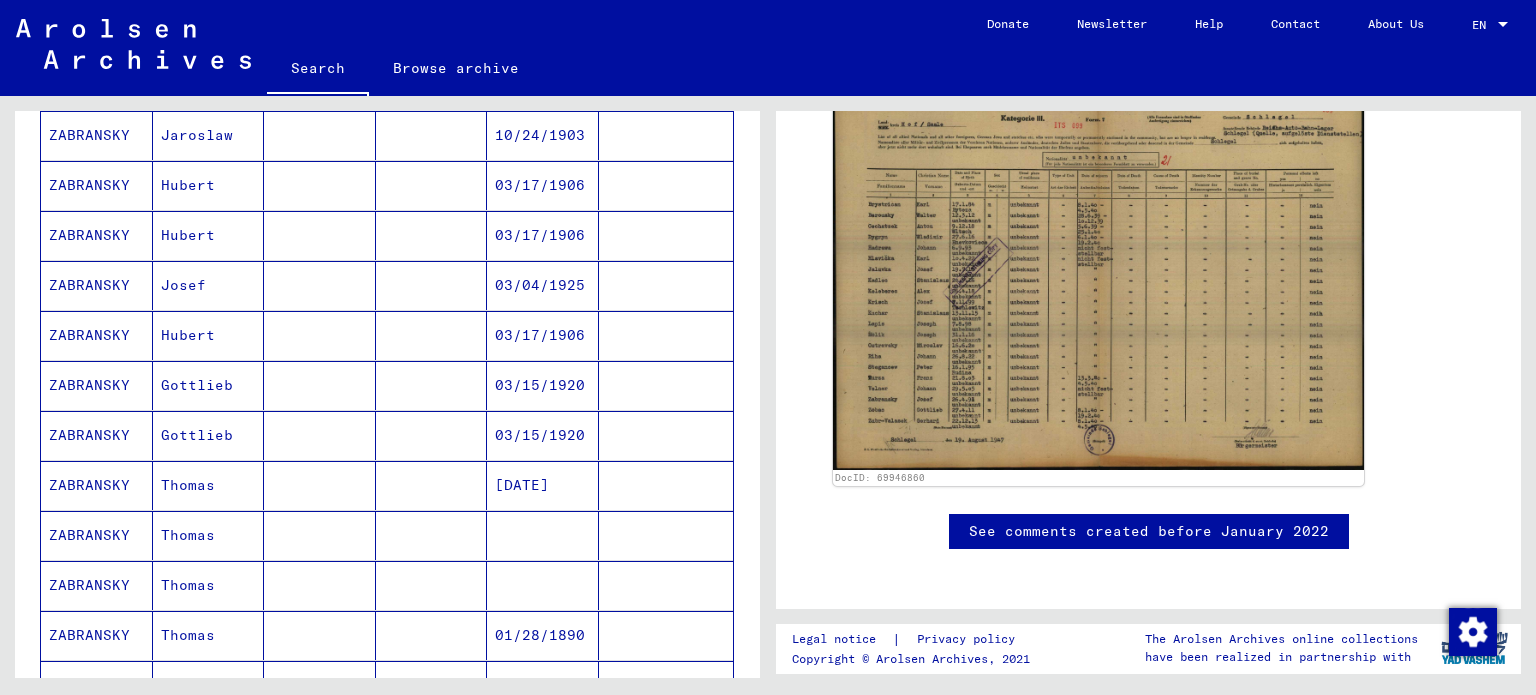 scroll, scrollTop: 772, scrollLeft: 0, axis: vertical 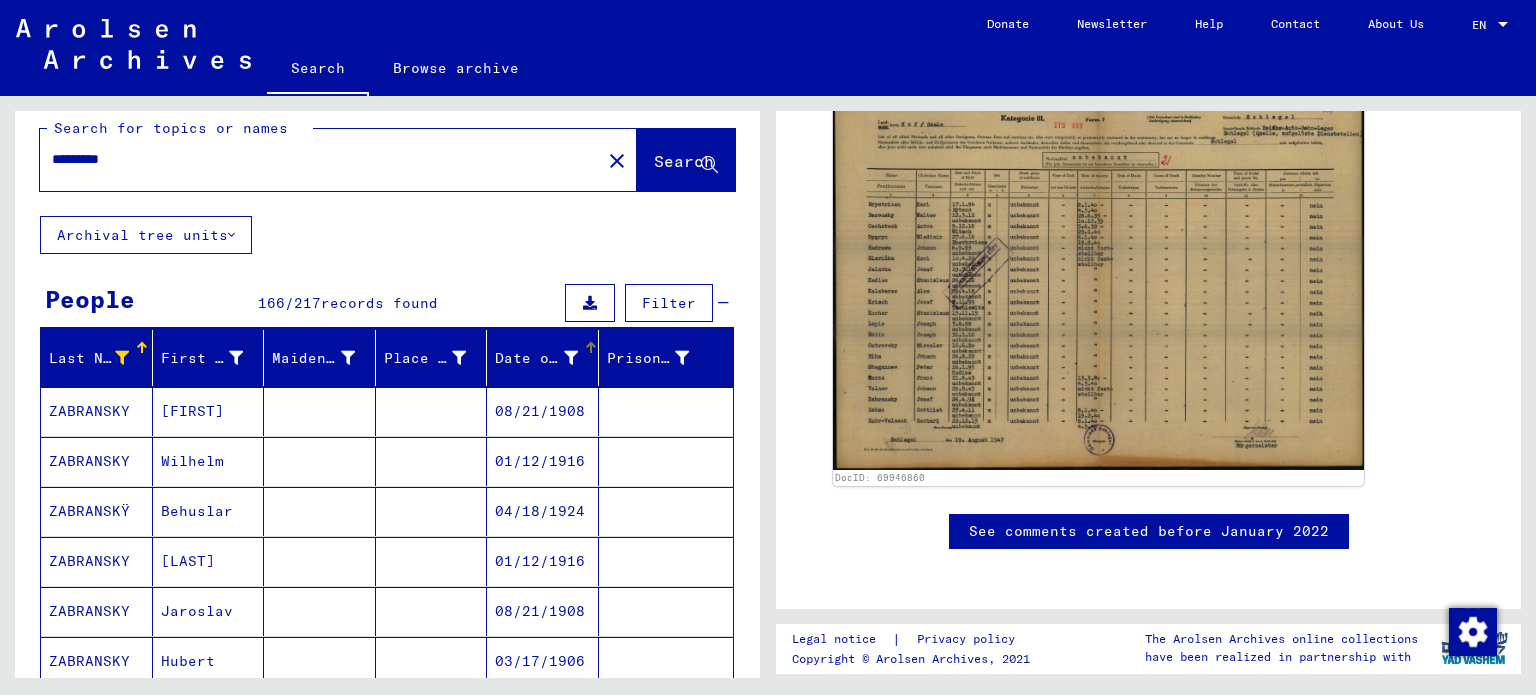 click on "Date of Birth" at bounding box center [536, 358] 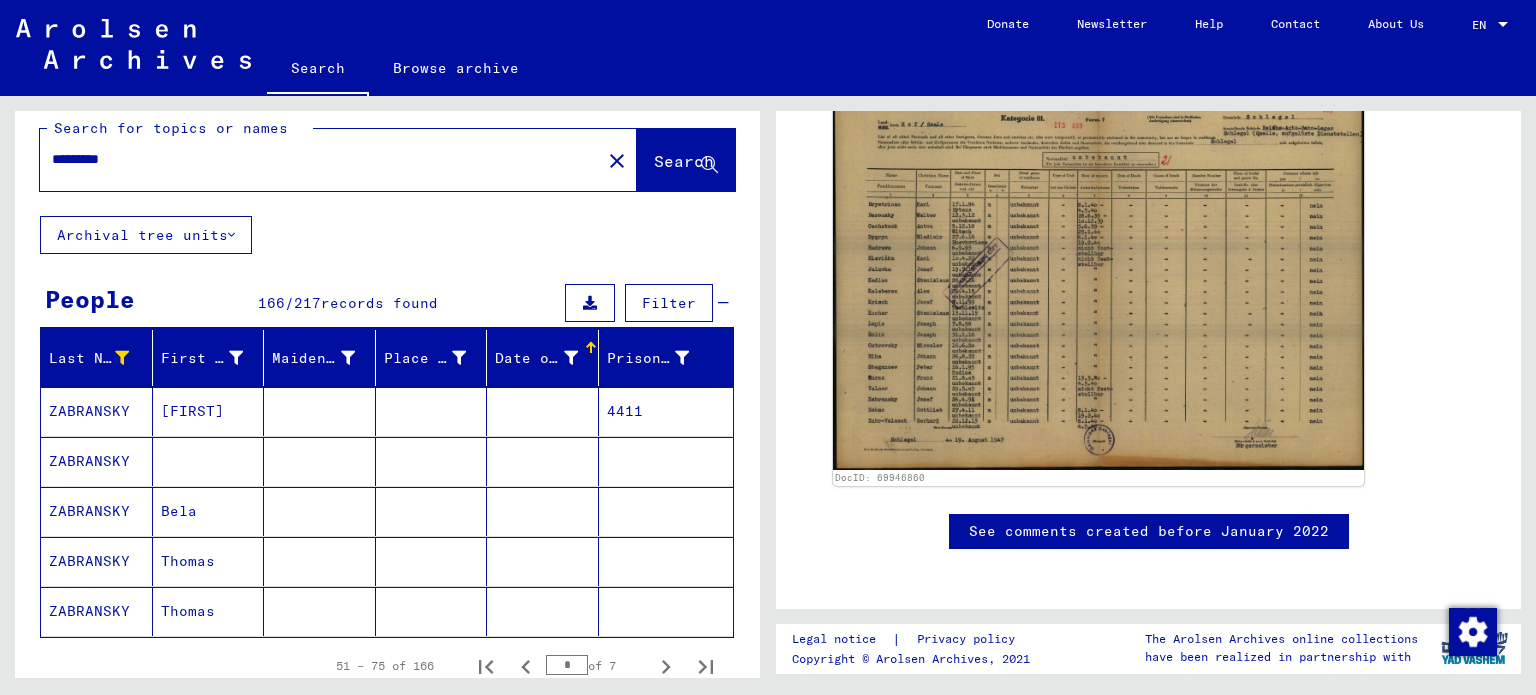 scroll, scrollTop: 0, scrollLeft: 0, axis: both 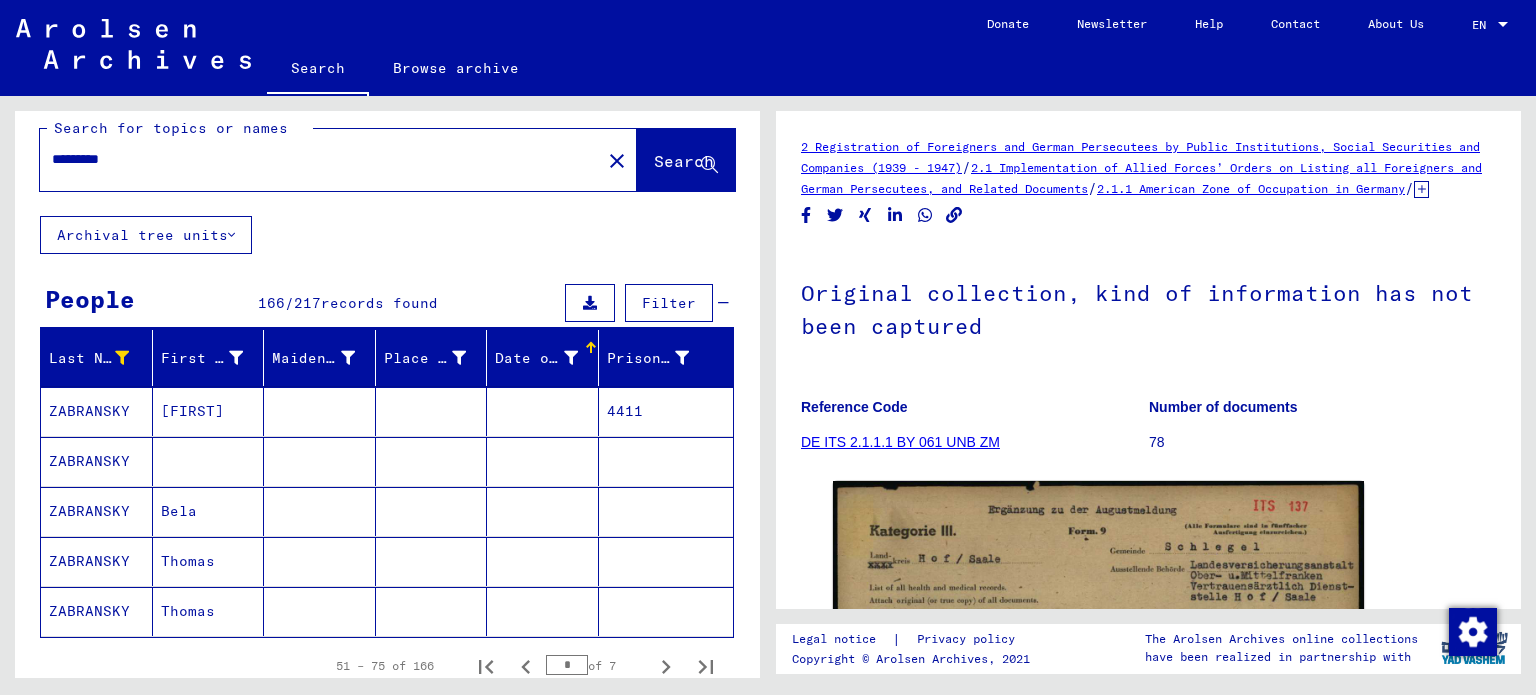 click at bounding box center [571, 358] 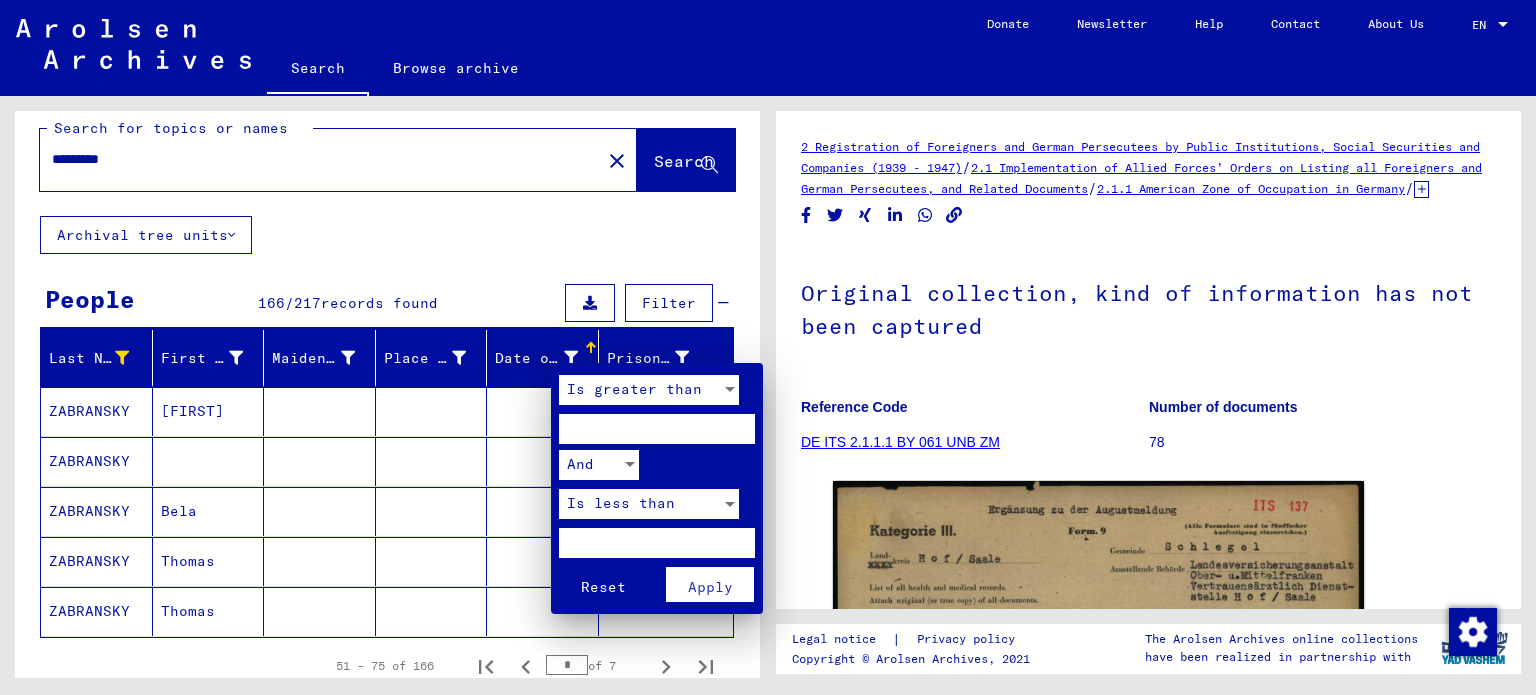 click on "Is greater than" at bounding box center (634, 389) 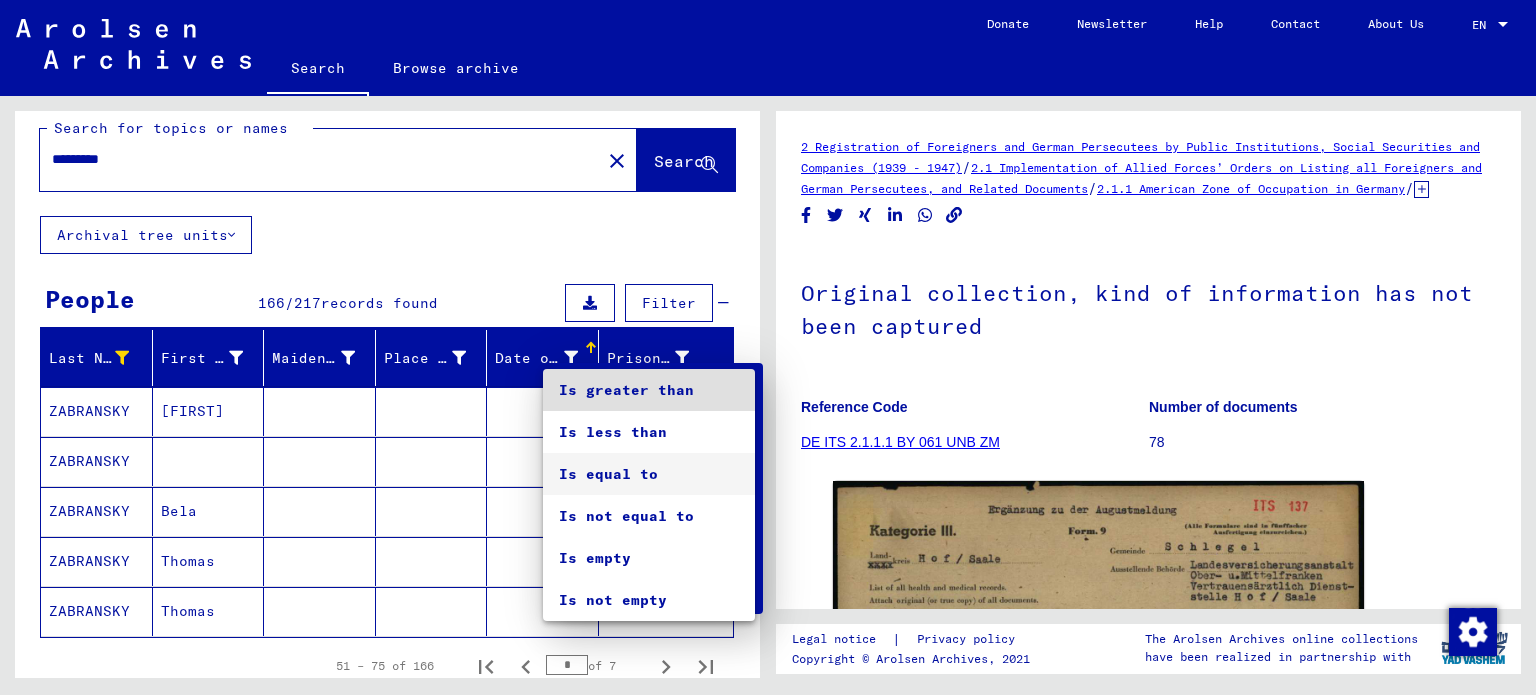 click on "Is equal to" at bounding box center [649, 474] 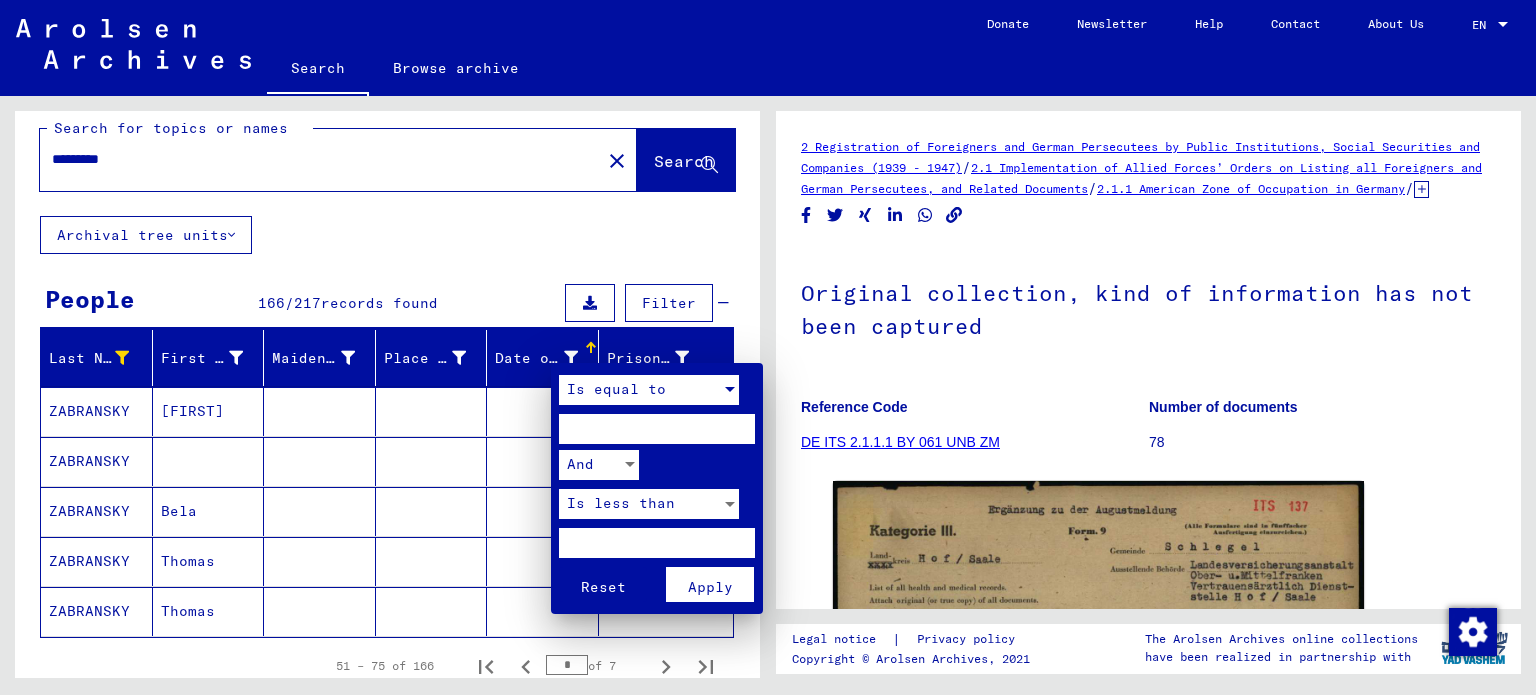 click at bounding box center (657, 429) 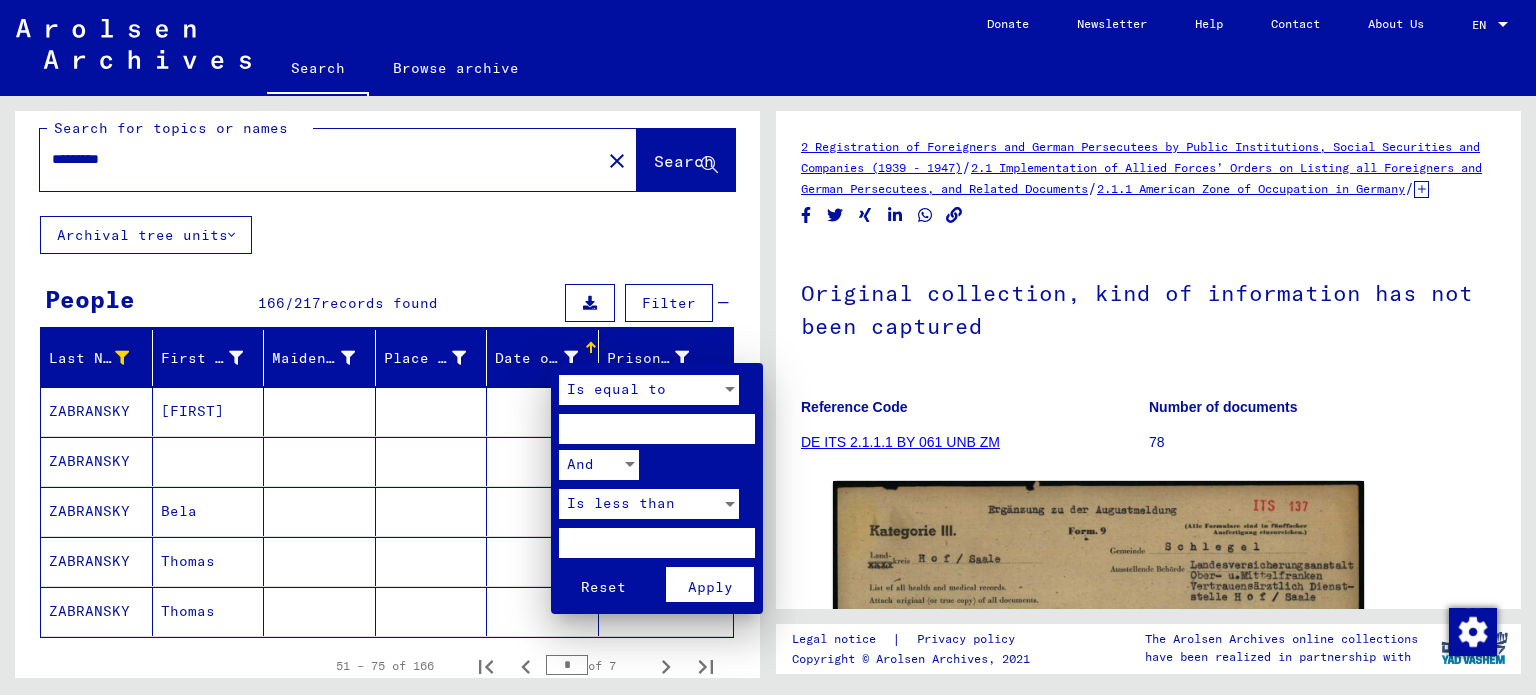 type on "********" 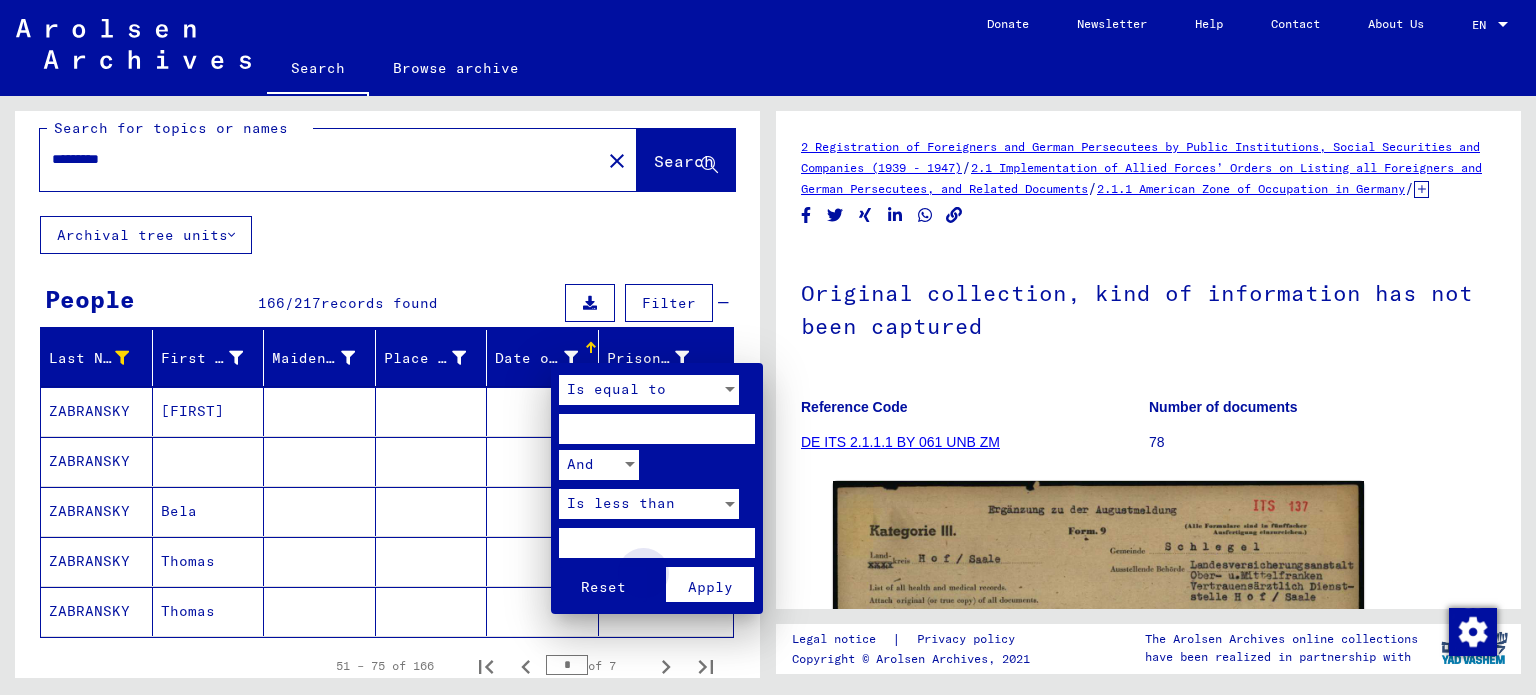 click on "Apply" at bounding box center [710, 587] 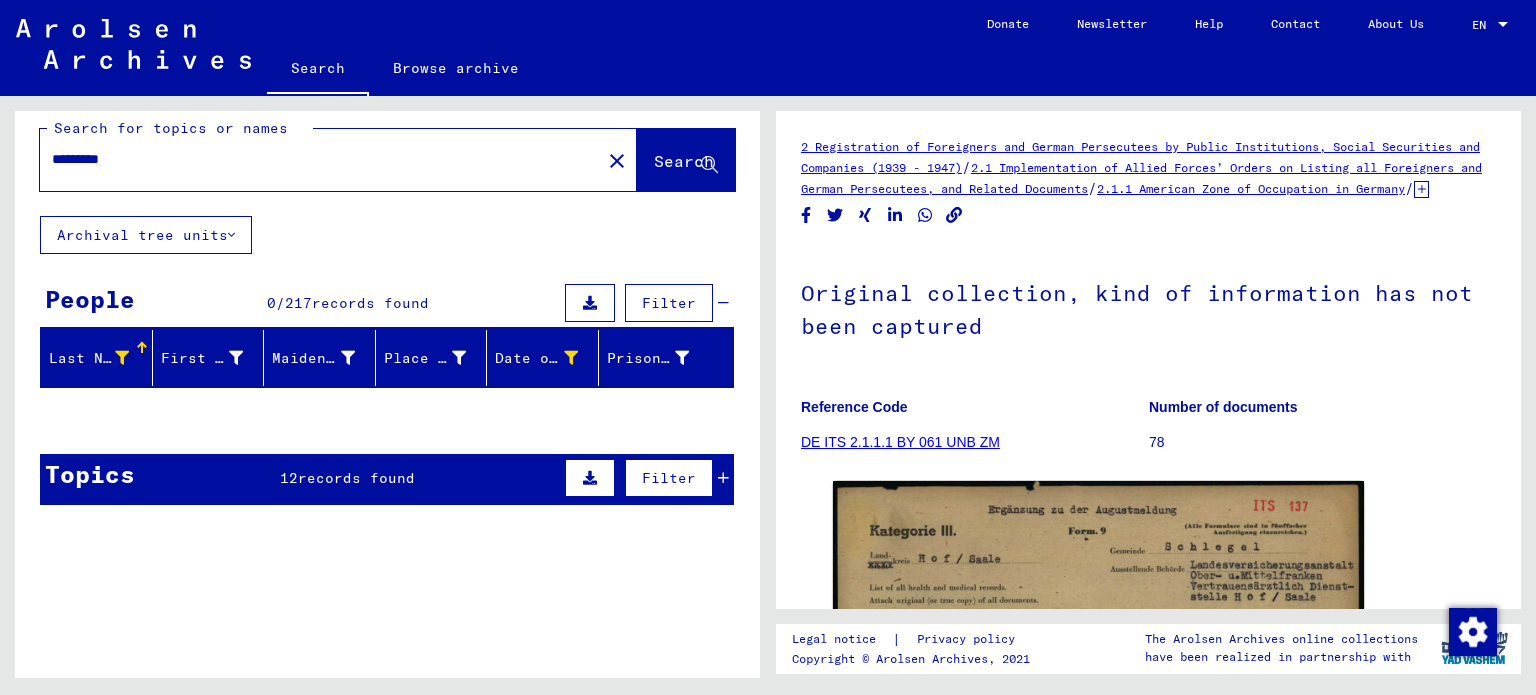 click on "Filter" at bounding box center [669, 303] 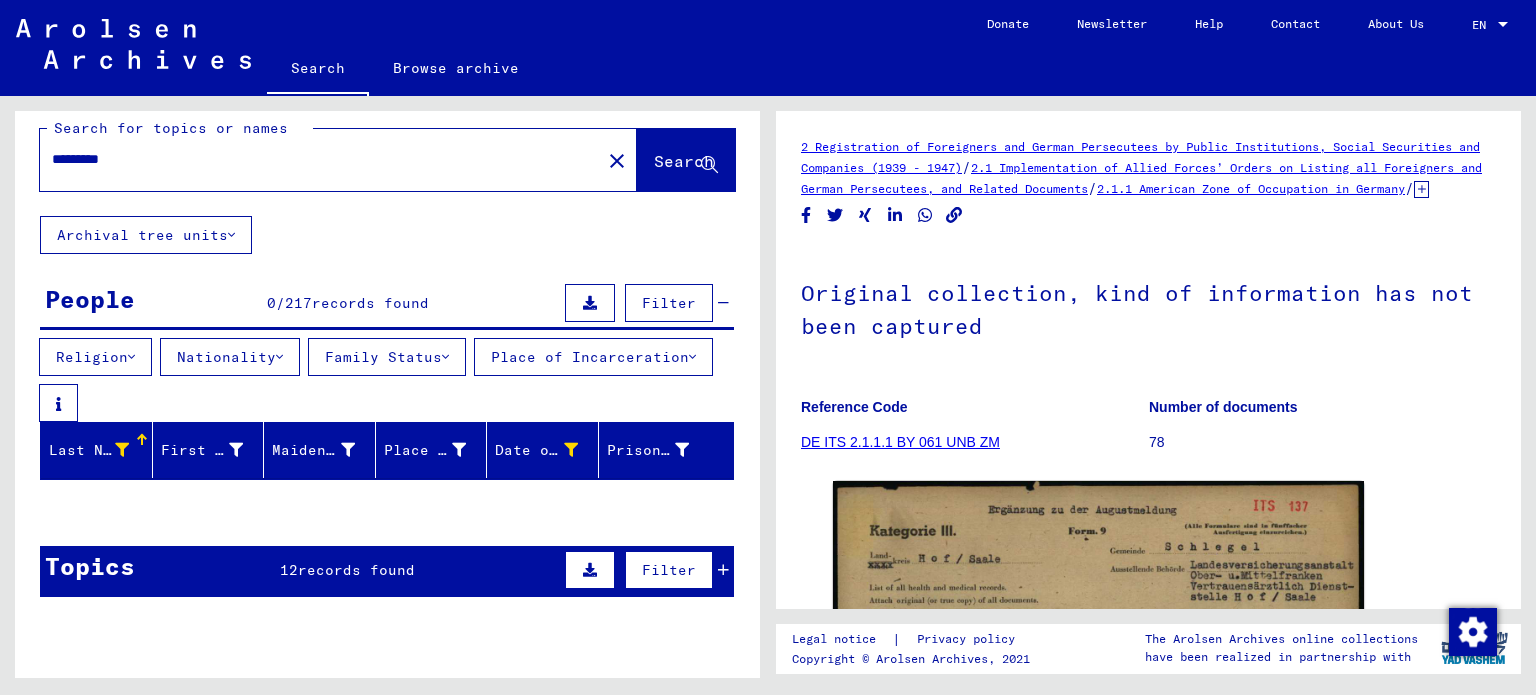 click on "Filter" at bounding box center [669, 303] 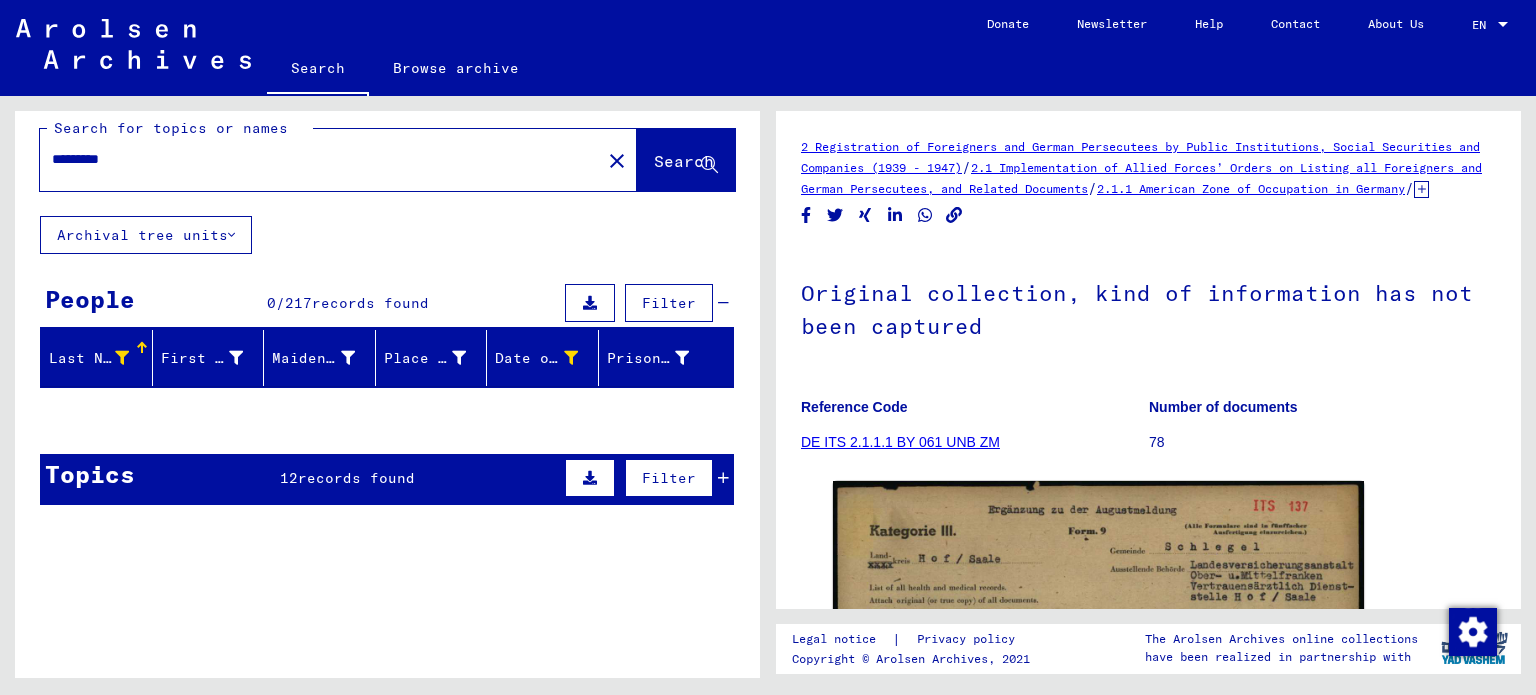 click at bounding box center [723, 303] 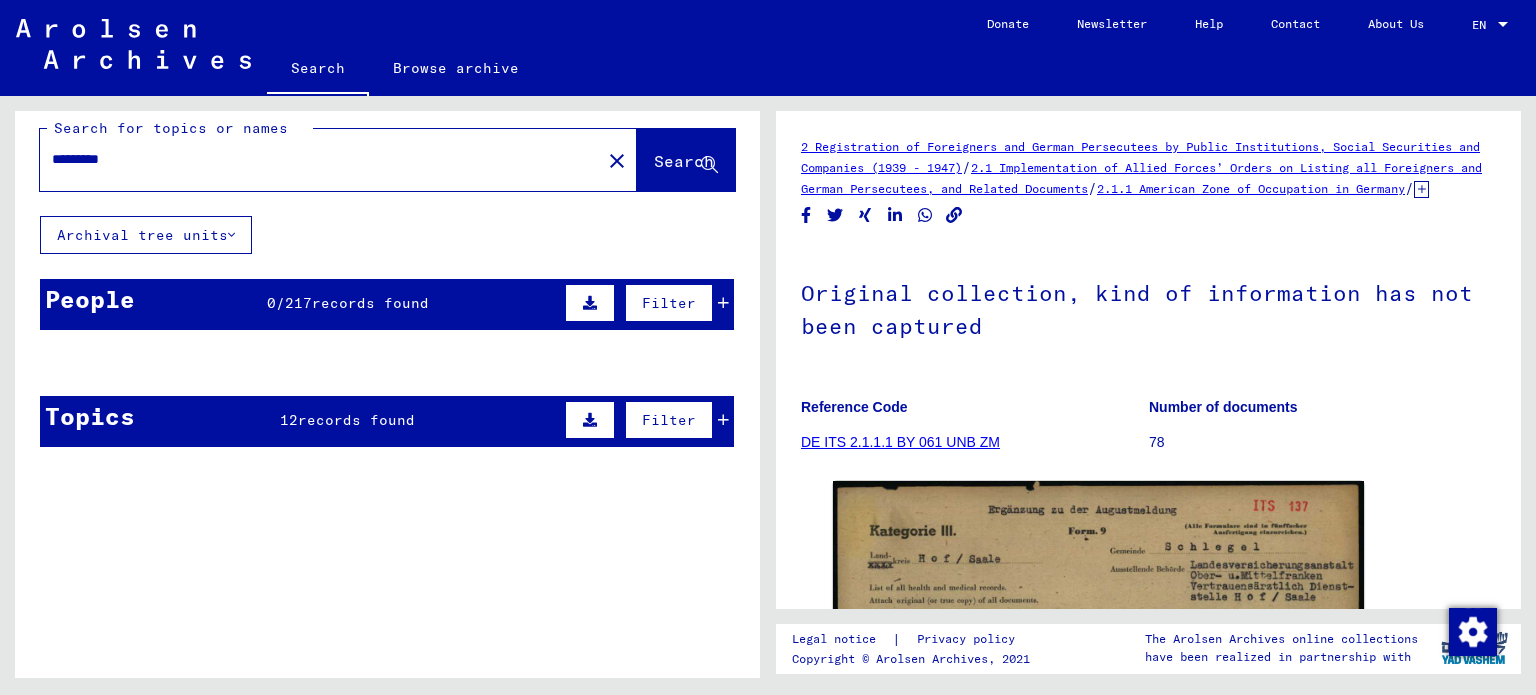 click at bounding box center [723, 303] 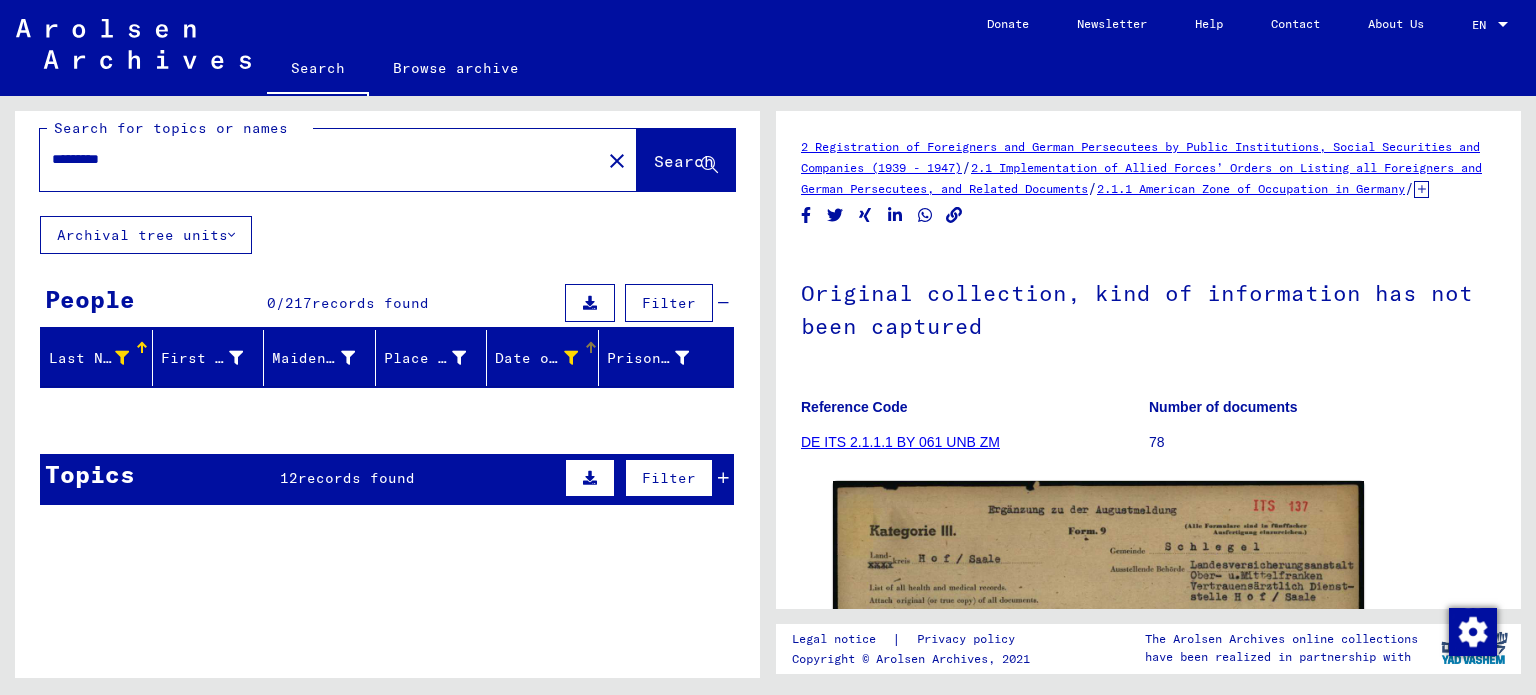 click at bounding box center [571, 358] 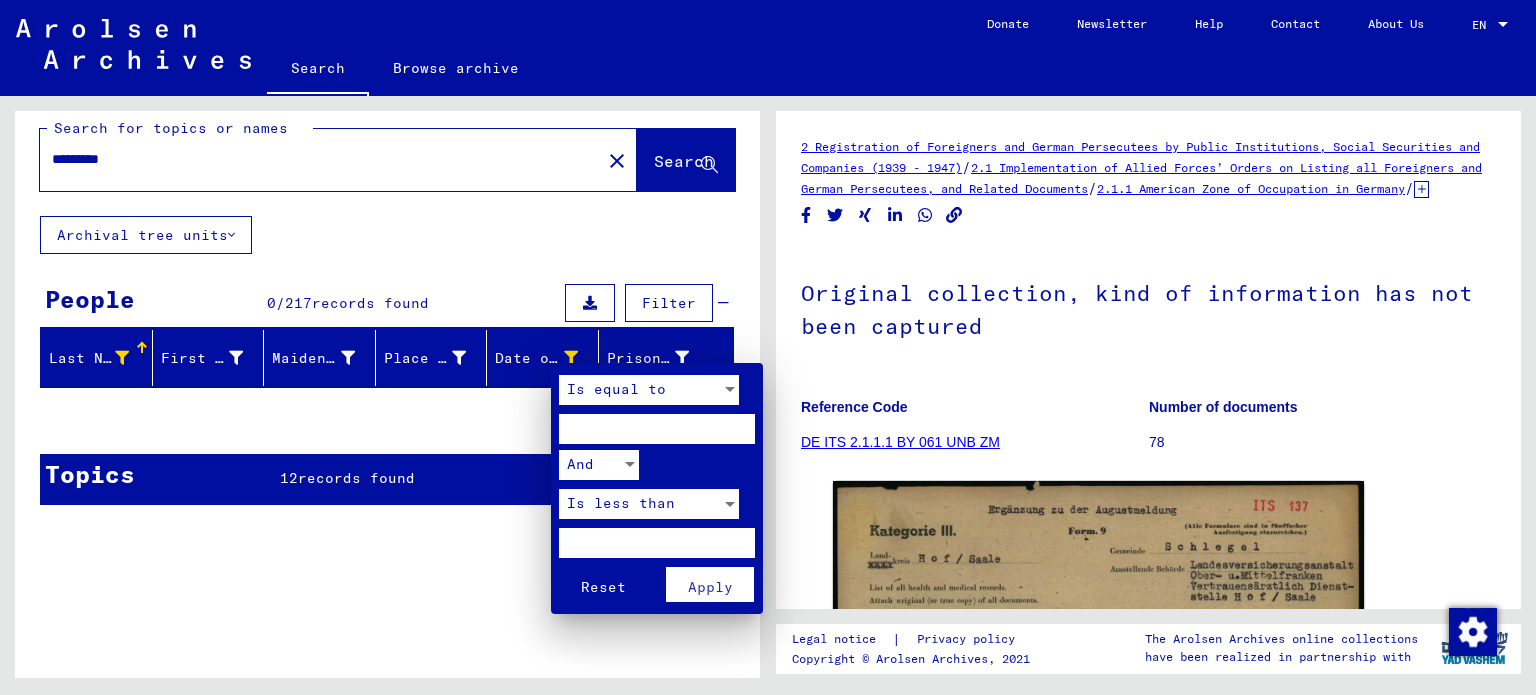 click on "Reset" at bounding box center [603, 587] 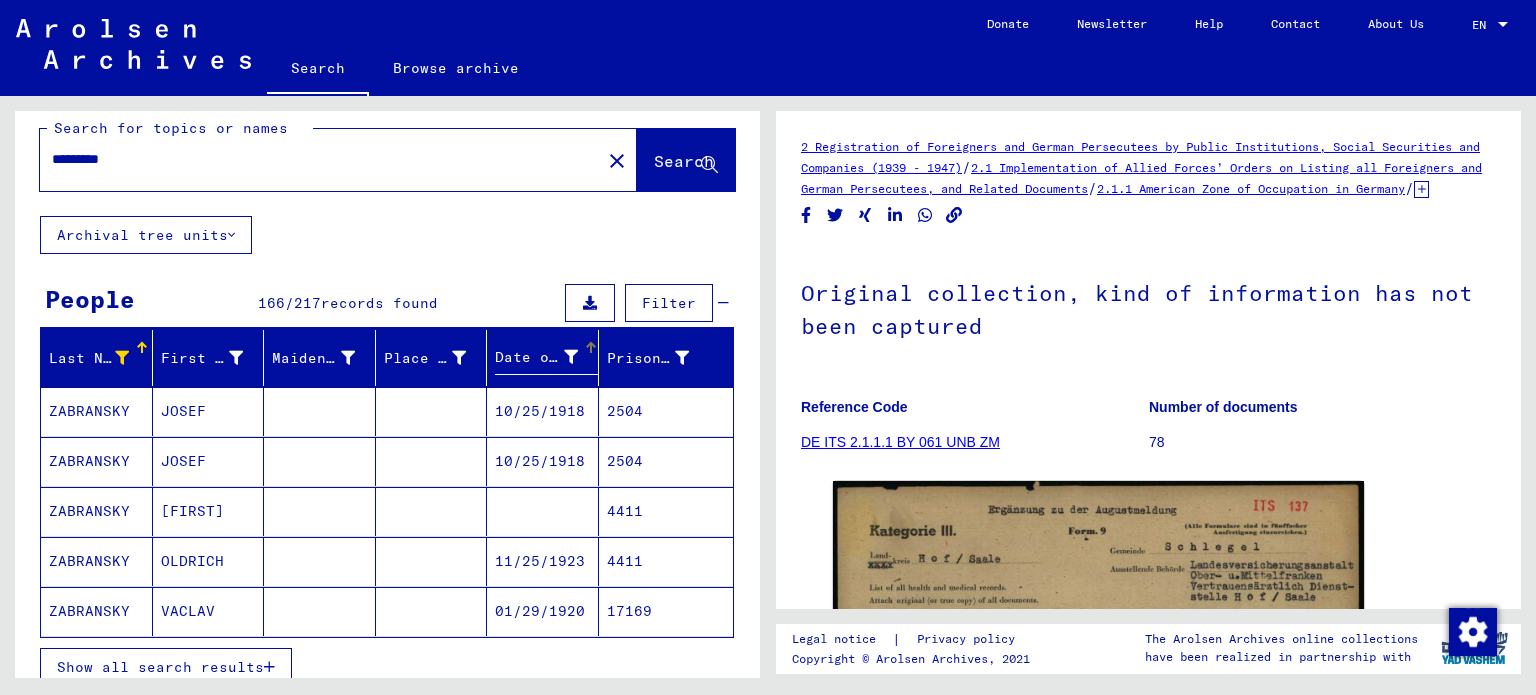 click at bounding box center (571, 357) 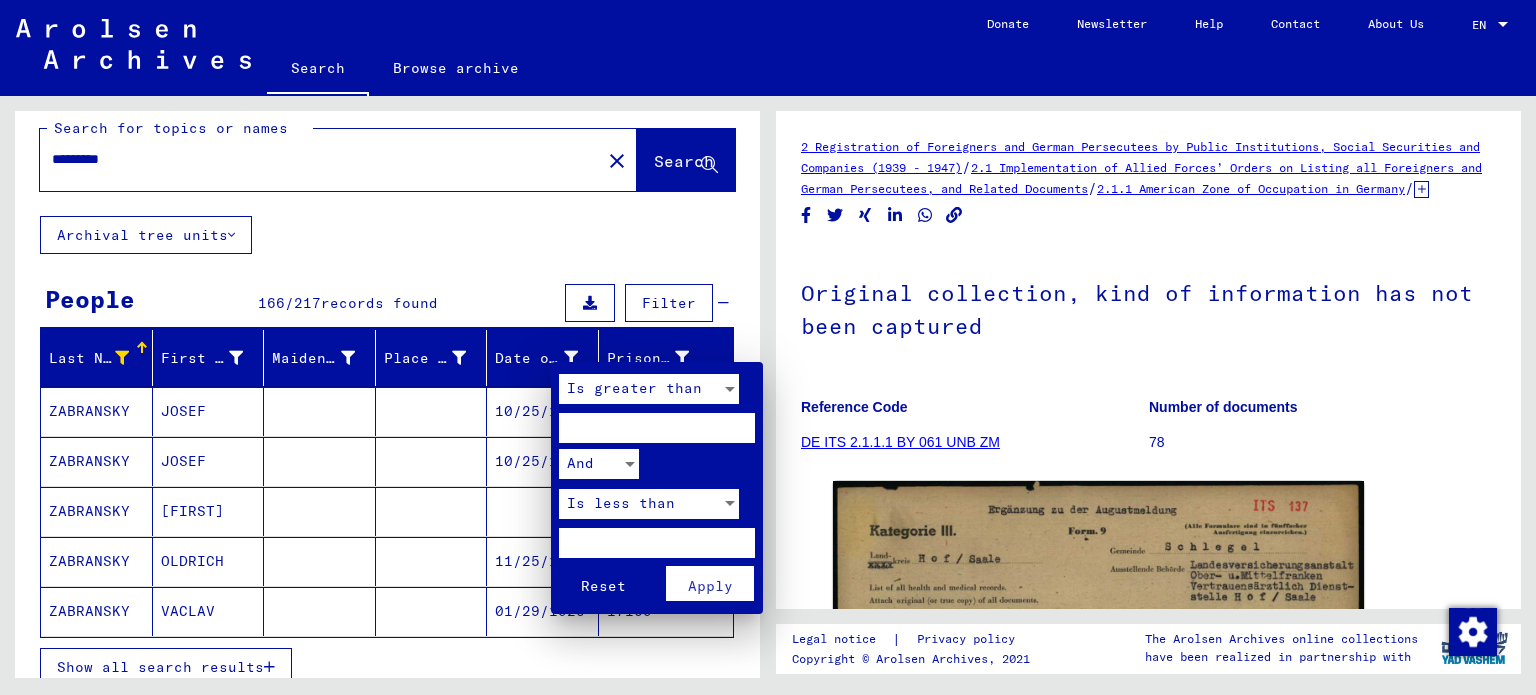 click on "Is greater than" at bounding box center (634, 388) 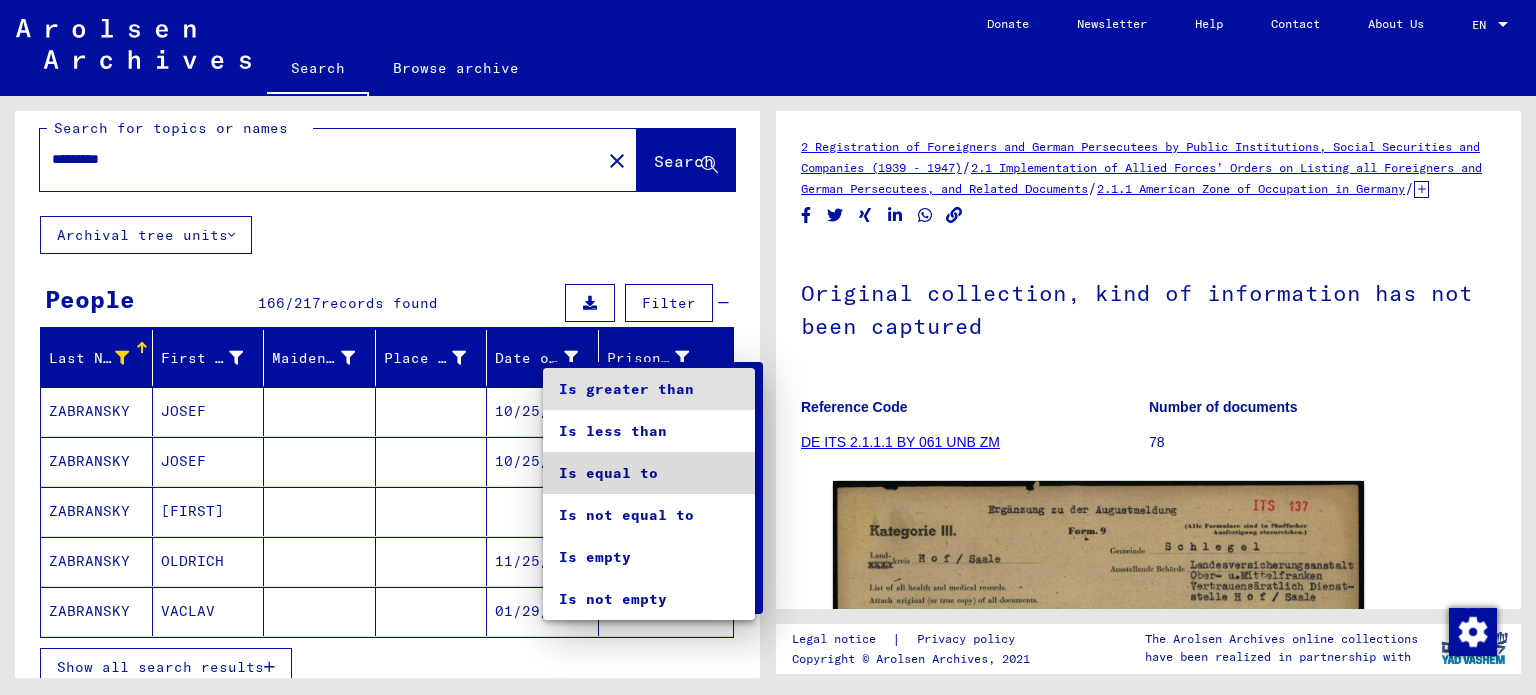 click on "Is equal to" at bounding box center (649, 473) 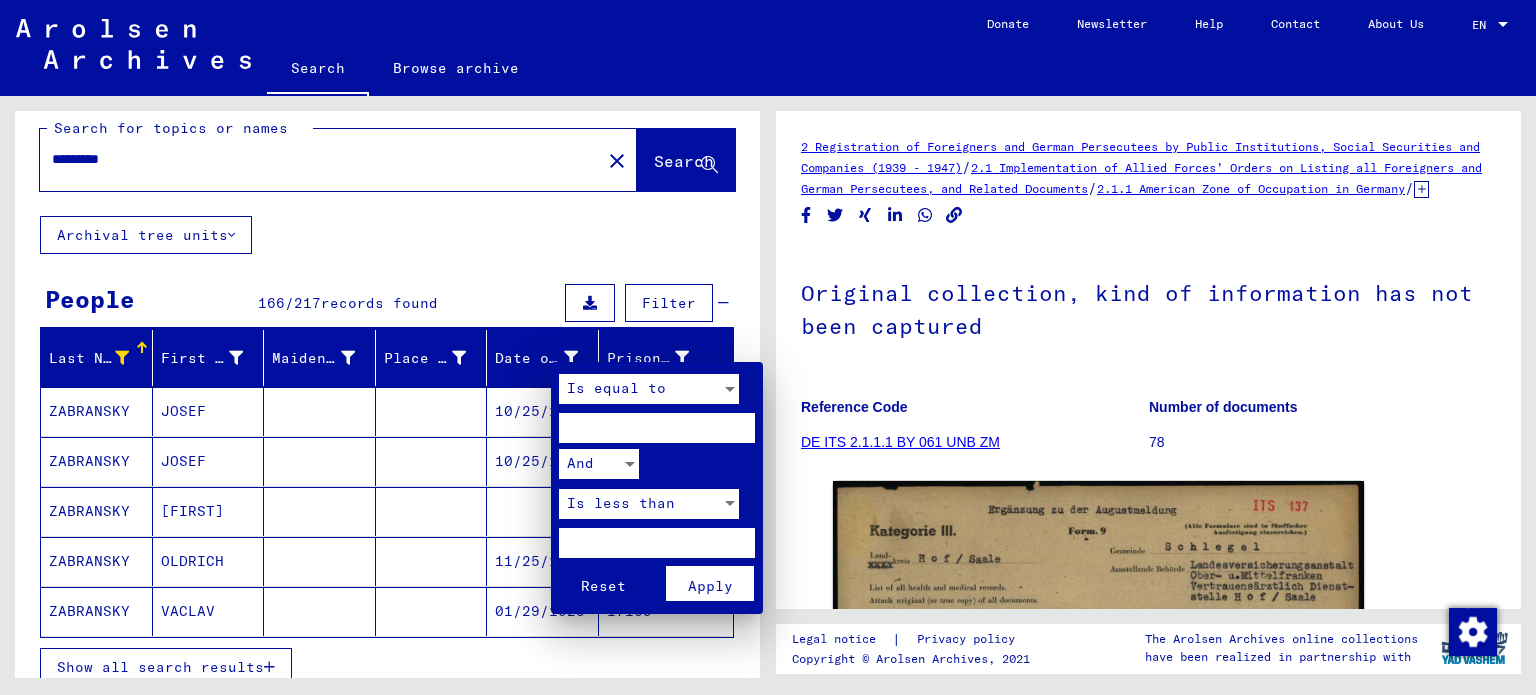 click at bounding box center [657, 428] 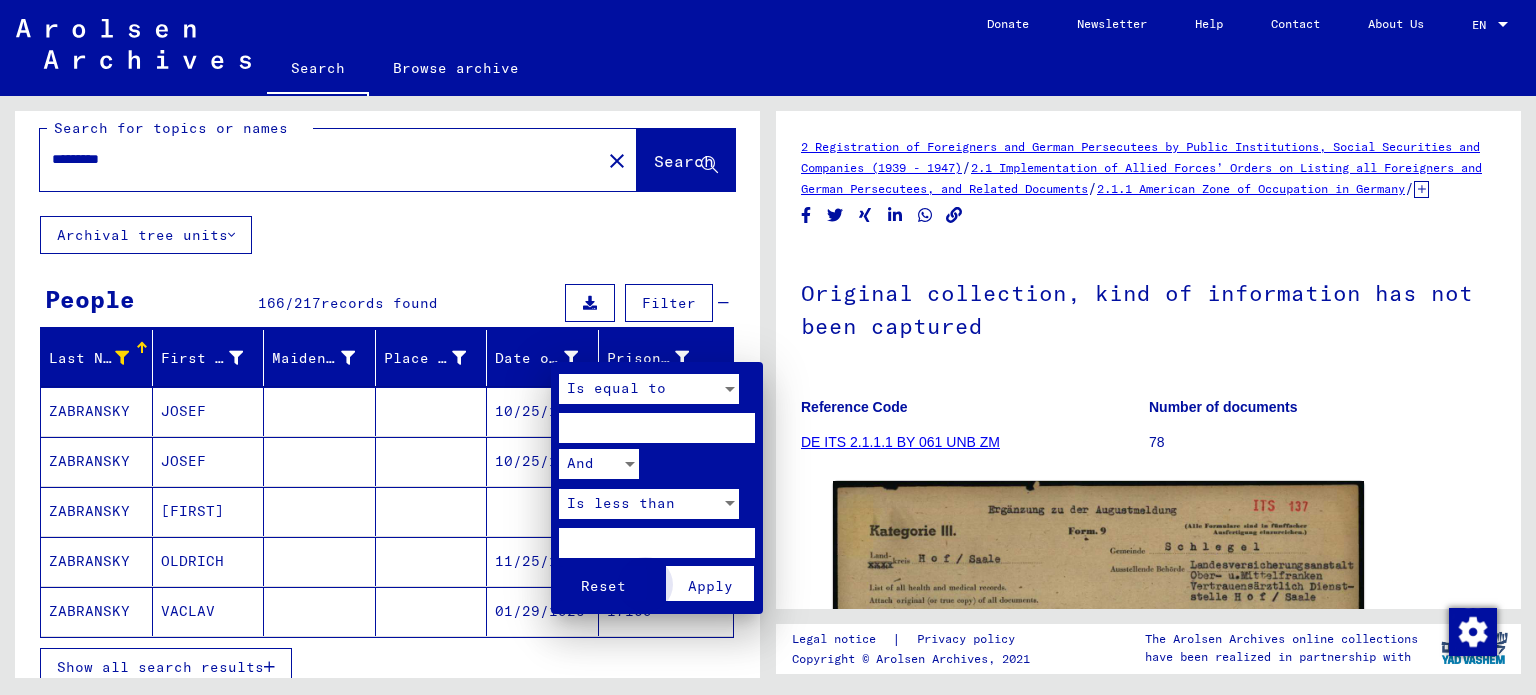 click on "Apply" at bounding box center [710, 583] 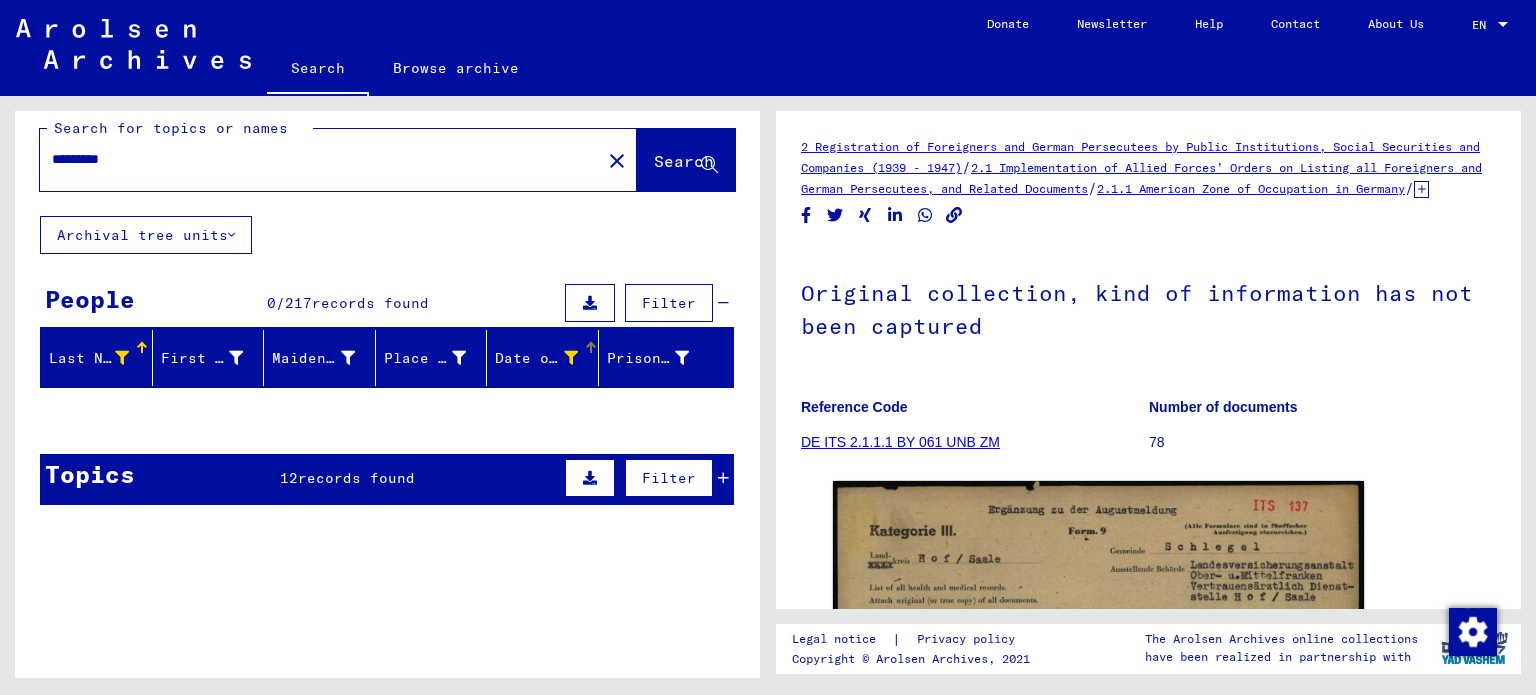 click at bounding box center [571, 358] 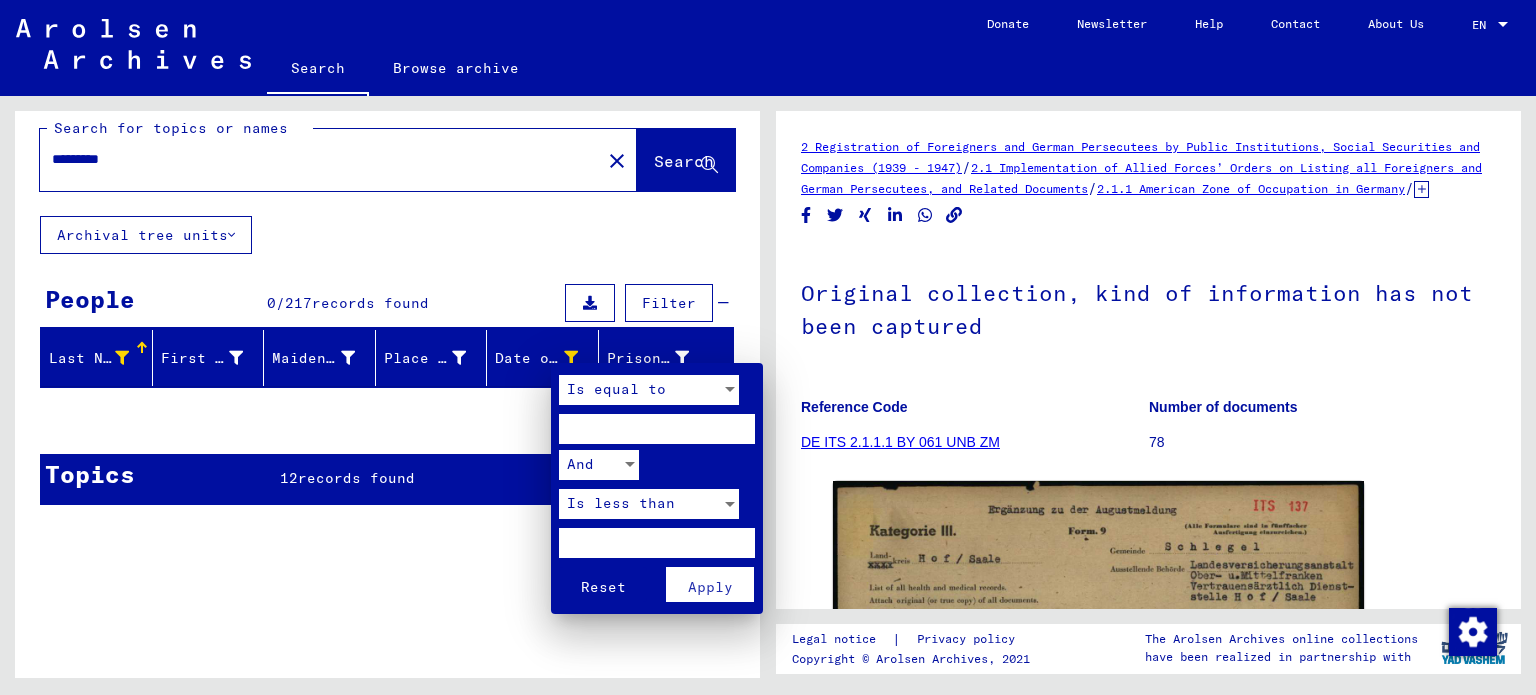 click on "Reset" at bounding box center [603, 587] 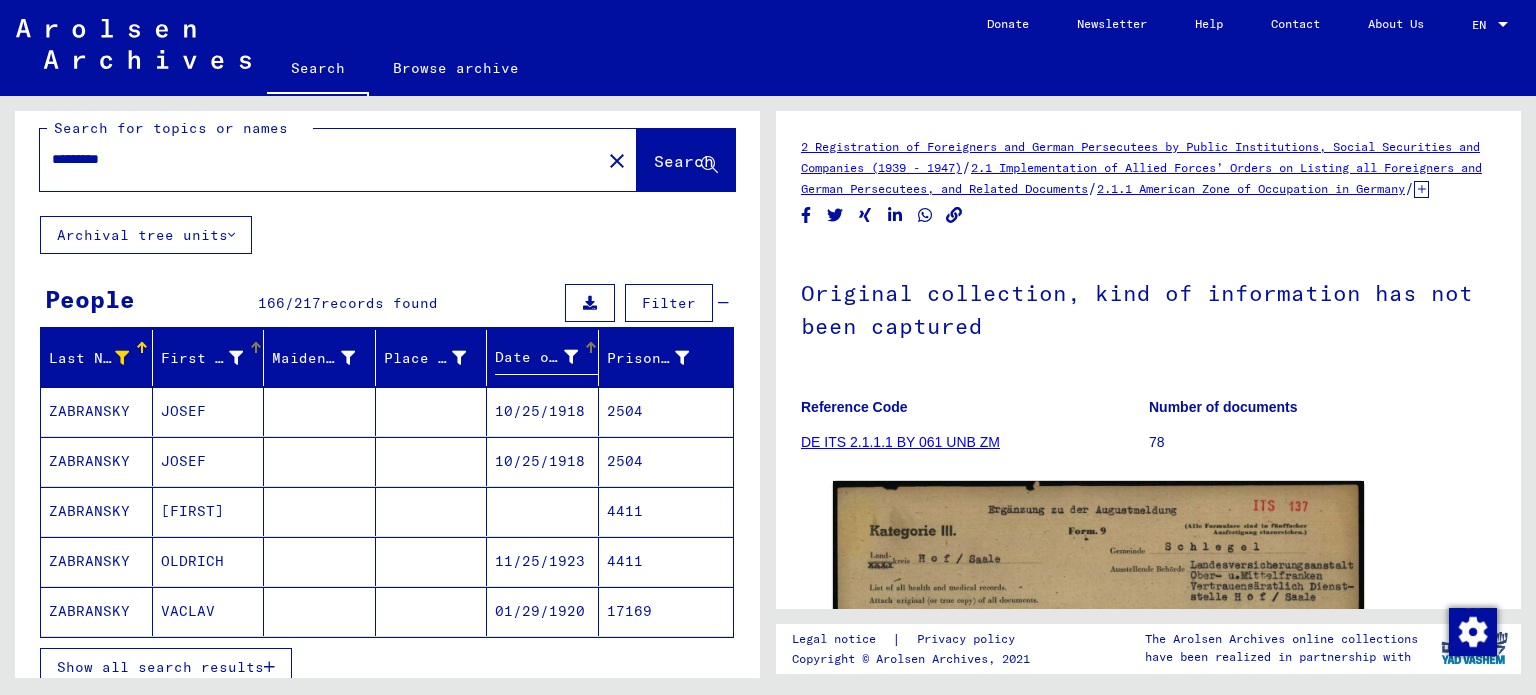 click at bounding box center [236, 358] 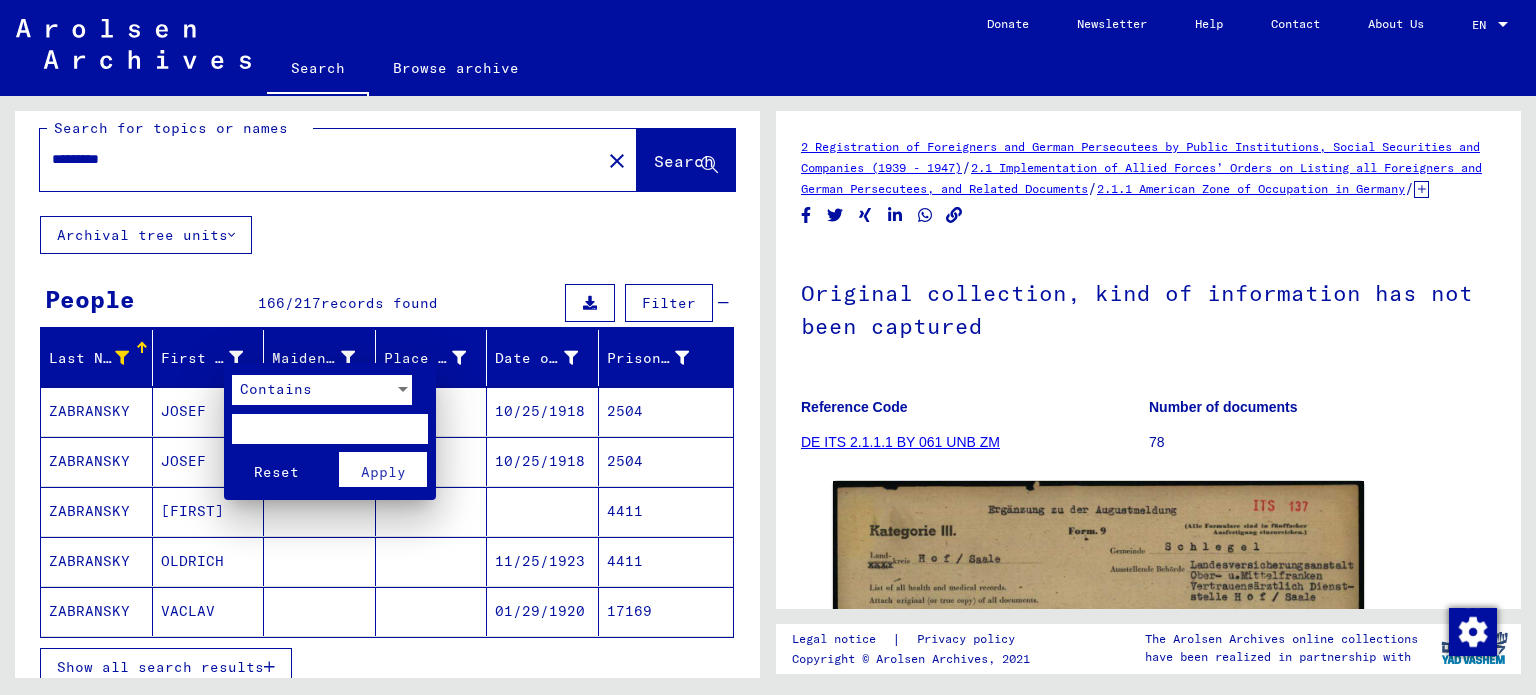 click at bounding box center [330, 429] 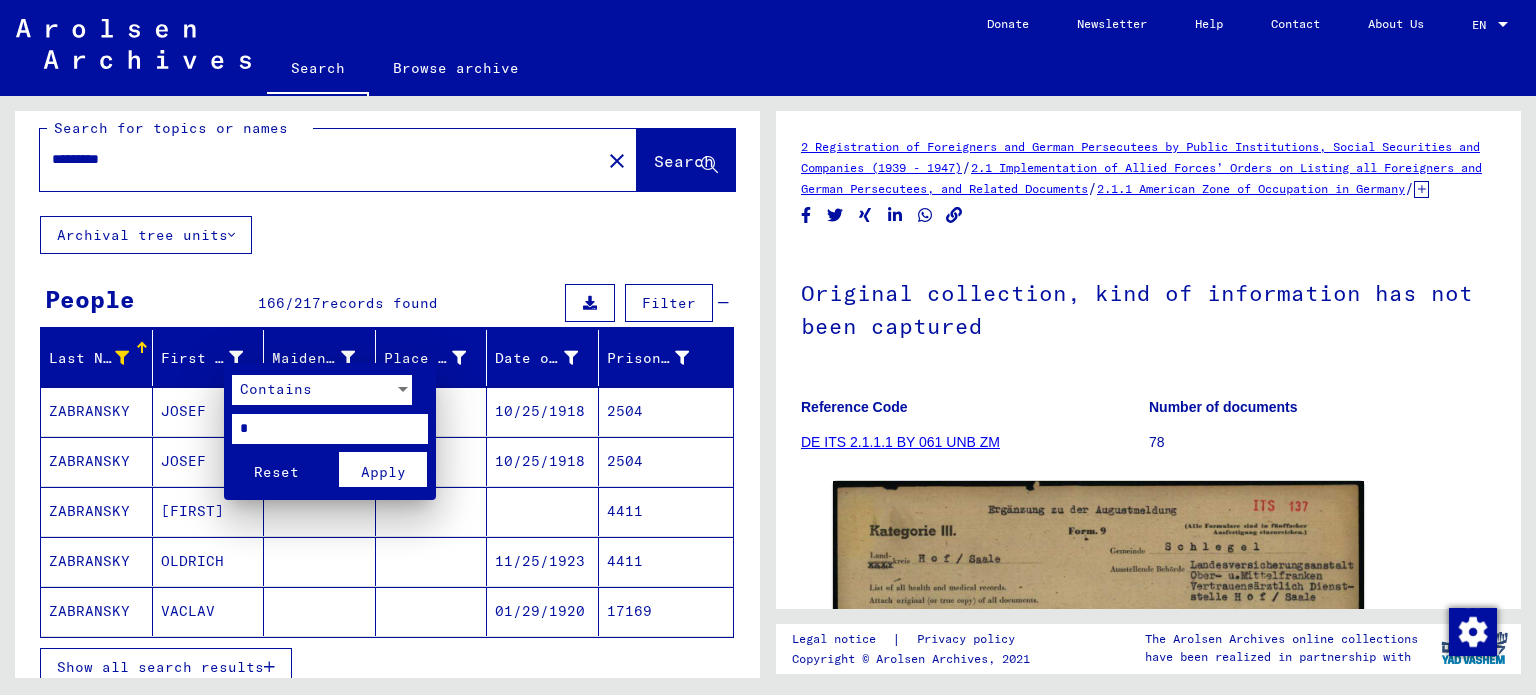 type on "*" 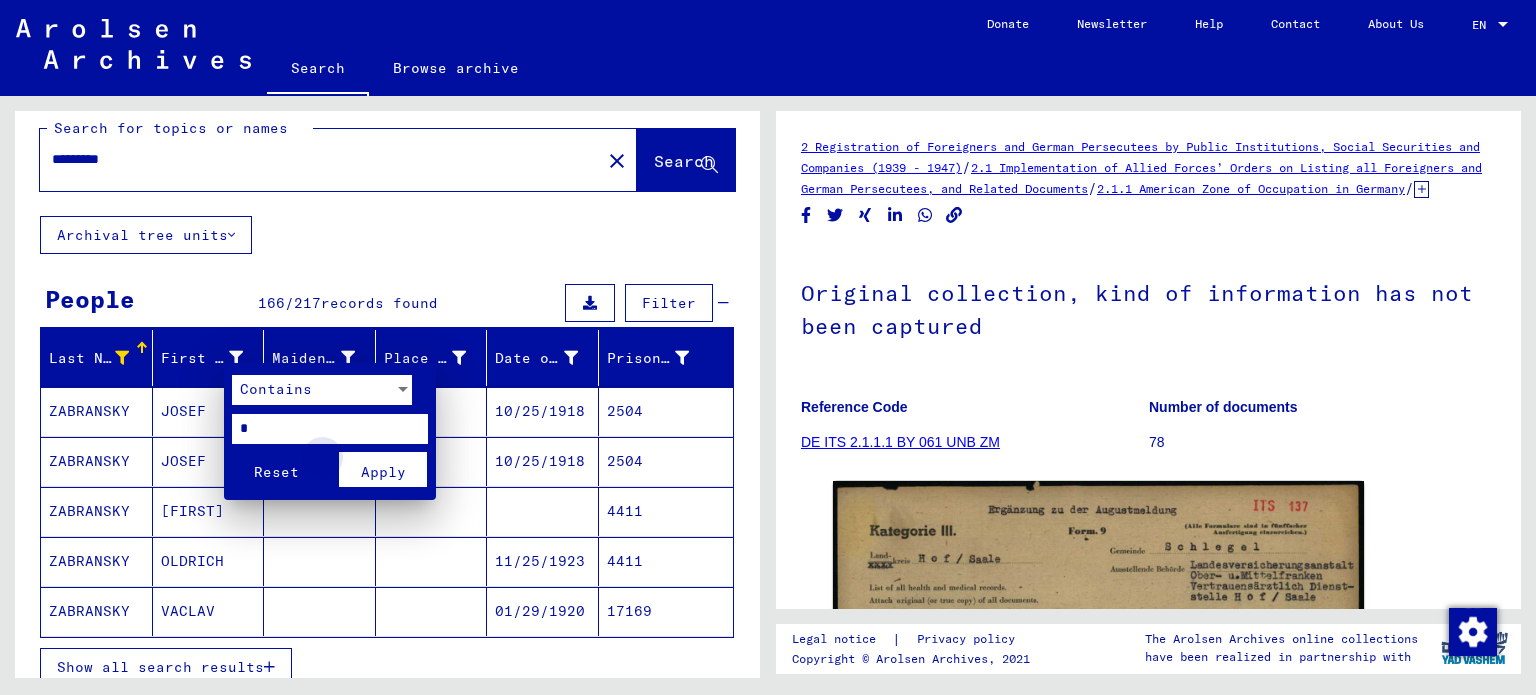 click on "Apply" at bounding box center [383, 472] 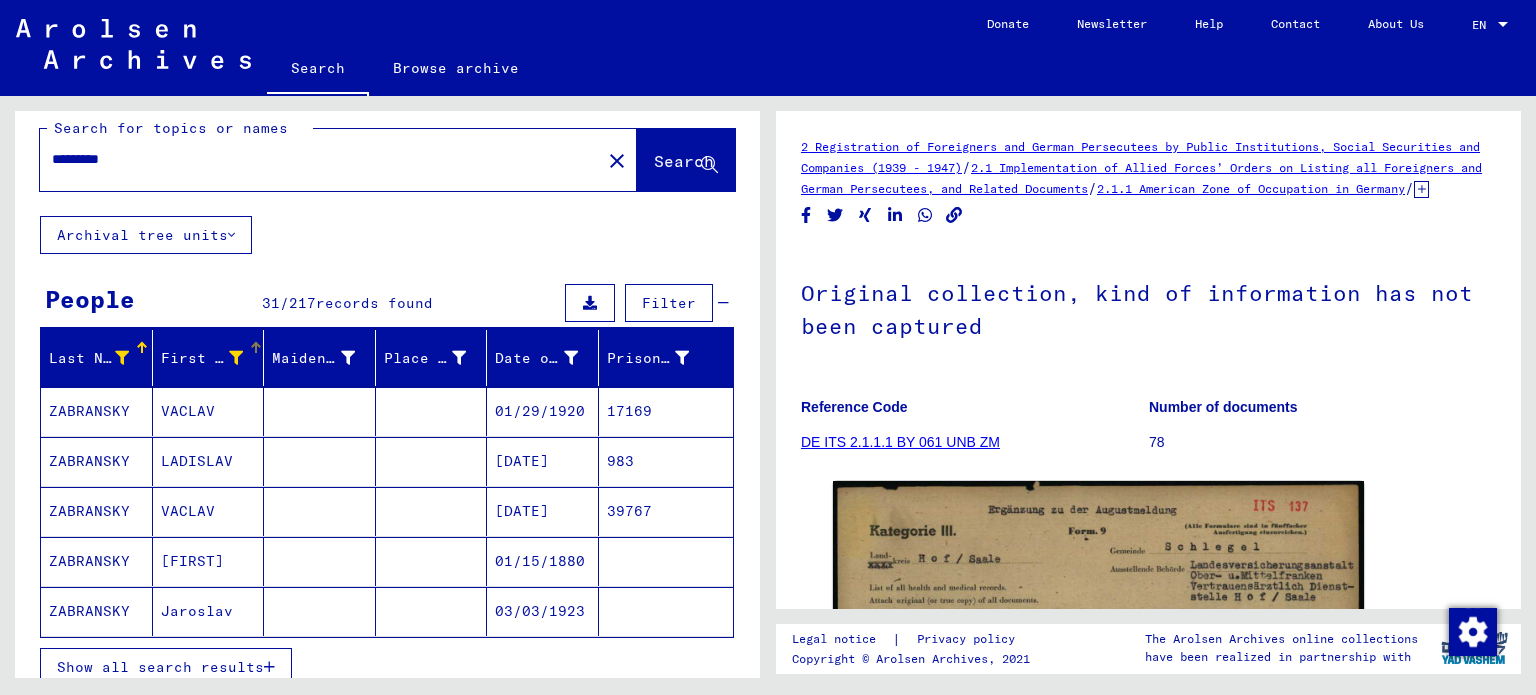 click on "Show all search results" at bounding box center [160, 667] 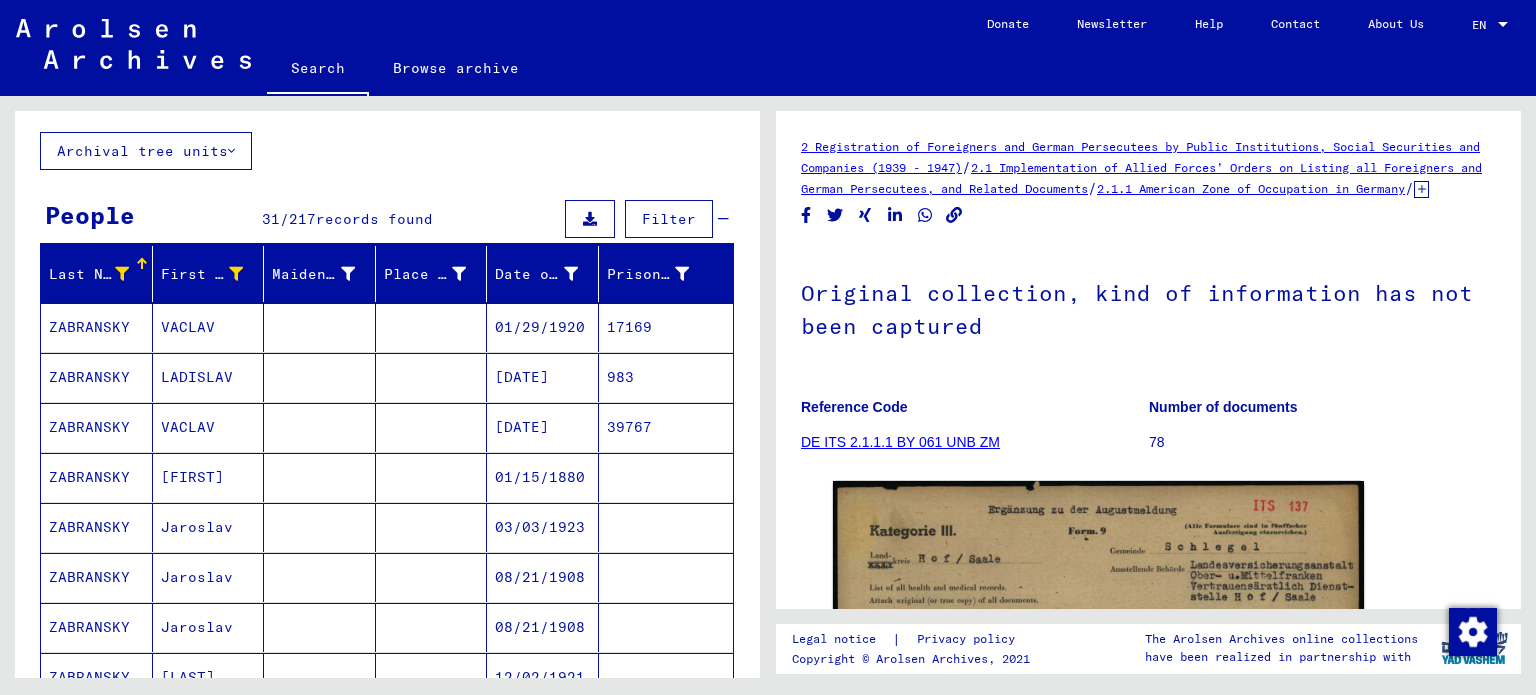 scroll, scrollTop: 107, scrollLeft: 0, axis: vertical 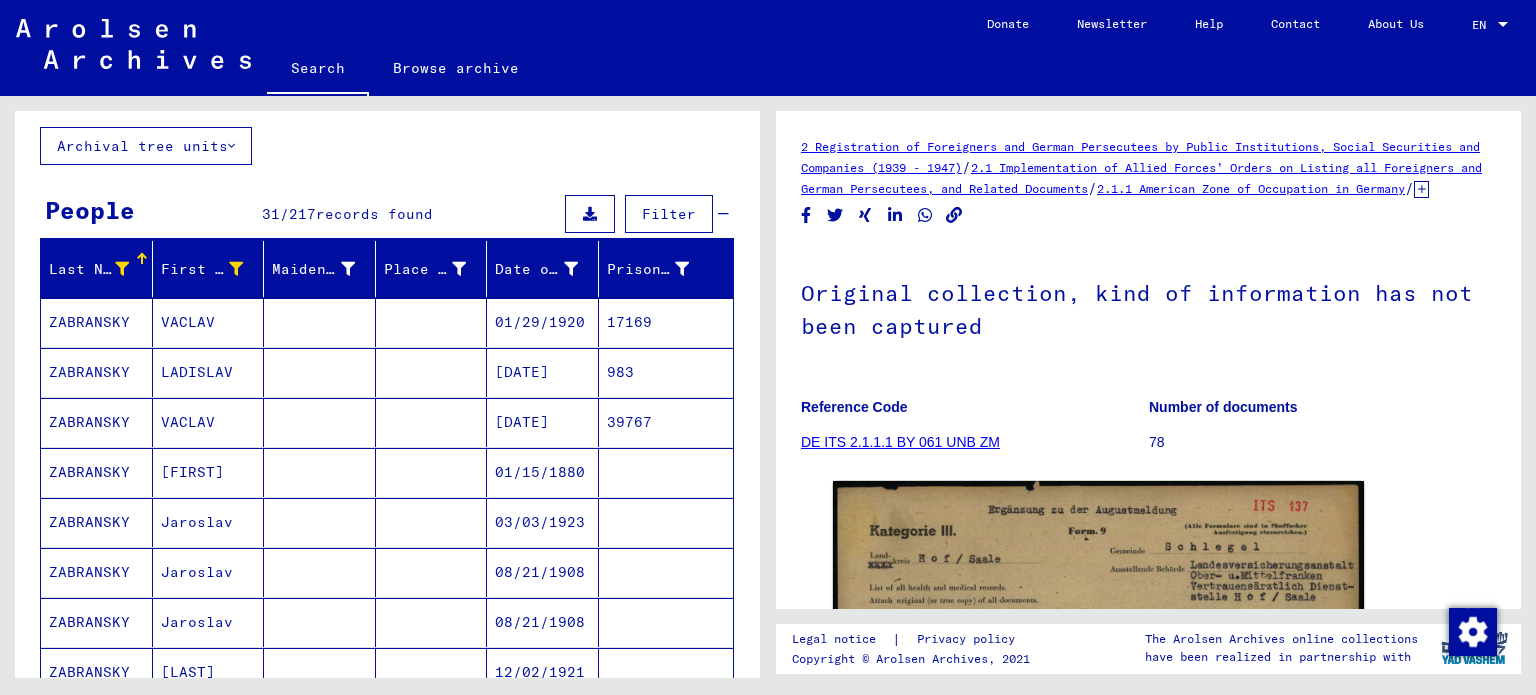 click on "[DATE]" at bounding box center (543, 472) 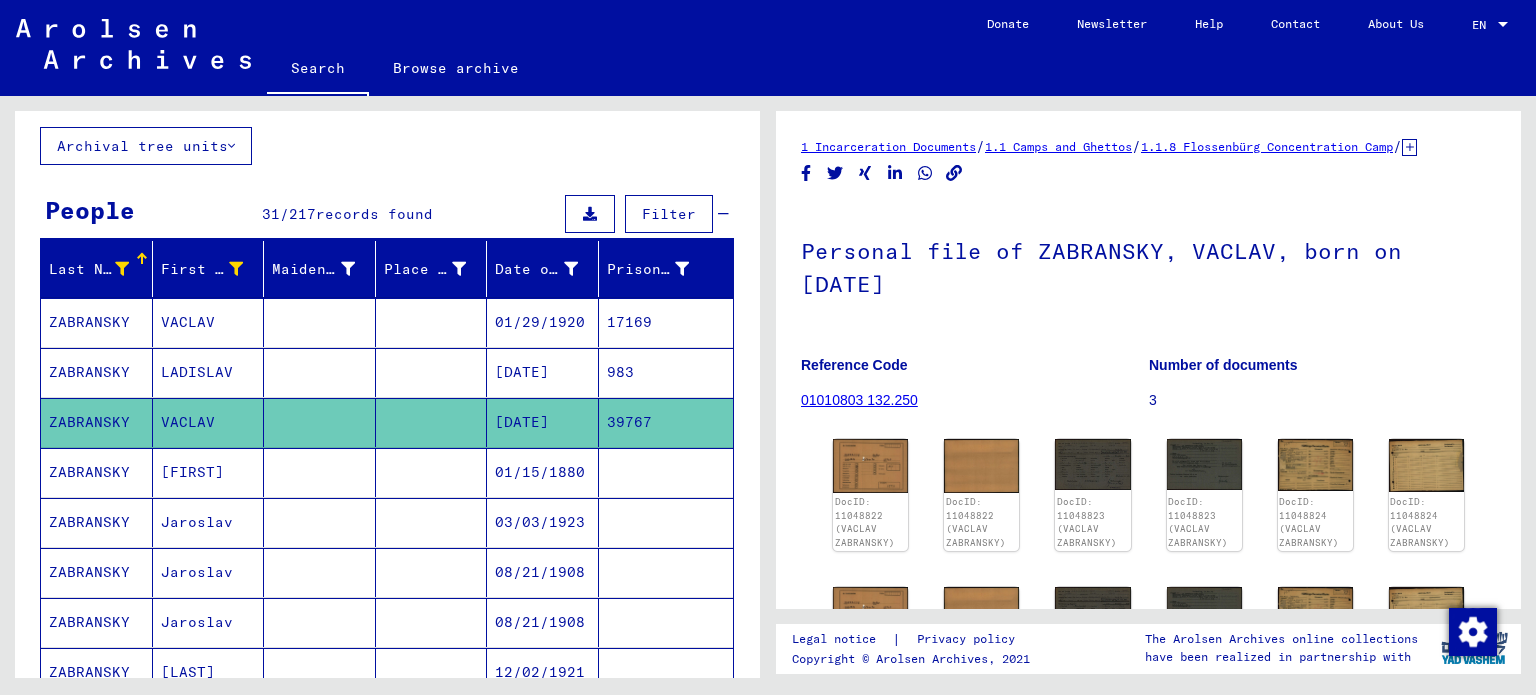 scroll, scrollTop: 0, scrollLeft: 0, axis: both 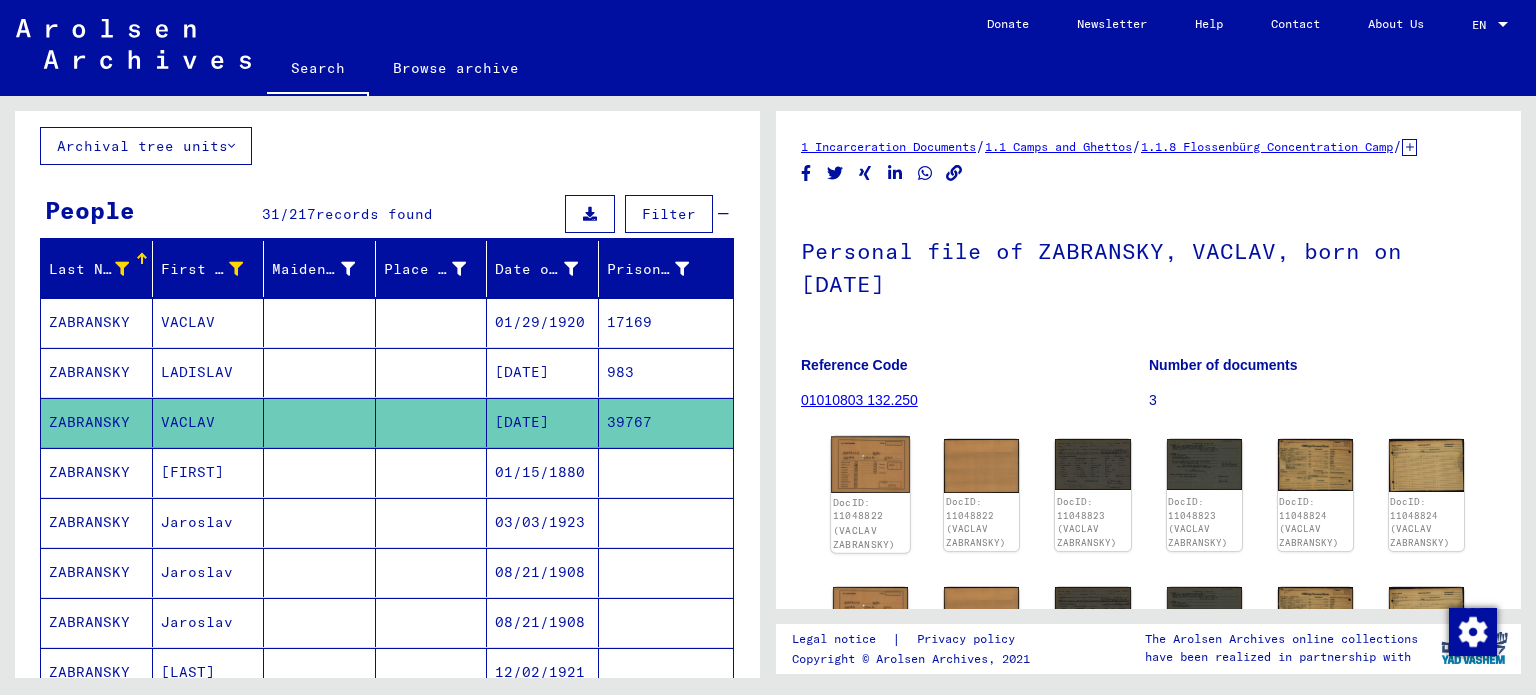 click 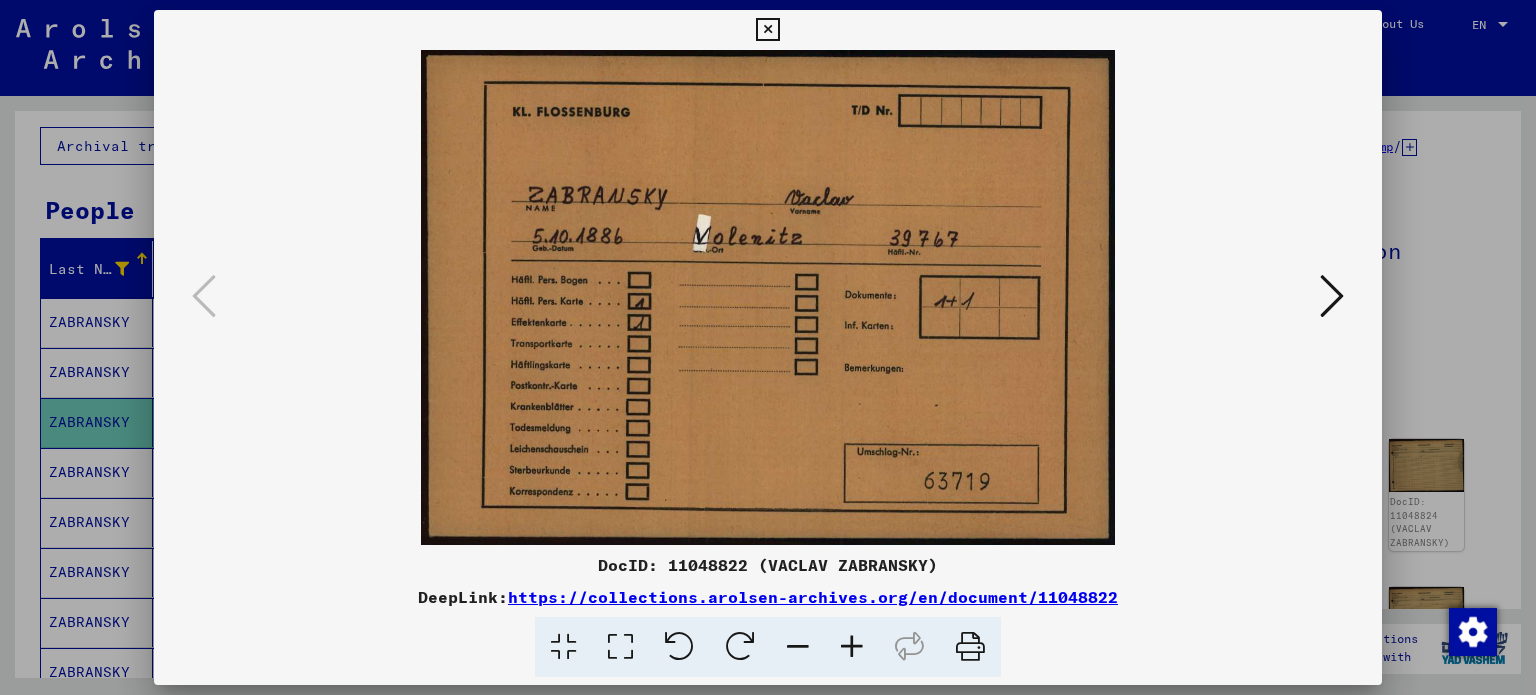 click at bounding box center [1332, 296] 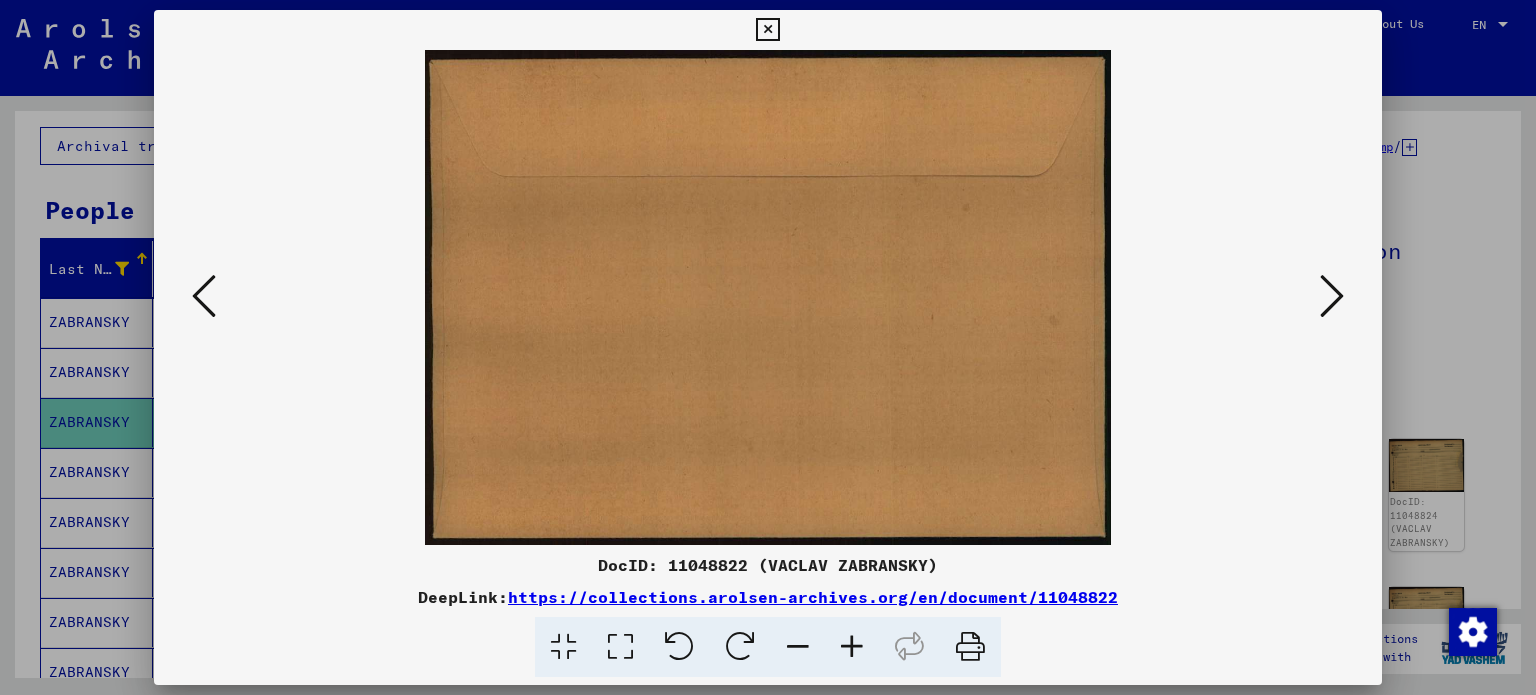 click at bounding box center (1332, 296) 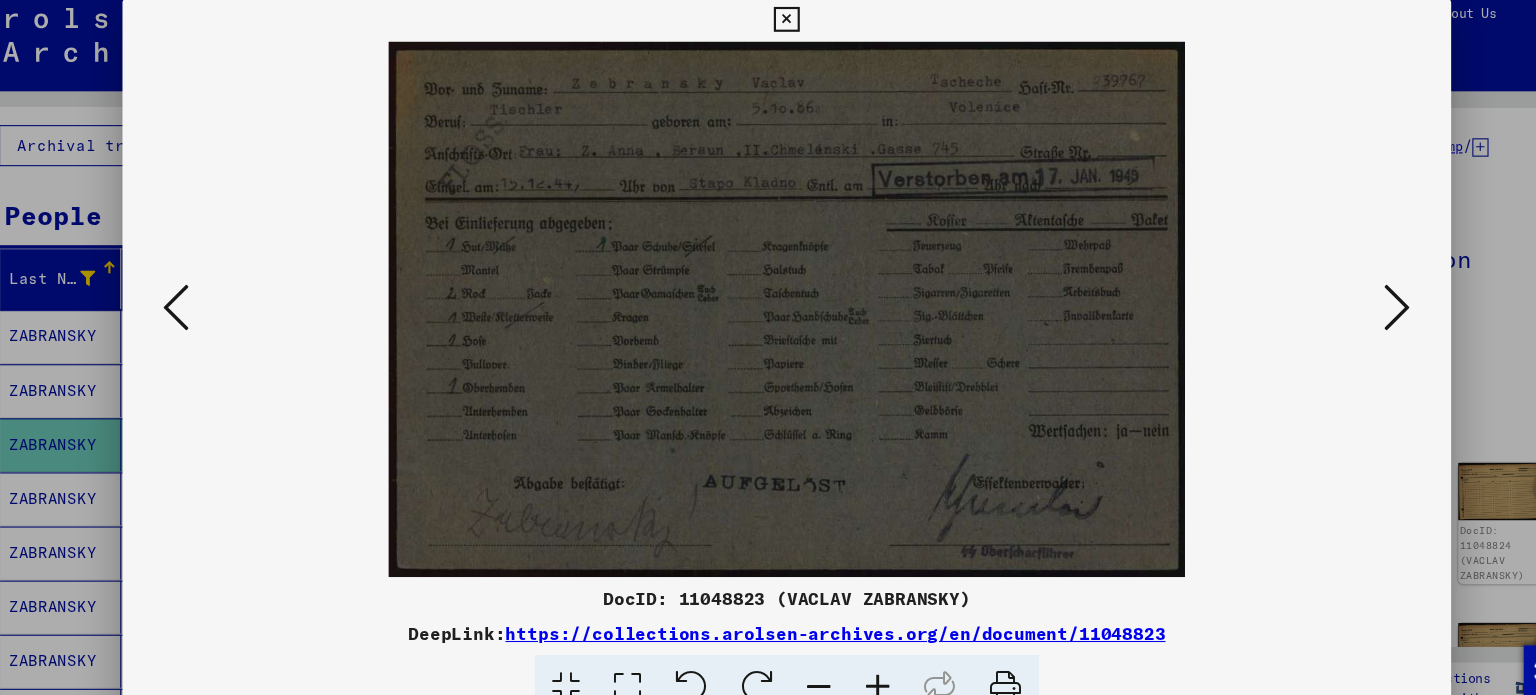 click at bounding box center [852, 647] 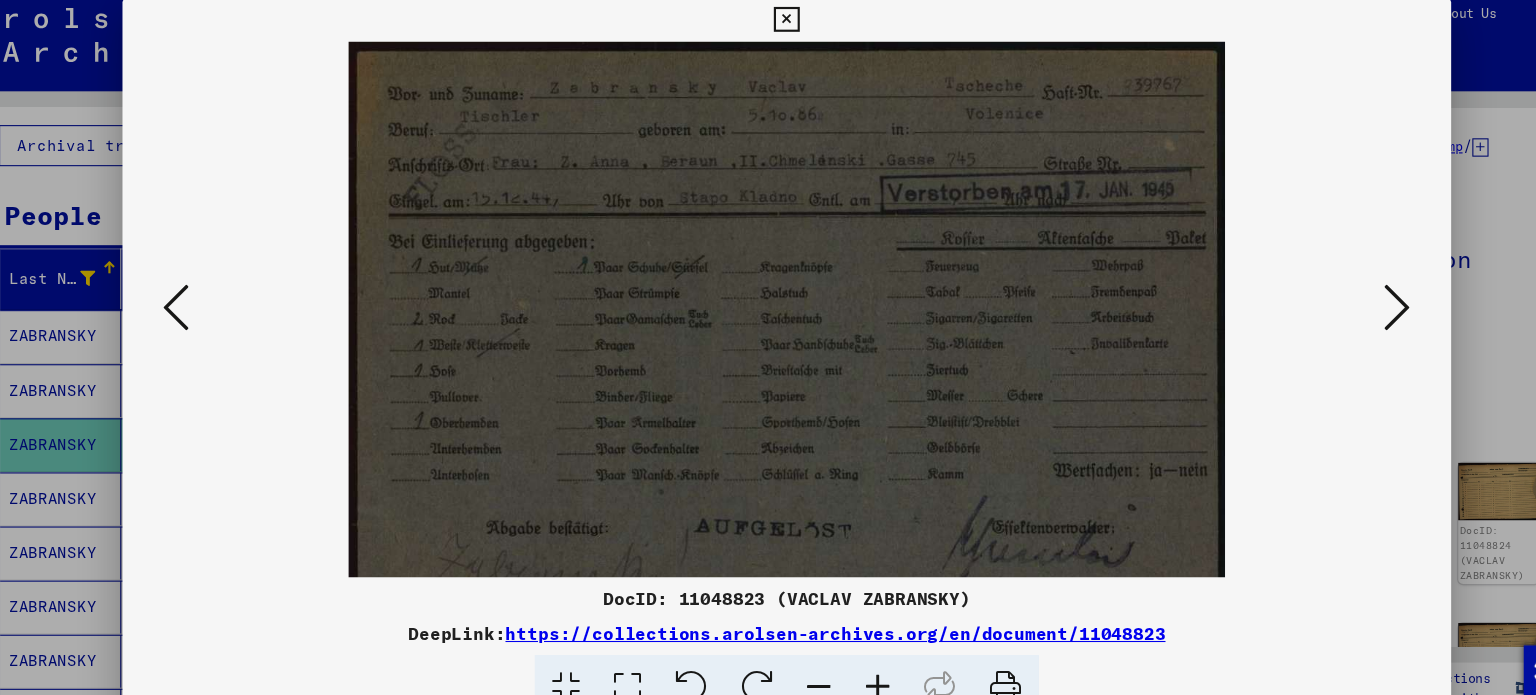click at bounding box center (852, 647) 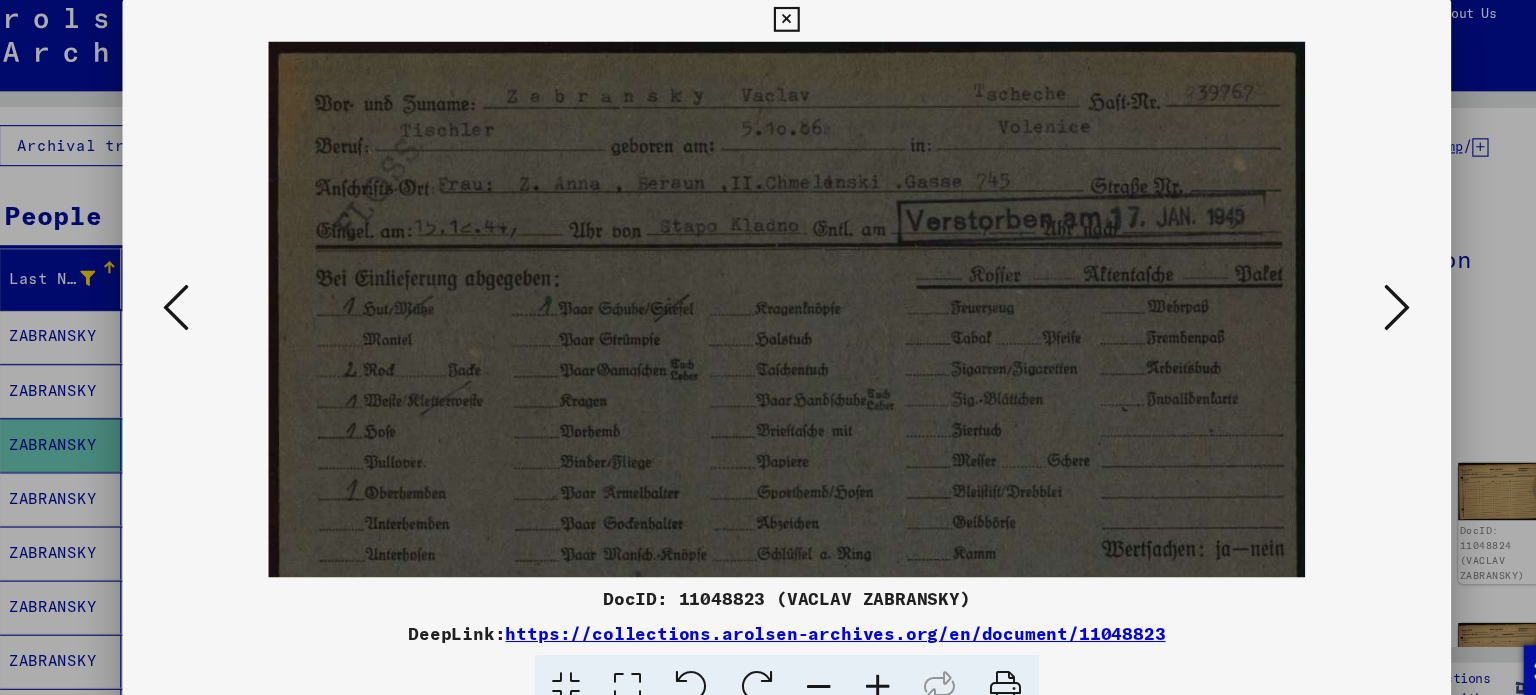 click at bounding box center (852, 647) 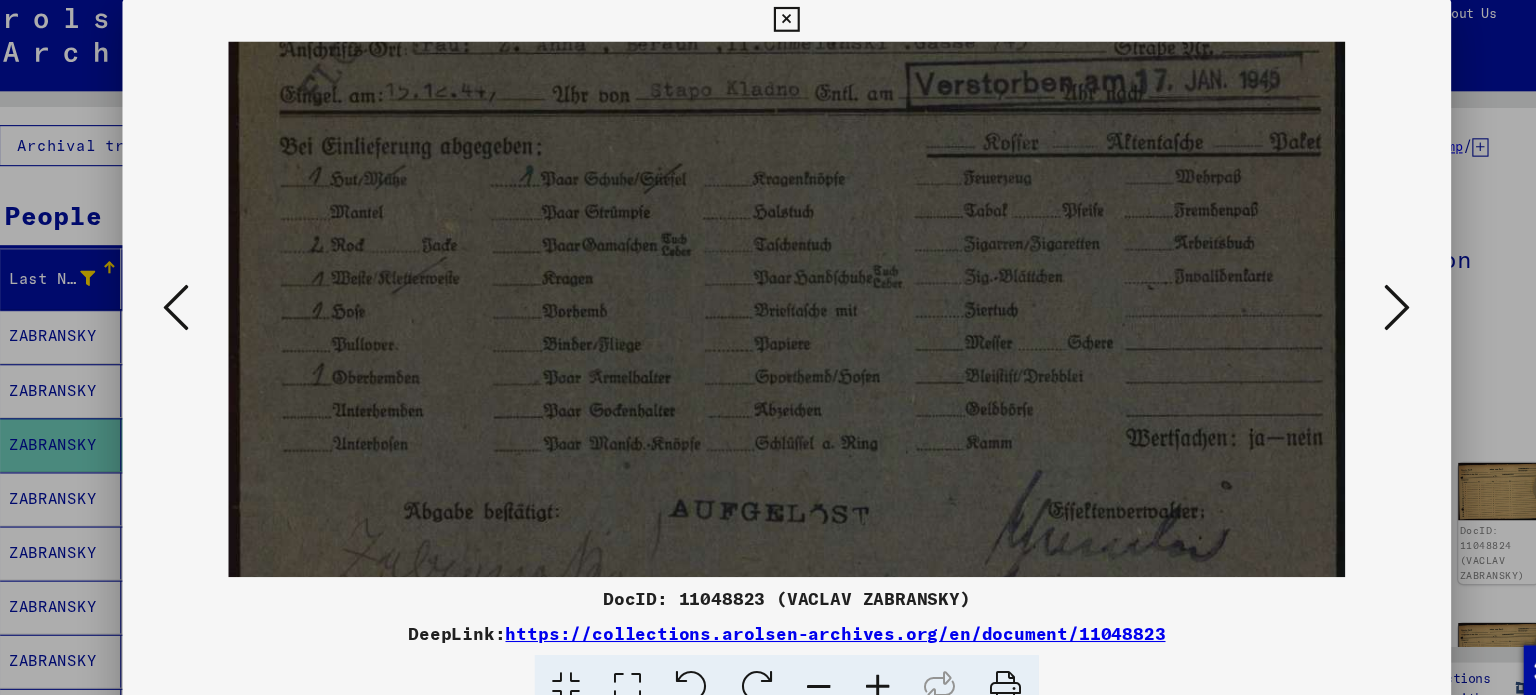 scroll, scrollTop: 136, scrollLeft: 0, axis: vertical 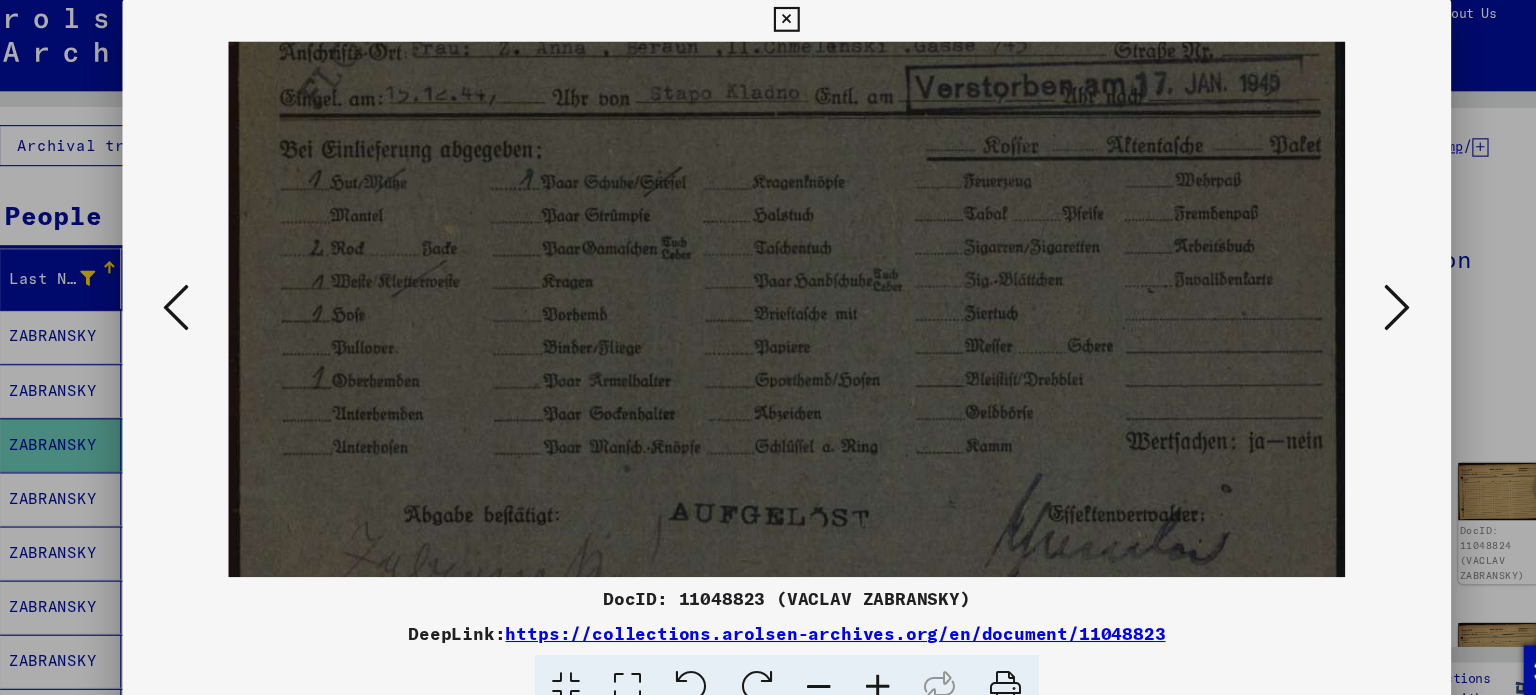 drag, startPoint x: 584, startPoint y: 452, endPoint x: 633, endPoint y: 327, distance: 134.26094 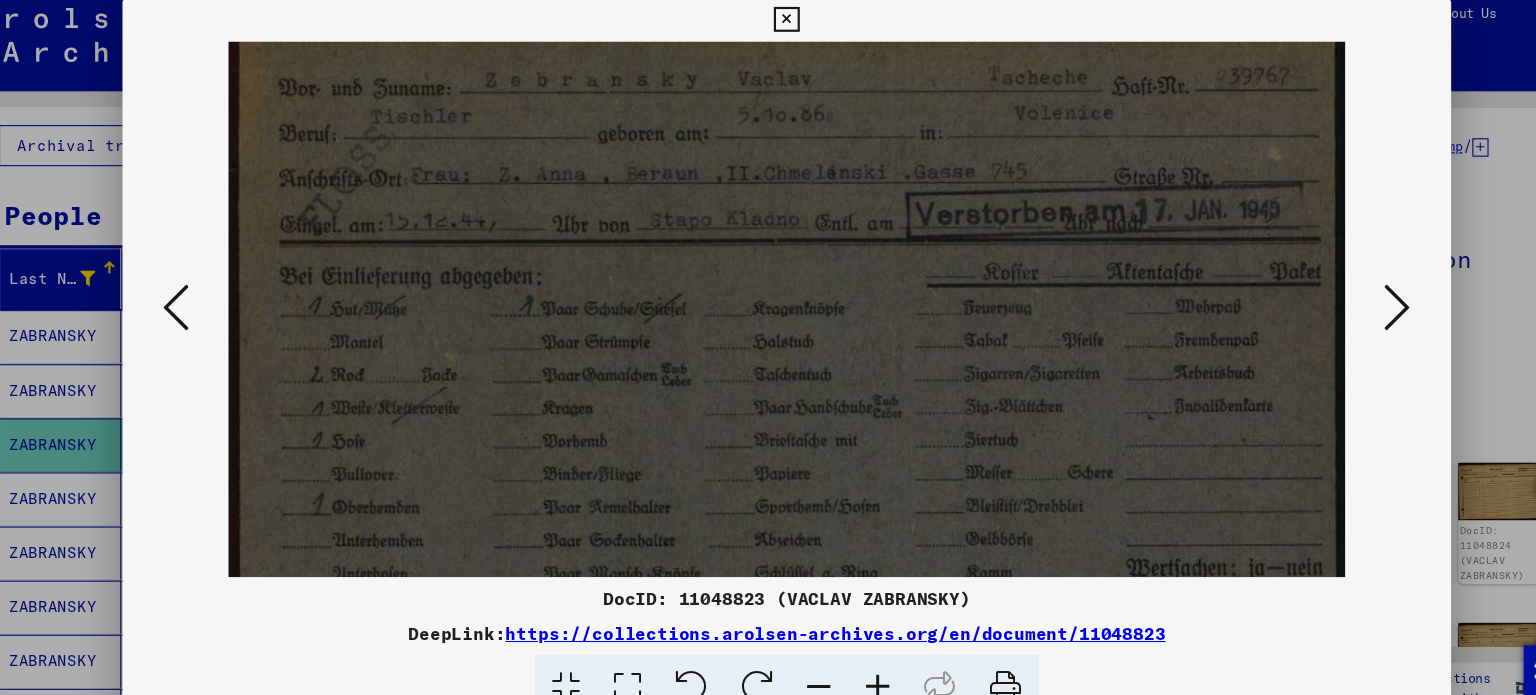 scroll, scrollTop: 0, scrollLeft: 0, axis: both 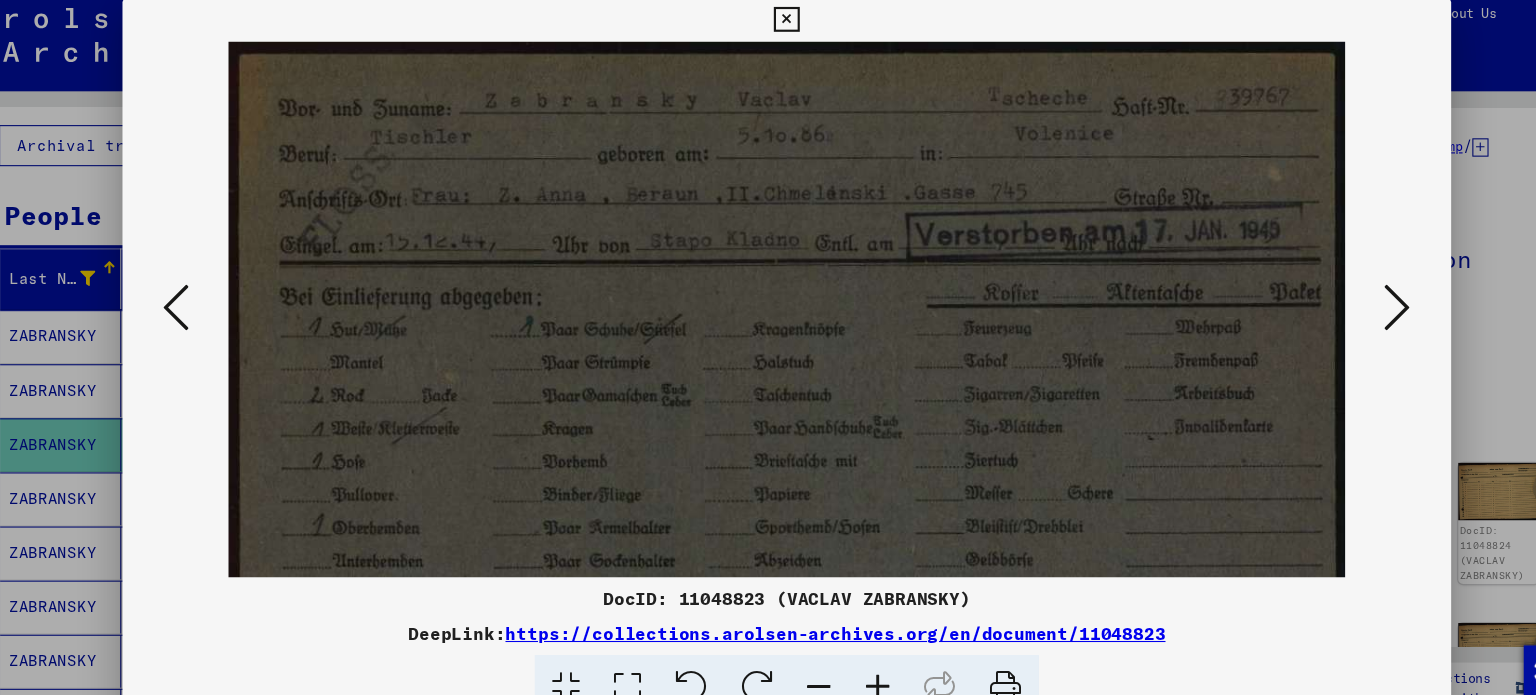 drag, startPoint x: 670, startPoint y: 140, endPoint x: 645, endPoint y: 340, distance: 201.55644 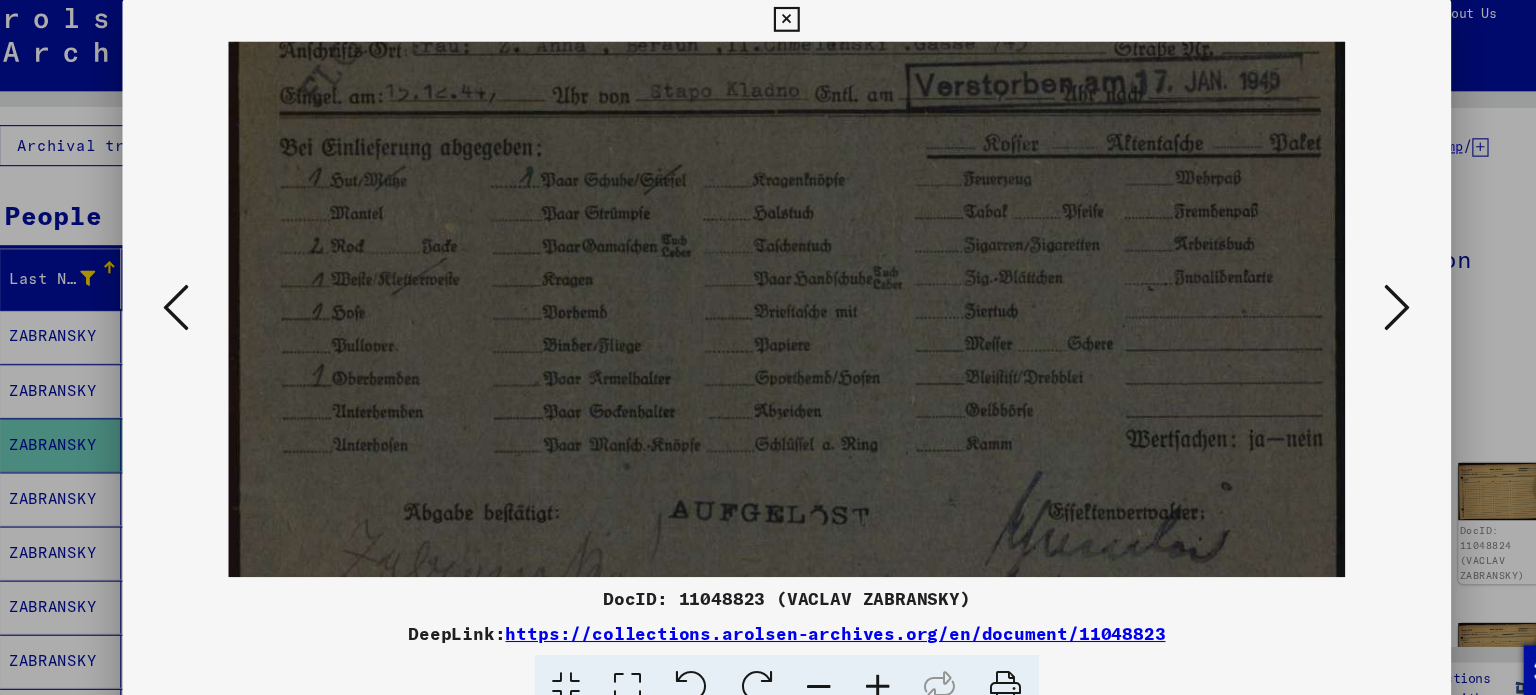 scroll, scrollTop: 142, scrollLeft: 0, axis: vertical 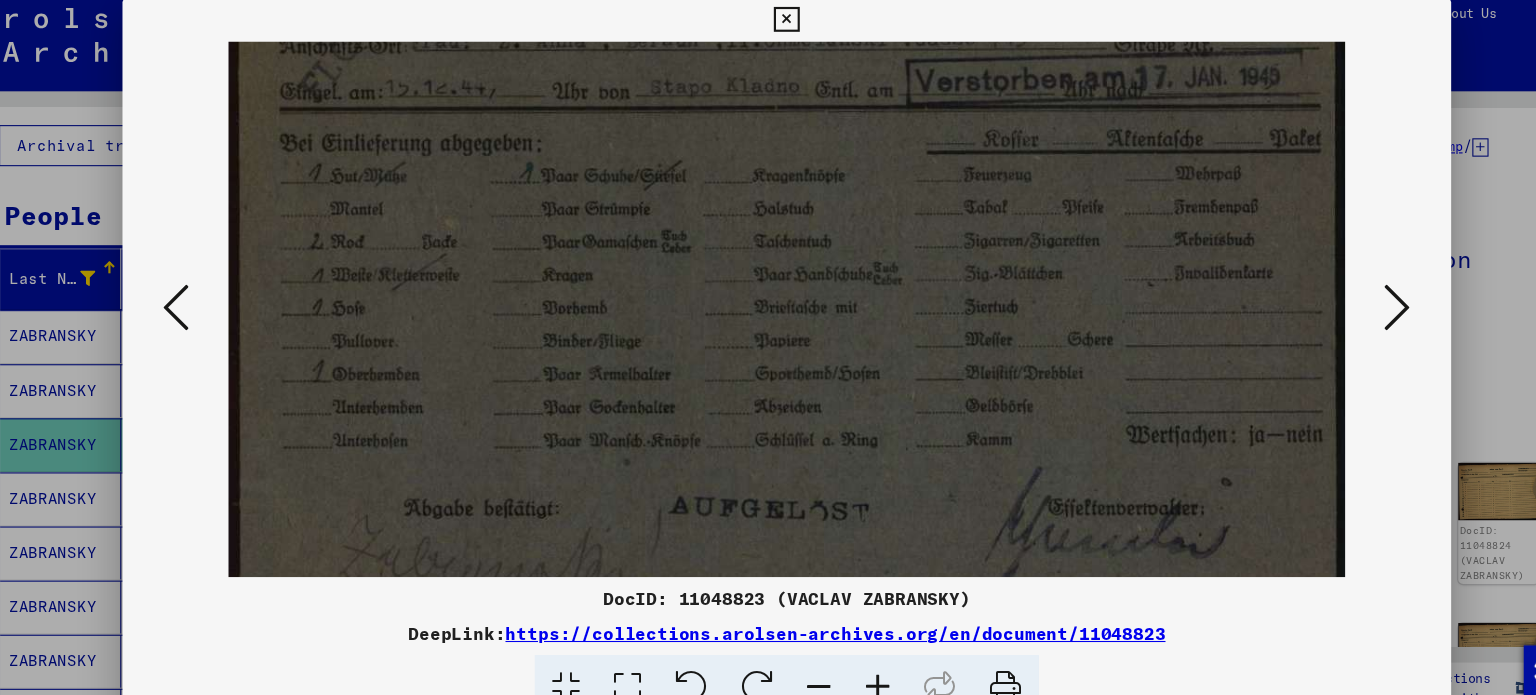 drag, startPoint x: 699, startPoint y: 443, endPoint x: 711, endPoint y: 306, distance: 137.52454 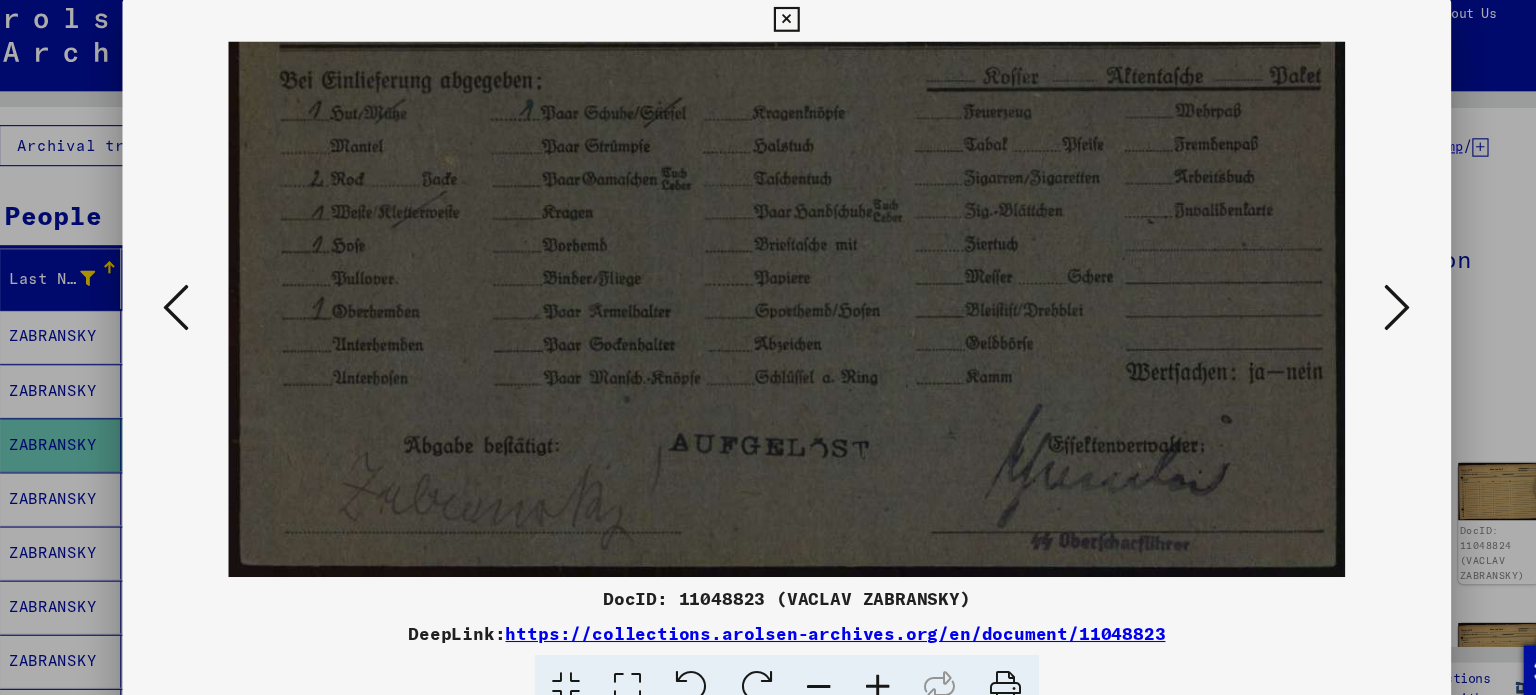 drag, startPoint x: 723, startPoint y: 503, endPoint x: 760, endPoint y: 374, distance: 134.20134 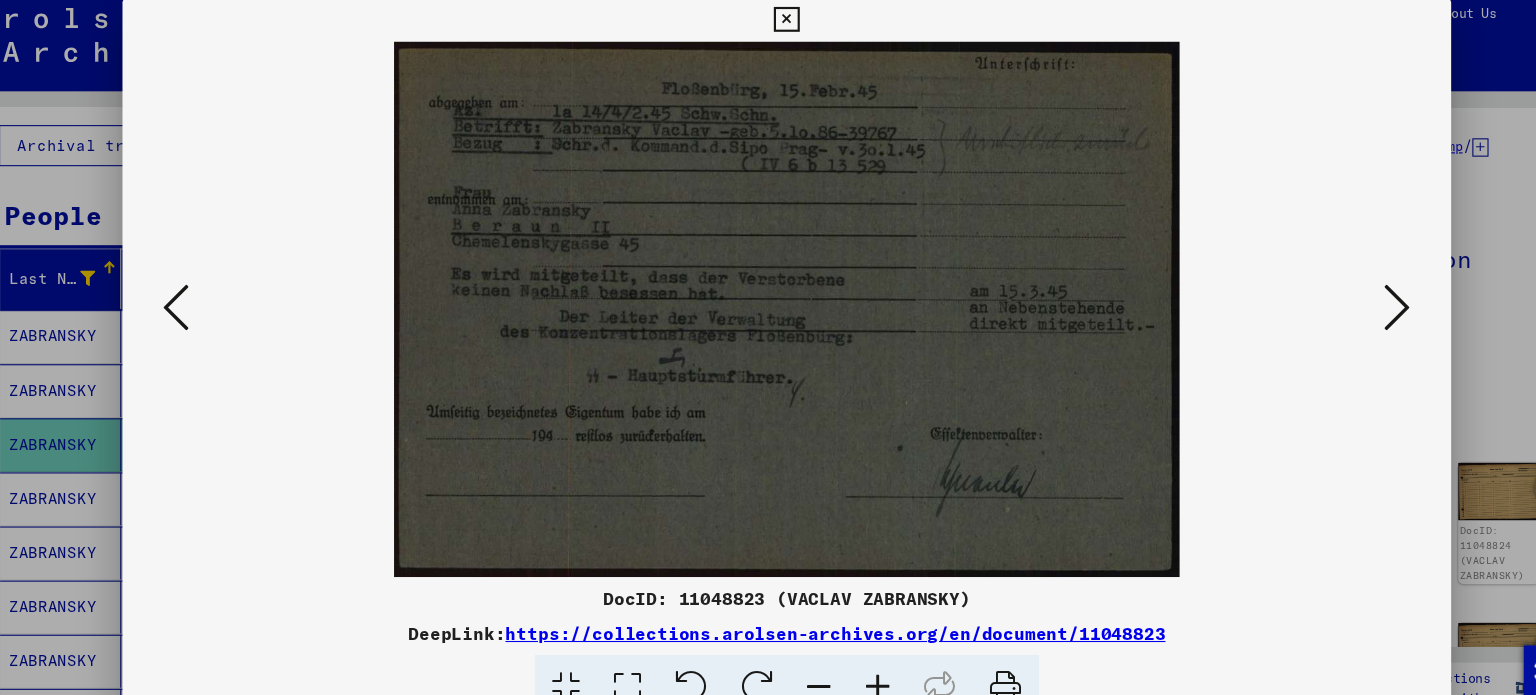 scroll, scrollTop: 0, scrollLeft: 0, axis: both 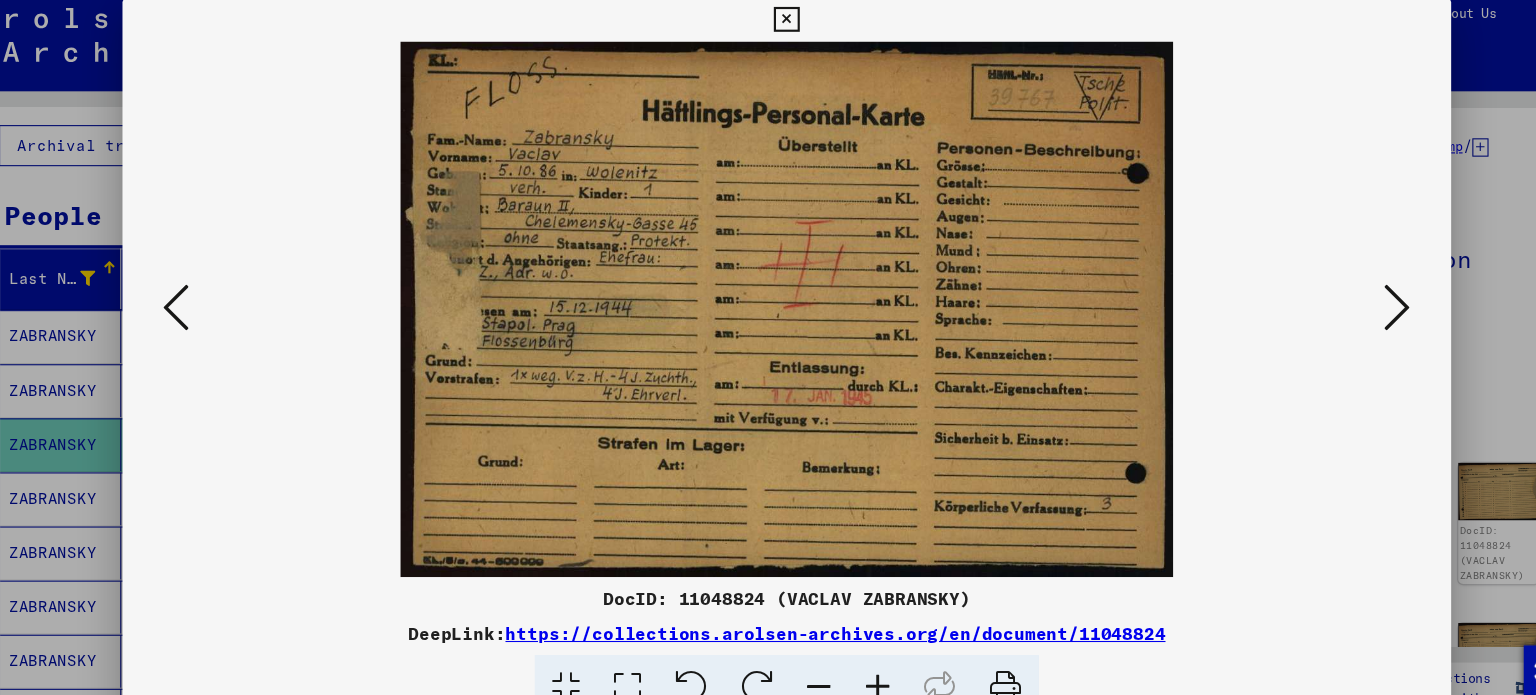 click at bounding box center [1332, 296] 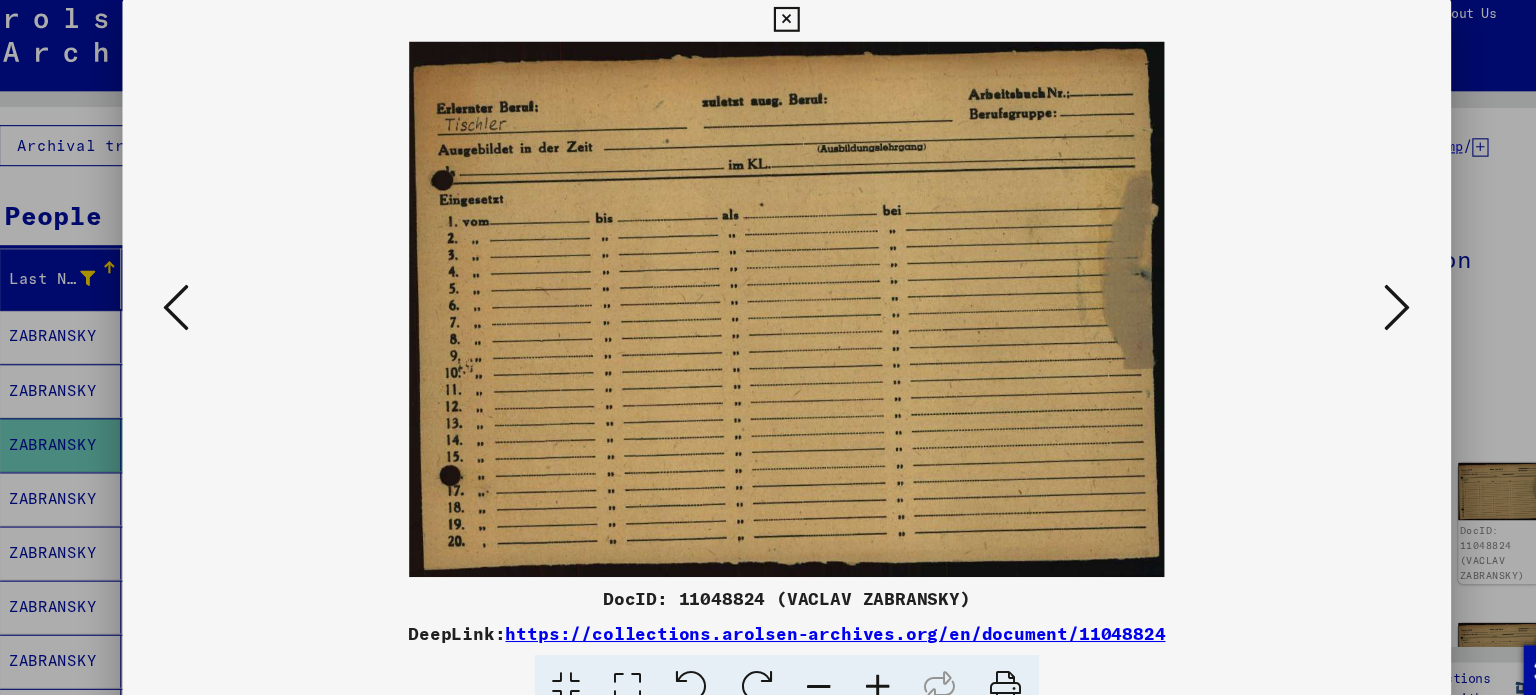 click at bounding box center (1332, 296) 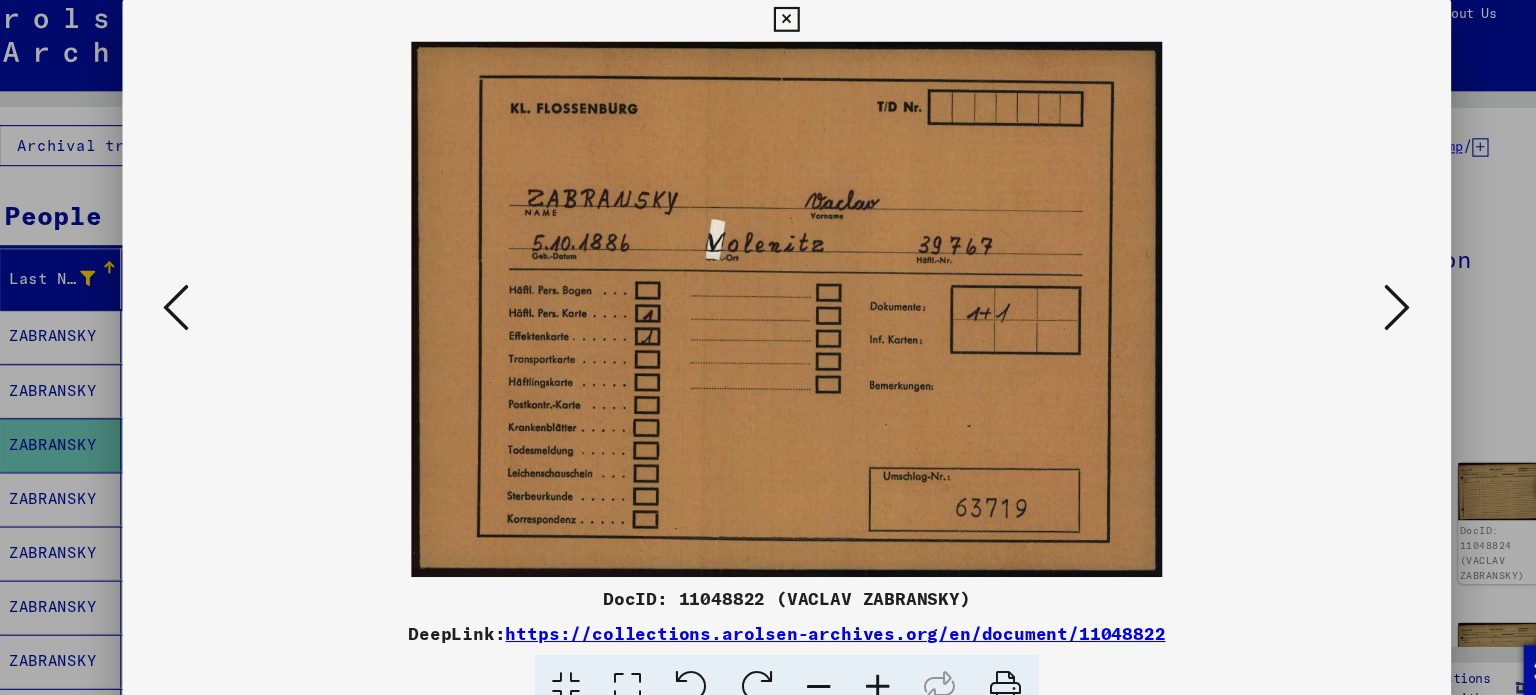 click at bounding box center (1332, 296) 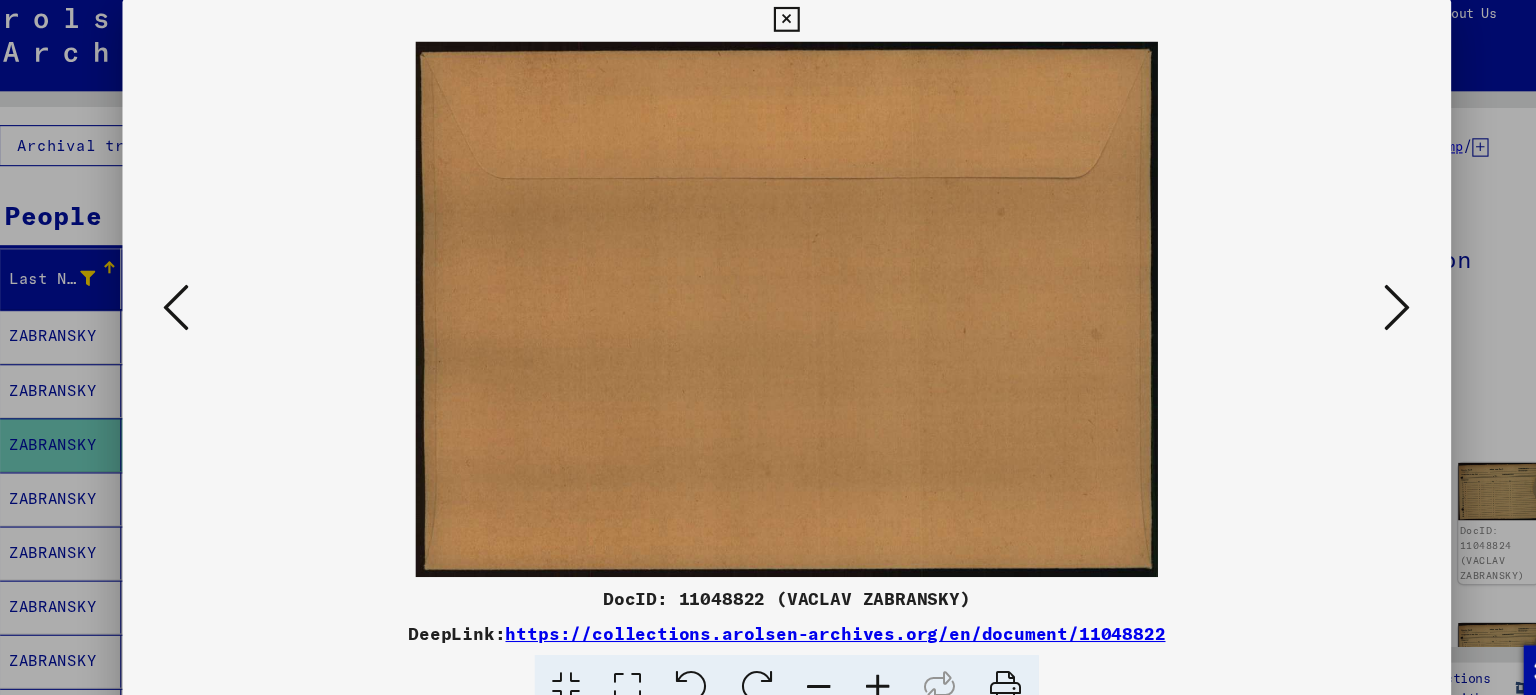 click at bounding box center (1332, 296) 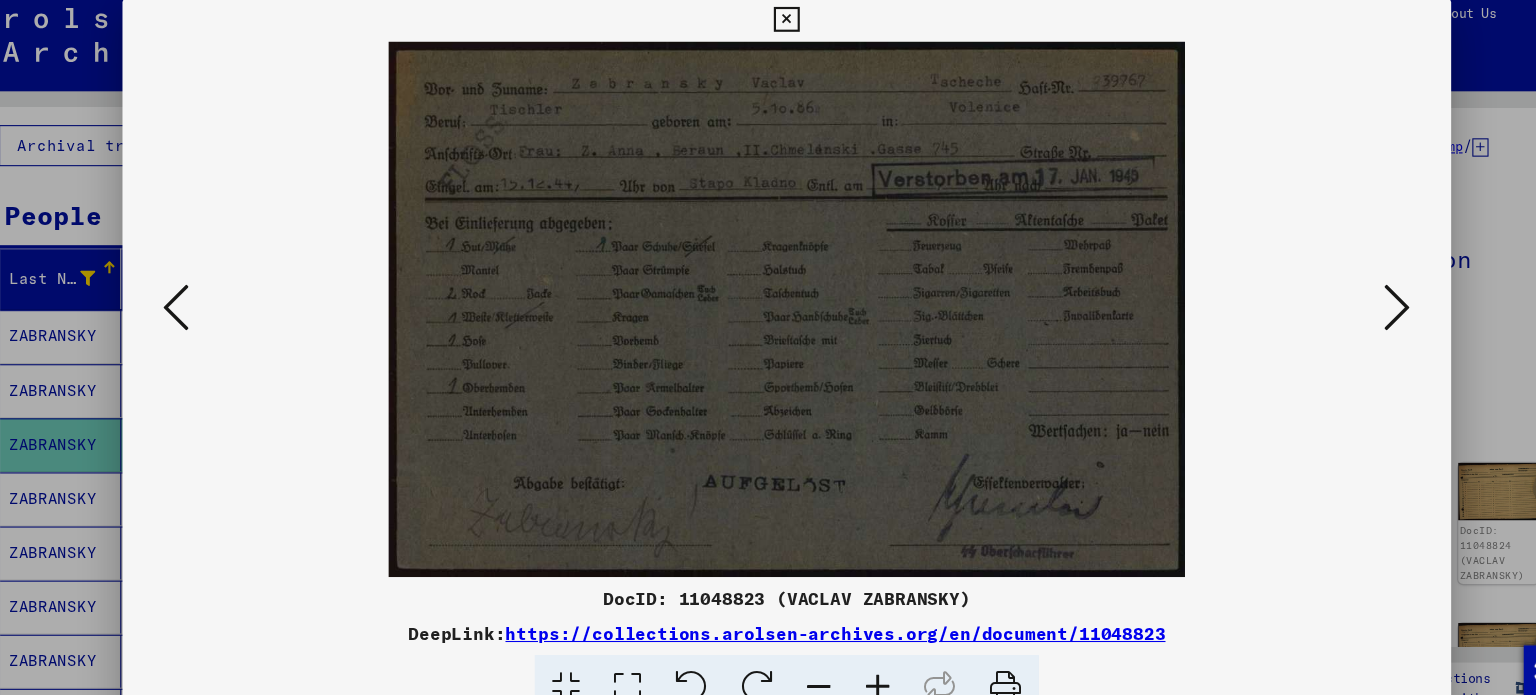 click at bounding box center [1332, 296] 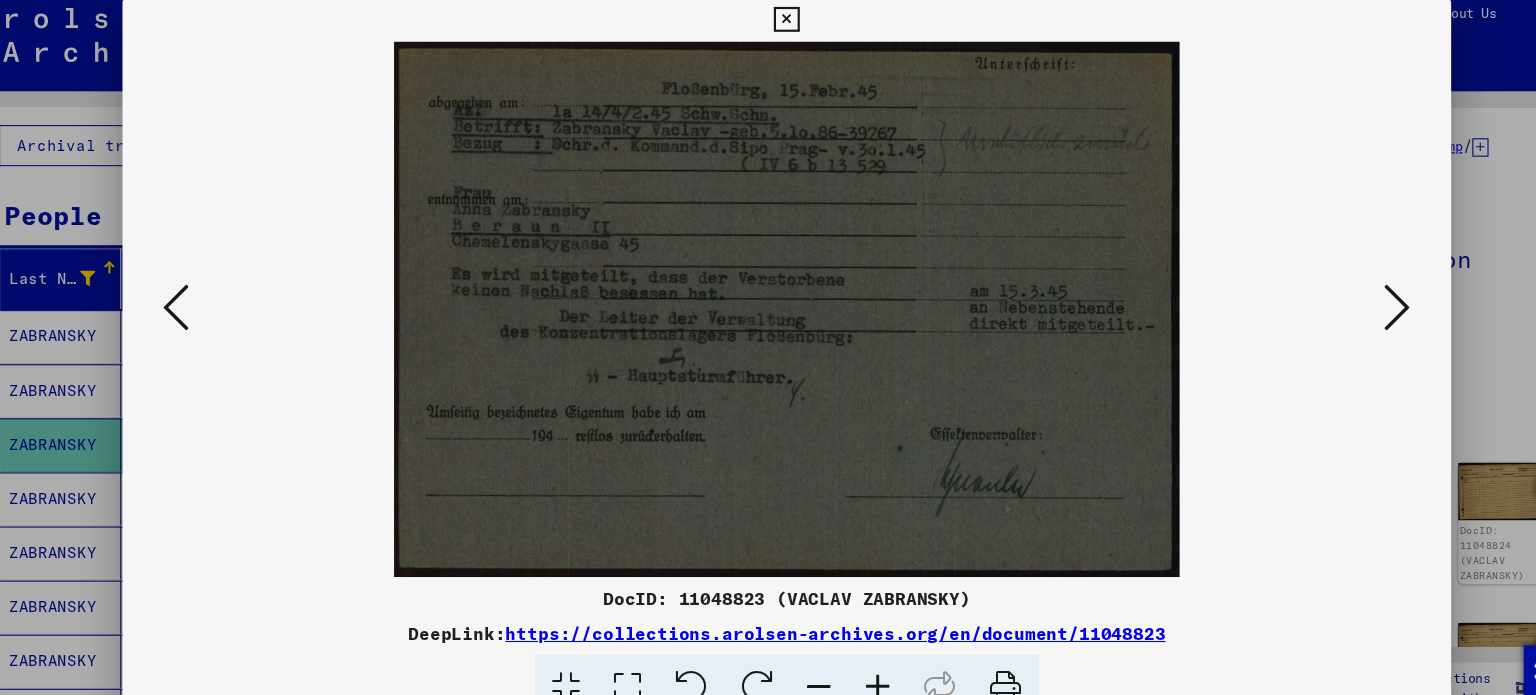 click at bounding box center [1332, 296] 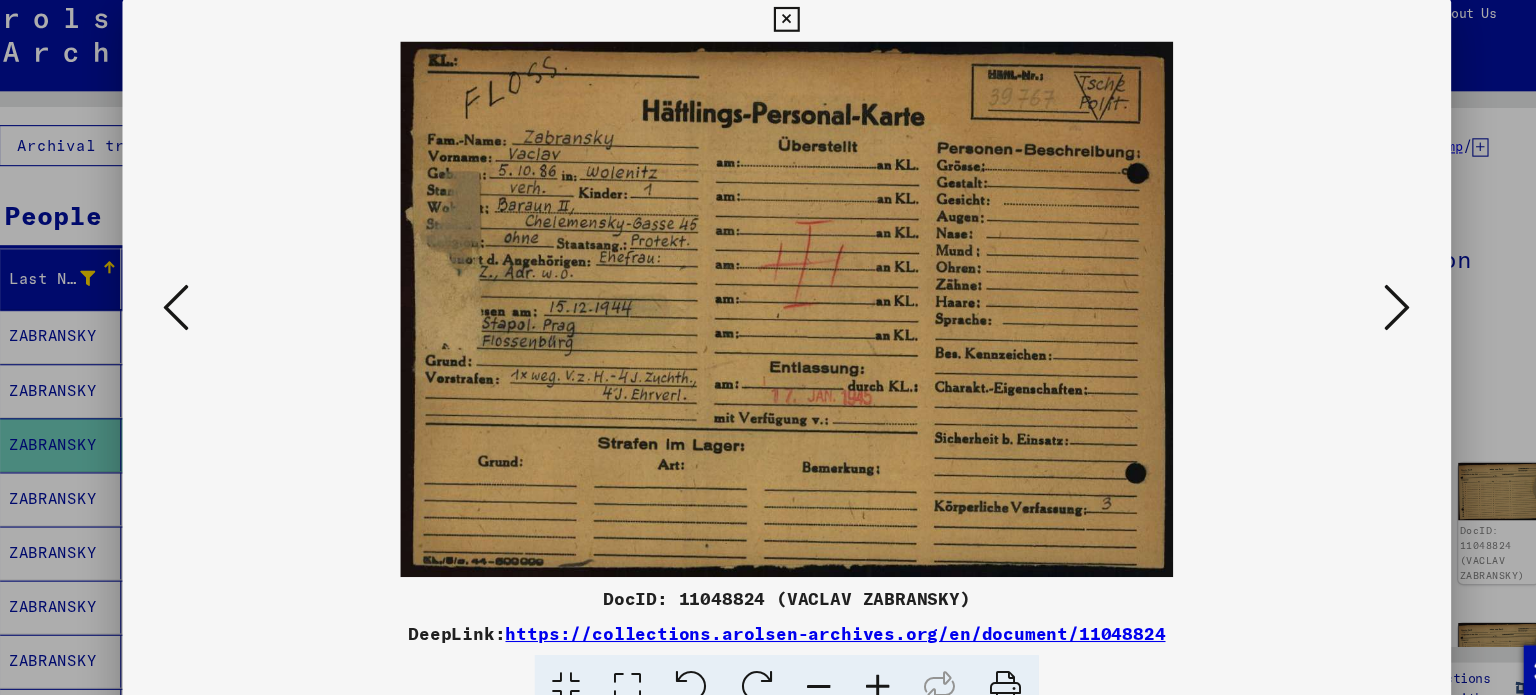 click at bounding box center [1332, 296] 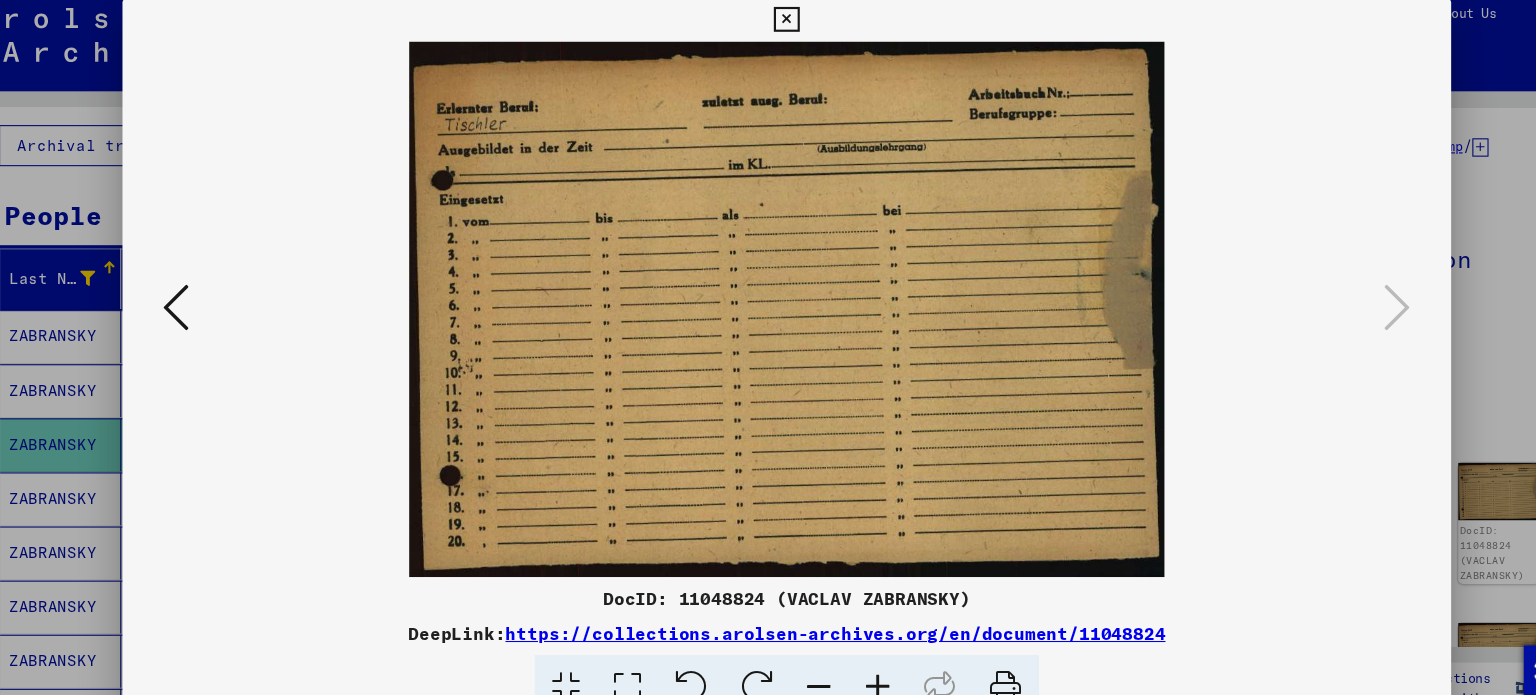 click at bounding box center [768, 347] 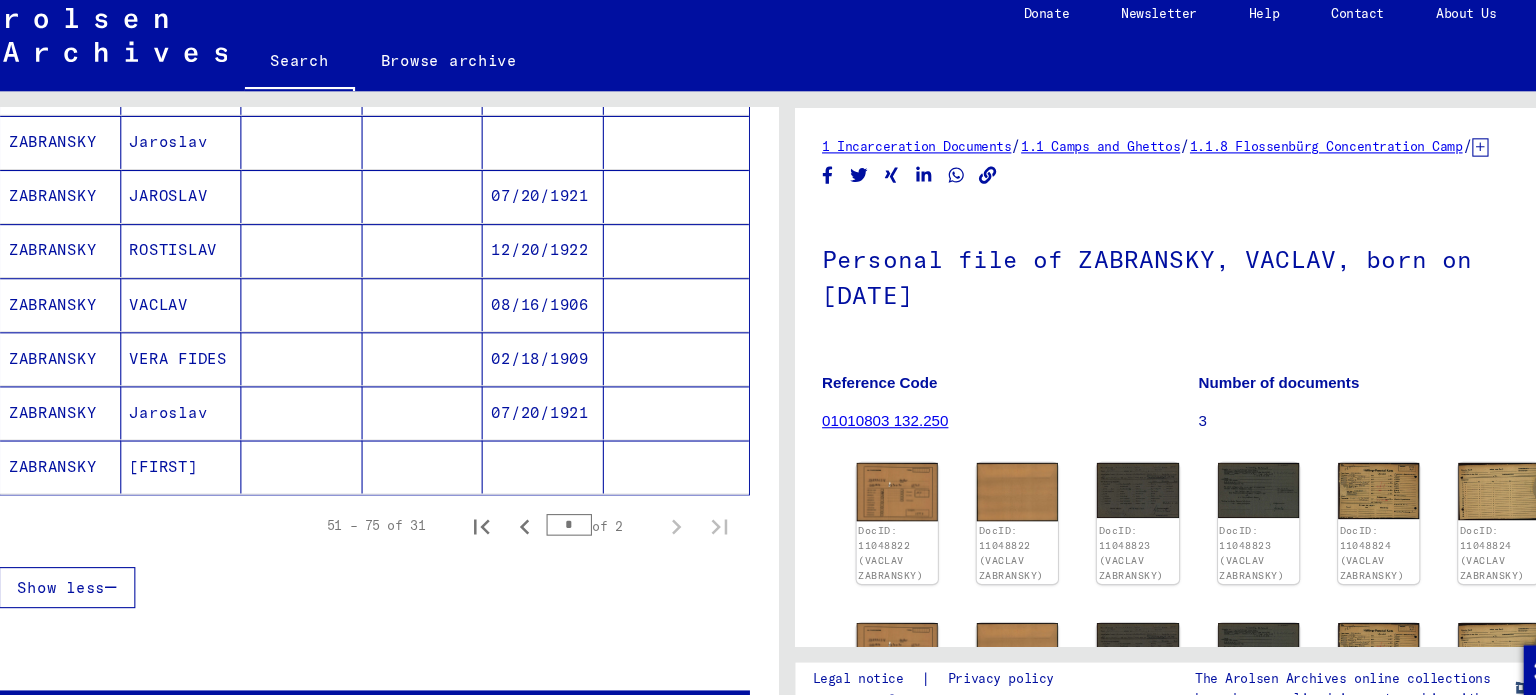 scroll, scrollTop: 1220, scrollLeft: 0, axis: vertical 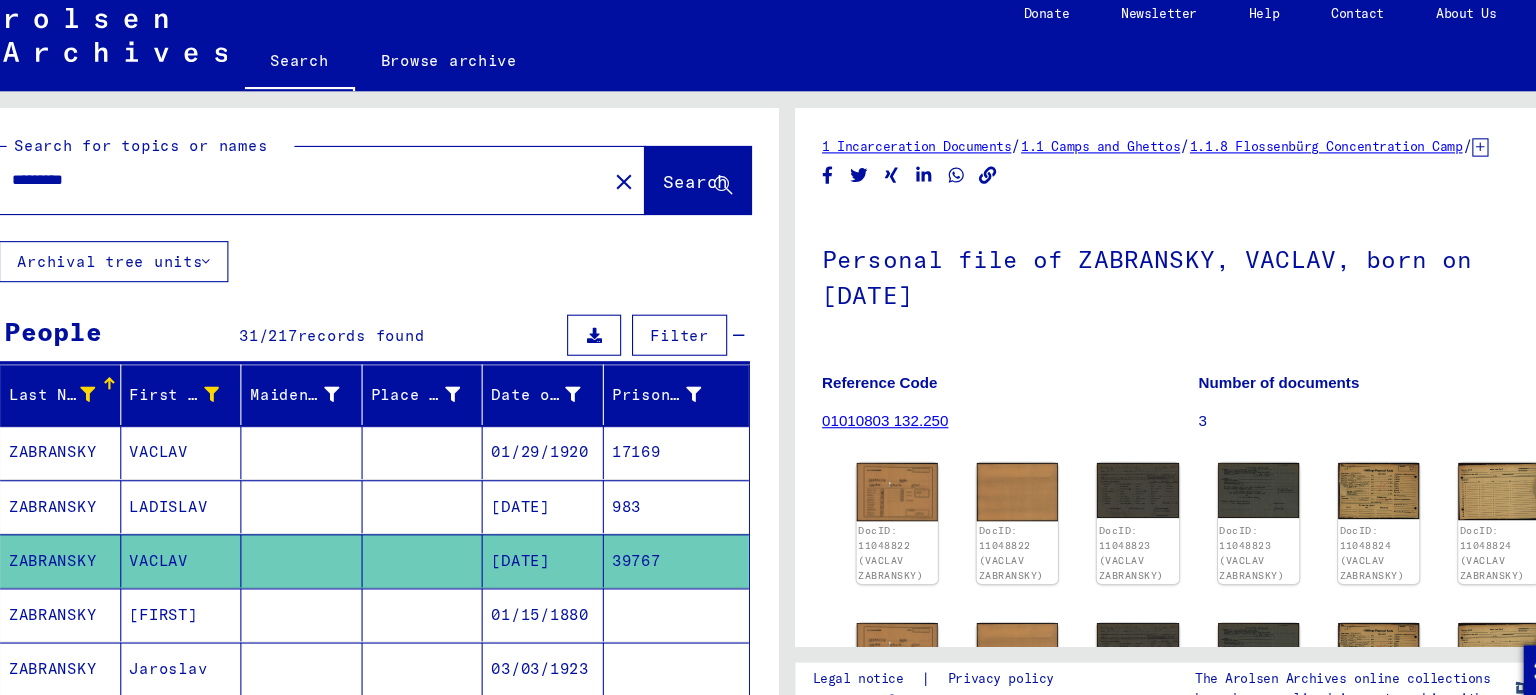 drag, startPoint x: 1155, startPoint y: 14, endPoint x: 819, endPoint y: 101, distance: 347.0807 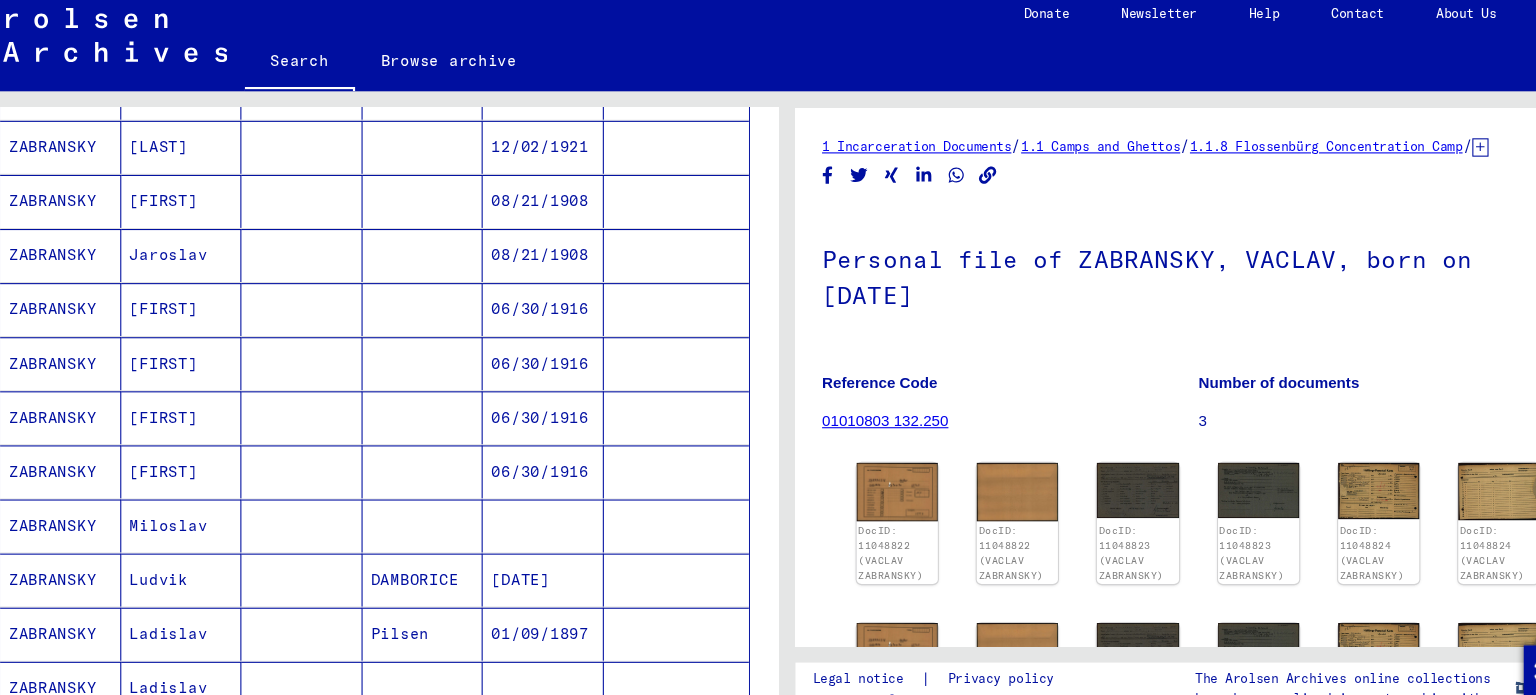 scroll, scrollTop: 631, scrollLeft: 0, axis: vertical 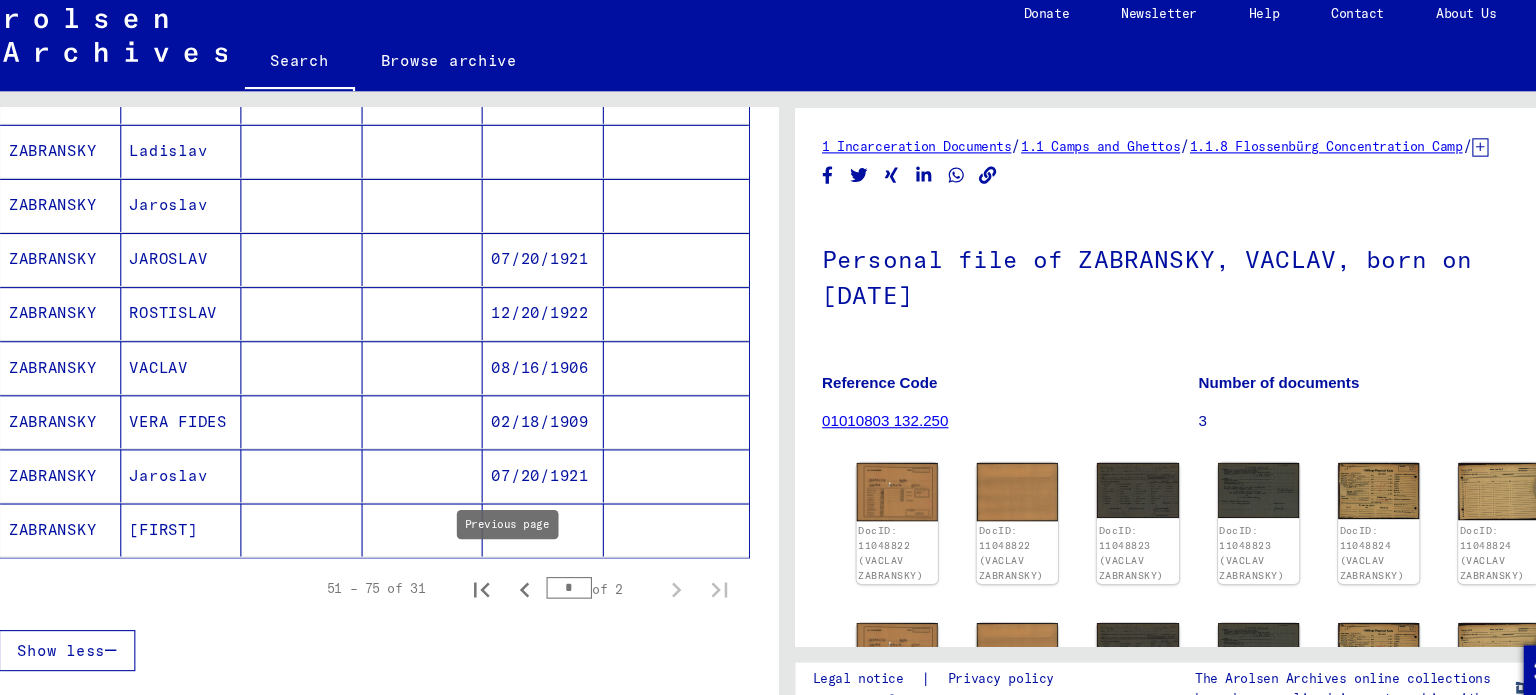 click 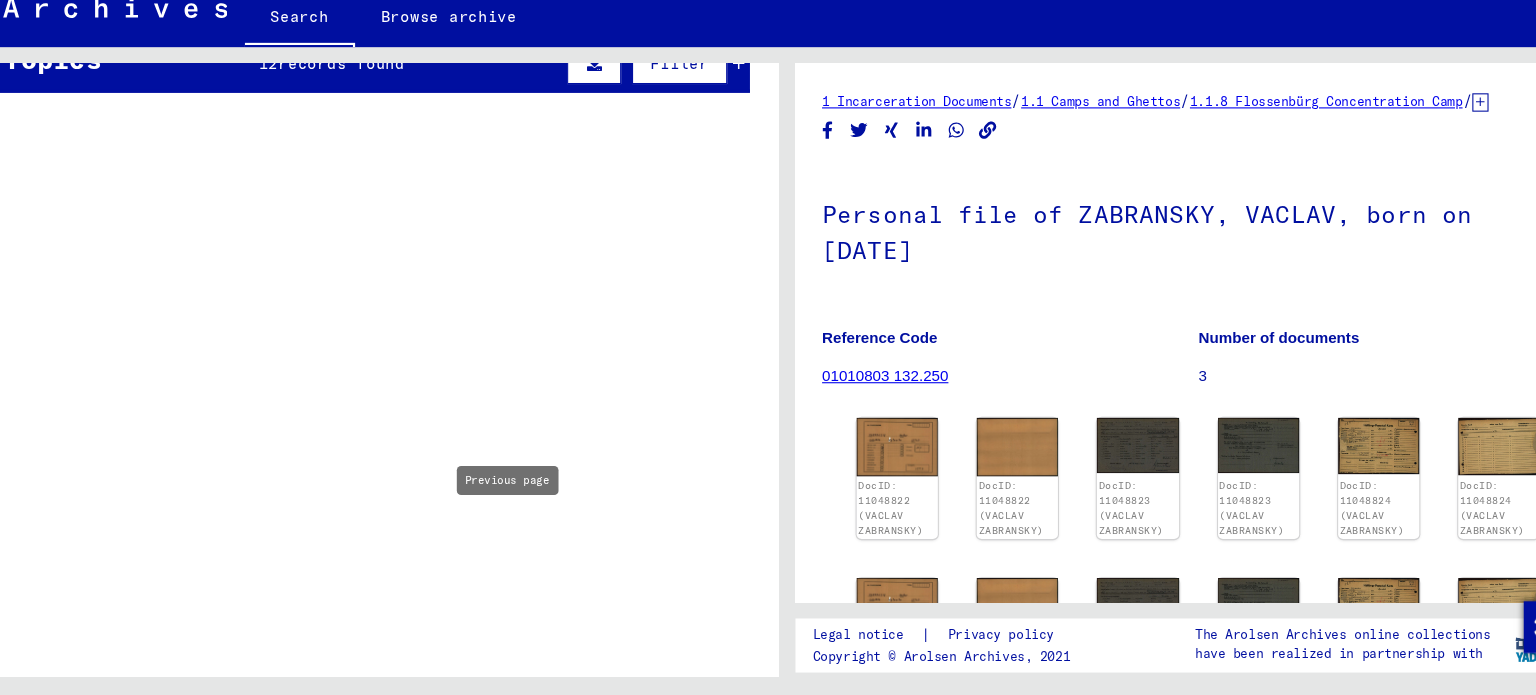 scroll, scrollTop: 791, scrollLeft: 0, axis: vertical 